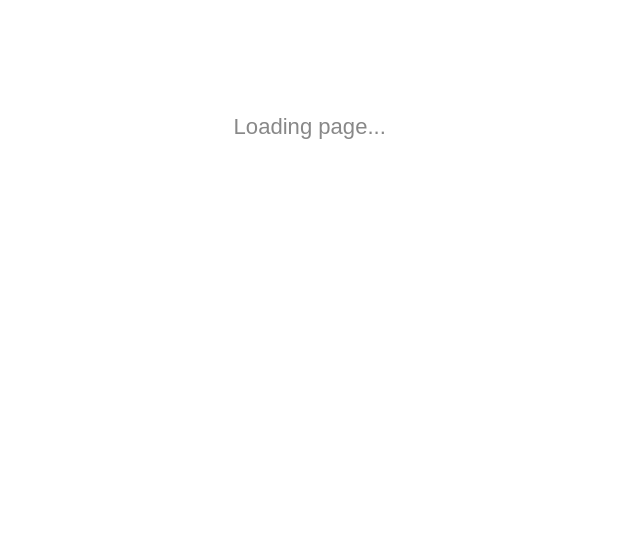 scroll, scrollTop: 0, scrollLeft: 0, axis: both 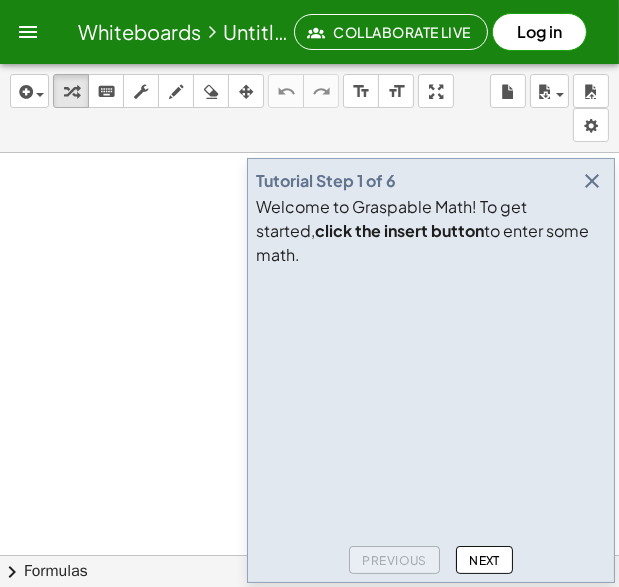 click at bounding box center [592, 181] 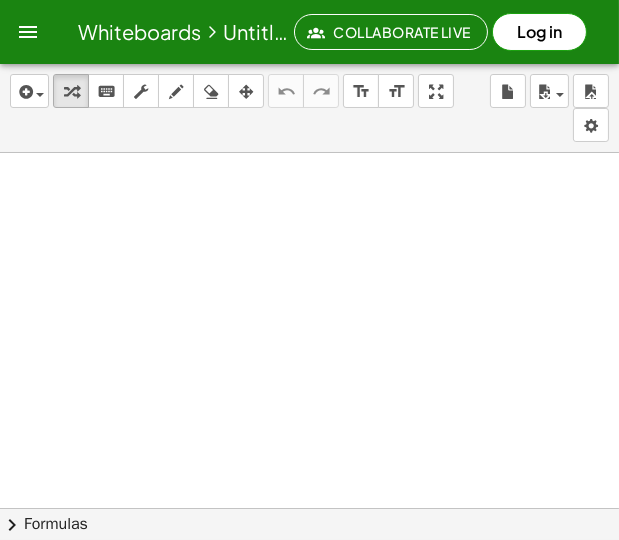 click at bounding box center (309, 580) 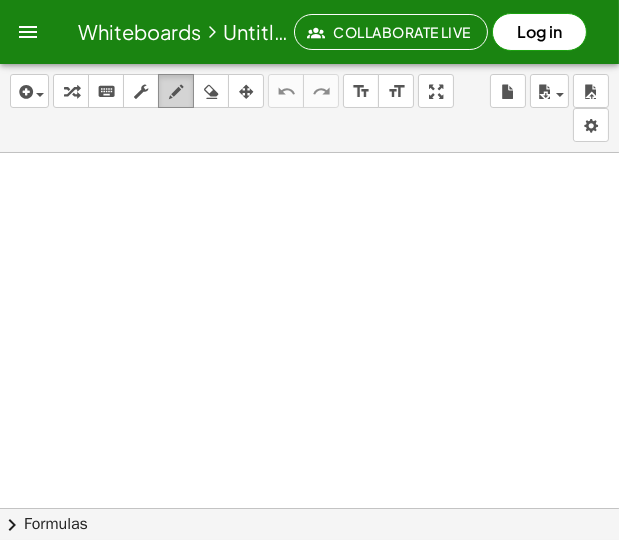 click at bounding box center [176, 92] 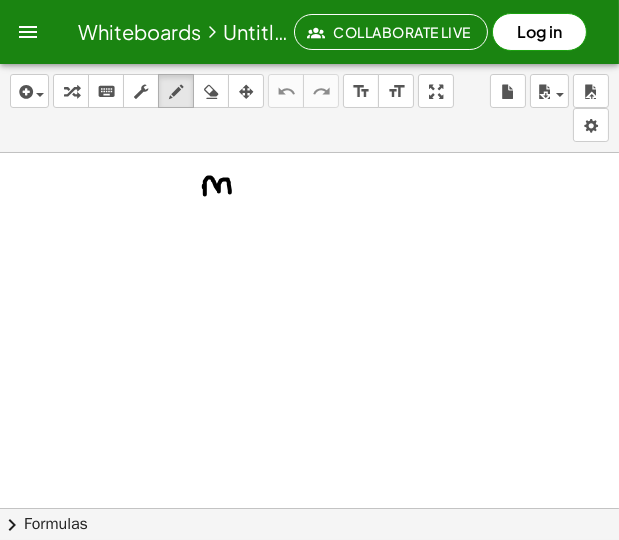 drag, startPoint x: 204, startPoint y: 187, endPoint x: 231, endPoint y: 195, distance: 28.160255 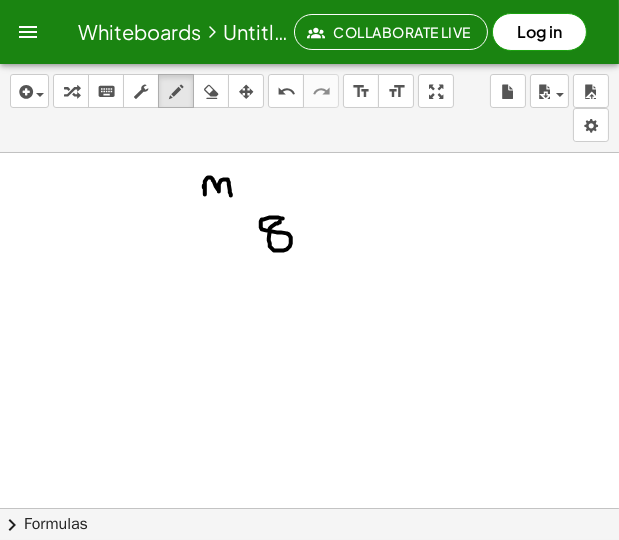 click at bounding box center (309, 580) 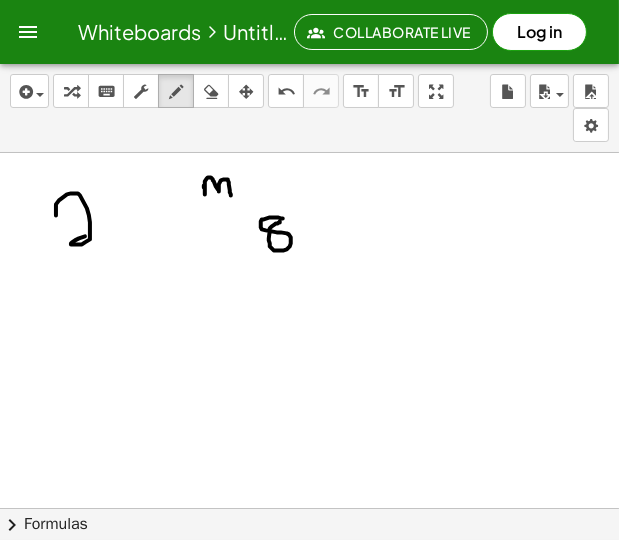 drag, startPoint x: 71, startPoint y: 193, endPoint x: 100, endPoint y: 239, distance: 54.378304 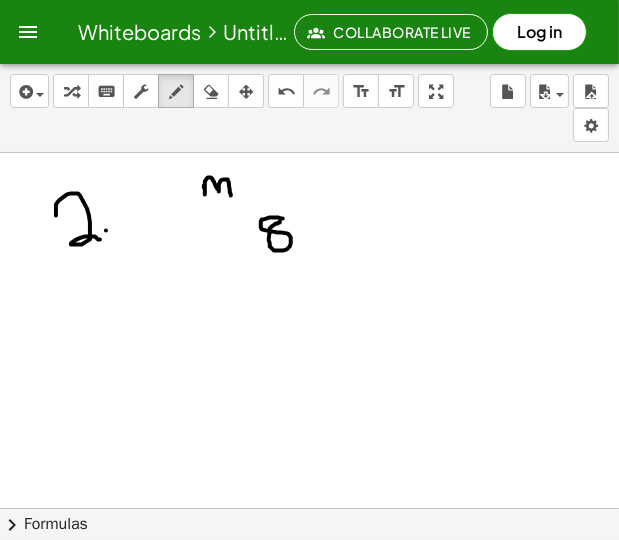 click at bounding box center [309, 580] 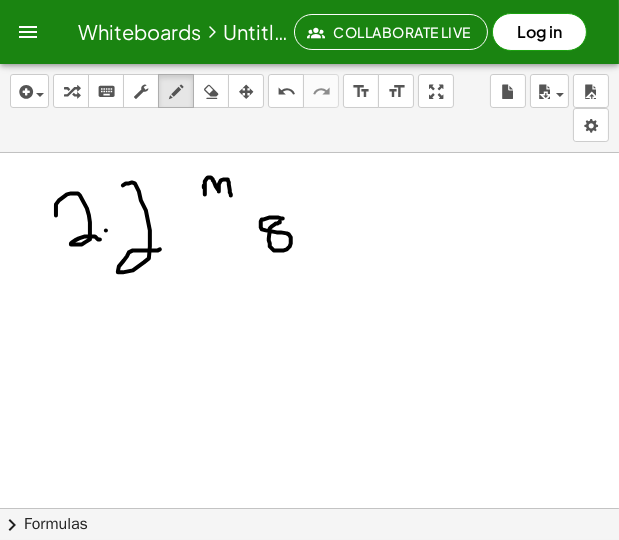drag, startPoint x: 146, startPoint y: 210, endPoint x: 160, endPoint y: 249, distance: 41.4367 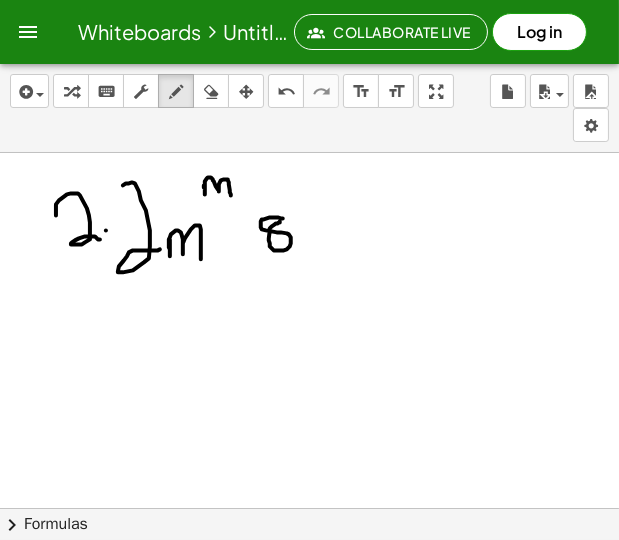 drag, startPoint x: 170, startPoint y: 242, endPoint x: 201, endPoint y: 259, distance: 35.35534 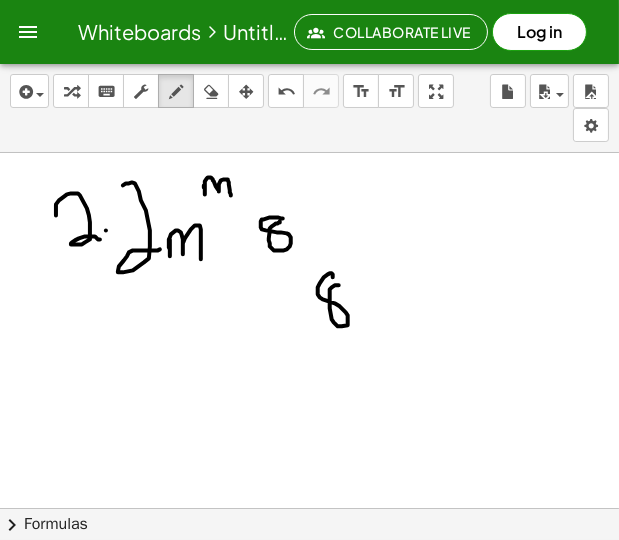 drag, startPoint x: 332, startPoint y: 273, endPoint x: 340, endPoint y: 288, distance: 17 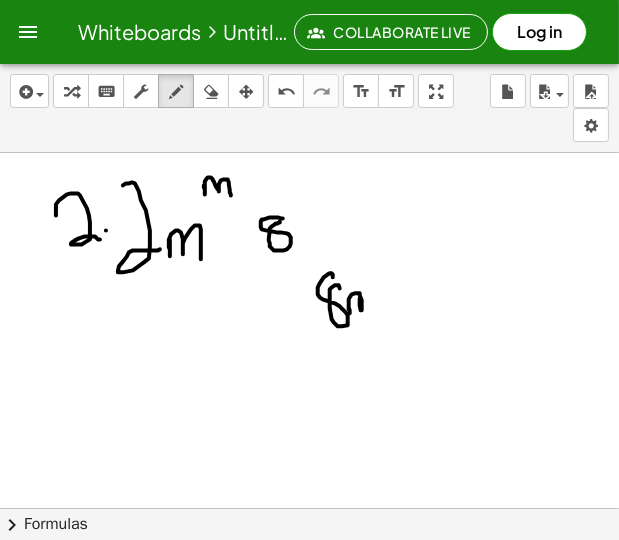 drag, startPoint x: 349, startPoint y: 305, endPoint x: 372, endPoint y: 309, distance: 23.345236 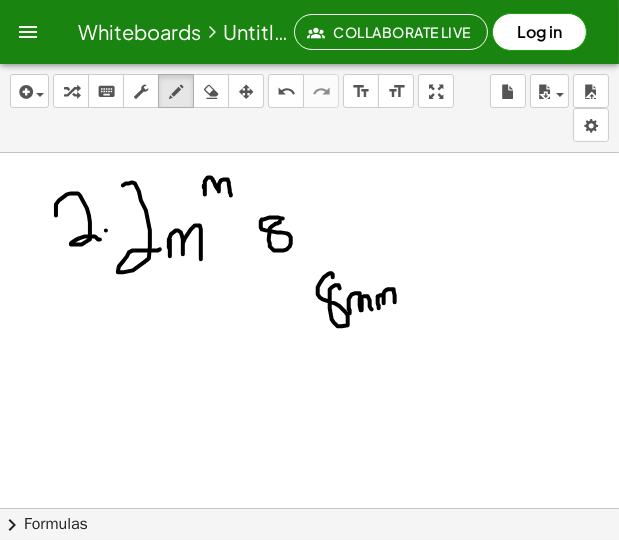 drag, startPoint x: 378, startPoint y: 302, endPoint x: 395, endPoint y: 302, distance: 17 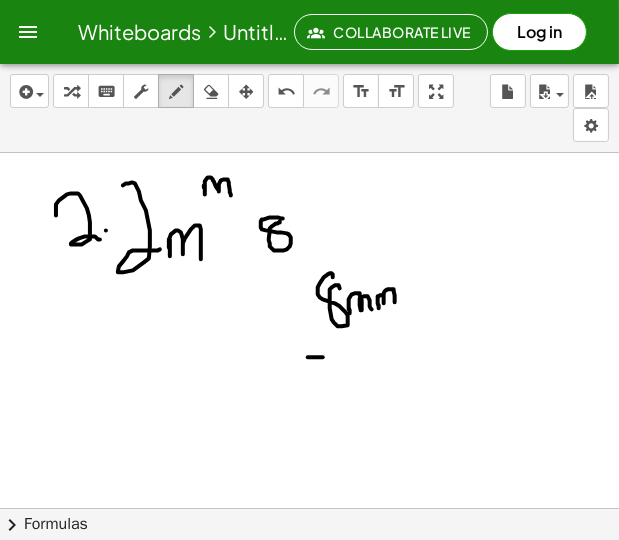 drag, startPoint x: 320, startPoint y: 357, endPoint x: 334, endPoint y: 389, distance: 34.928497 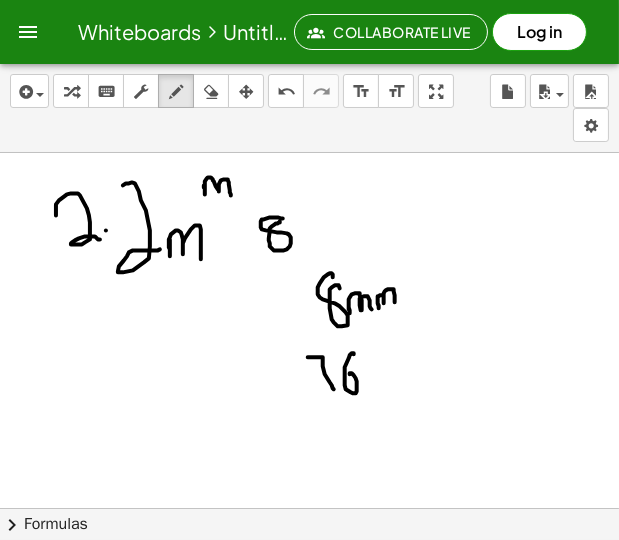 drag, startPoint x: 350, startPoint y: 355, endPoint x: 350, endPoint y: 375, distance: 20 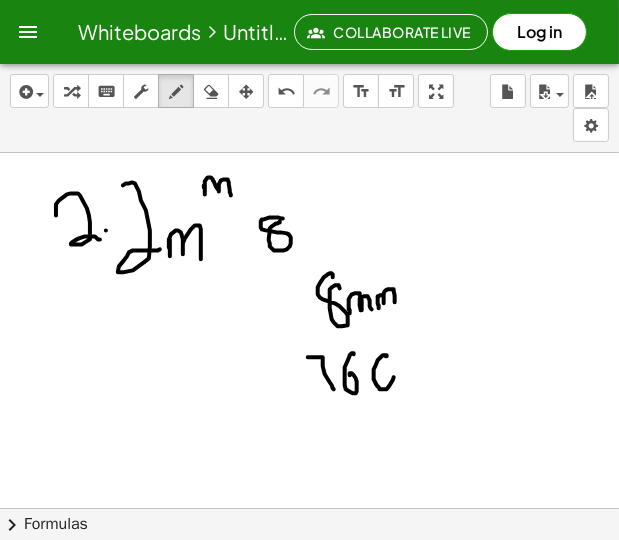 drag, startPoint x: 387, startPoint y: 356, endPoint x: 394, endPoint y: 377, distance: 22.135944 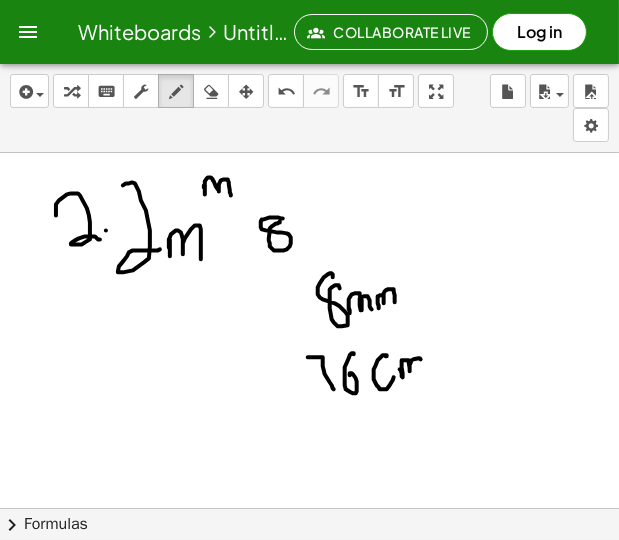 drag, startPoint x: 400, startPoint y: 369, endPoint x: 426, endPoint y: 372, distance: 26.172504 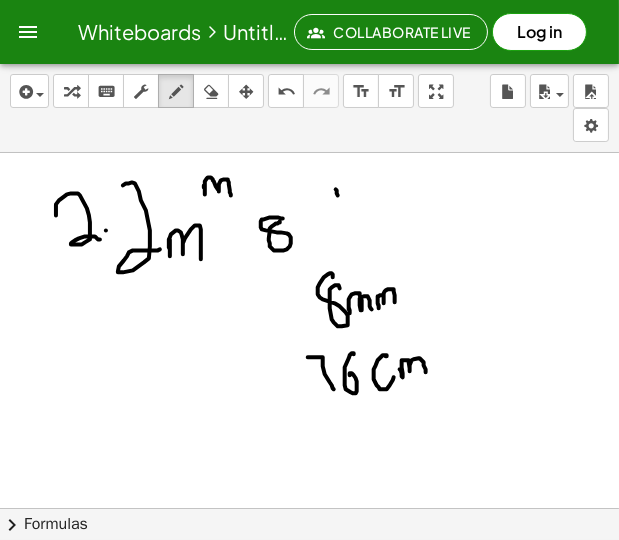 click at bounding box center (309, 580) 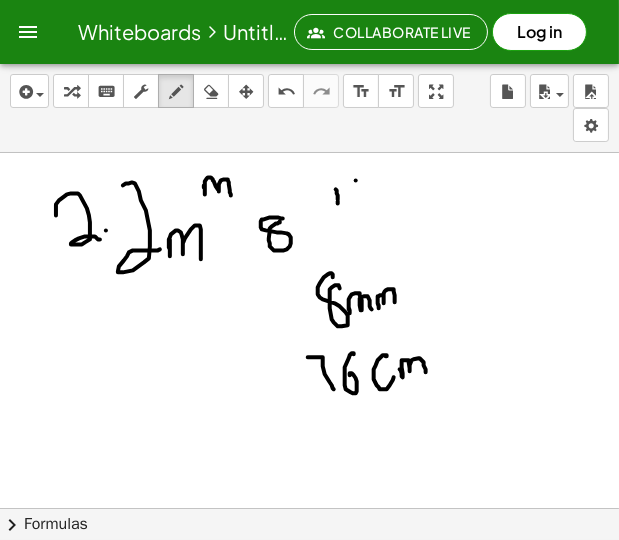 click at bounding box center [309, 580] 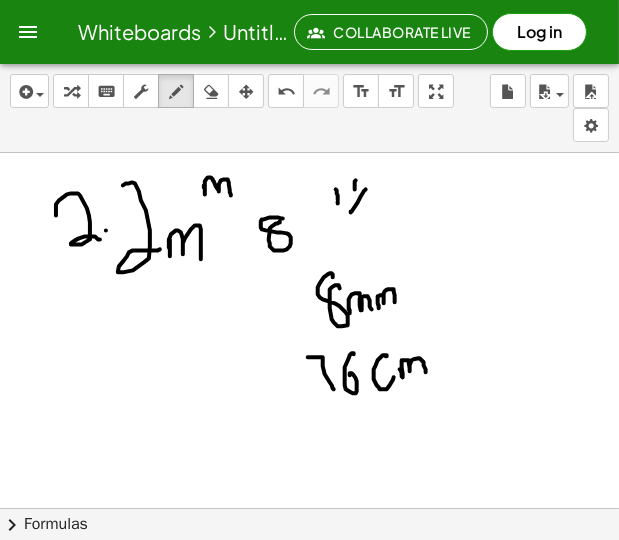 drag, startPoint x: 366, startPoint y: 189, endPoint x: 353, endPoint y: 210, distance: 24.698177 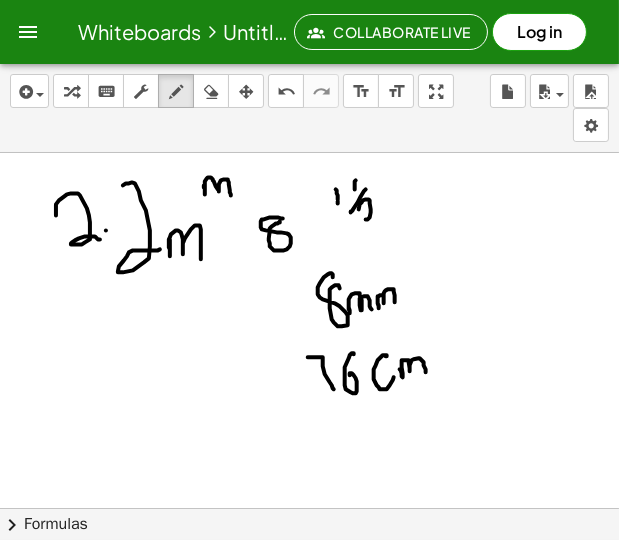 drag, startPoint x: 359, startPoint y: 209, endPoint x: 382, endPoint y: 218, distance: 24.698177 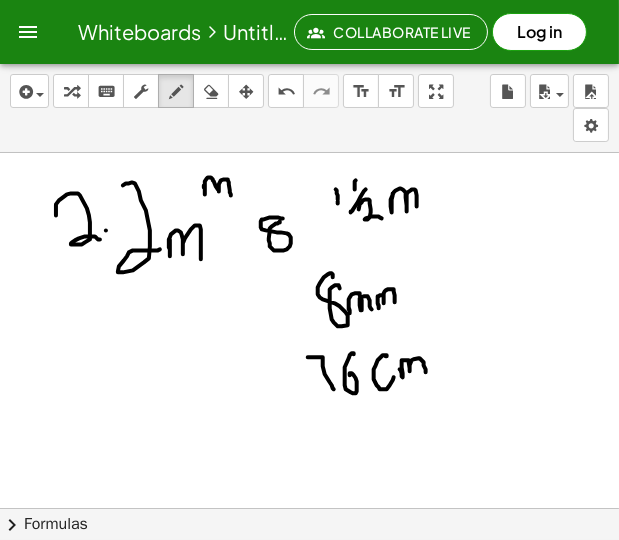 drag, startPoint x: 393, startPoint y: 193, endPoint x: 417, endPoint y: 211, distance: 30 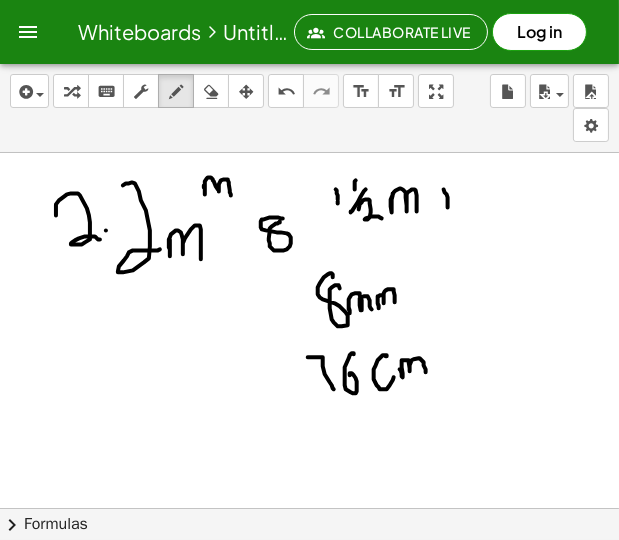 drag, startPoint x: 444, startPoint y: 189, endPoint x: 478, endPoint y: 191, distance: 34.058773 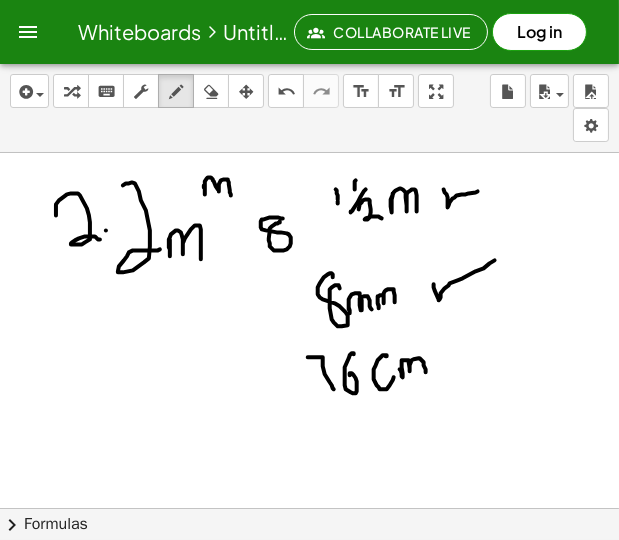 drag, startPoint x: 434, startPoint y: 284, endPoint x: 496, endPoint y: 257, distance: 67.62396 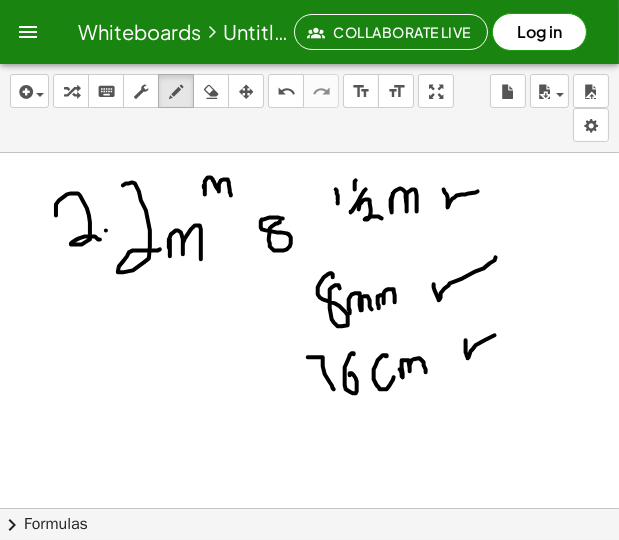 drag, startPoint x: 466, startPoint y: 350, endPoint x: 500, endPoint y: 335, distance: 37.161808 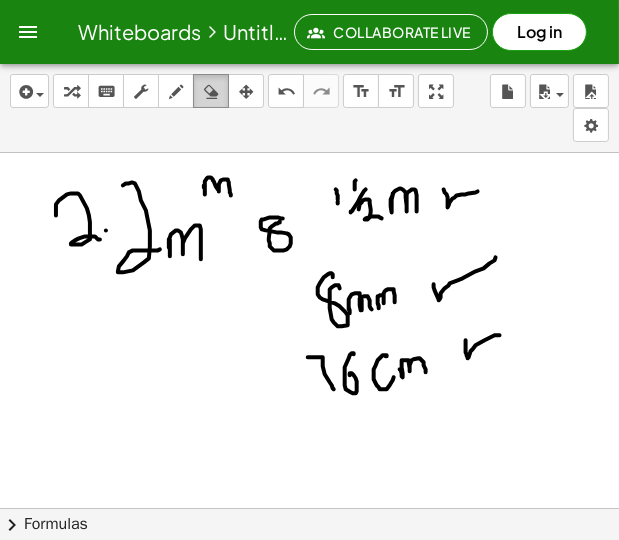click at bounding box center (211, 92) 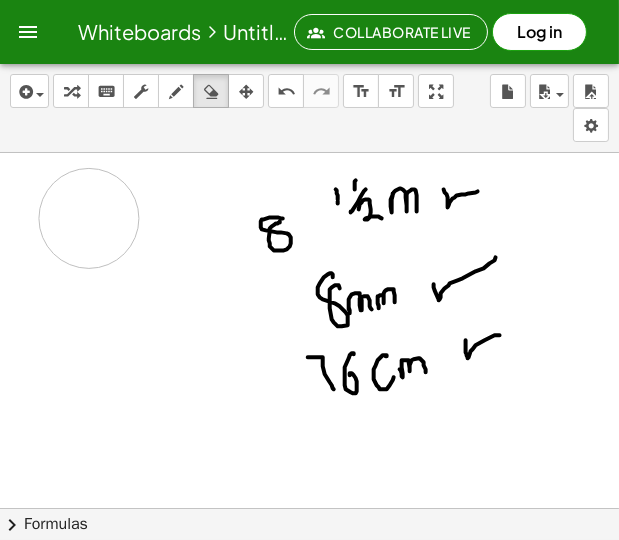 drag, startPoint x: 171, startPoint y: 266, endPoint x: 91, endPoint y: 236, distance: 85.44004 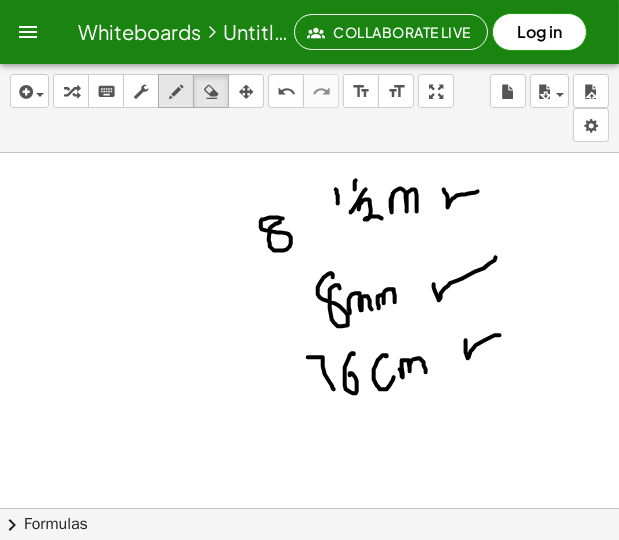 click at bounding box center (176, 92) 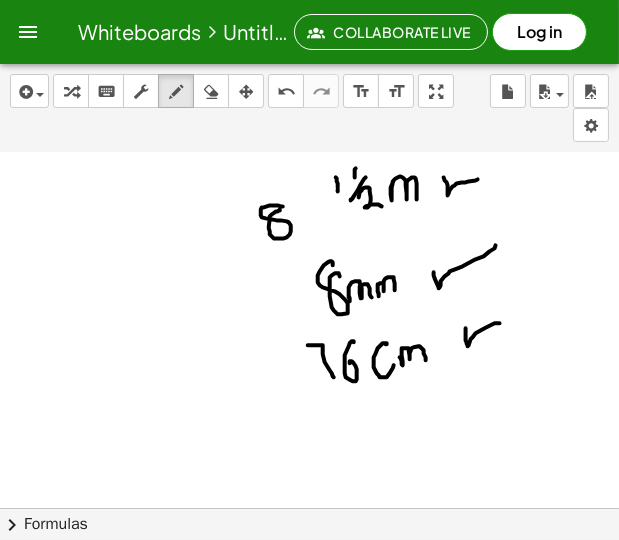 scroll, scrollTop: 0, scrollLeft: 0, axis: both 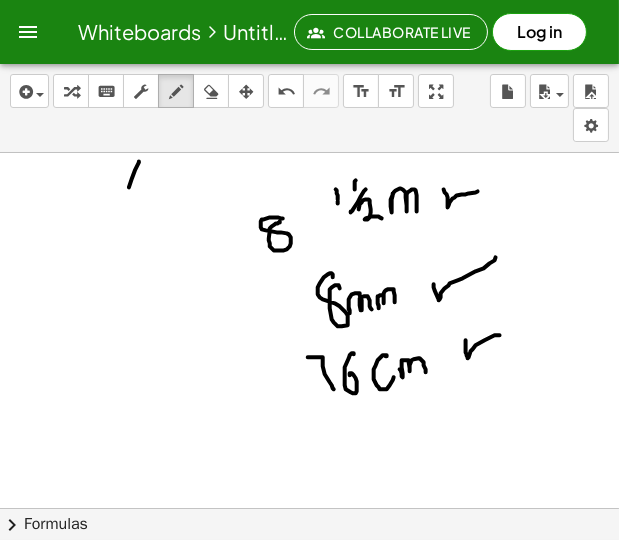 drag, startPoint x: 139, startPoint y: 161, endPoint x: 117, endPoint y: 223, distance: 65.78754 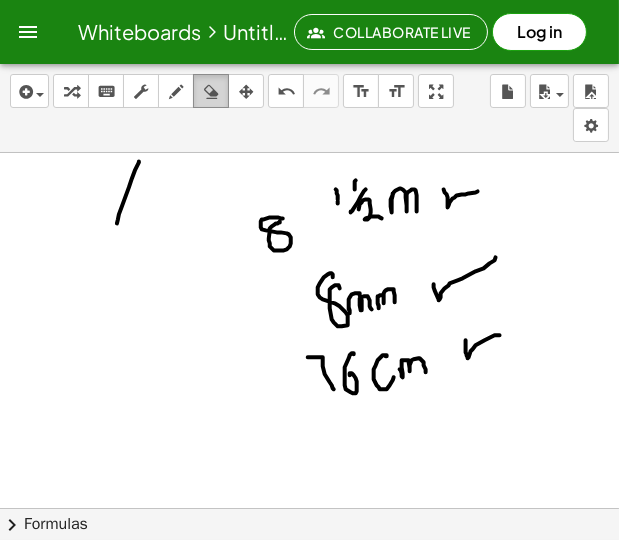 click at bounding box center [211, 91] 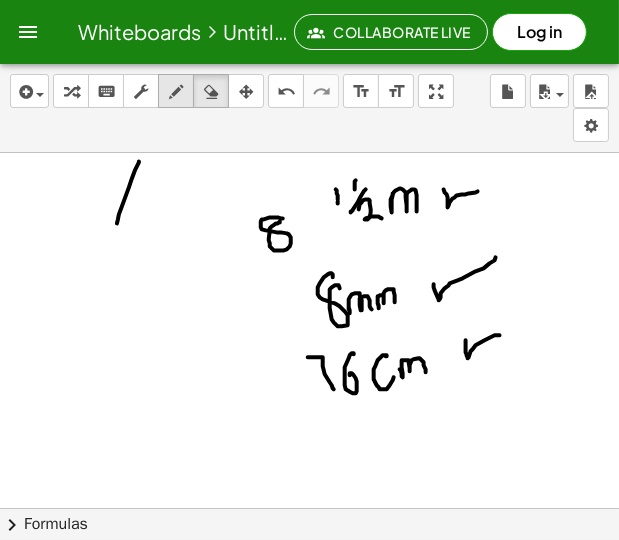 click at bounding box center [176, 92] 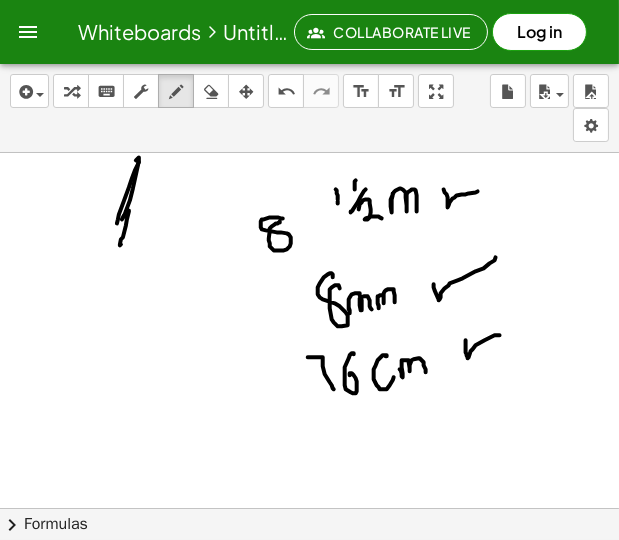 drag, startPoint x: 127, startPoint y: 219, endPoint x: 118, endPoint y: 208, distance: 14.21267 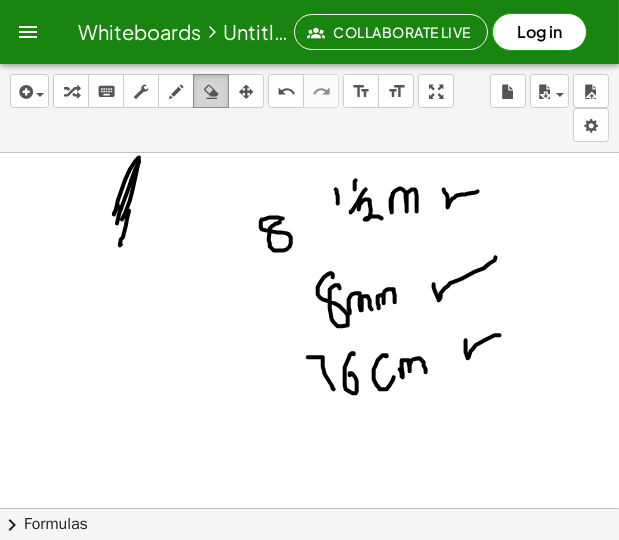 click at bounding box center (211, 92) 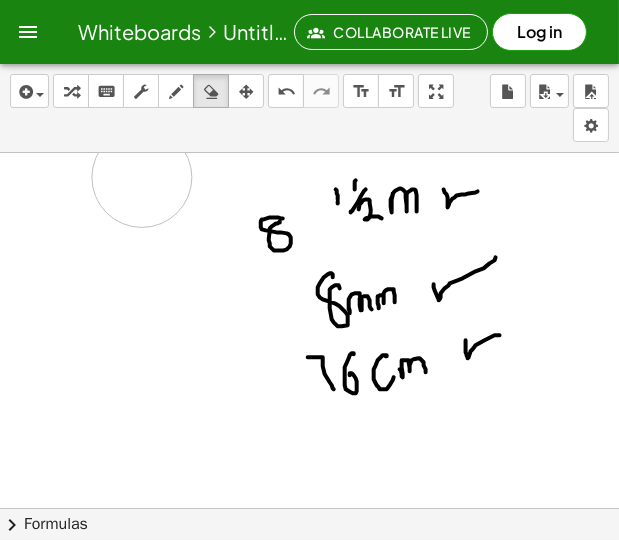 drag, startPoint x: 130, startPoint y: 210, endPoint x: 137, endPoint y: 176, distance: 34.713108 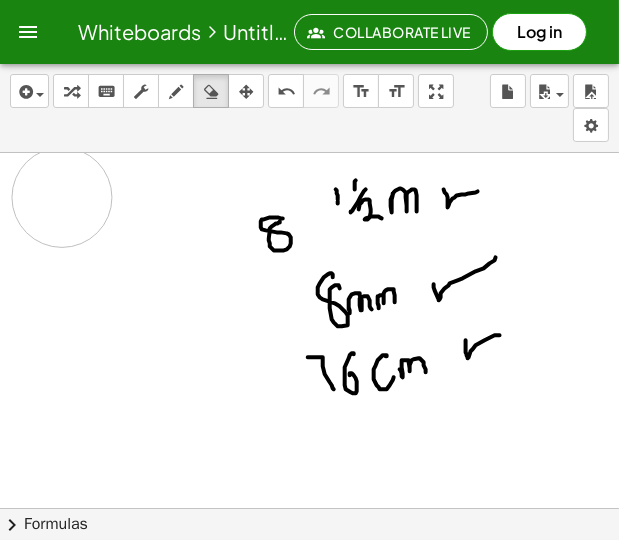 drag, startPoint x: 61, startPoint y: 174, endPoint x: 62, endPoint y: 197, distance: 23.021729 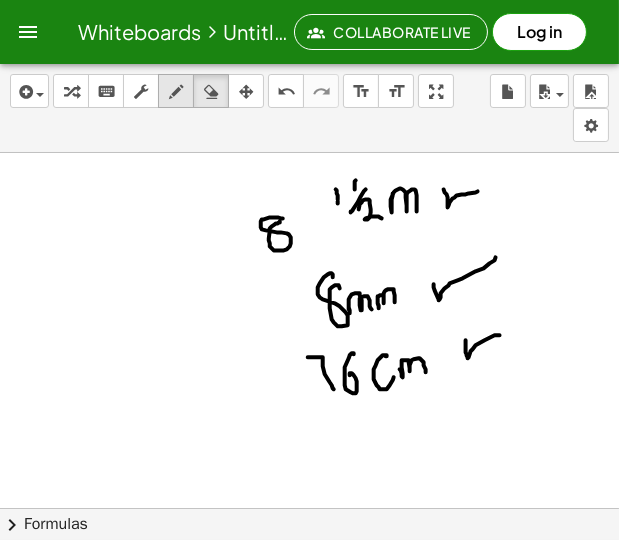 click at bounding box center [176, 92] 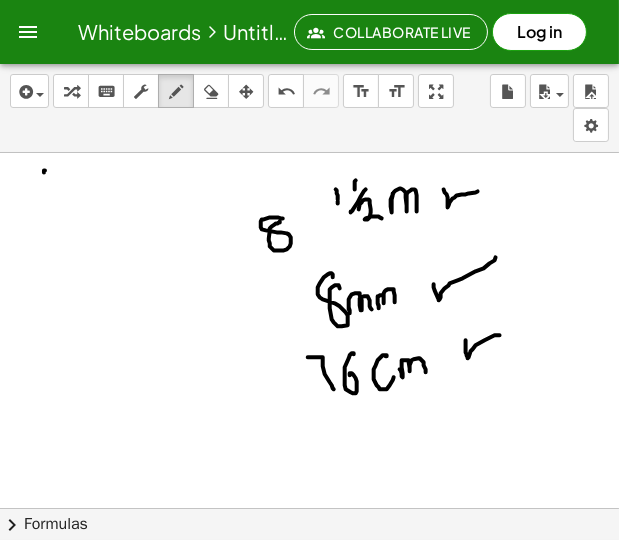 drag, startPoint x: 44, startPoint y: 170, endPoint x: 47, endPoint y: 194, distance: 24.186773 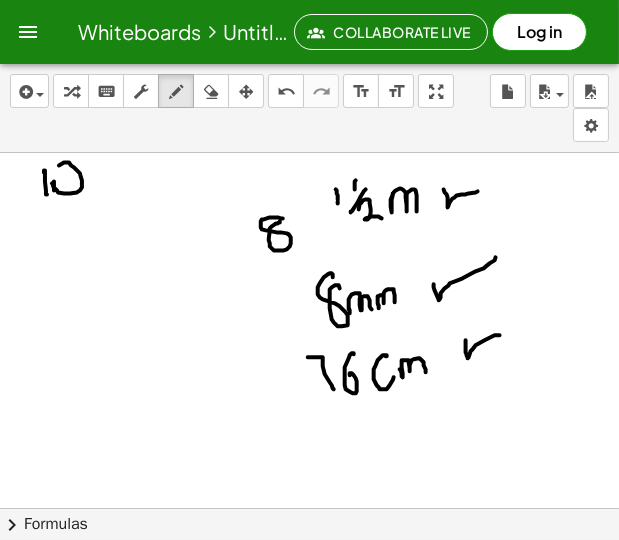 drag, startPoint x: 54, startPoint y: 188, endPoint x: 59, endPoint y: 178, distance: 11.18034 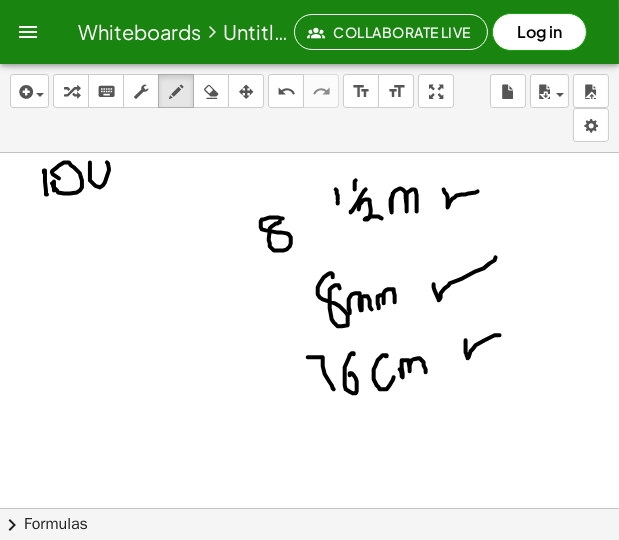 click at bounding box center [309, 580] 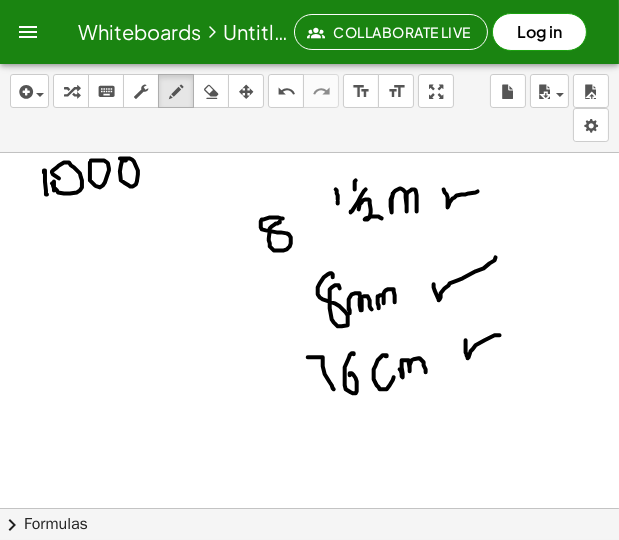 click at bounding box center [309, 580] 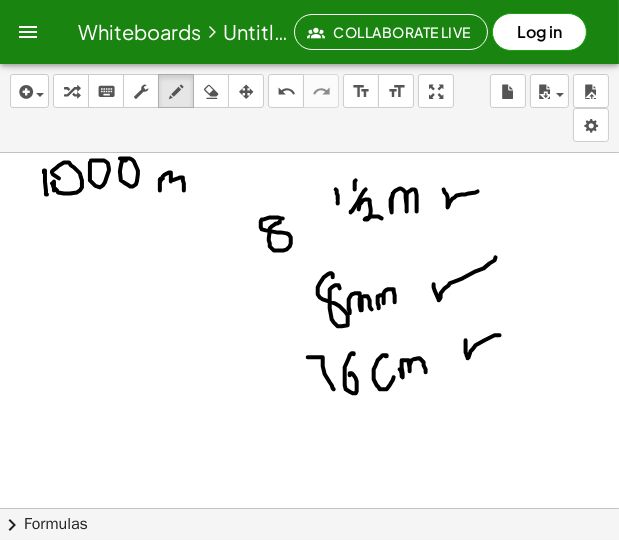 drag, startPoint x: 163, startPoint y: 178, endPoint x: 184, endPoint y: 190, distance: 24.186773 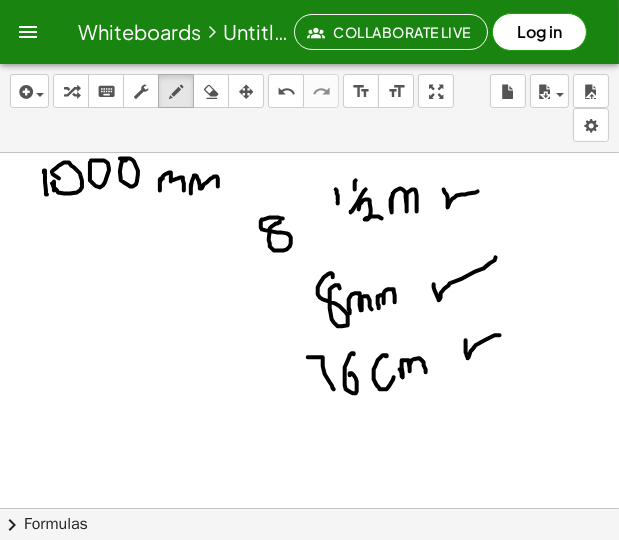 drag, startPoint x: 191, startPoint y: 193, endPoint x: 218, endPoint y: 191, distance: 27.073973 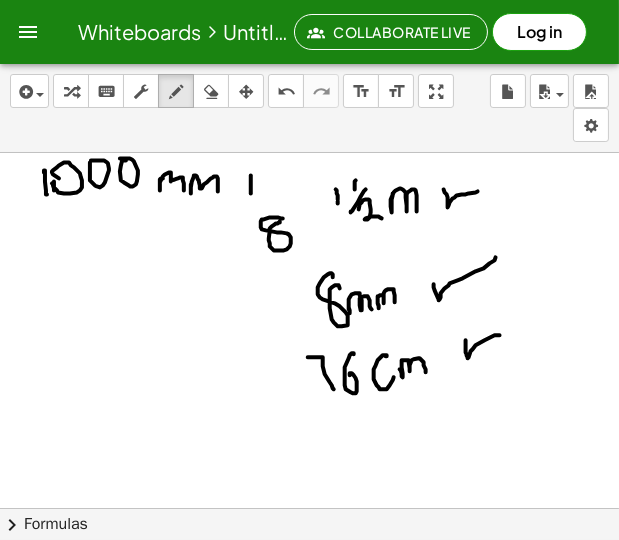 click at bounding box center (309, 580) 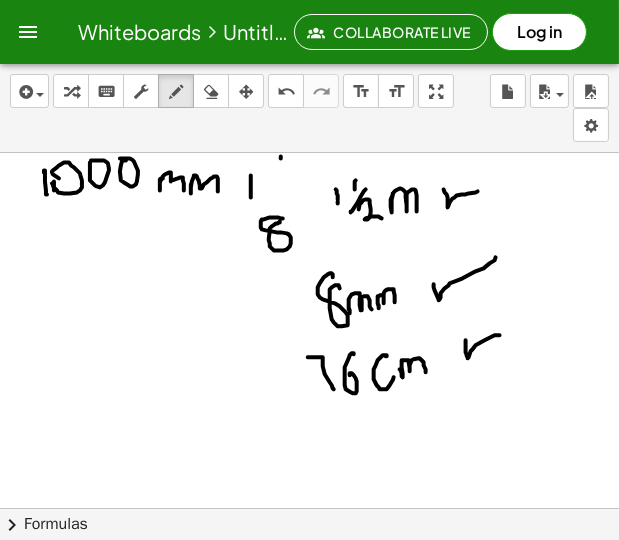 drag, startPoint x: 281, startPoint y: 158, endPoint x: 281, endPoint y: 180, distance: 22 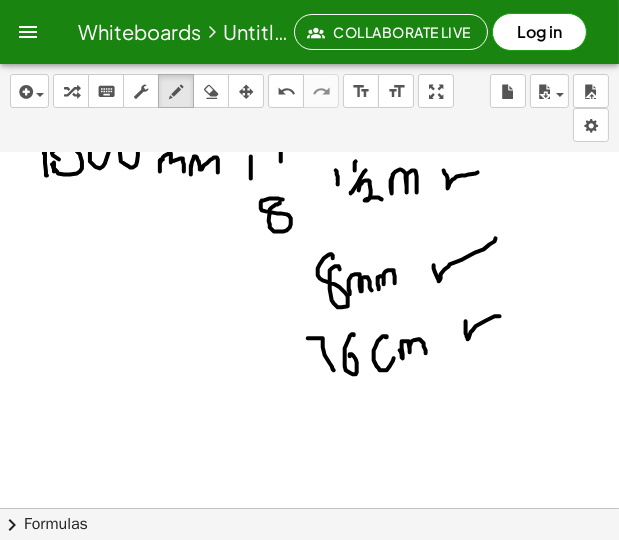 scroll, scrollTop: 0, scrollLeft: 0, axis: both 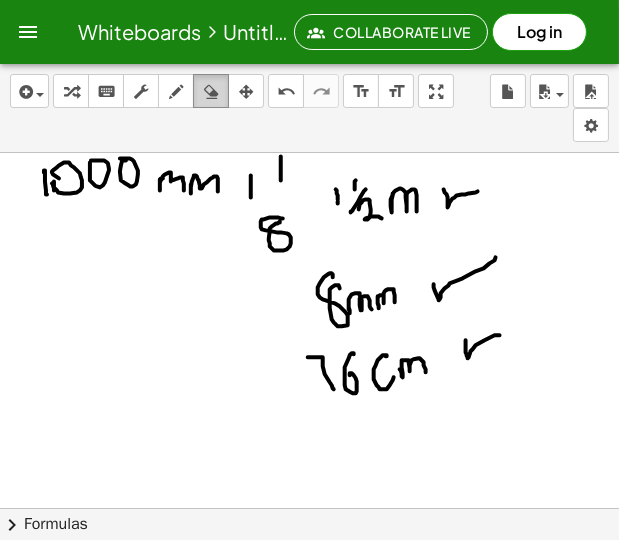 click at bounding box center (211, 92) 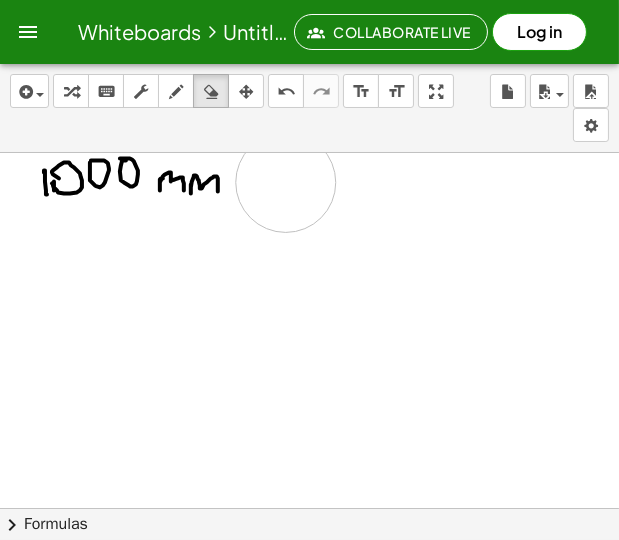 drag, startPoint x: 499, startPoint y: 195, endPoint x: 281, endPoint y: 179, distance: 218.58636 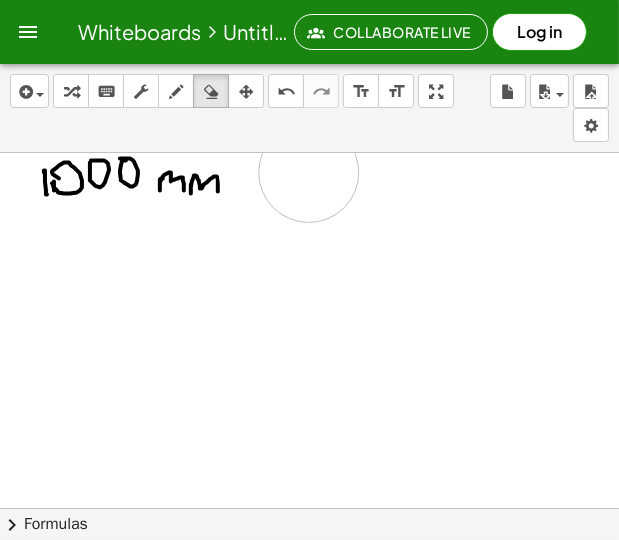 drag, startPoint x: 269, startPoint y: 172, endPoint x: 300, endPoint y: 174, distance: 31.06445 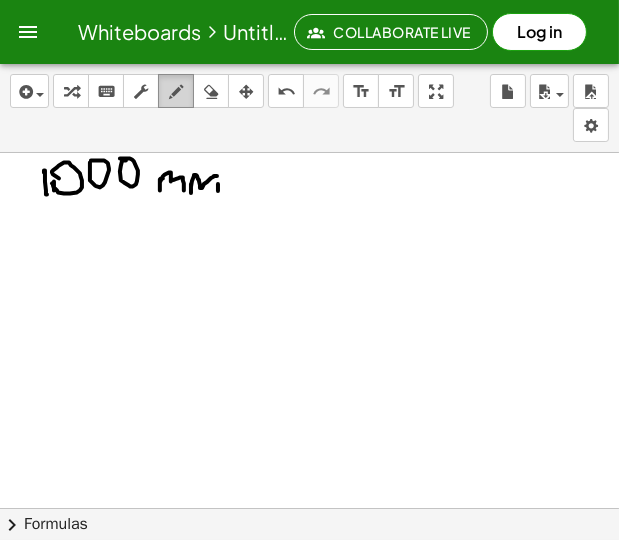 click at bounding box center (176, 91) 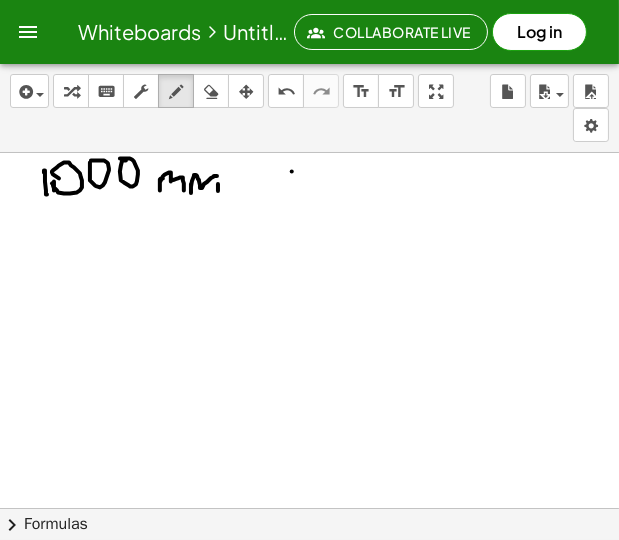 drag, startPoint x: 292, startPoint y: 171, endPoint x: 317, endPoint y: 171, distance: 25 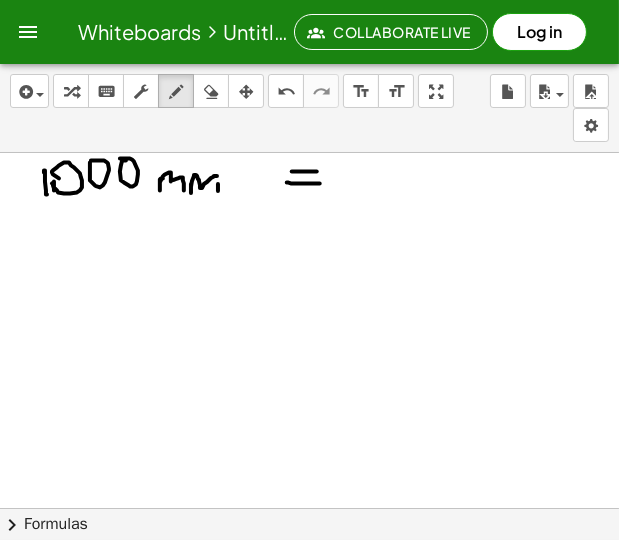 click at bounding box center (309, 580) 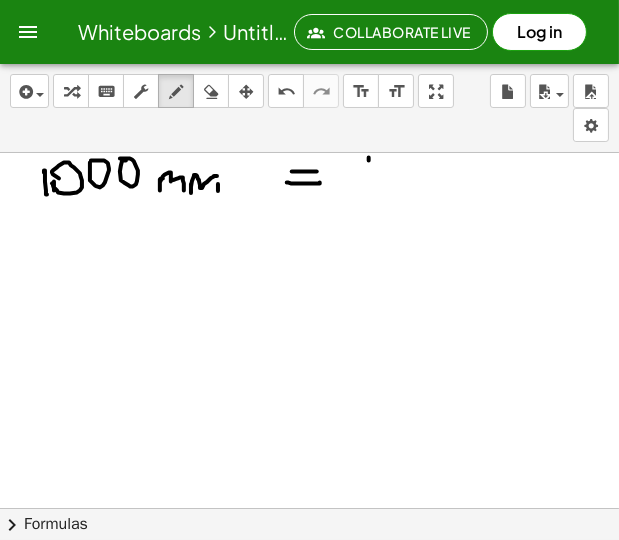 drag, startPoint x: 369, startPoint y: 158, endPoint x: 373, endPoint y: 200, distance: 42.190044 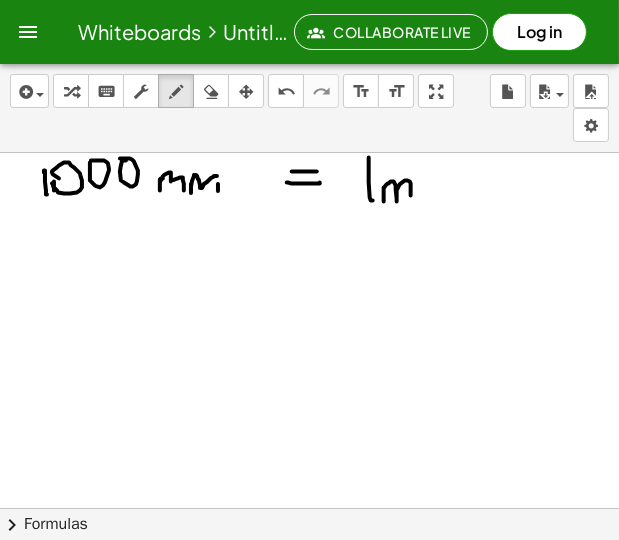drag, startPoint x: 384, startPoint y: 187, endPoint x: 410, endPoint y: 206, distance: 32.202484 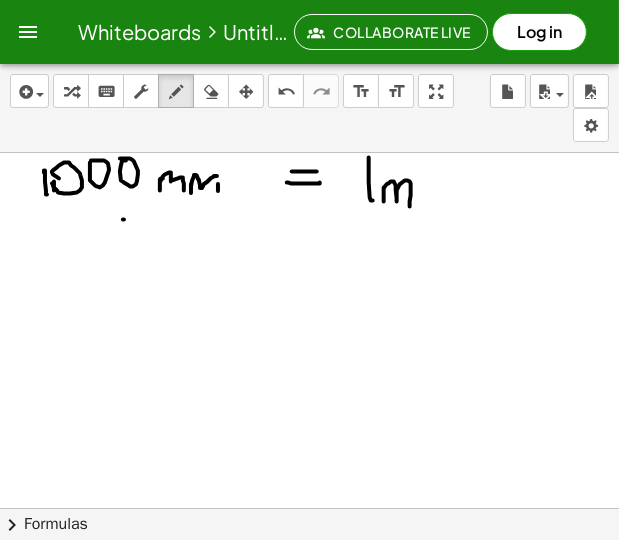 drag, startPoint x: 124, startPoint y: 219, endPoint x: 126, endPoint y: 260, distance: 41.04875 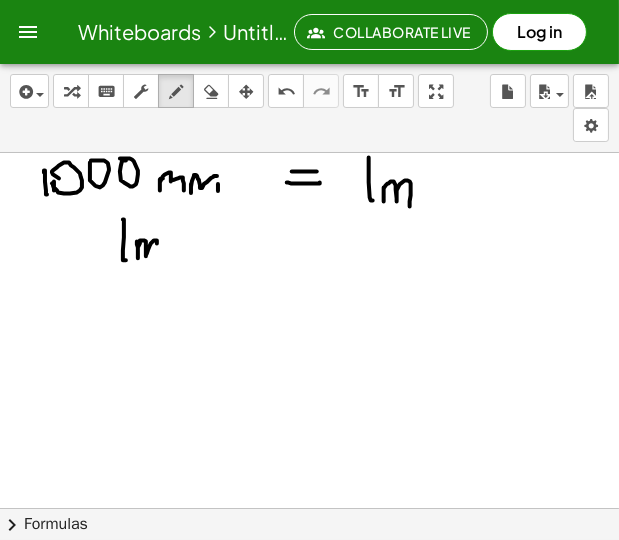 drag, startPoint x: 137, startPoint y: 244, endPoint x: 158, endPoint y: 252, distance: 22.472204 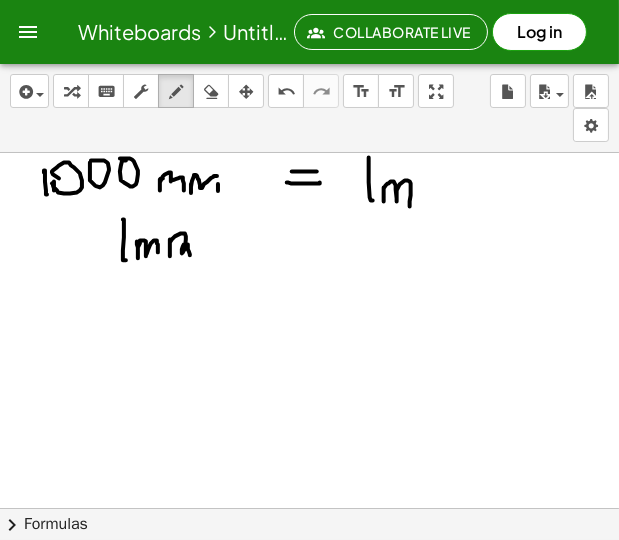 drag, startPoint x: 170, startPoint y: 242, endPoint x: 190, endPoint y: 255, distance: 23.853722 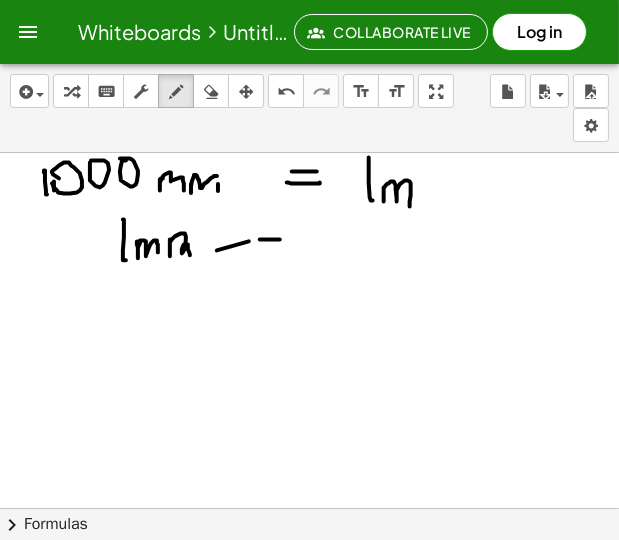 drag, startPoint x: 260, startPoint y: 239, endPoint x: 283, endPoint y: 241, distance: 23.086792 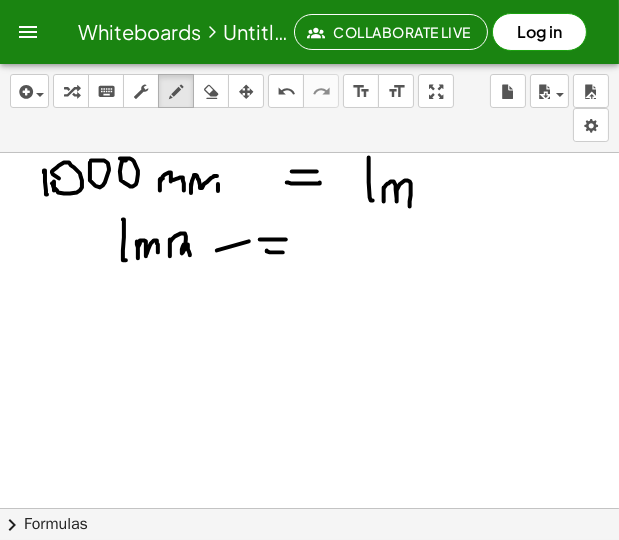 drag, startPoint x: 267, startPoint y: 250, endPoint x: 284, endPoint y: 252, distance: 17.117243 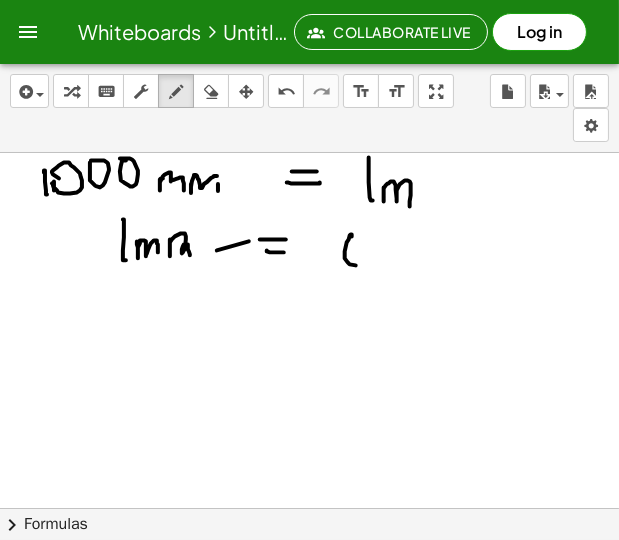 click at bounding box center [309, 580] 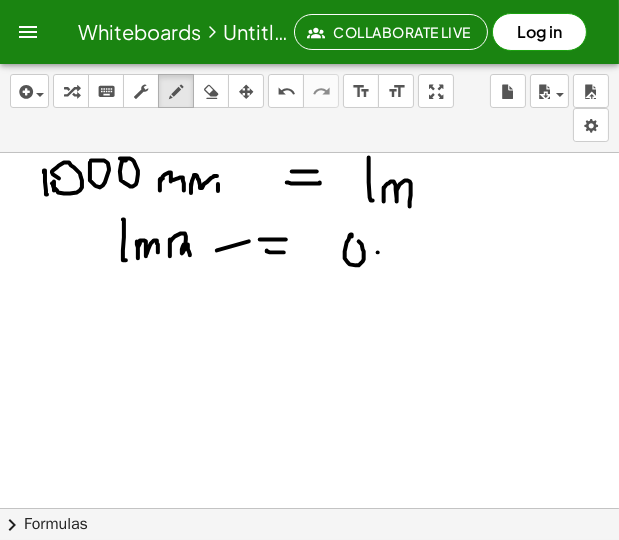 click at bounding box center (309, 580) 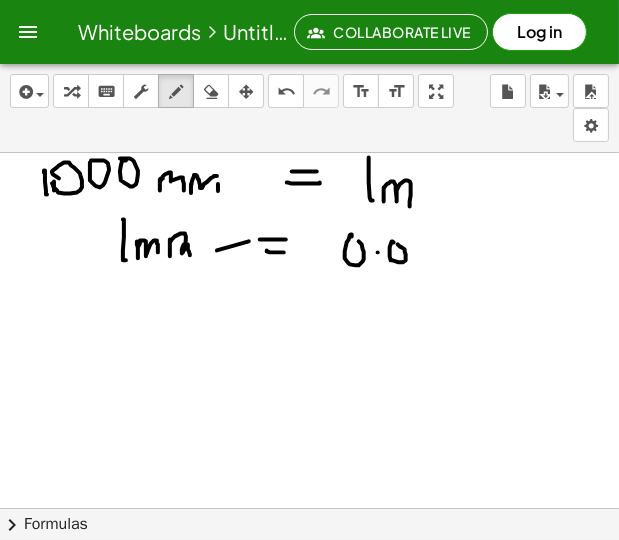 click at bounding box center [309, 580] 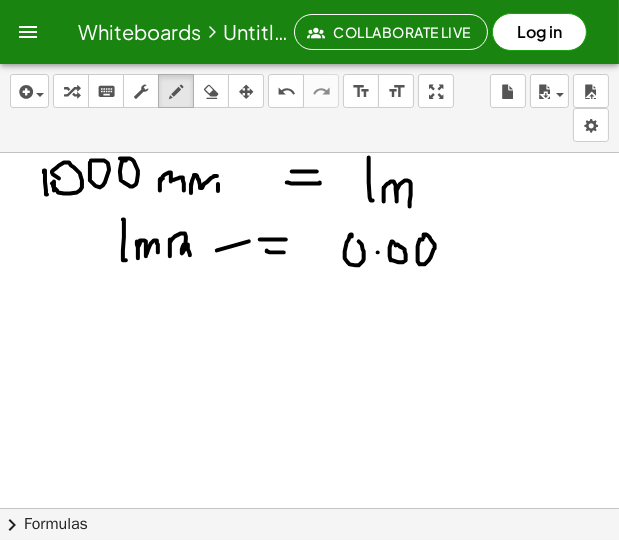 click at bounding box center [309, 580] 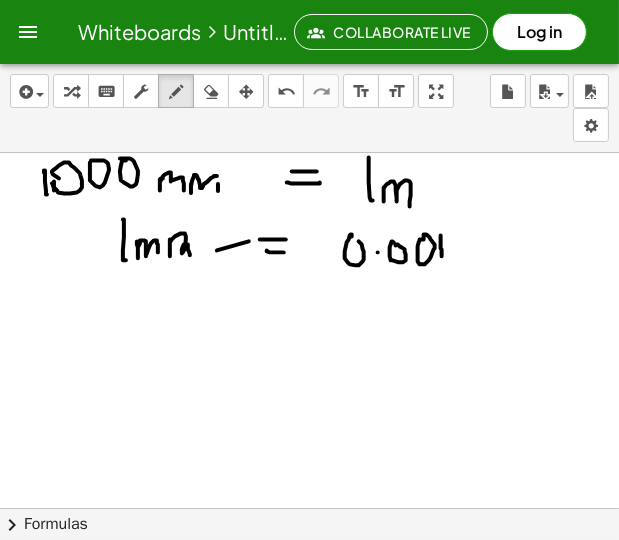 drag, startPoint x: 441, startPoint y: 240, endPoint x: 442, endPoint y: 256, distance: 16.03122 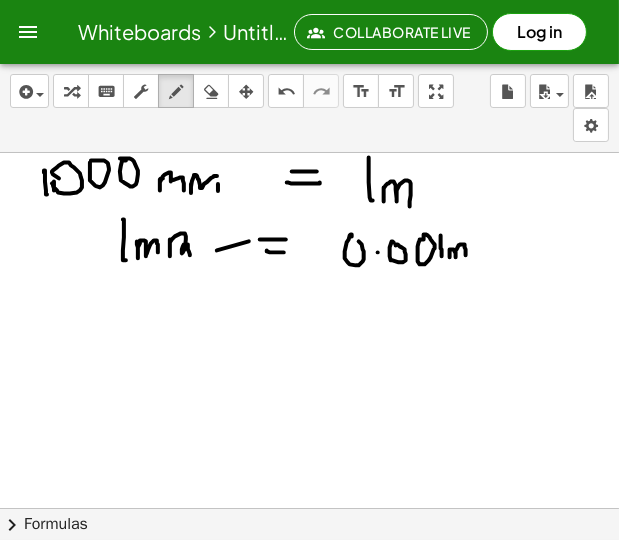 drag, startPoint x: 450, startPoint y: 251, endPoint x: 466, endPoint y: 255, distance: 16.492422 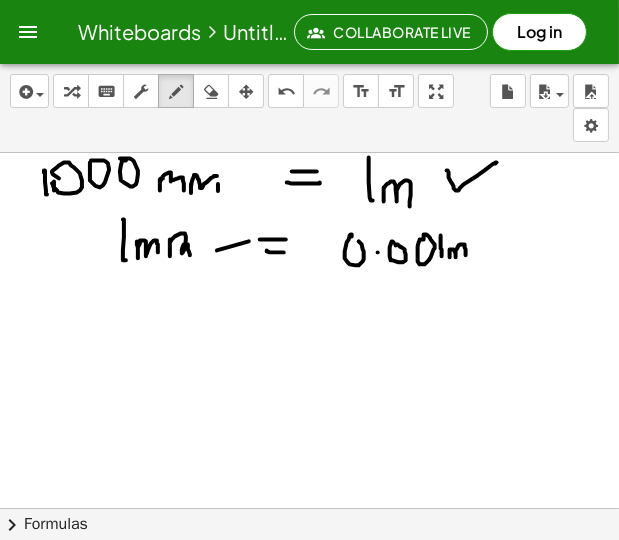 drag, startPoint x: 447, startPoint y: 170, endPoint x: 496, endPoint y: 162, distance: 49.648766 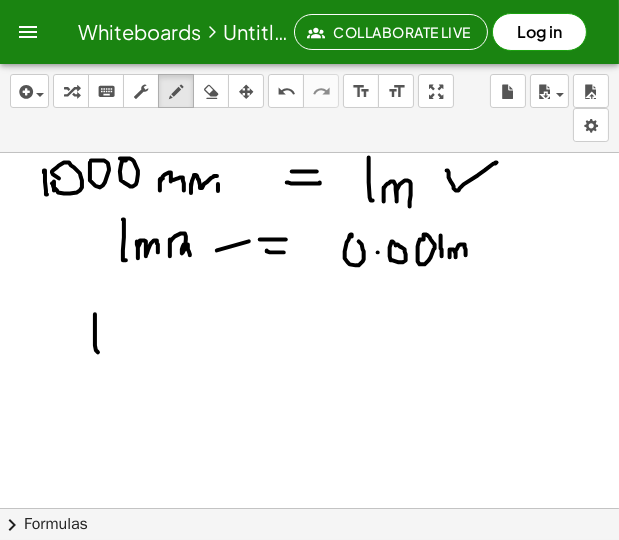 drag, startPoint x: 95, startPoint y: 314, endPoint x: 98, endPoint y: 352, distance: 38.118237 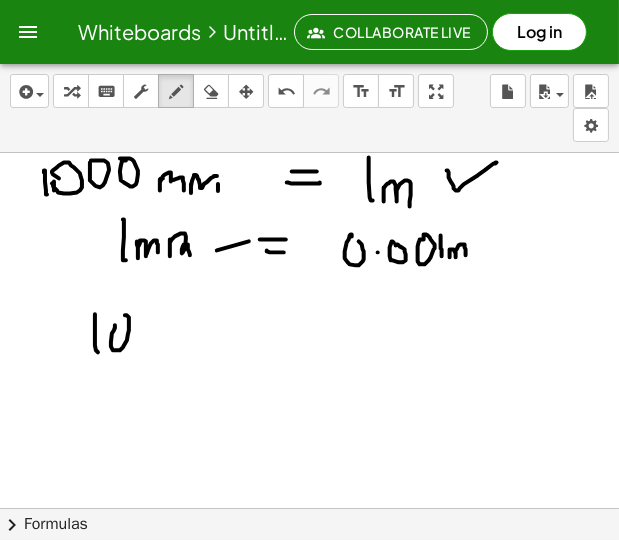 click at bounding box center [309, 580] 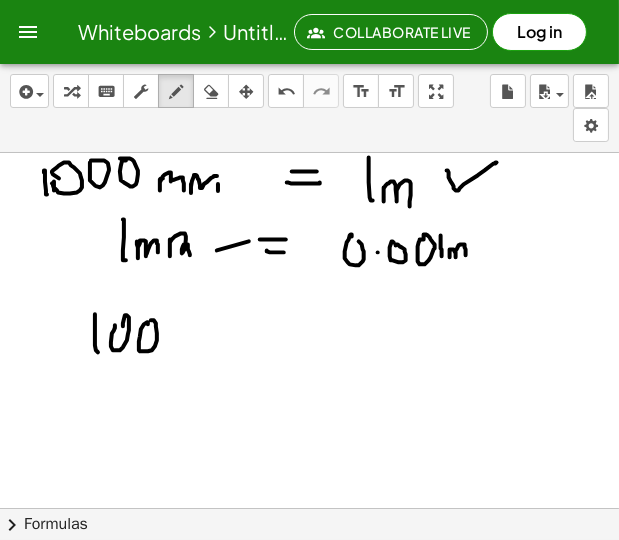 click at bounding box center (309, 580) 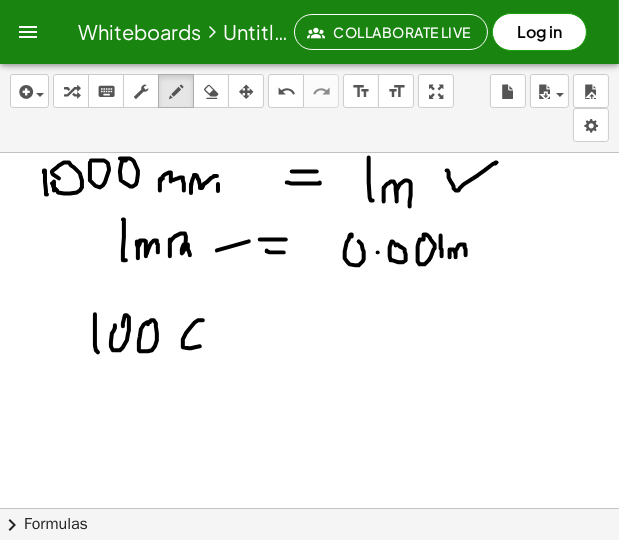 drag, startPoint x: 203, startPoint y: 320, endPoint x: 201, endPoint y: 344, distance: 24.083189 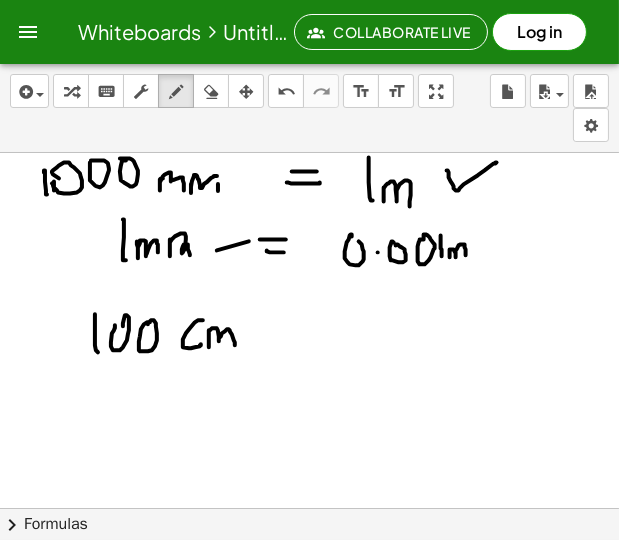 drag, startPoint x: 209, startPoint y: 335, endPoint x: 235, endPoint y: 345, distance: 27.856777 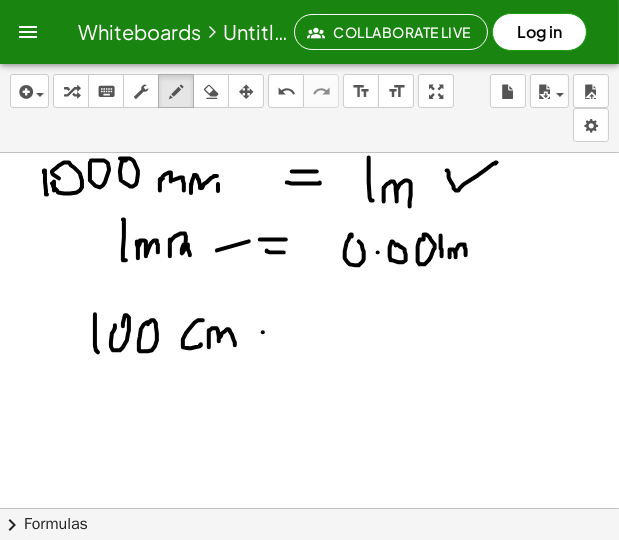 drag, startPoint x: 263, startPoint y: 332, endPoint x: 280, endPoint y: 331, distance: 17.029387 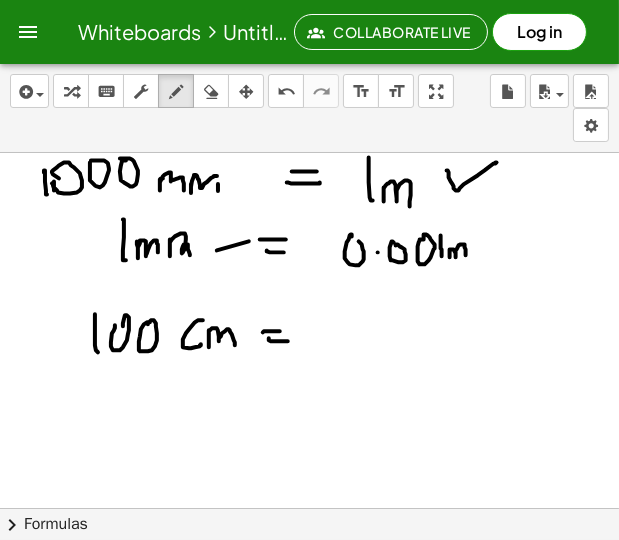 drag, startPoint x: 269, startPoint y: 340, endPoint x: 291, endPoint y: 341, distance: 22.022715 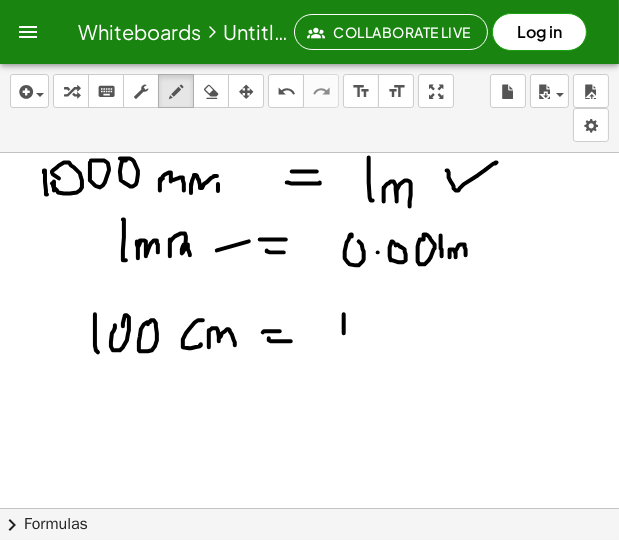 drag, startPoint x: 344, startPoint y: 314, endPoint x: 345, endPoint y: 340, distance: 26.019224 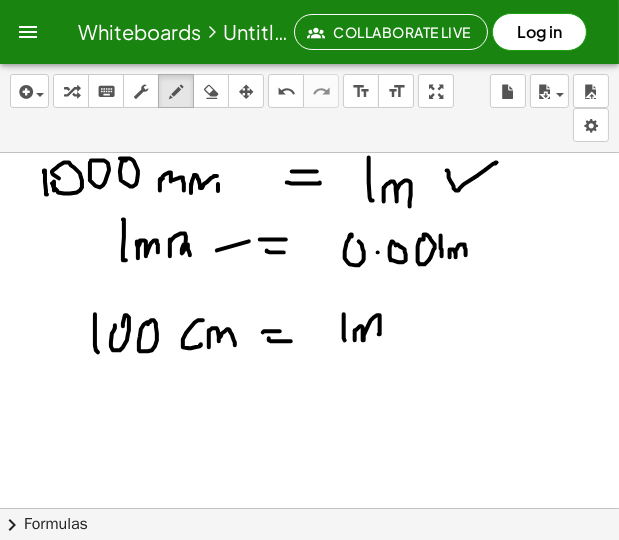 drag, startPoint x: 355, startPoint y: 331, endPoint x: 379, endPoint y: 334, distance: 24.186773 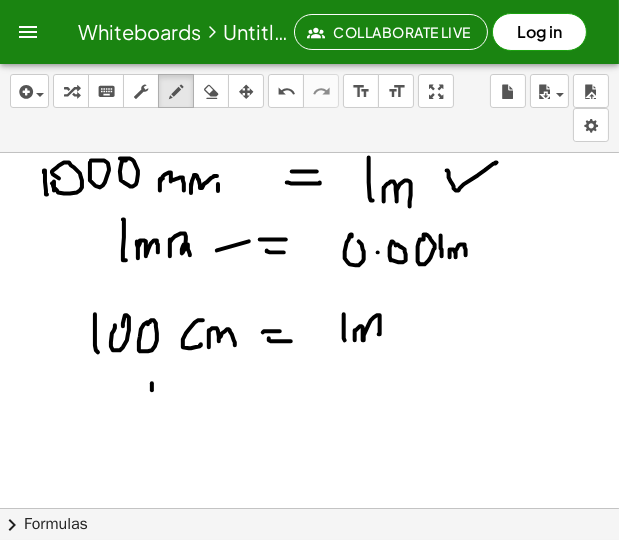 drag, startPoint x: 152, startPoint y: 390, endPoint x: 153, endPoint y: 410, distance: 20.024984 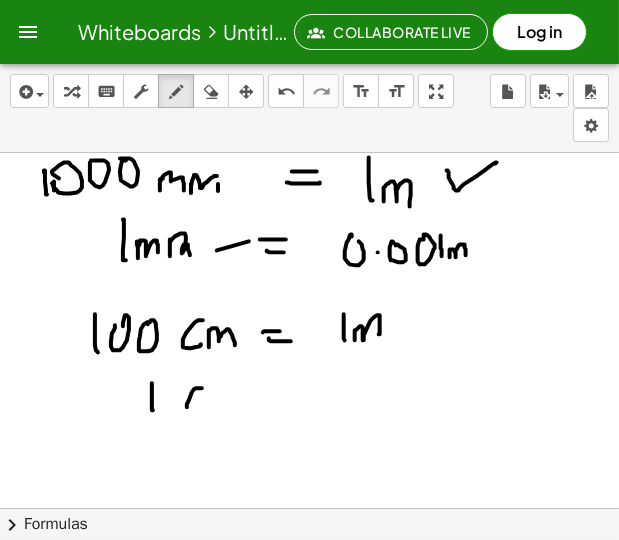 drag, startPoint x: 199, startPoint y: 388, endPoint x: 200, endPoint y: 408, distance: 20.024984 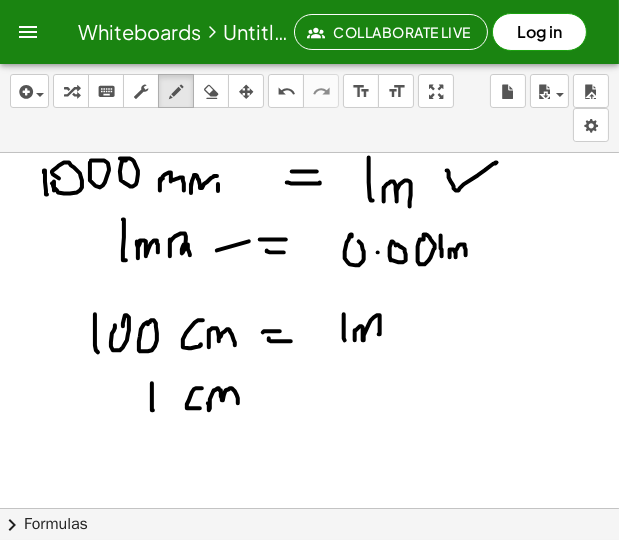 drag, startPoint x: 208, startPoint y: 403, endPoint x: 238, endPoint y: 403, distance: 30 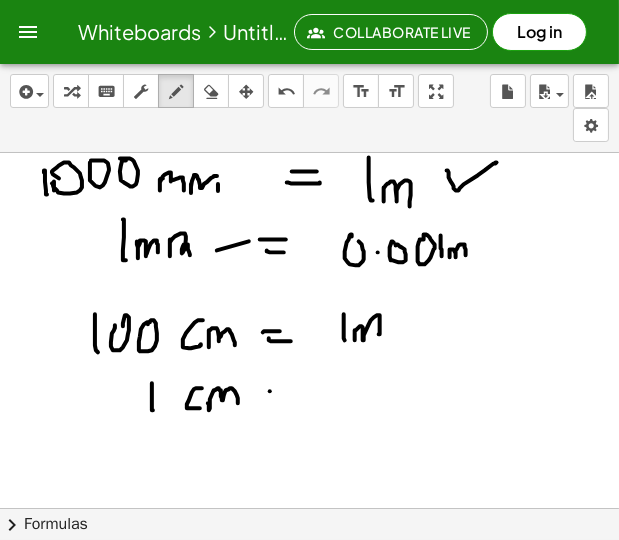 drag, startPoint x: 270, startPoint y: 391, endPoint x: 284, endPoint y: 390, distance: 14.035668 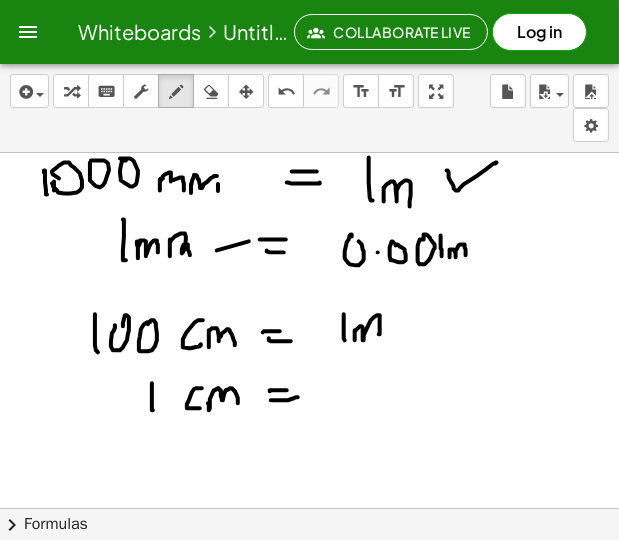 drag, startPoint x: 271, startPoint y: 400, endPoint x: 298, endPoint y: 397, distance: 27.166155 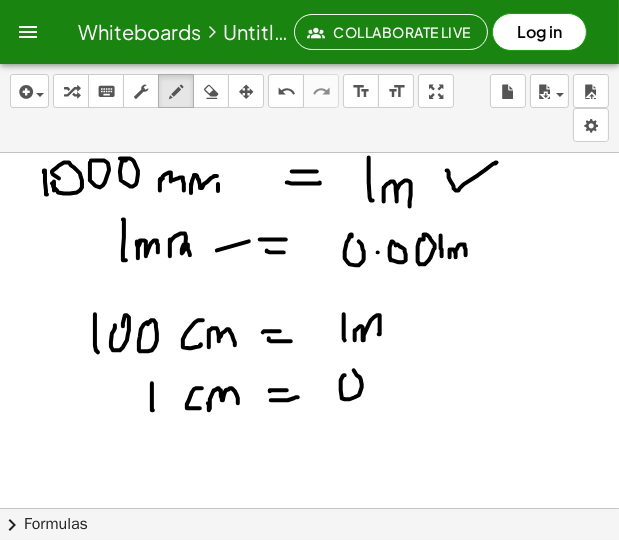 click at bounding box center [309, 580] 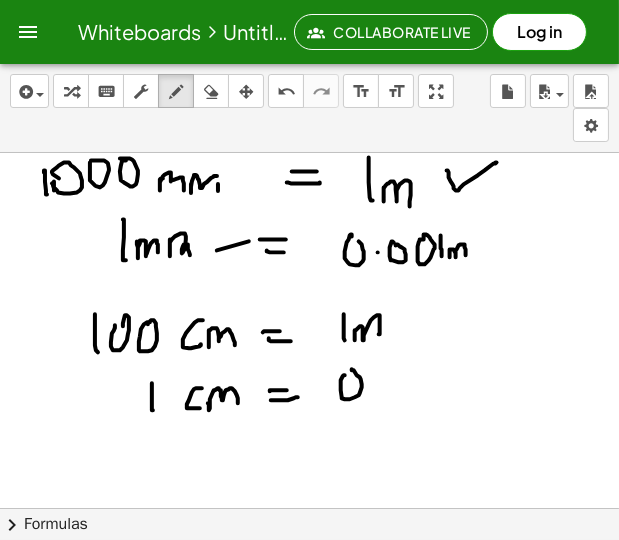 click at bounding box center [309, 580] 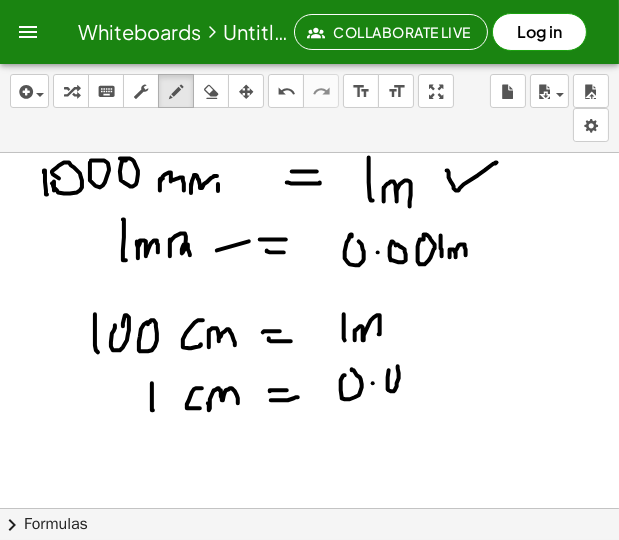 click at bounding box center [309, 580] 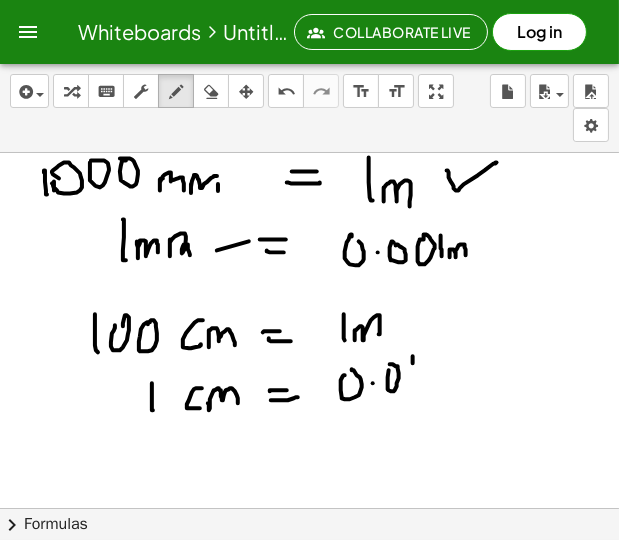 drag, startPoint x: 413, startPoint y: 357, endPoint x: 415, endPoint y: 386, distance: 29.068884 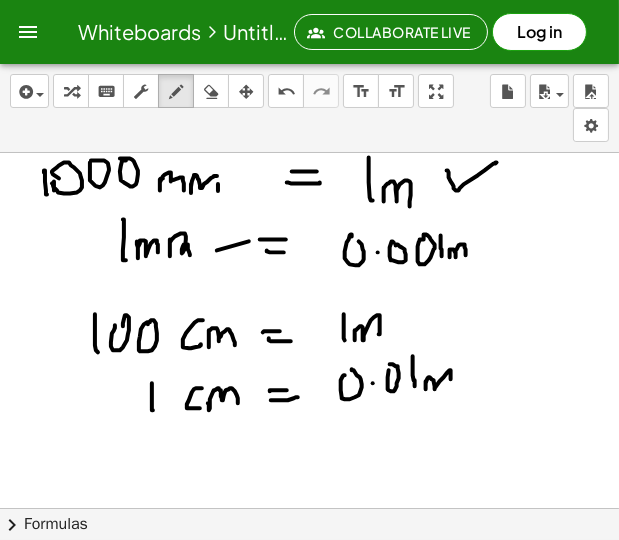 drag, startPoint x: 426, startPoint y: 388, endPoint x: 449, endPoint y: 391, distance: 23.194826 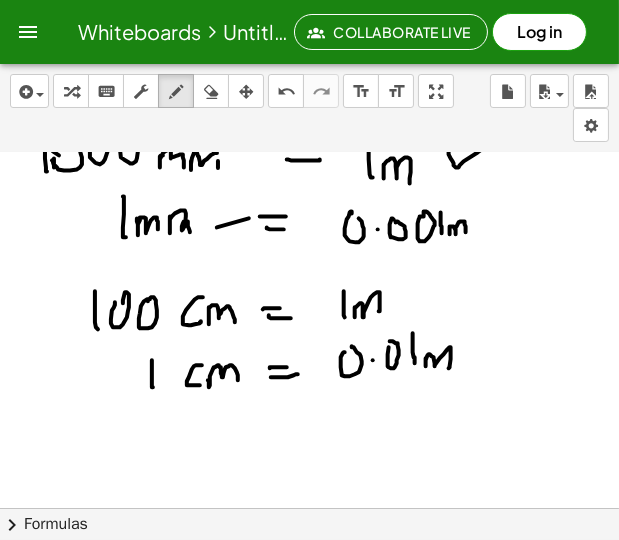 scroll, scrollTop: 24, scrollLeft: 0, axis: vertical 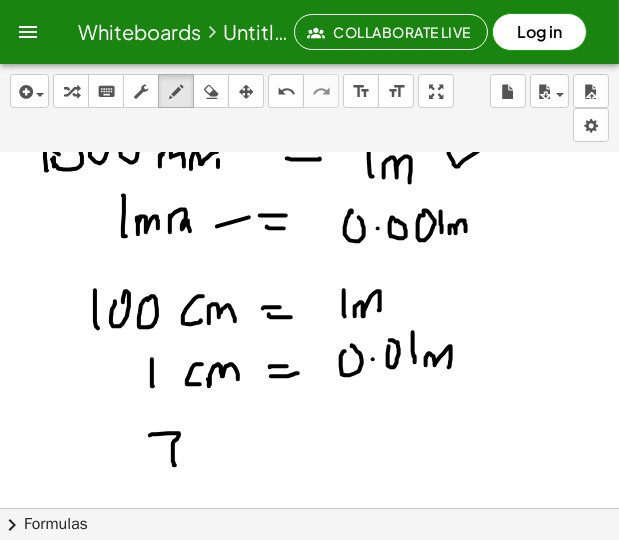 drag, startPoint x: 150, startPoint y: 435, endPoint x: 175, endPoint y: 465, distance: 39.051247 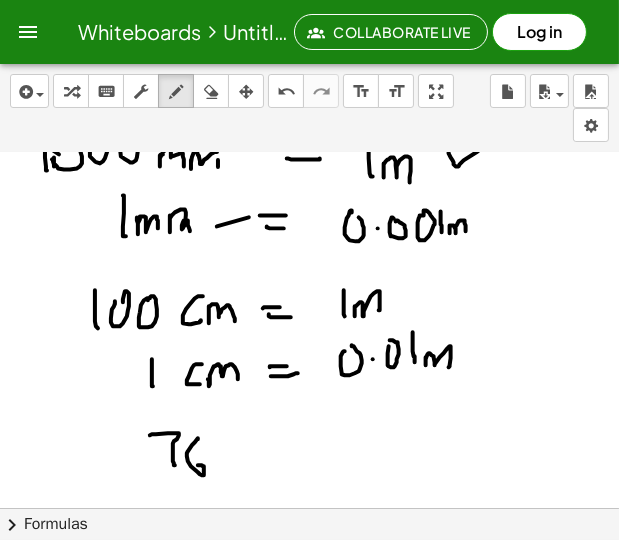 drag, startPoint x: 198, startPoint y: 438, endPoint x: 198, endPoint y: 465, distance: 27 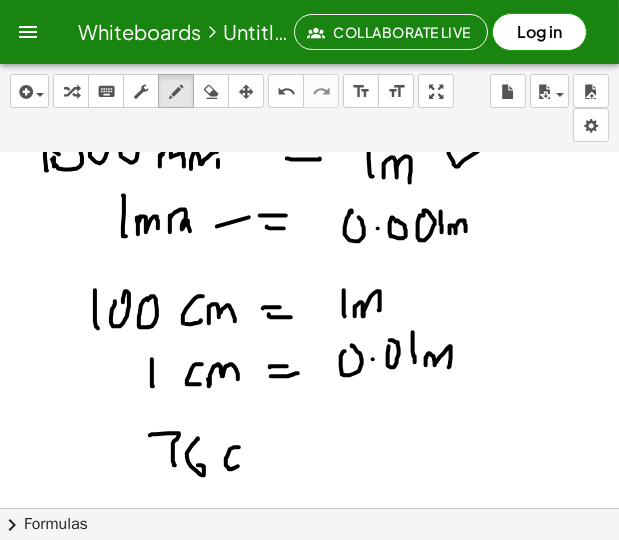 drag, startPoint x: 239, startPoint y: 447, endPoint x: 238, endPoint y: 466, distance: 19.026299 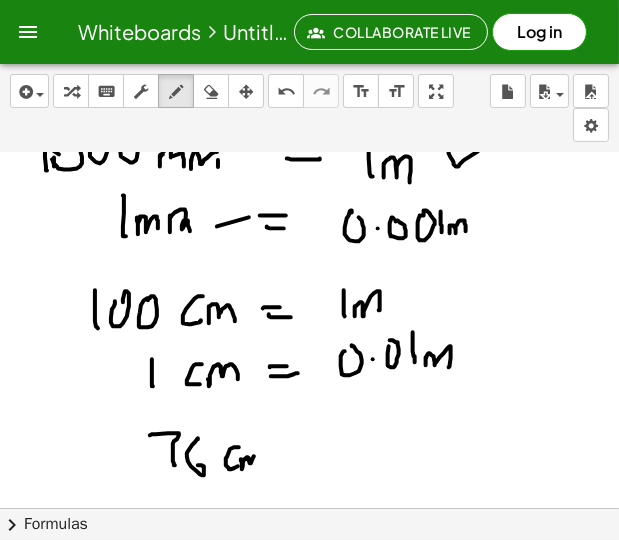 drag, startPoint x: 241, startPoint y: 459, endPoint x: 265, endPoint y: 460, distance: 24.020824 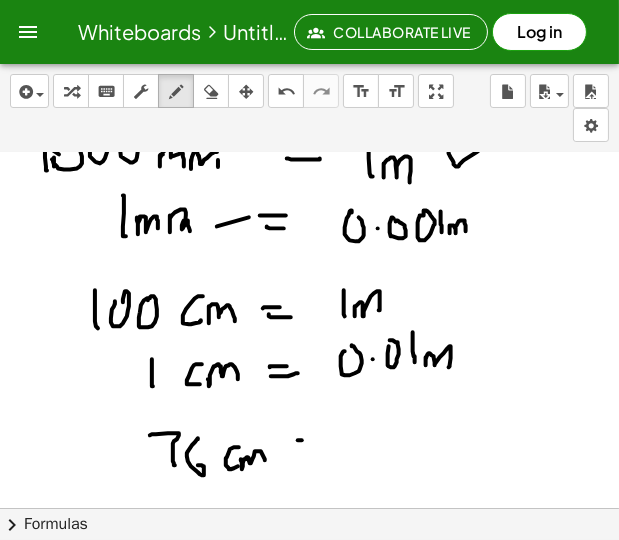 click at bounding box center (309, 556) 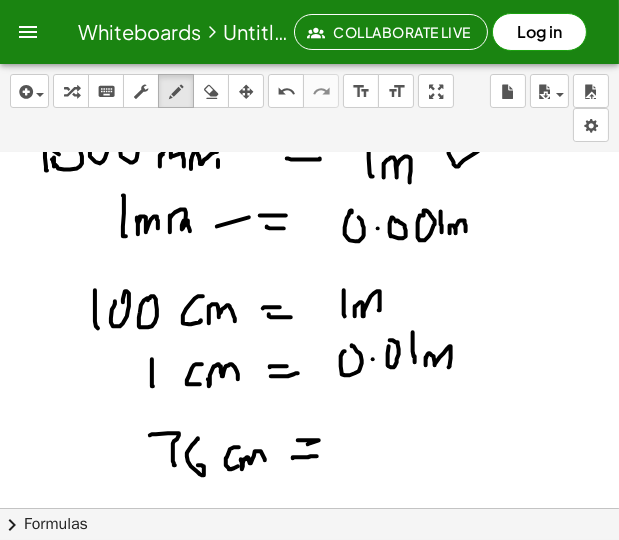 drag, startPoint x: 293, startPoint y: 458, endPoint x: 317, endPoint y: 456, distance: 24.083189 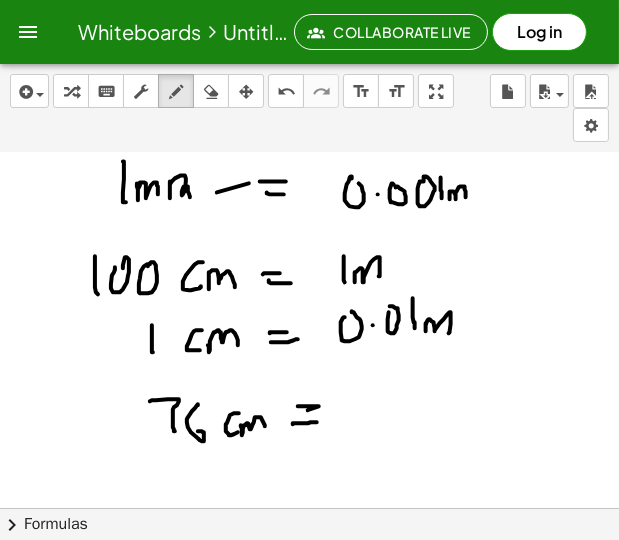 scroll, scrollTop: 59, scrollLeft: 0, axis: vertical 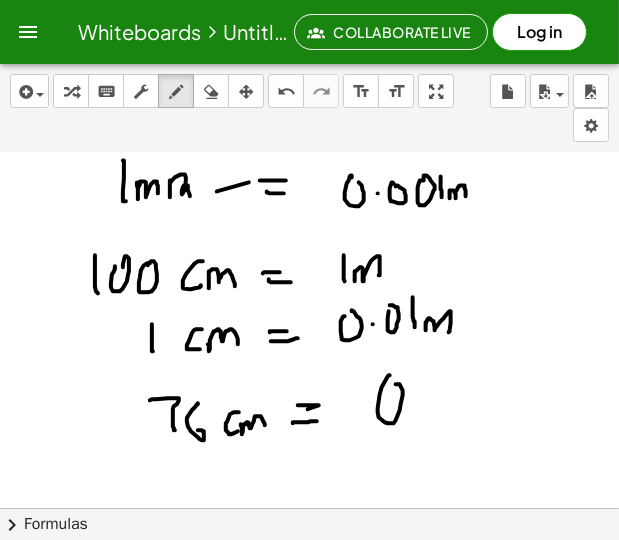 drag, startPoint x: 387, startPoint y: 378, endPoint x: 396, endPoint y: 384, distance: 10.816654 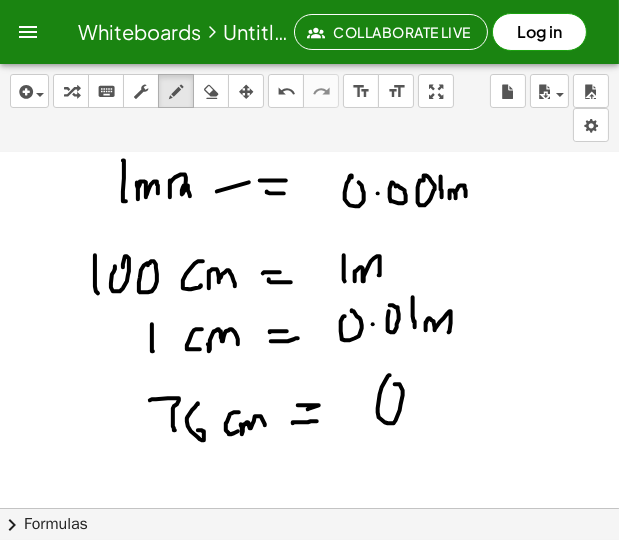 click at bounding box center (309, 521) 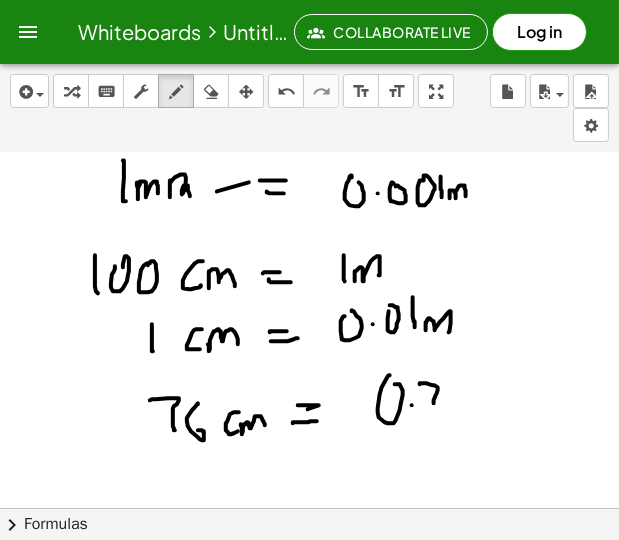 drag, startPoint x: 420, startPoint y: 384, endPoint x: 429, endPoint y: 434, distance: 50.803543 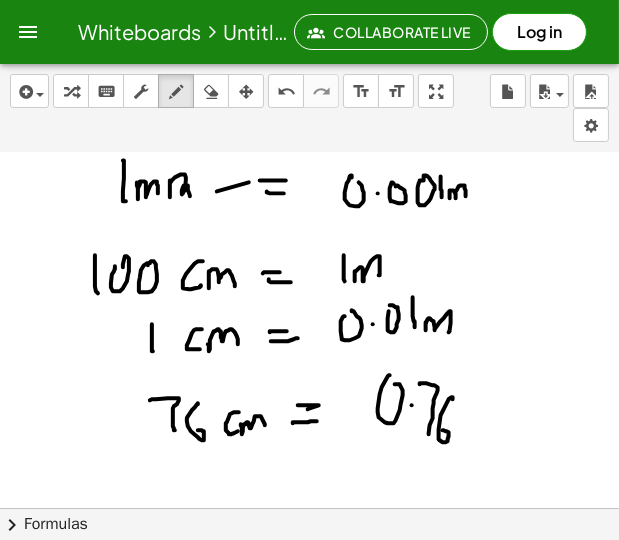 drag, startPoint x: 452, startPoint y: 397, endPoint x: 443, endPoint y: 430, distance: 34.20526 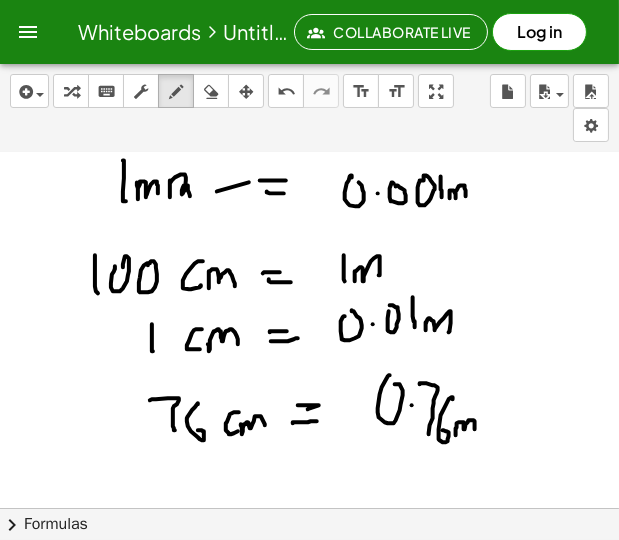 drag, startPoint x: 456, startPoint y: 428, endPoint x: 475, endPoint y: 429, distance: 19.026299 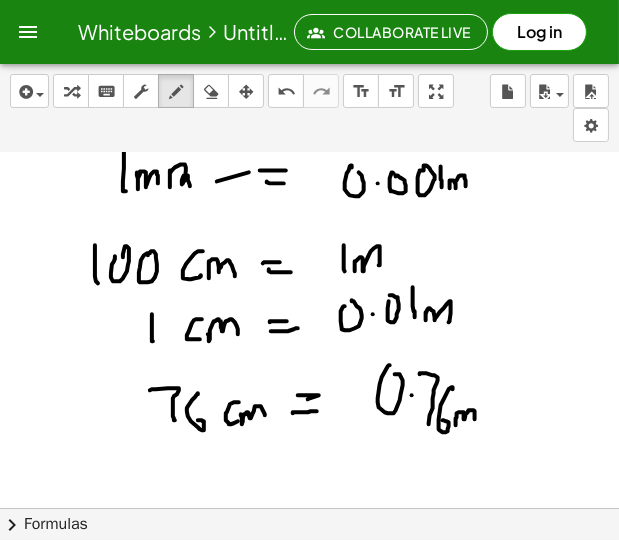 scroll, scrollTop: 74, scrollLeft: 0, axis: vertical 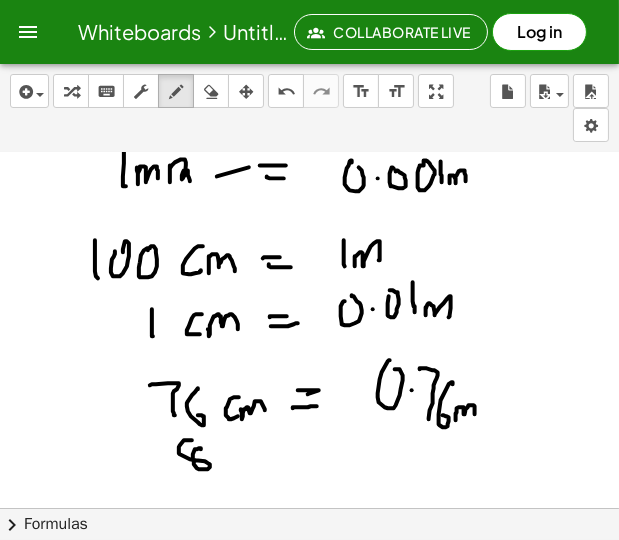drag, startPoint x: 191, startPoint y: 440, endPoint x: 201, endPoint y: 449, distance: 13.453624 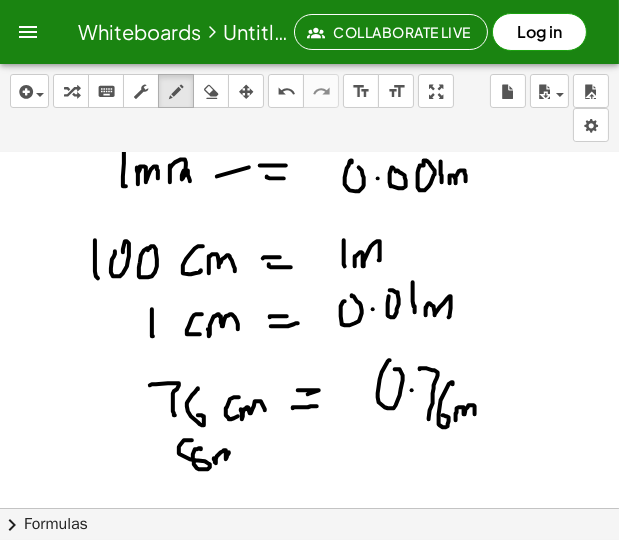 drag, startPoint x: 214, startPoint y: 458, endPoint x: 236, endPoint y: 459, distance: 22.022715 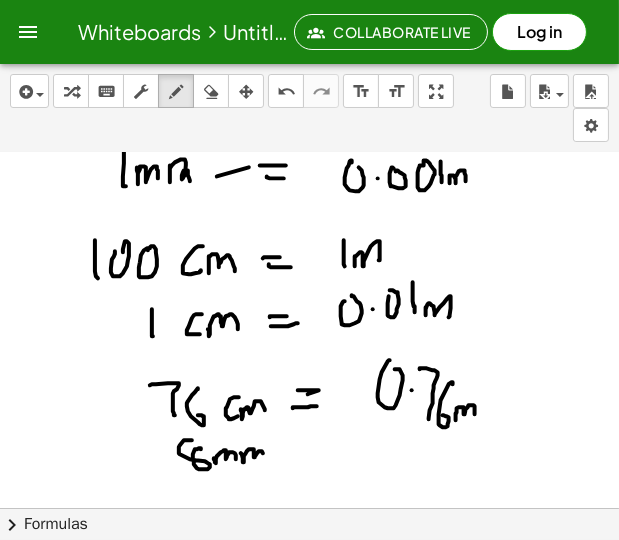 drag, startPoint x: 241, startPoint y: 453, endPoint x: 265, endPoint y: 459, distance: 24.738634 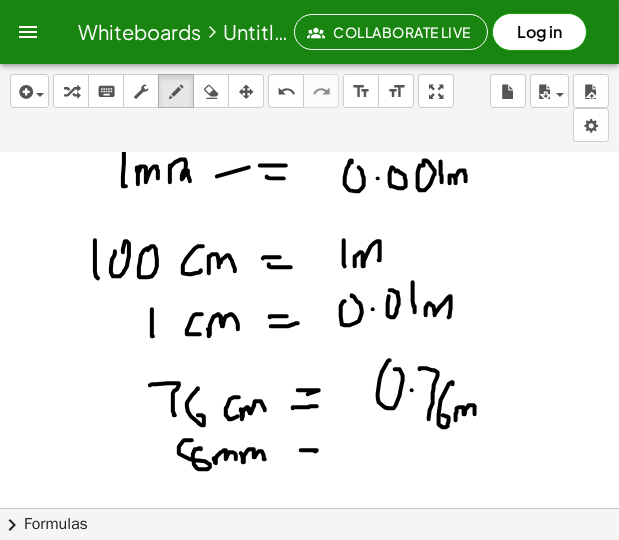 click at bounding box center (309, 506) 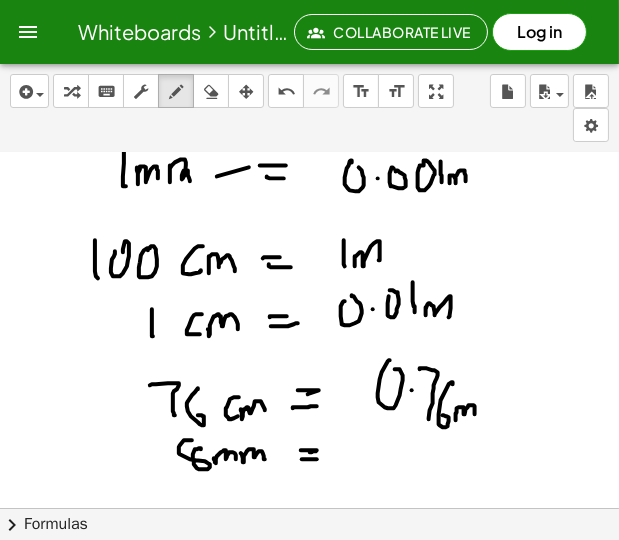 drag, startPoint x: 302, startPoint y: 459, endPoint x: 320, endPoint y: 459, distance: 18 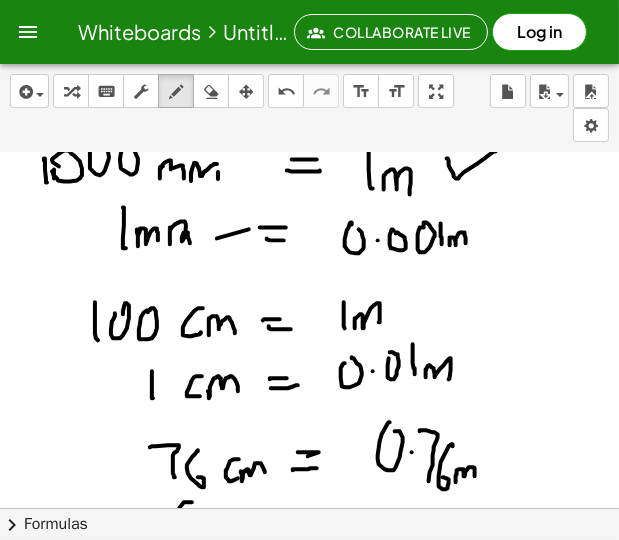scroll, scrollTop: 18, scrollLeft: 0, axis: vertical 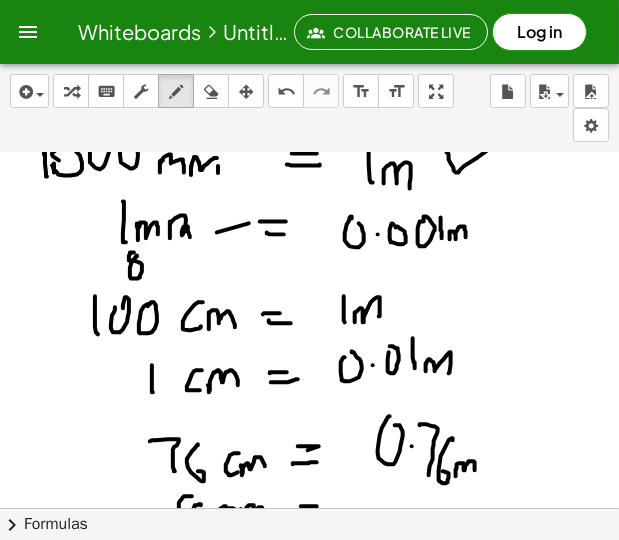 click at bounding box center [309, 562] 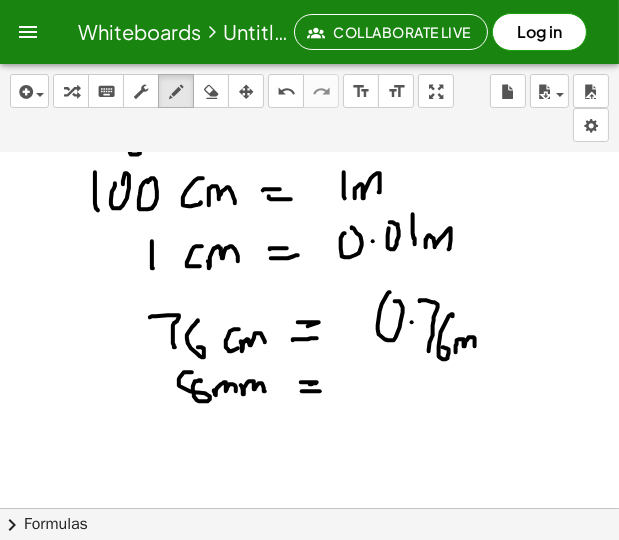 scroll, scrollTop: 157, scrollLeft: 0, axis: vertical 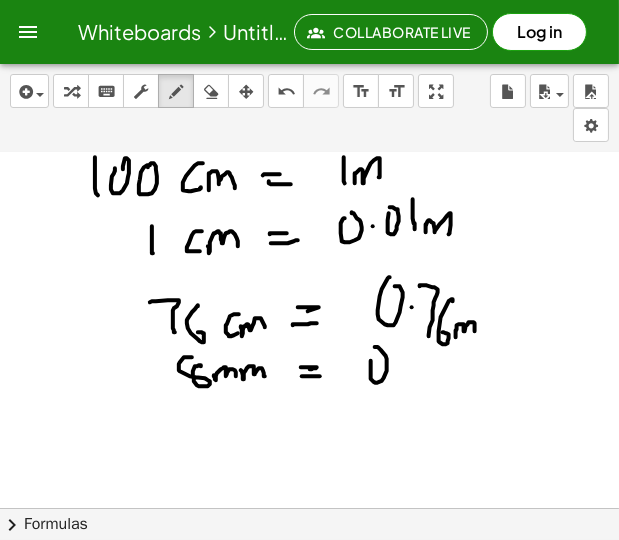 click at bounding box center (309, 423) 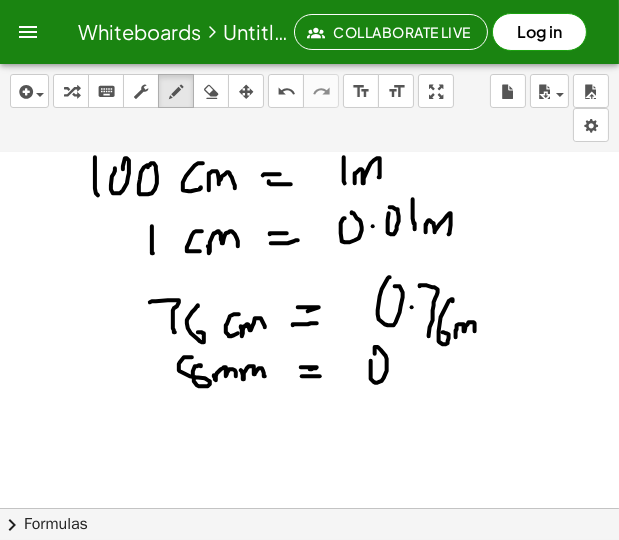 click at bounding box center [309, 423] 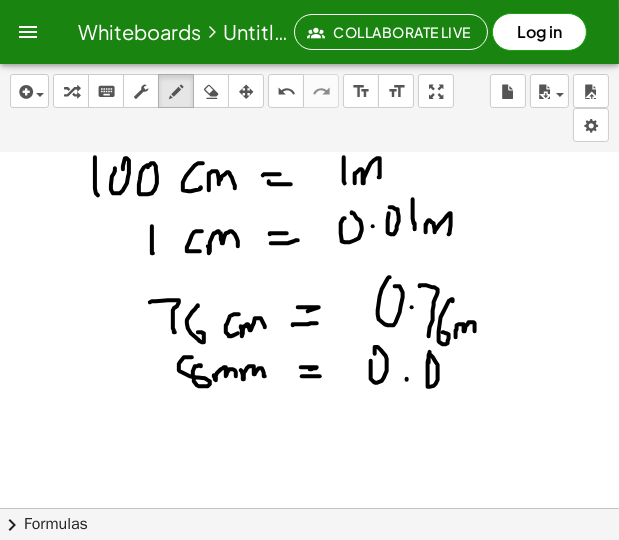 drag, startPoint x: 430, startPoint y: 351, endPoint x: 429, endPoint y: 362, distance: 11.045361 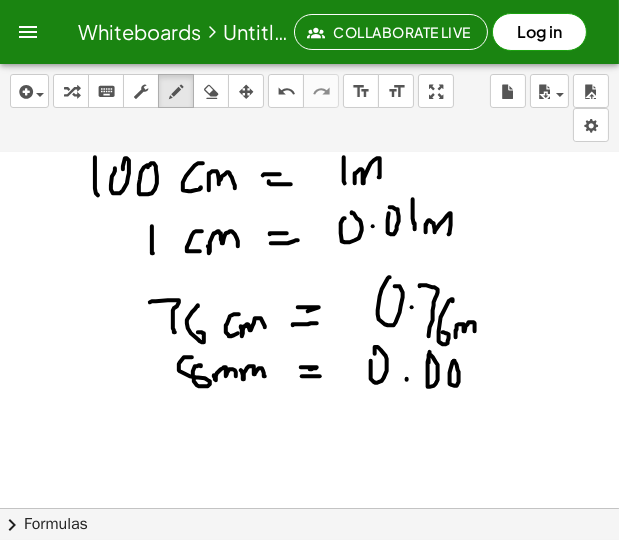 click at bounding box center [309, 423] 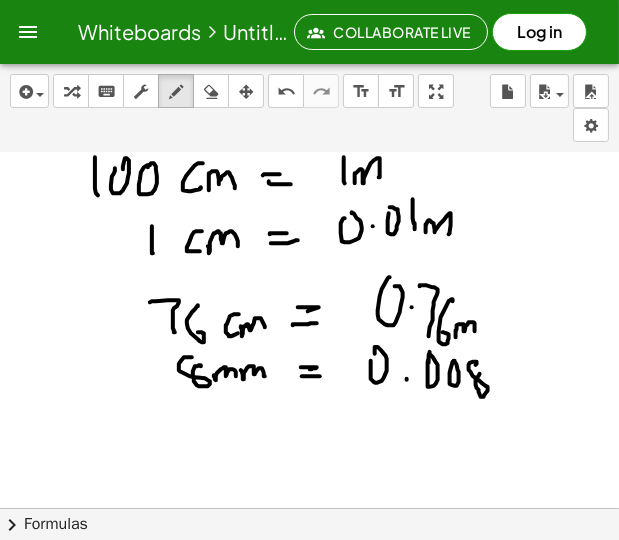 drag, startPoint x: 474, startPoint y: 361, endPoint x: 485, endPoint y: 368, distance: 13.038404 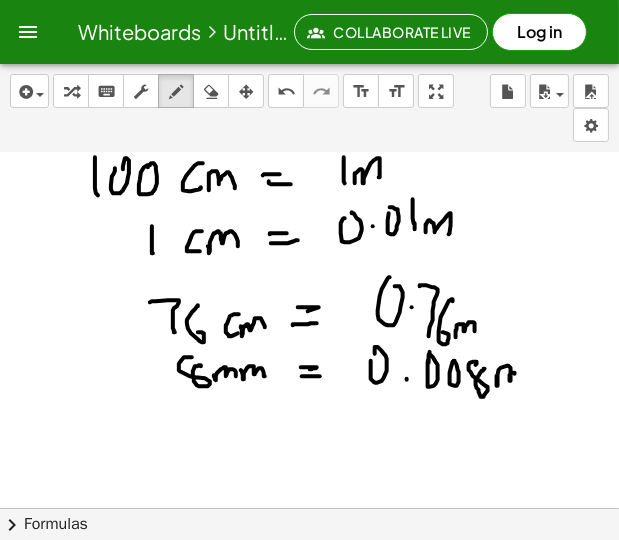 drag, startPoint x: 497, startPoint y: 375, endPoint x: 518, endPoint y: 389, distance: 25.23886 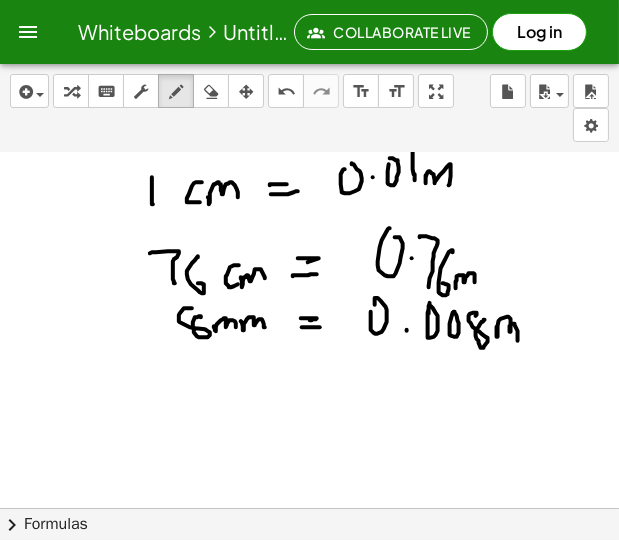 scroll, scrollTop: 203, scrollLeft: 0, axis: vertical 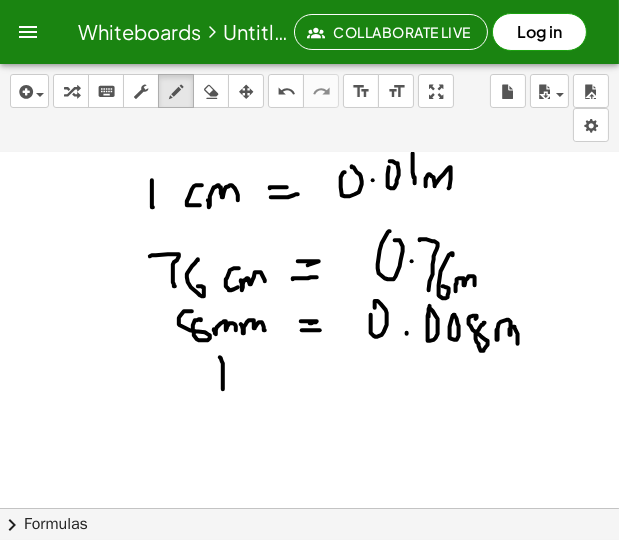 drag, startPoint x: 220, startPoint y: 357, endPoint x: 223, endPoint y: 390, distance: 33.13608 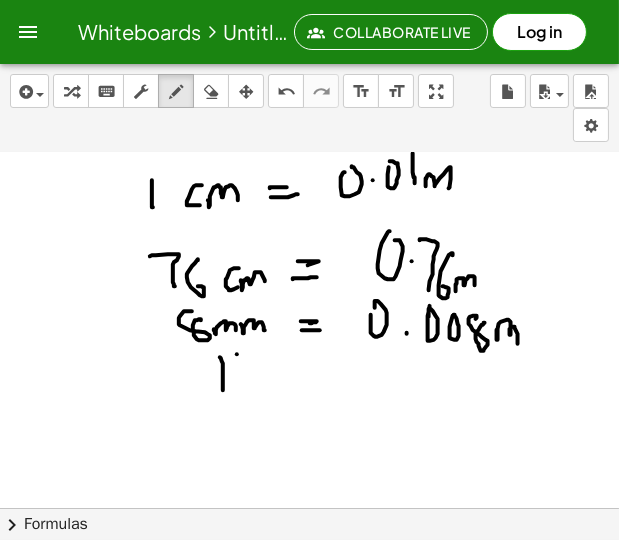 click at bounding box center [309, 377] 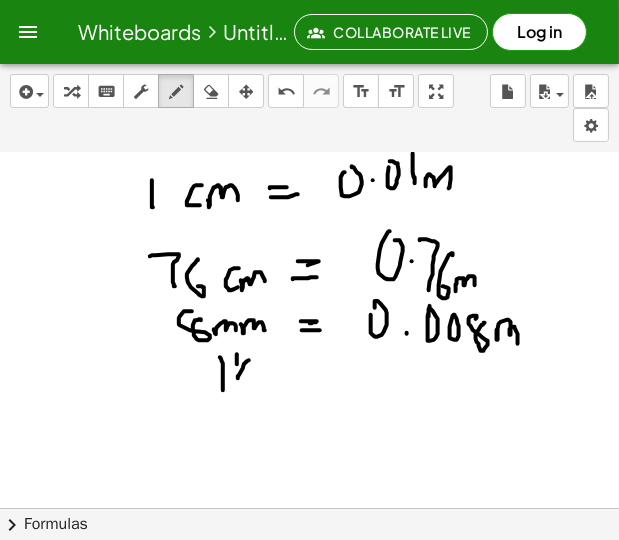 drag, startPoint x: 249, startPoint y: 360, endPoint x: 238, endPoint y: 380, distance: 22.825424 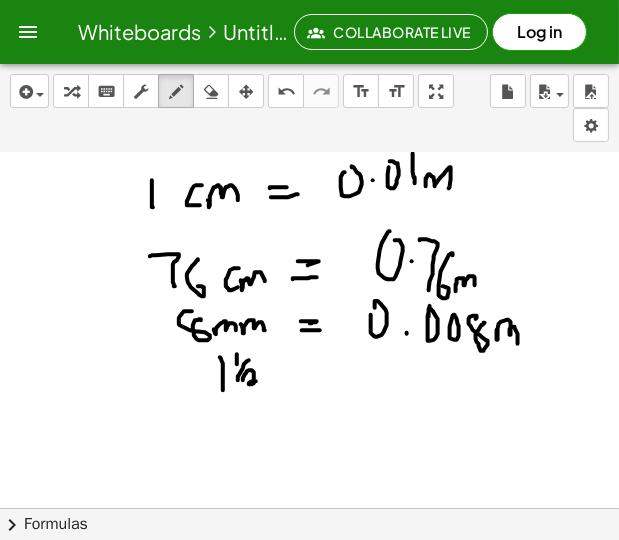drag, startPoint x: 243, startPoint y: 380, endPoint x: 266, endPoint y: 384, distance: 23.345236 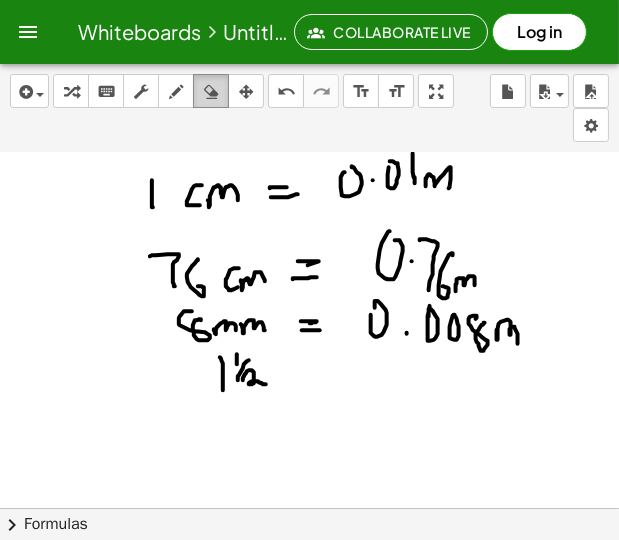 click at bounding box center (211, 92) 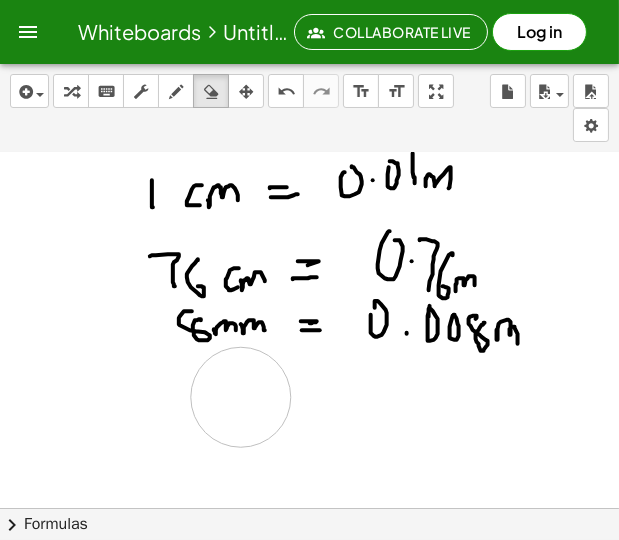 drag, startPoint x: 254, startPoint y: 405, endPoint x: 241, endPoint y: 397, distance: 15.264338 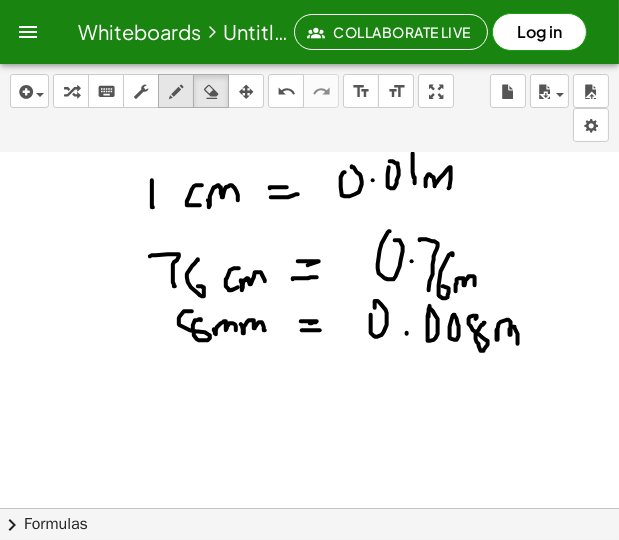 click at bounding box center [176, 92] 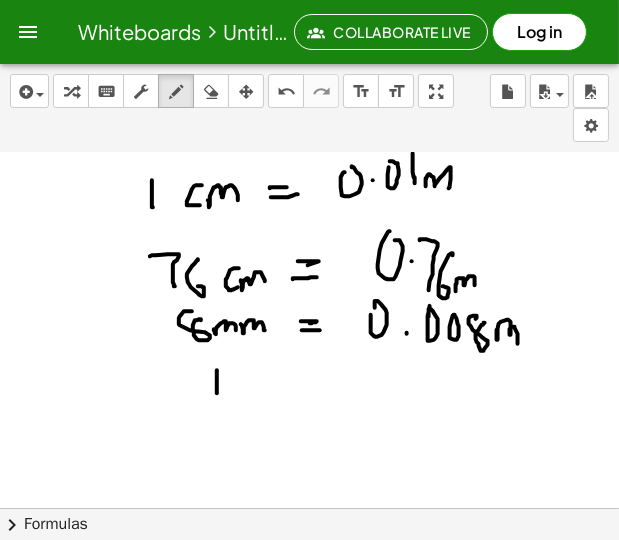 drag, startPoint x: 217, startPoint y: 371, endPoint x: 219, endPoint y: 397, distance: 26.076809 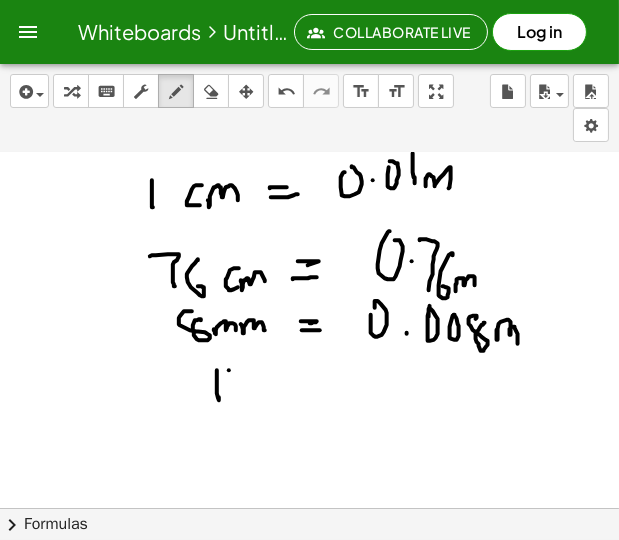 drag, startPoint x: 229, startPoint y: 370, endPoint x: 232, endPoint y: 382, distance: 12.369317 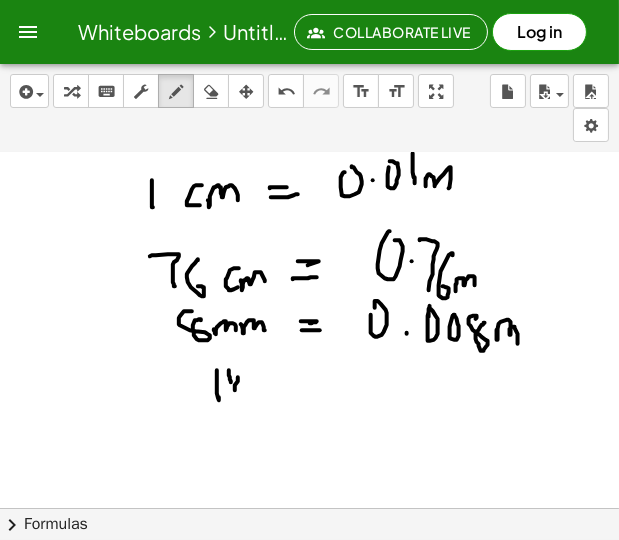 drag, startPoint x: 238, startPoint y: 377, endPoint x: 235, endPoint y: 391, distance: 14.3178215 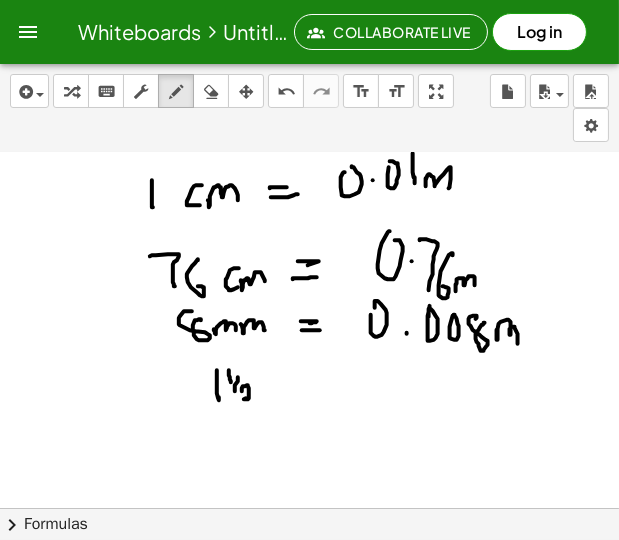drag, startPoint x: 242, startPoint y: 391, endPoint x: 256, endPoint y: 397, distance: 15.231546 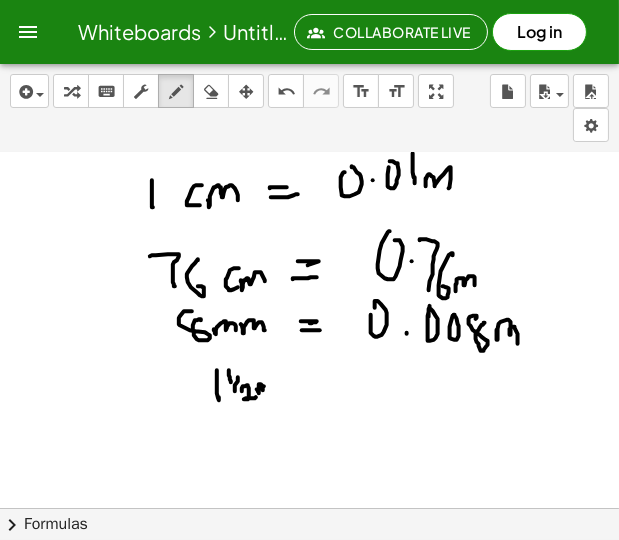 drag, startPoint x: 257, startPoint y: 389, endPoint x: 270, endPoint y: 390, distance: 13.038404 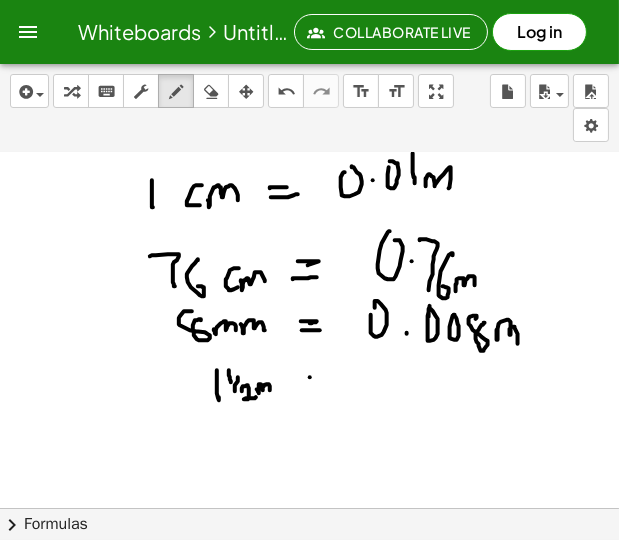 click at bounding box center [309, 377] 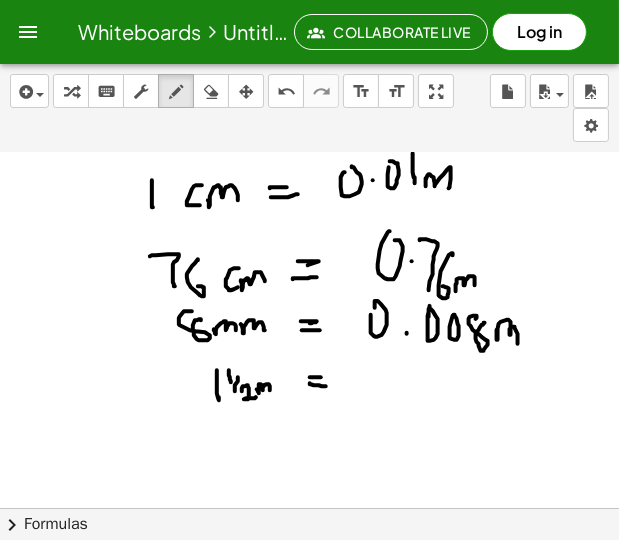 drag, startPoint x: 310, startPoint y: 383, endPoint x: 326, endPoint y: 386, distance: 16.27882 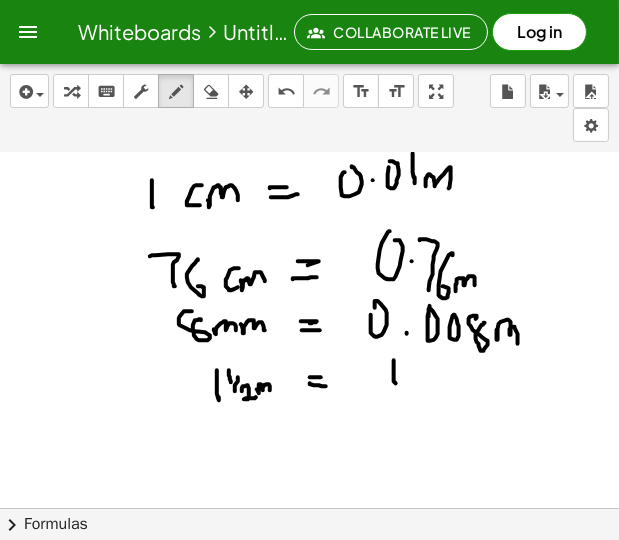 drag, startPoint x: 394, startPoint y: 360, endPoint x: 396, endPoint y: 390, distance: 30.066593 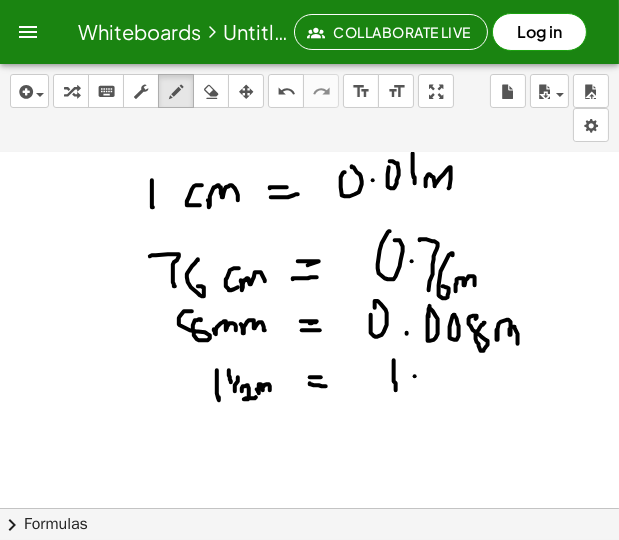 click at bounding box center (309, 377) 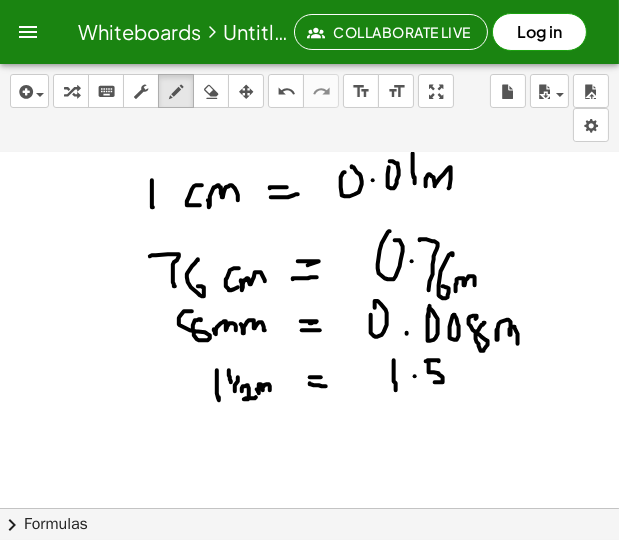 drag, startPoint x: 434, startPoint y: 360, endPoint x: 435, endPoint y: 382, distance: 22.022715 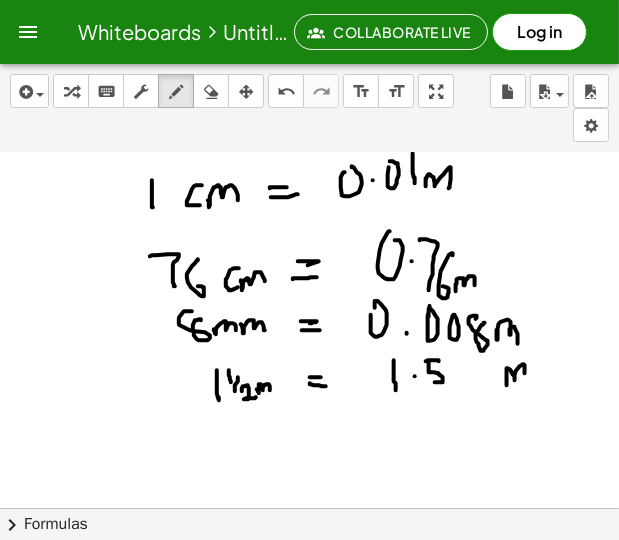 drag, startPoint x: 507, startPoint y: 381, endPoint x: 526, endPoint y: 380, distance: 19.026299 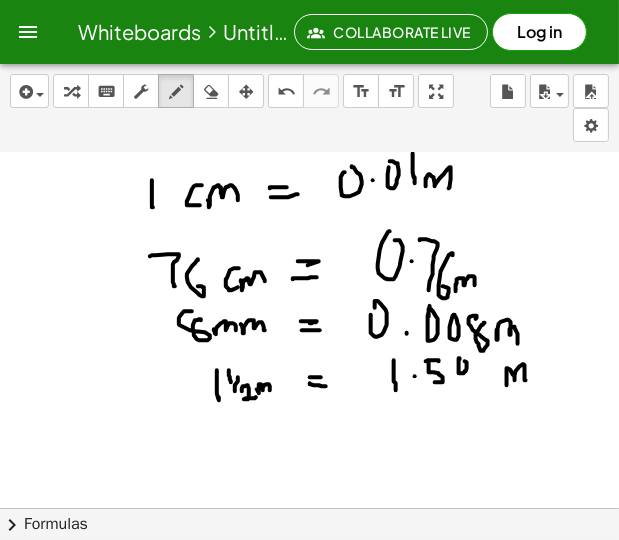 click at bounding box center [309, 377] 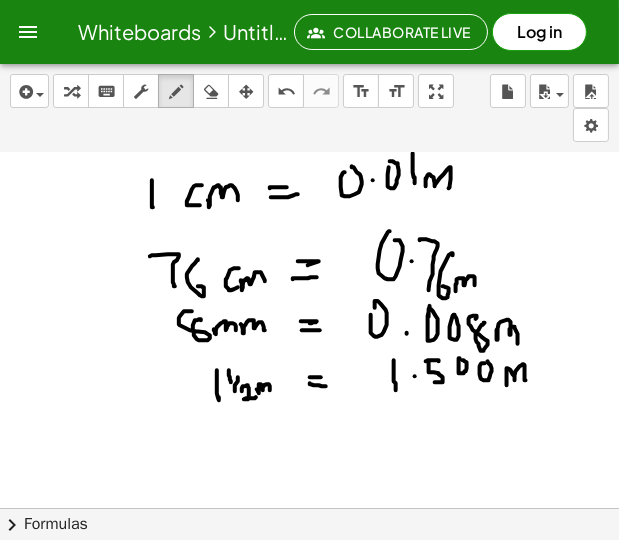 click at bounding box center (309, 377) 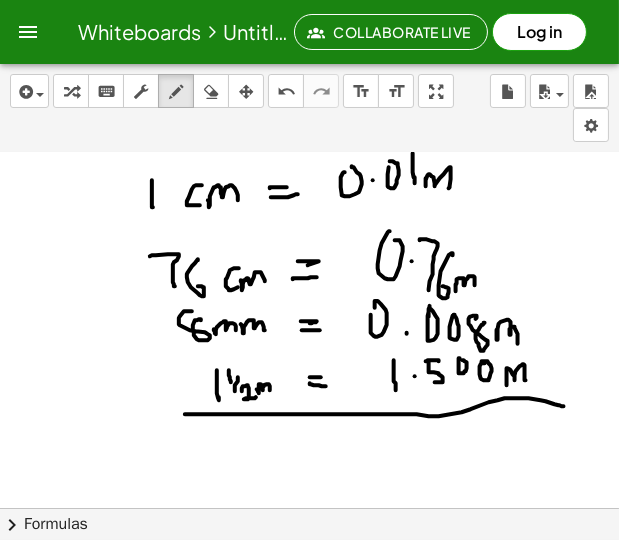 drag, startPoint x: 191, startPoint y: 414, endPoint x: 564, endPoint y: 406, distance: 373.0858 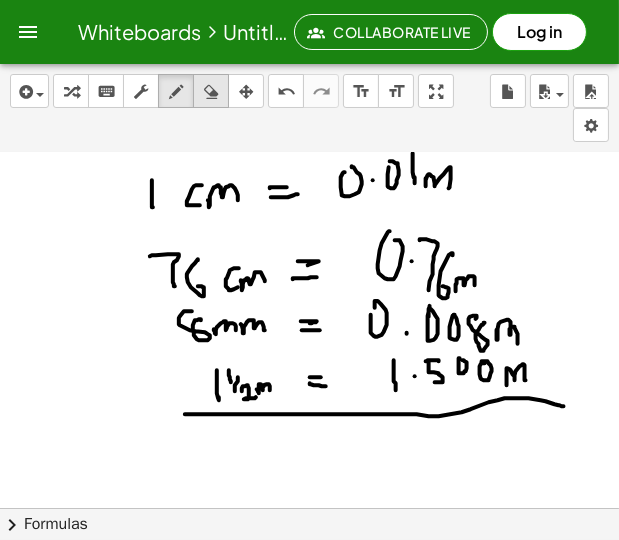 click at bounding box center (211, 92) 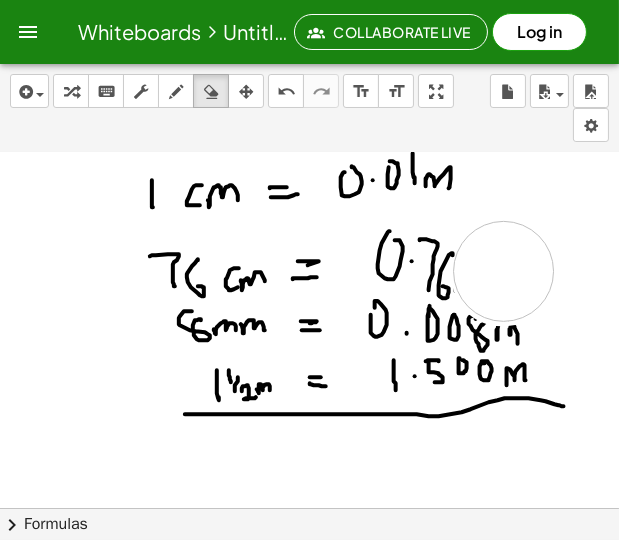 click at bounding box center [309, 377] 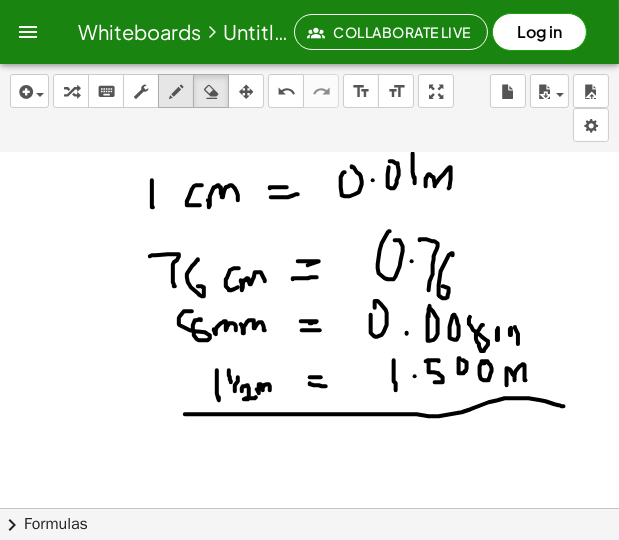 click at bounding box center (176, 92) 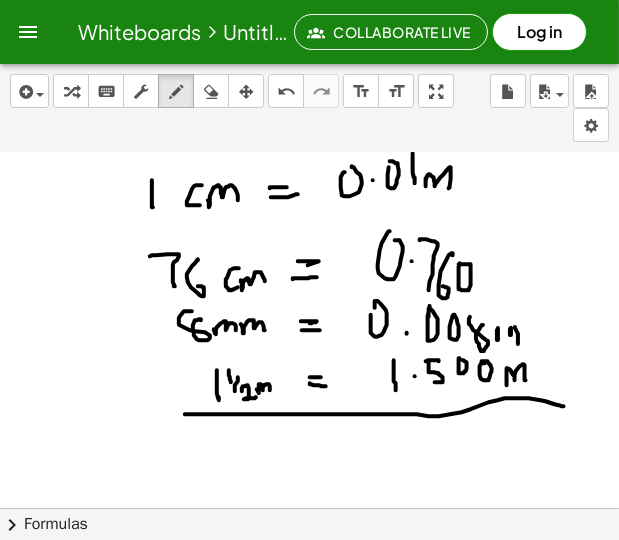 click at bounding box center [309, 377] 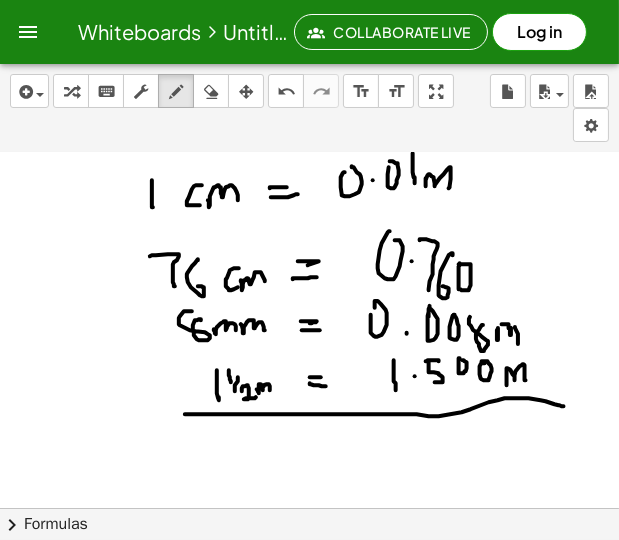 click at bounding box center [309, 377] 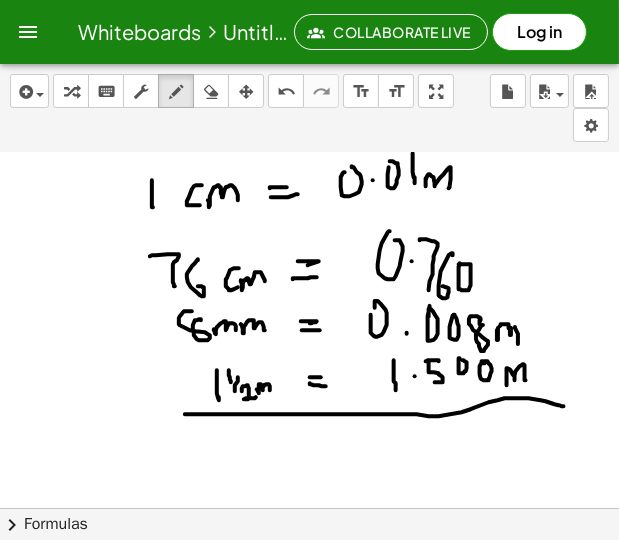 drag, startPoint x: 480, startPoint y: 324, endPoint x: 470, endPoint y: 318, distance: 11.661903 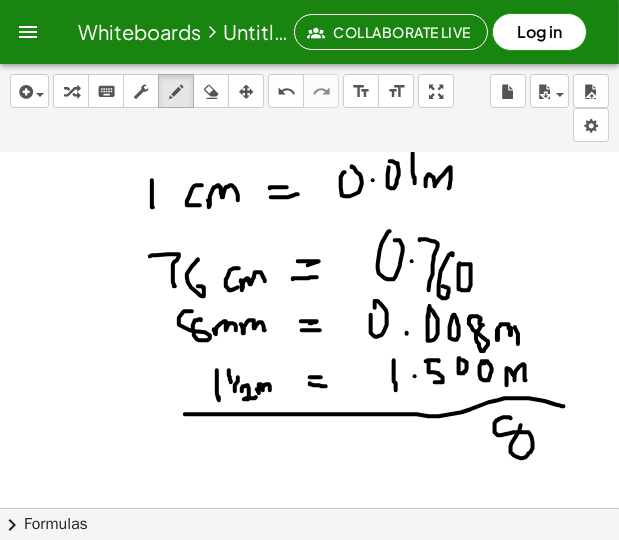 drag, startPoint x: 509, startPoint y: 417, endPoint x: 521, endPoint y: 425, distance: 14.422205 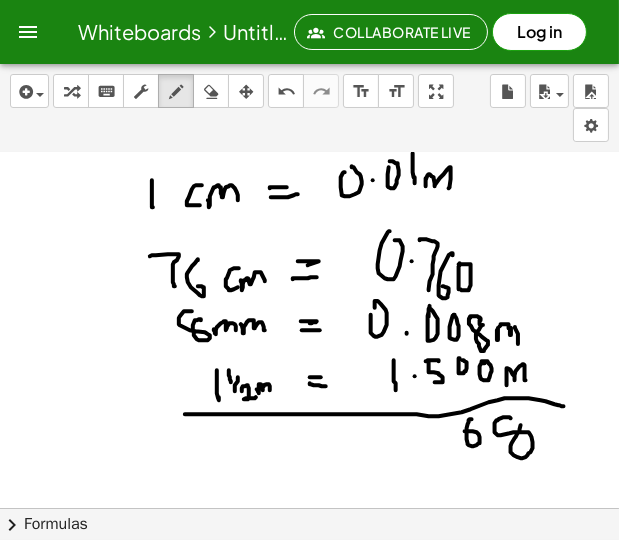drag, startPoint x: 472, startPoint y: 419, endPoint x: 465, endPoint y: 431, distance: 13.892444 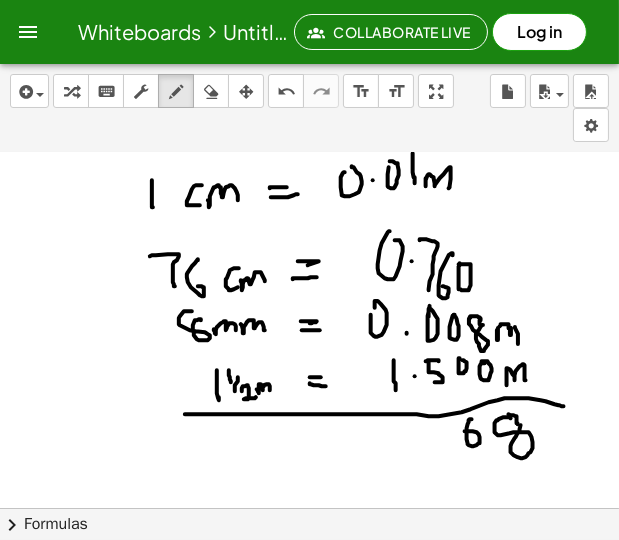 drag, startPoint x: 509, startPoint y: 414, endPoint x: 520, endPoint y: 426, distance: 16.27882 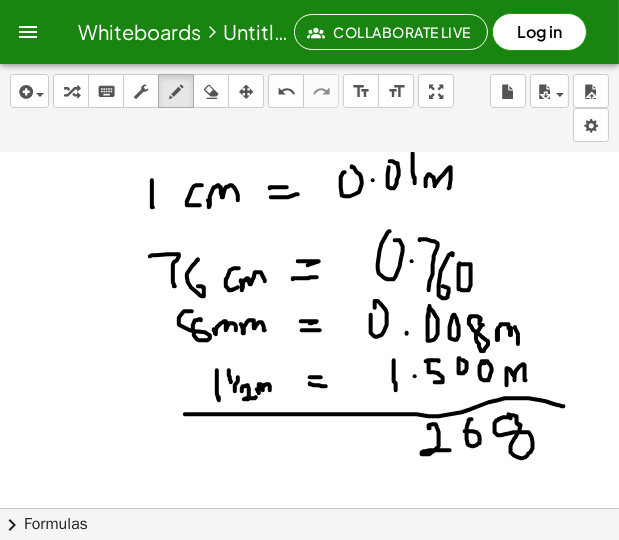 drag, startPoint x: 430, startPoint y: 428, endPoint x: 450, endPoint y: 450, distance: 29.732138 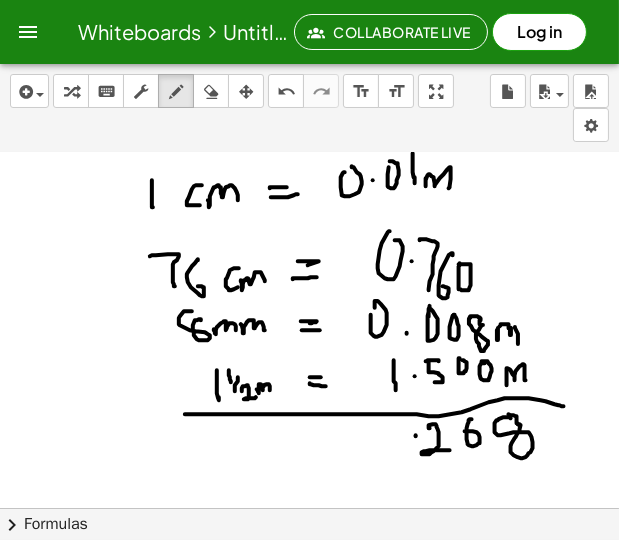 click at bounding box center [309, 377] 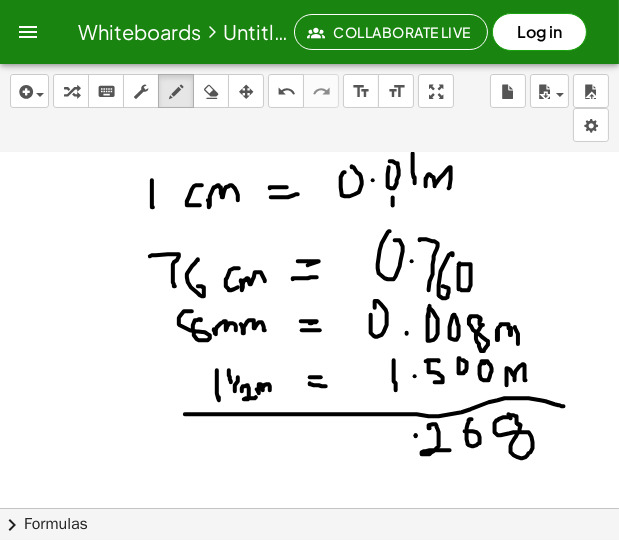 drag, startPoint x: 393, startPoint y: 197, endPoint x: 393, endPoint y: 208, distance: 11 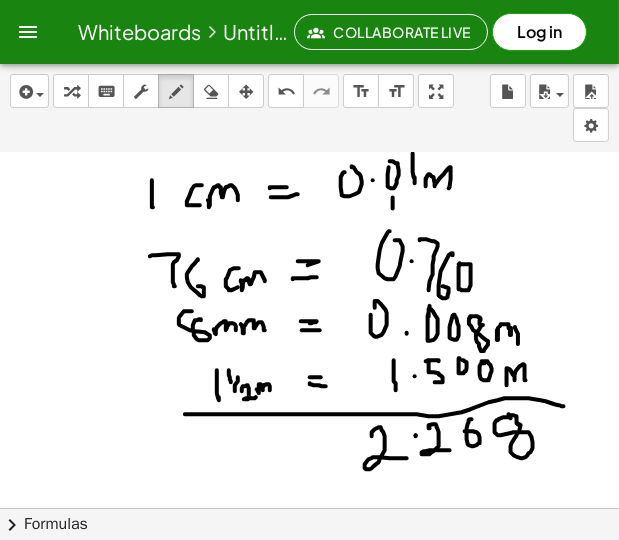 drag, startPoint x: 372, startPoint y: 436, endPoint x: 409, endPoint y: 459, distance: 43.56604 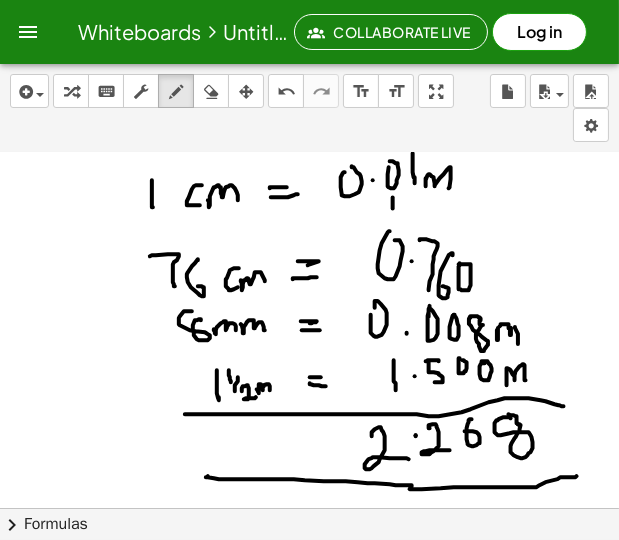 drag, startPoint x: 207, startPoint y: 477, endPoint x: 577, endPoint y: 476, distance: 370.00134 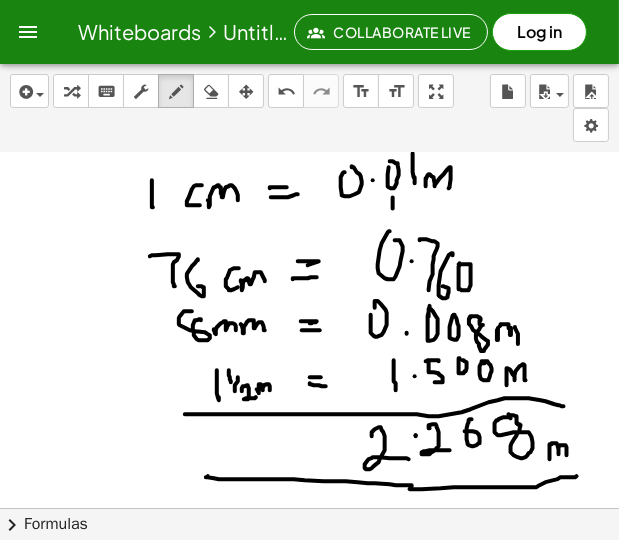 drag, startPoint x: 550, startPoint y: 447, endPoint x: 567, endPoint y: 455, distance: 18.788294 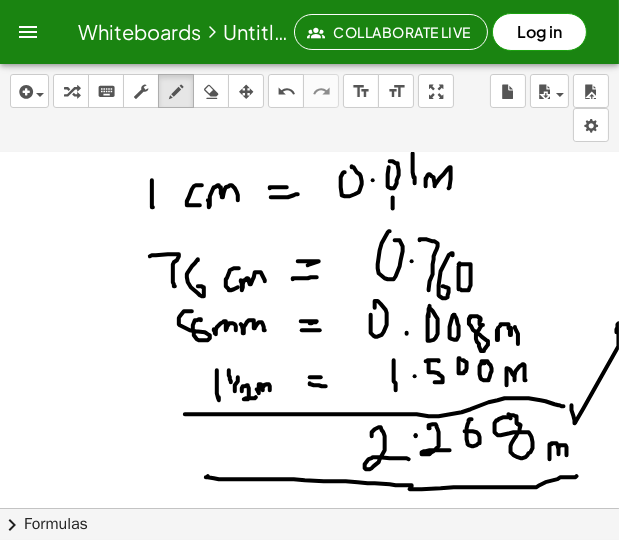 drag, startPoint x: 572, startPoint y: 405, endPoint x: 617, endPoint y: 332, distance: 85.75546 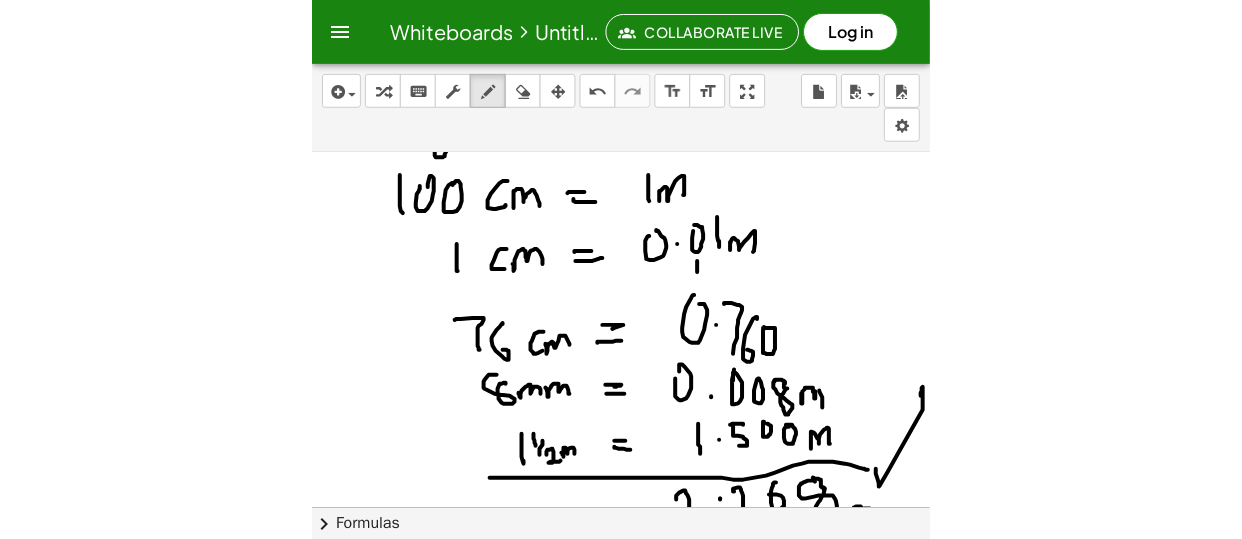 scroll, scrollTop: 143, scrollLeft: 20, axis: both 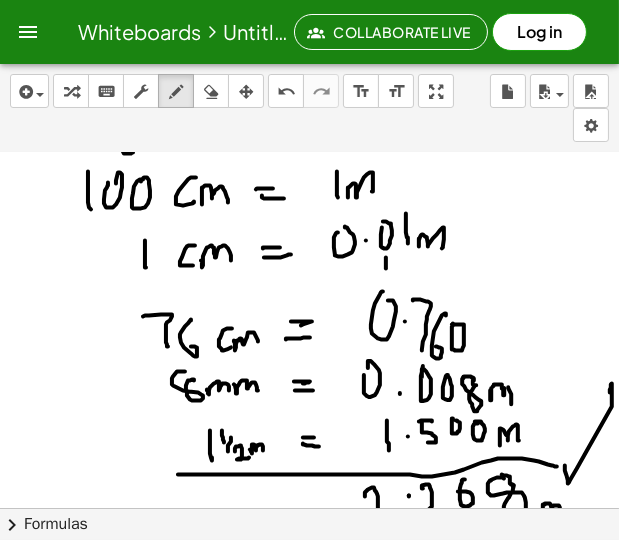 click at bounding box center (306, 437) 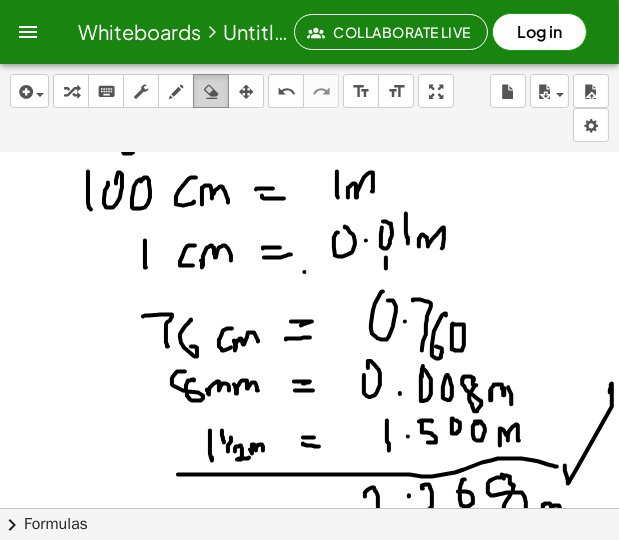 click at bounding box center (211, 92) 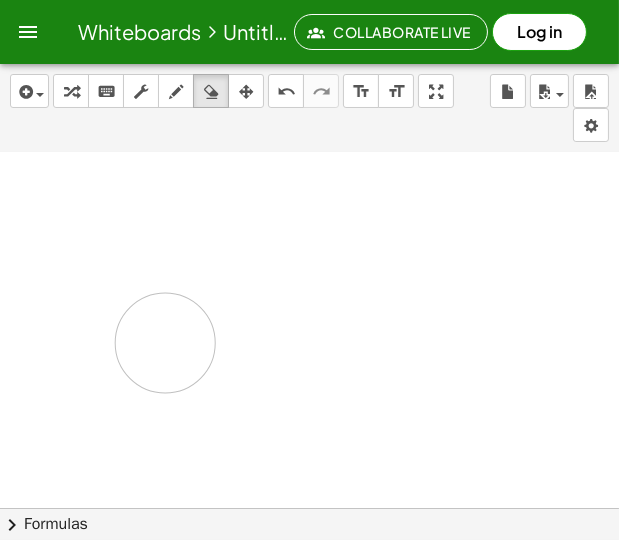 drag, startPoint x: 376, startPoint y: 210, endPoint x: 152, endPoint y: 342, distance: 260 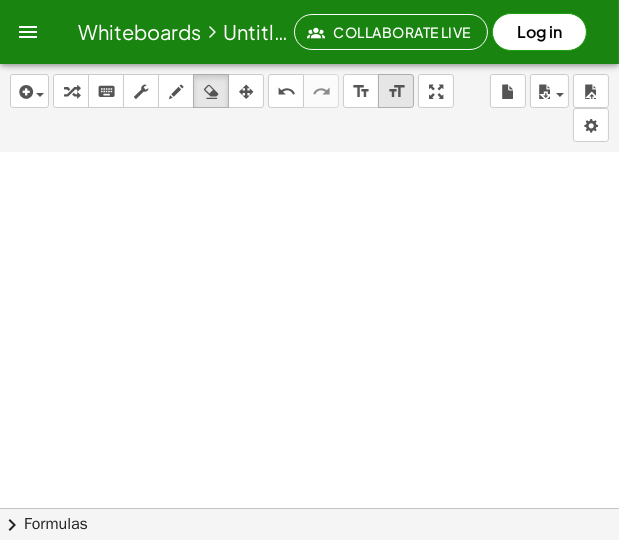 click on "format_size" at bounding box center [396, 92] 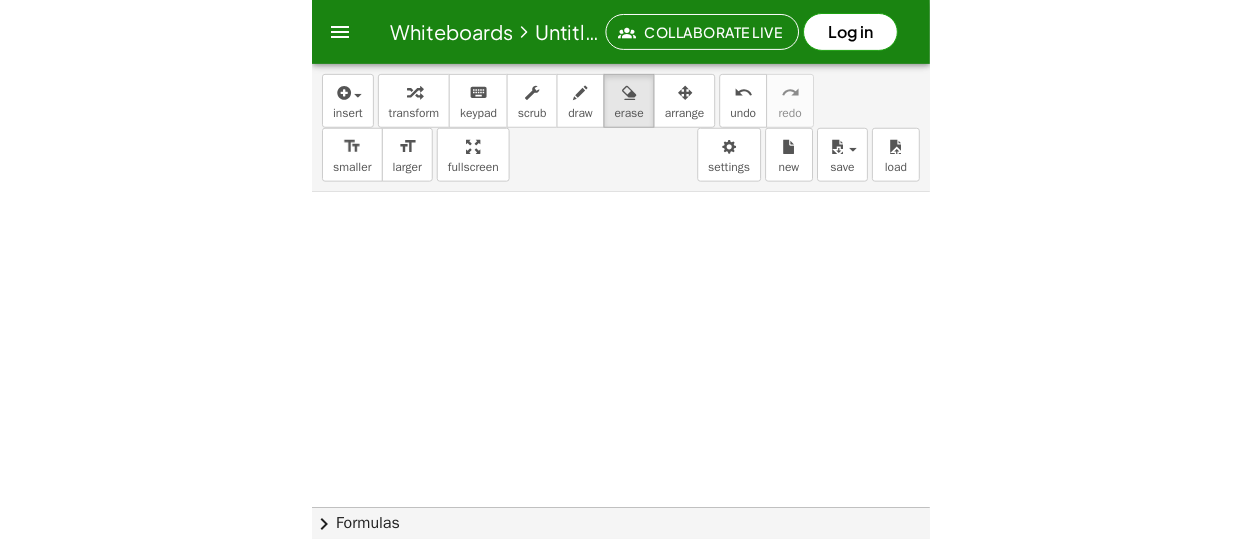 scroll, scrollTop: 143, scrollLeft: 0, axis: vertical 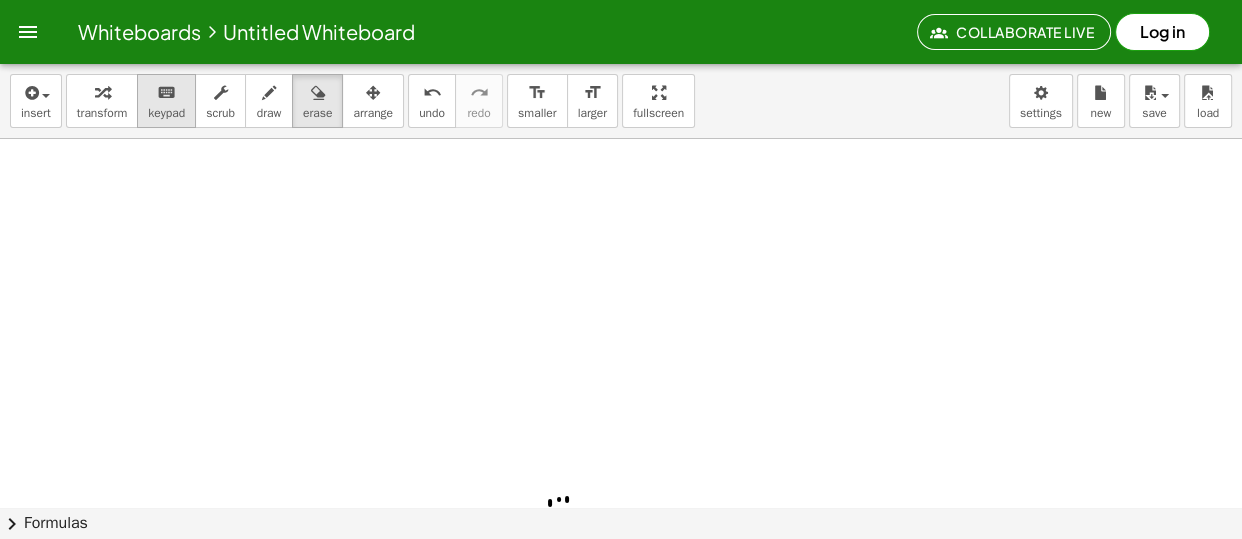 click on "keypad" at bounding box center [166, 113] 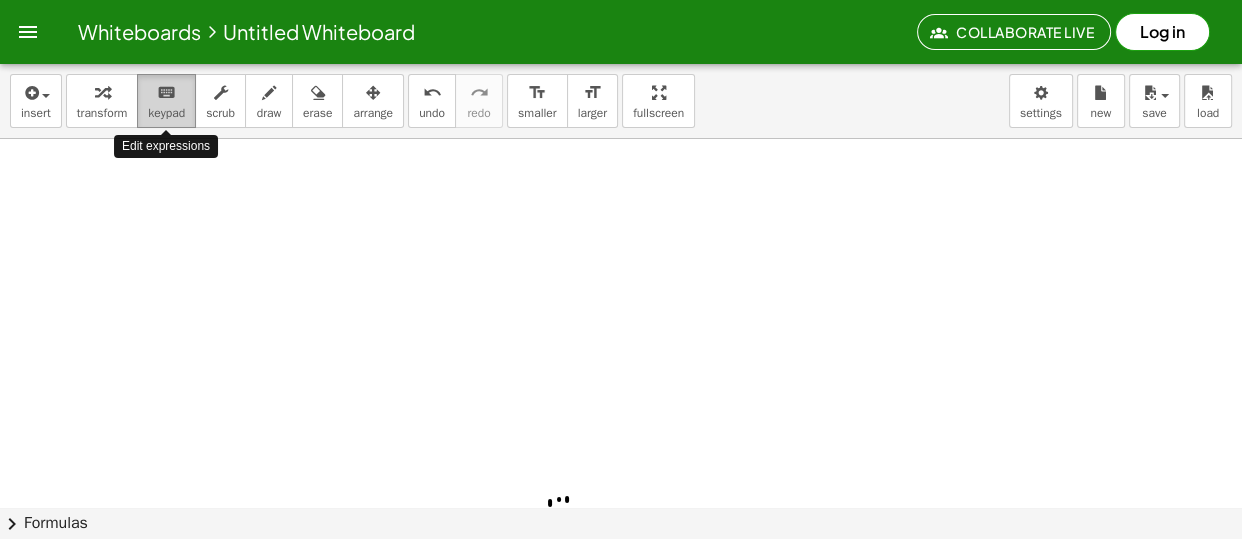 click on "keypad" at bounding box center [166, 113] 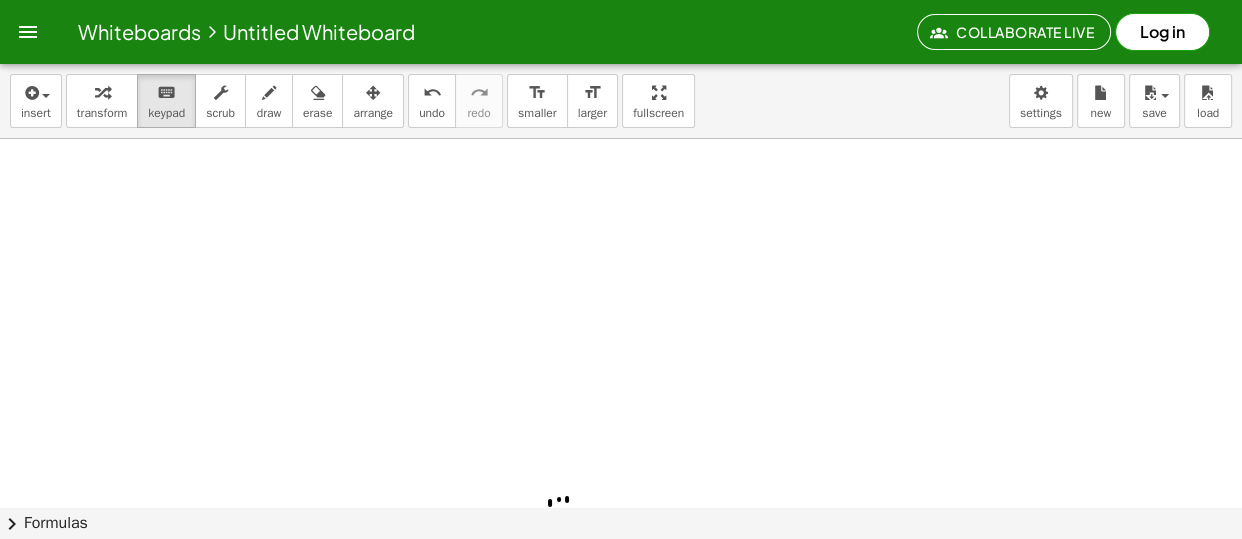 click at bounding box center [621, 423] 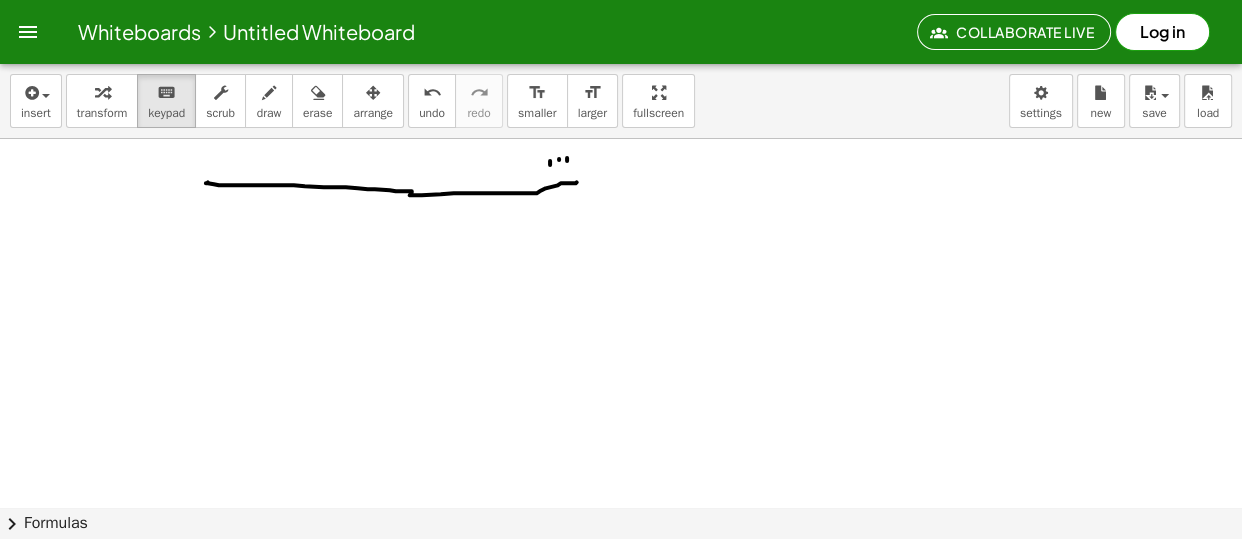 scroll, scrollTop: 483, scrollLeft: 0, axis: vertical 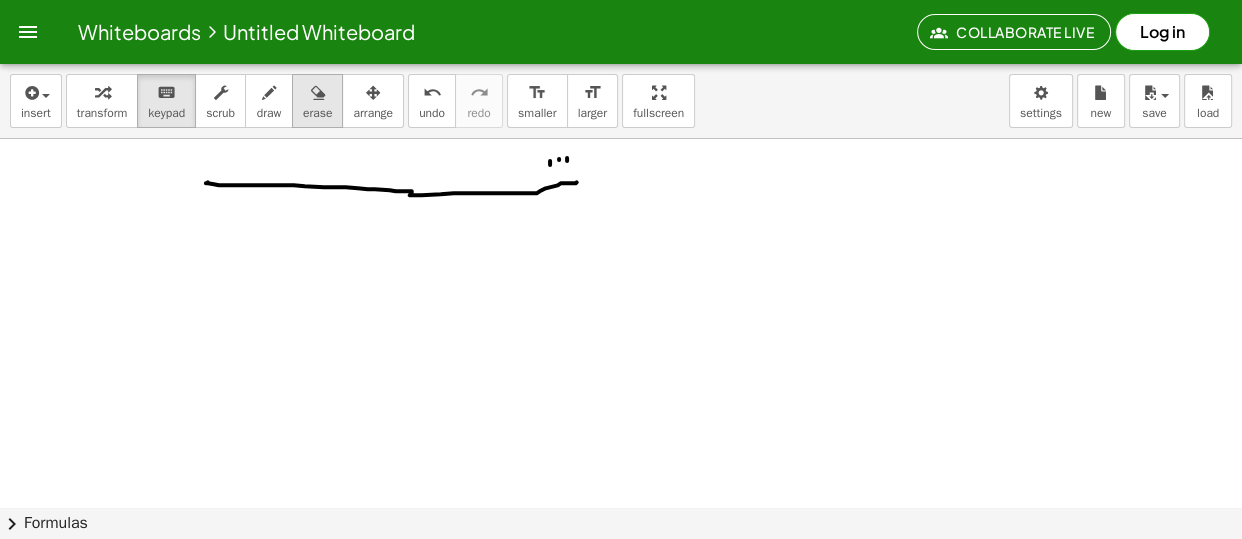 click at bounding box center (317, 92) 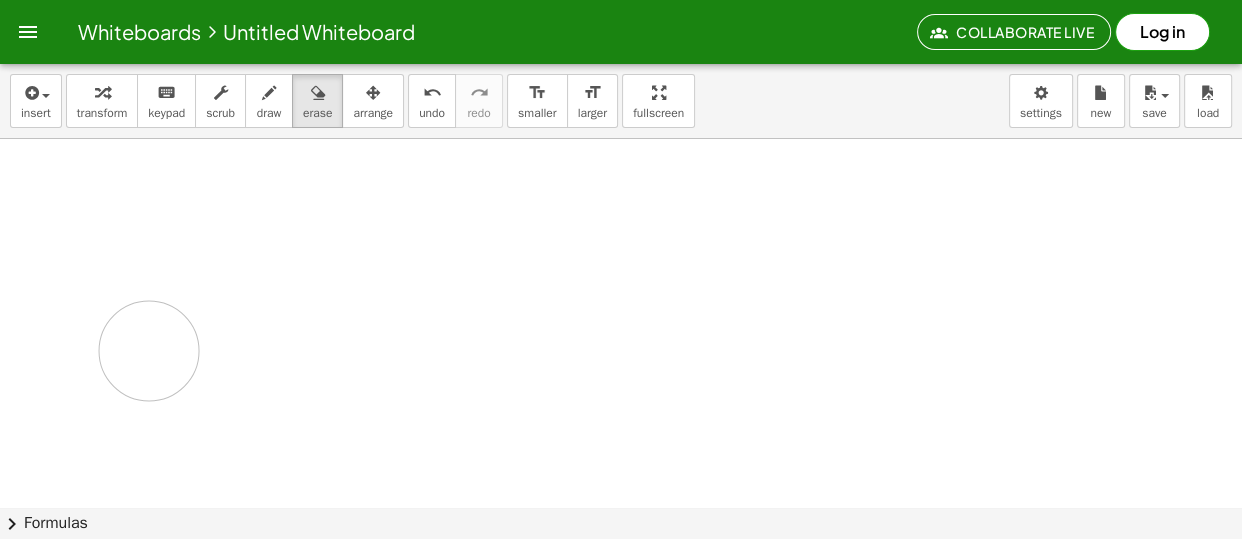 drag, startPoint x: 496, startPoint y: 239, endPoint x: 40, endPoint y: 462, distance: 507.60712 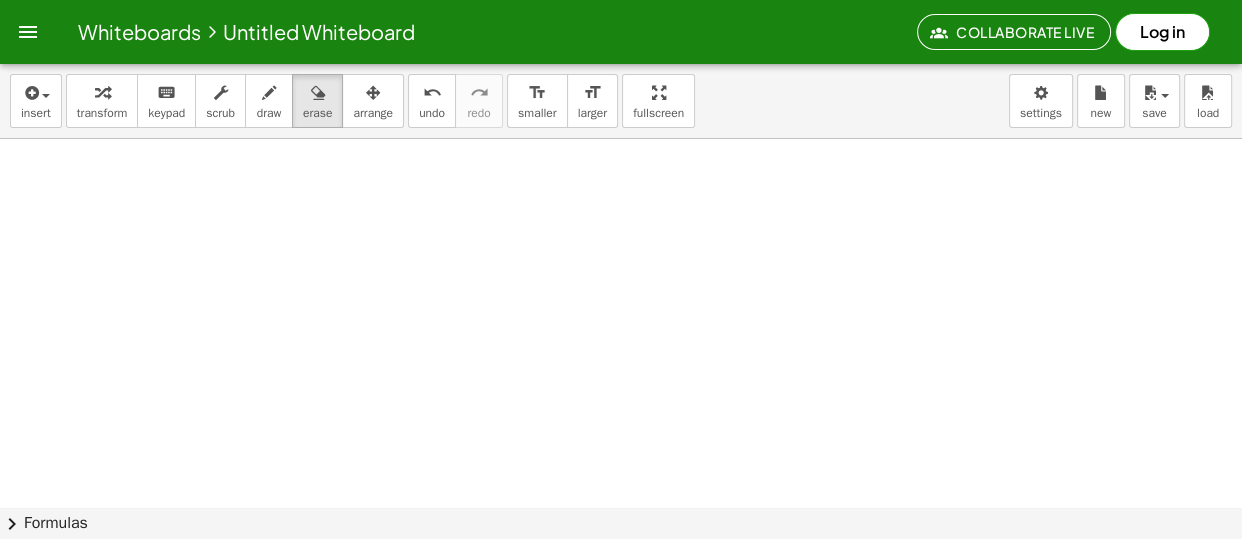 click on "chevron_right" at bounding box center [12, 524] 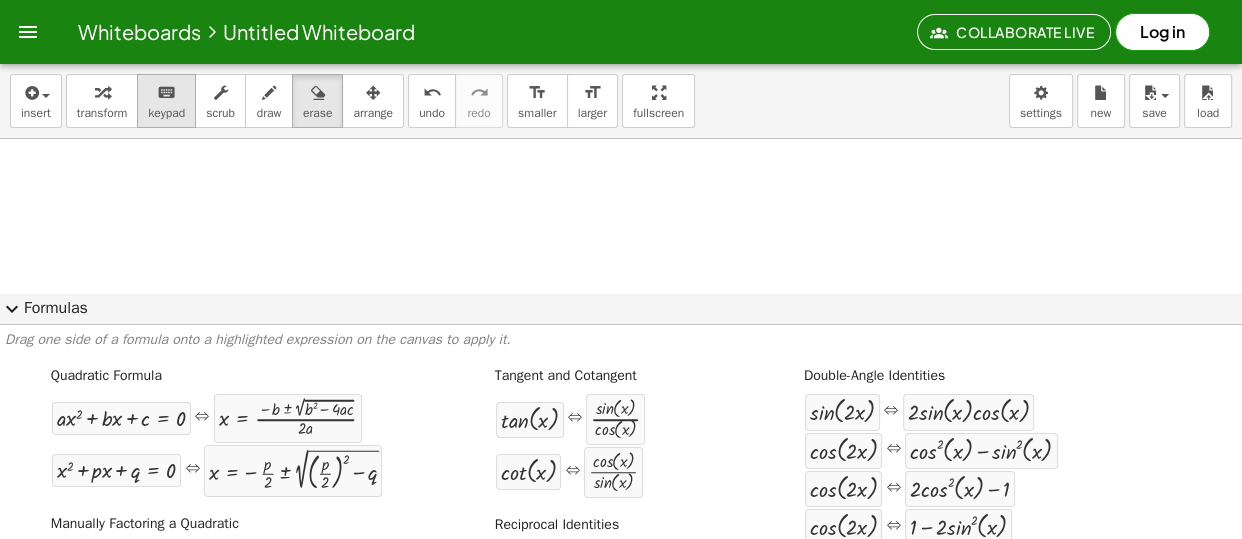 click on "keyboard keypad" at bounding box center [166, 101] 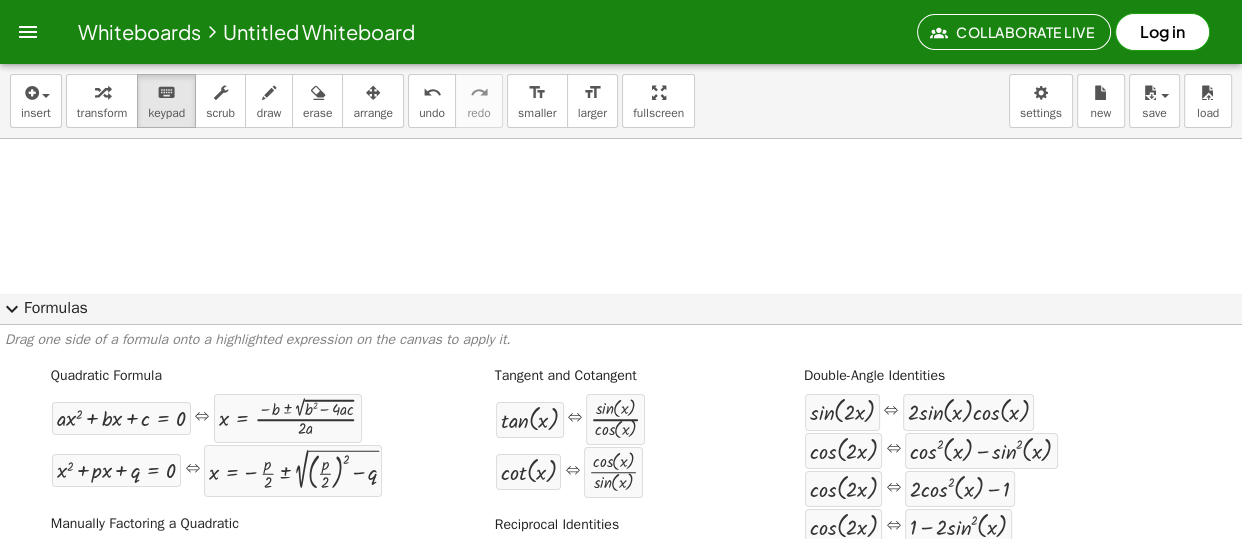 click at bounding box center [621, 210] 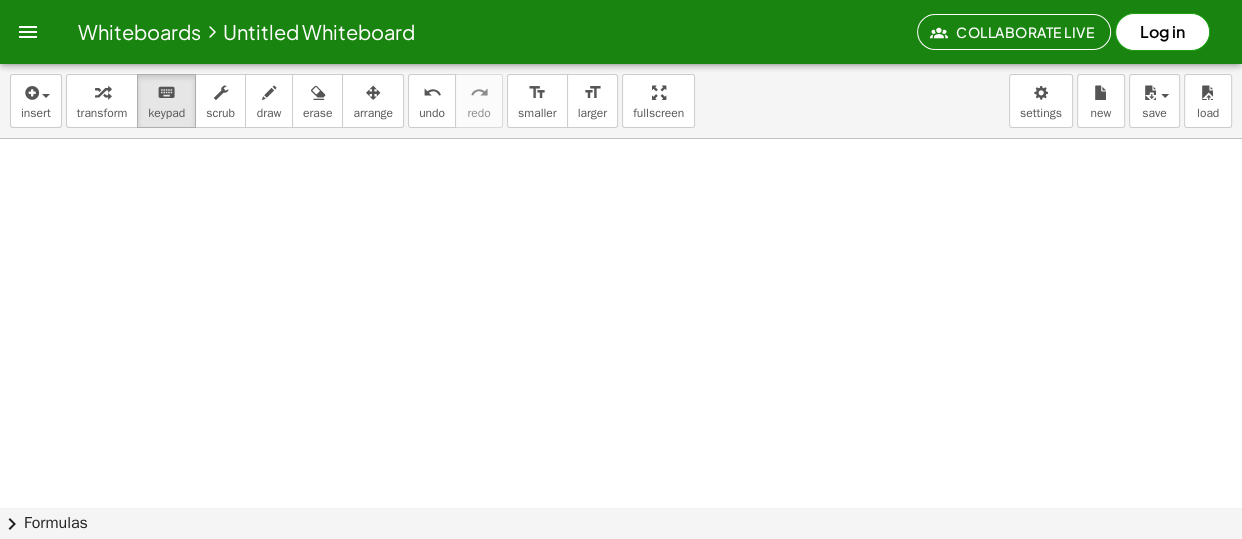 click on "Log in" at bounding box center (1162, 32) 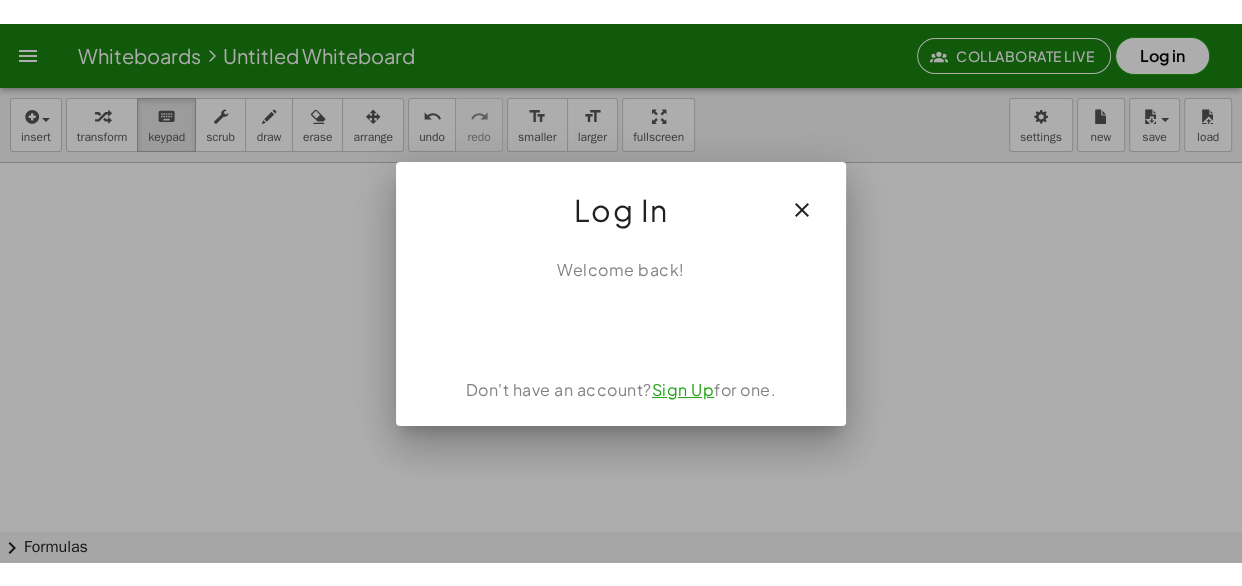 scroll, scrollTop: 483, scrollLeft: 0, axis: vertical 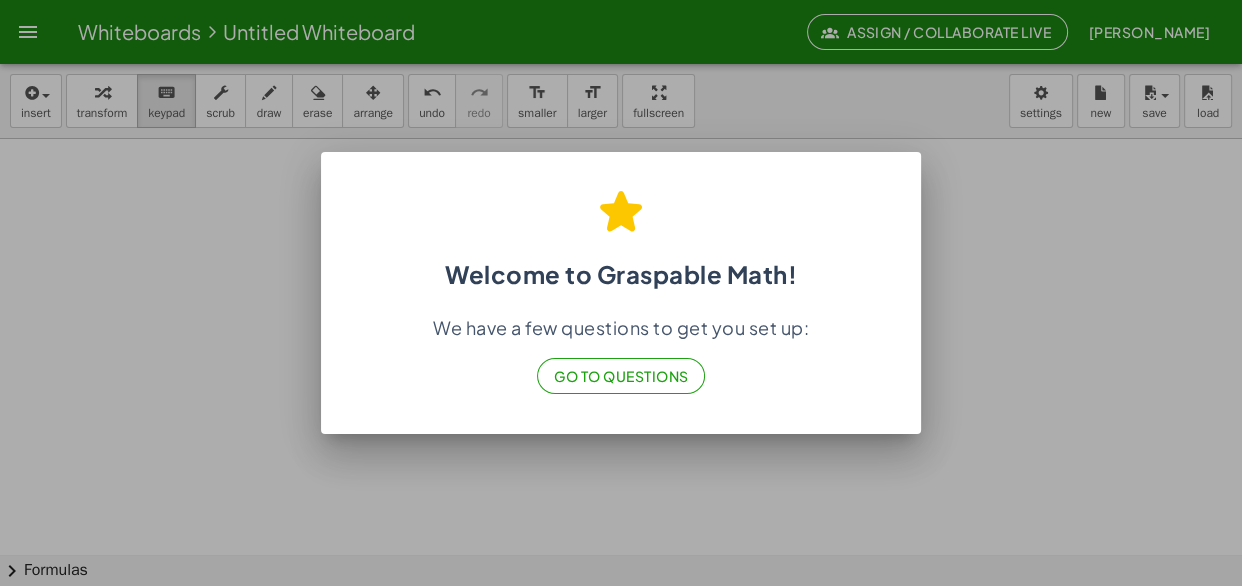 click at bounding box center [621, 293] 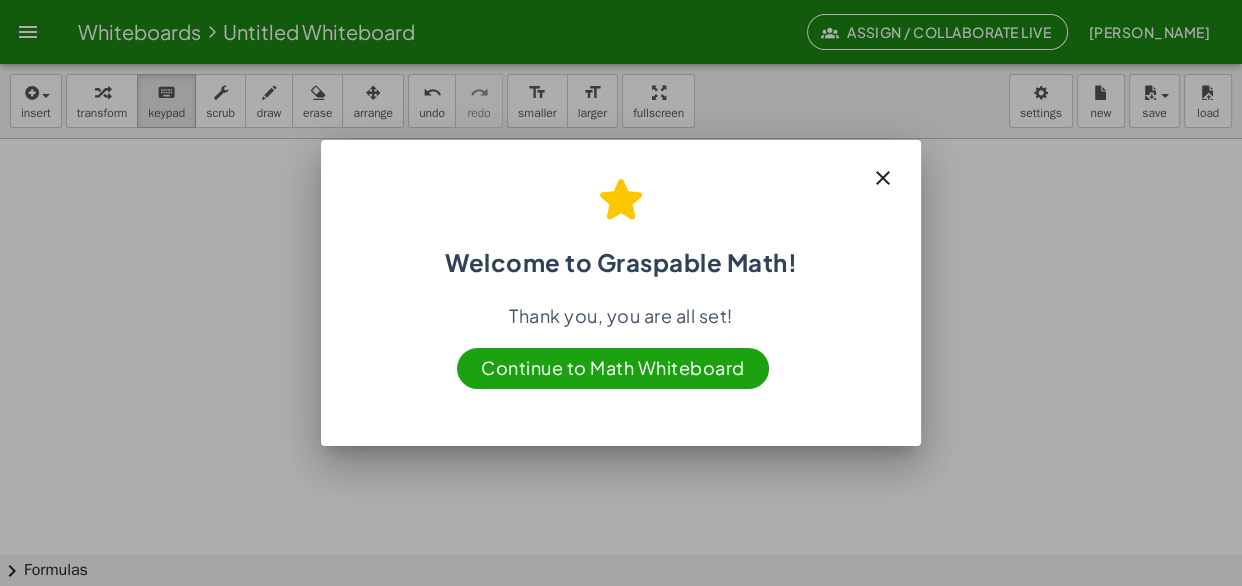 click on "Continue to Math Whiteboard" at bounding box center [613, 368] 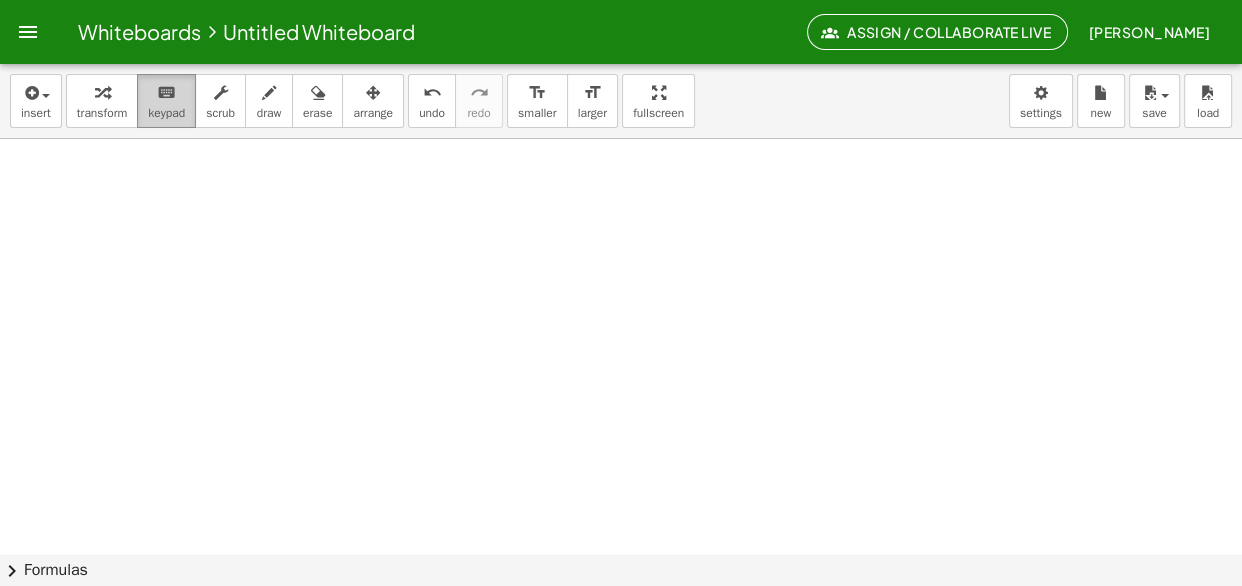 click on "keypad" at bounding box center (166, 113) 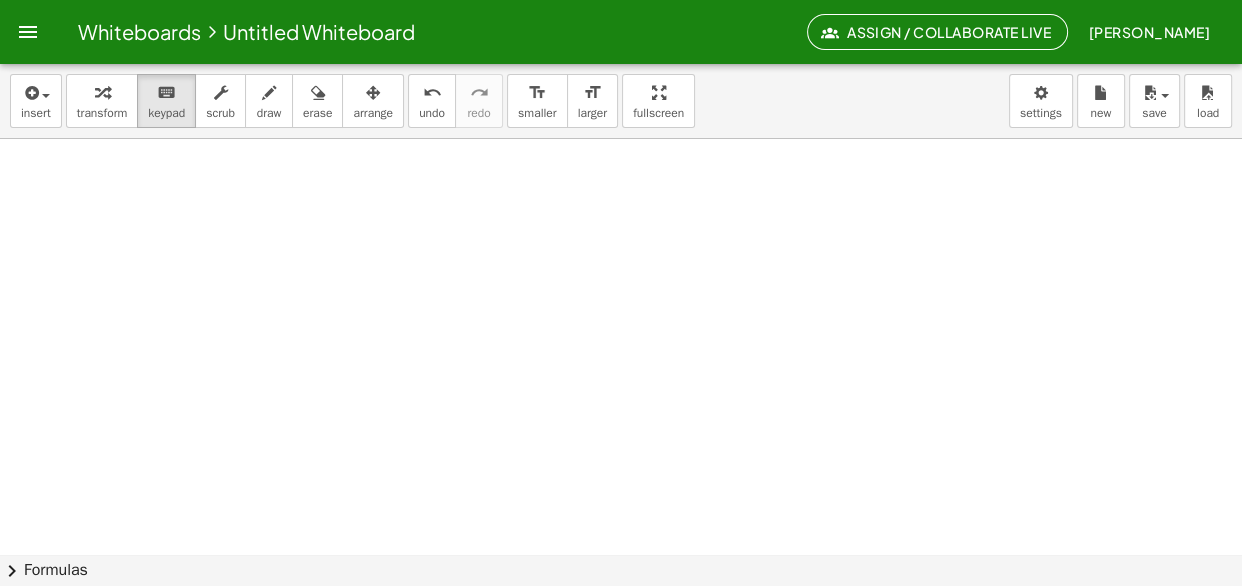 click on "chevron_right  Formulas" 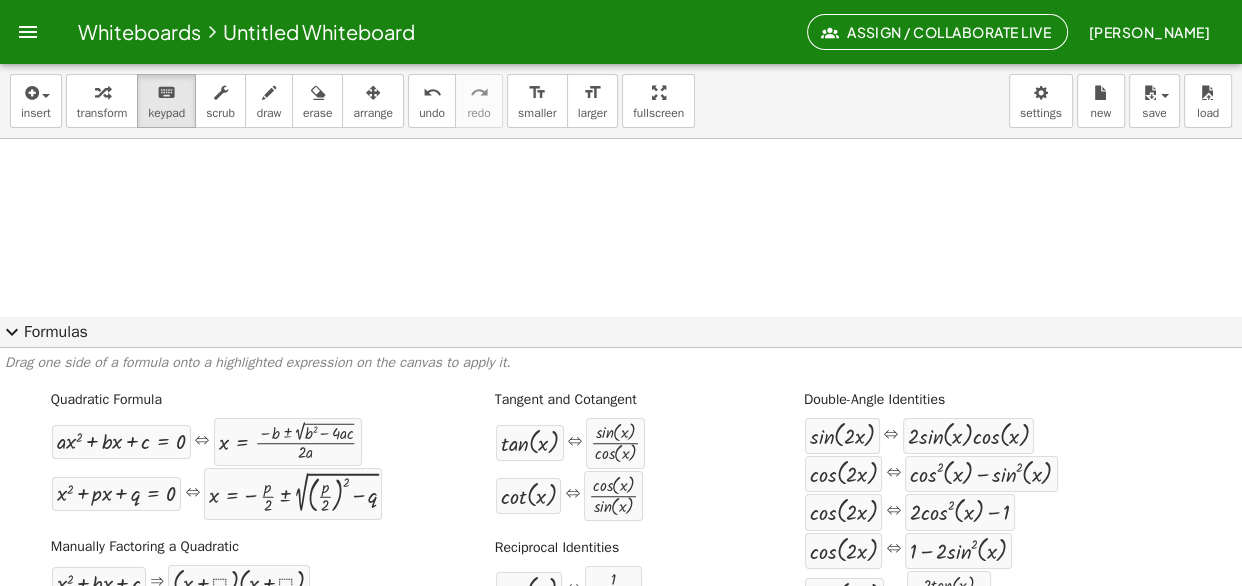 click on "Drag one side of a formula onto a highlighted expression on the canvas to apply it." at bounding box center [621, 363] 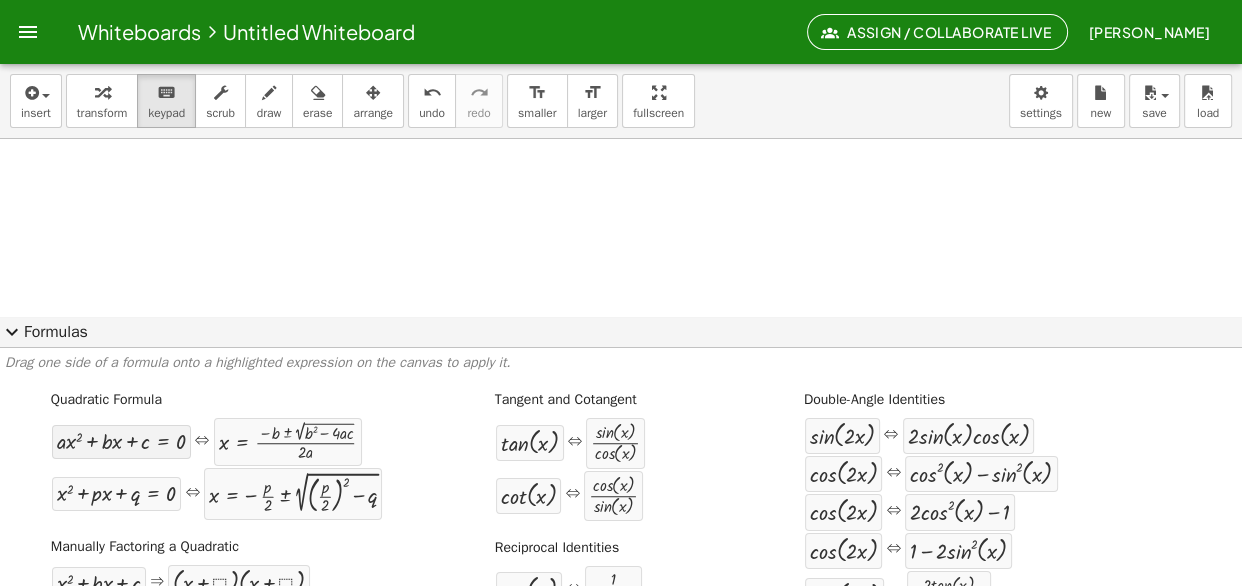 click at bounding box center (121, 441) 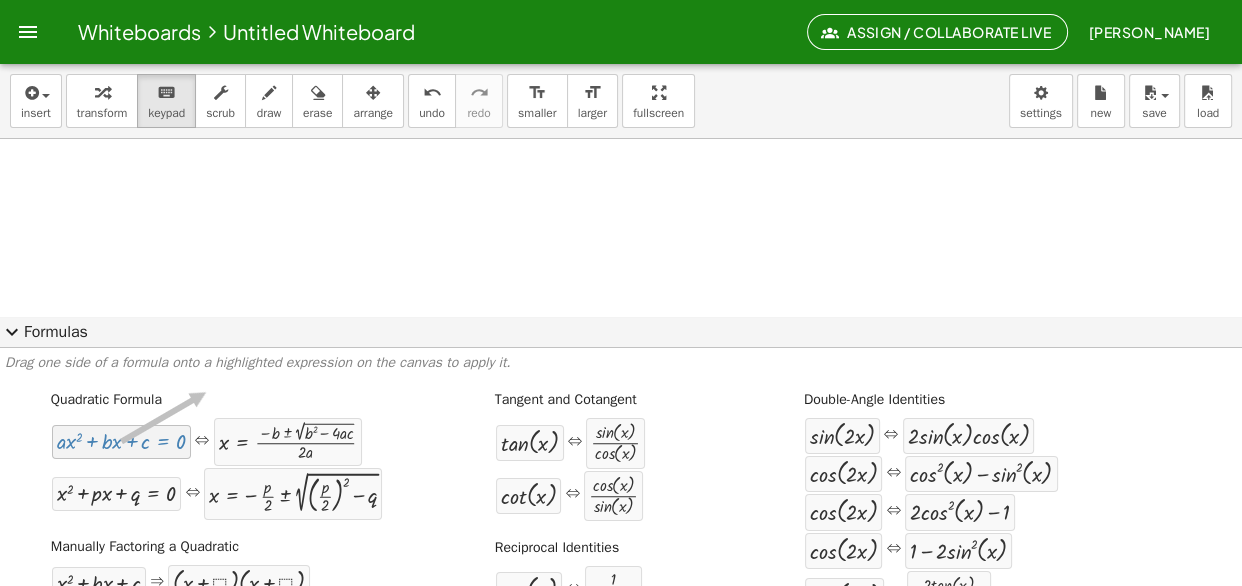 drag, startPoint x: 152, startPoint y: 440, endPoint x: 211, endPoint y: 391, distance: 76.6942 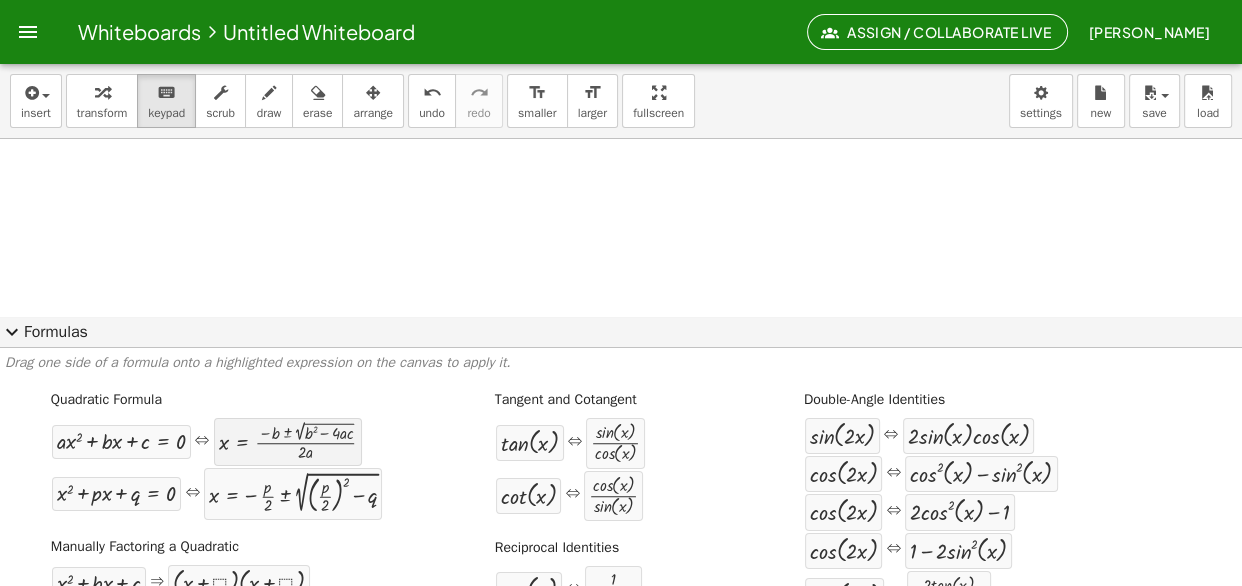 click on "x = · ( − b ± 2 √ ( + b 2 − · 4 · a · c ) ) · 2 · a" at bounding box center (288, 442) 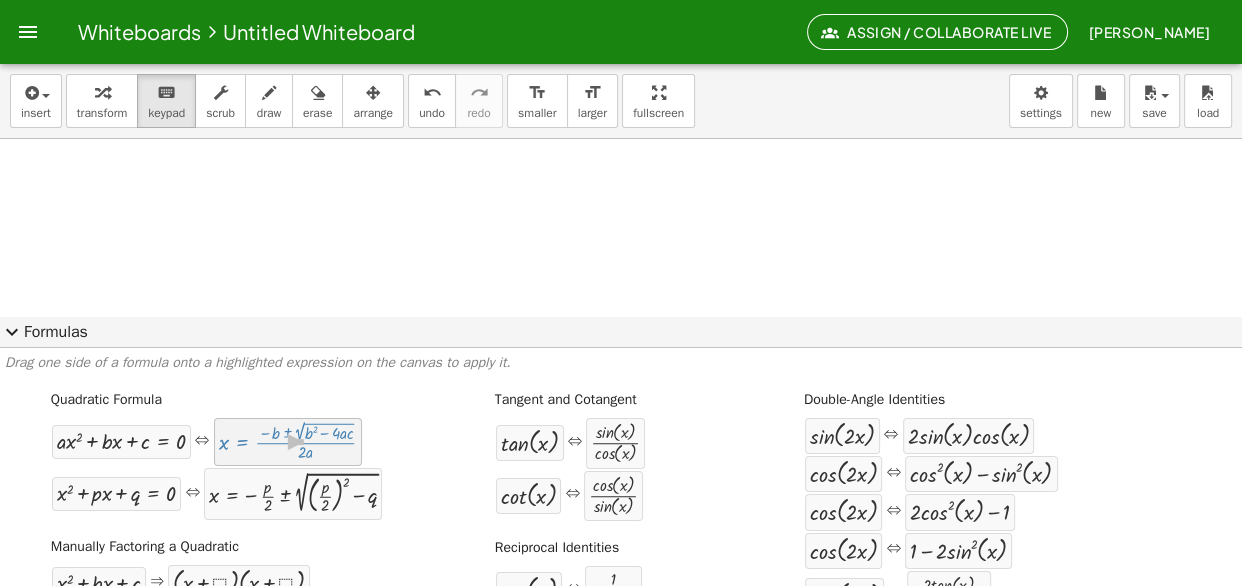 click on "x = · ( − b ± 2 √ ( + b 2 − · 4 · a · c ) ) · 2 · a" at bounding box center (288, 442) 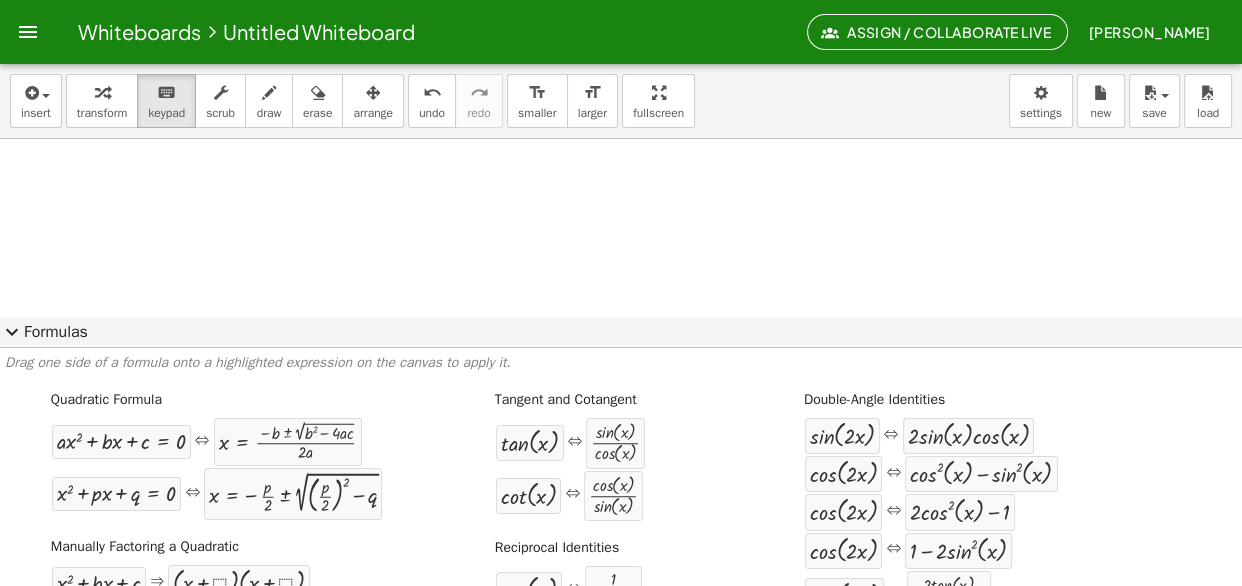 click on "Drag one side of a formula onto a highlighted expression on the canvas to apply it." at bounding box center [621, 363] 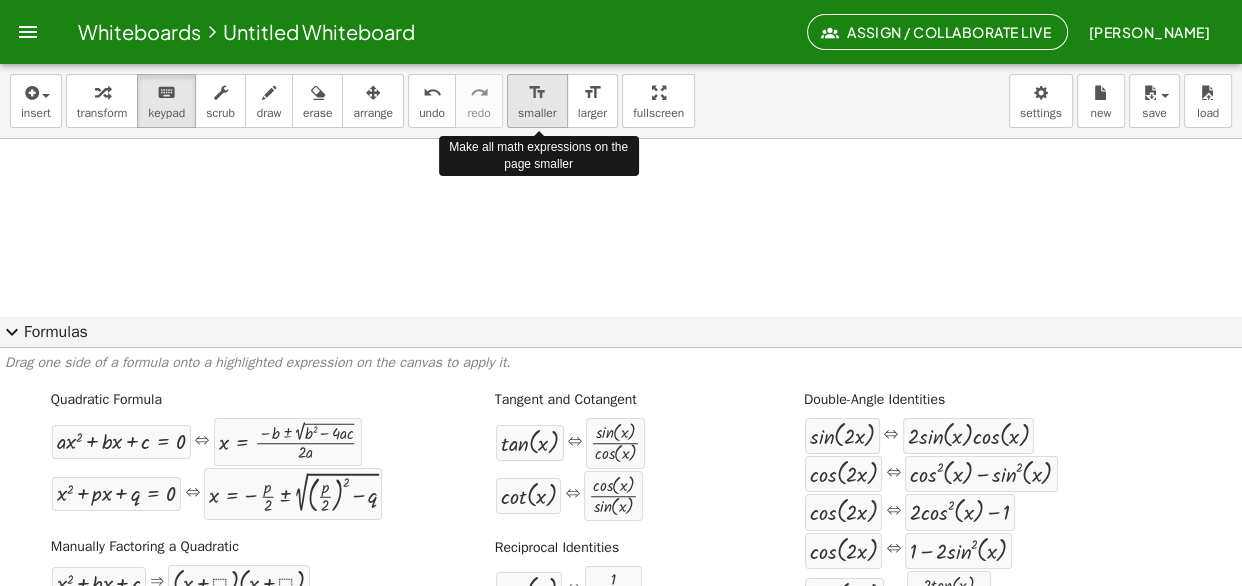 click on "smaller" at bounding box center [537, 113] 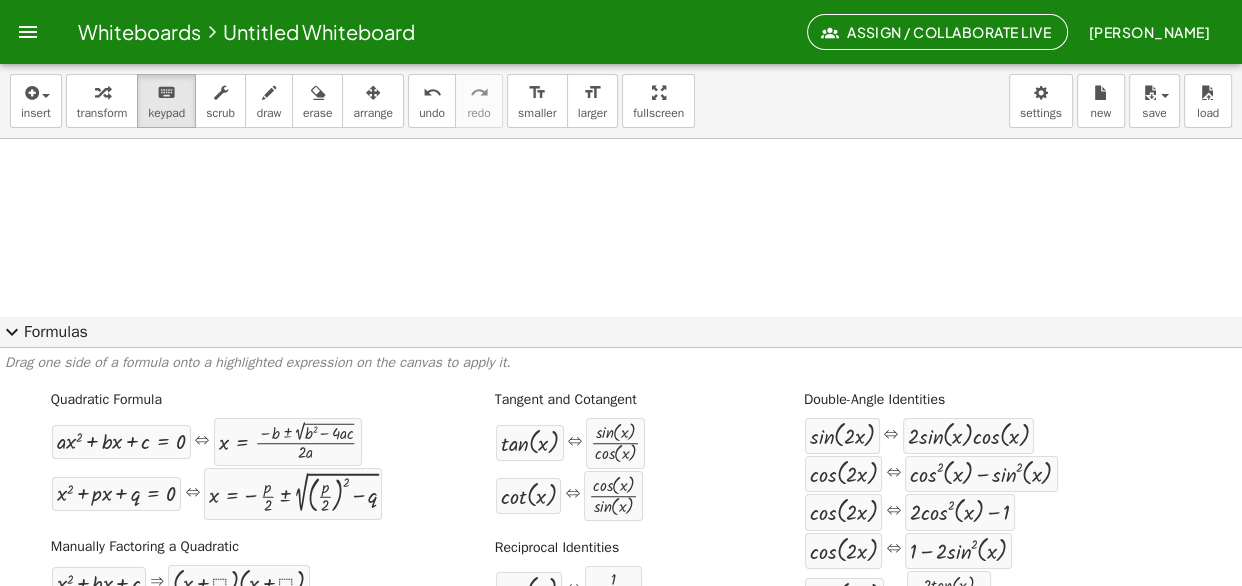 scroll, scrollTop: 520, scrollLeft: 0, axis: vertical 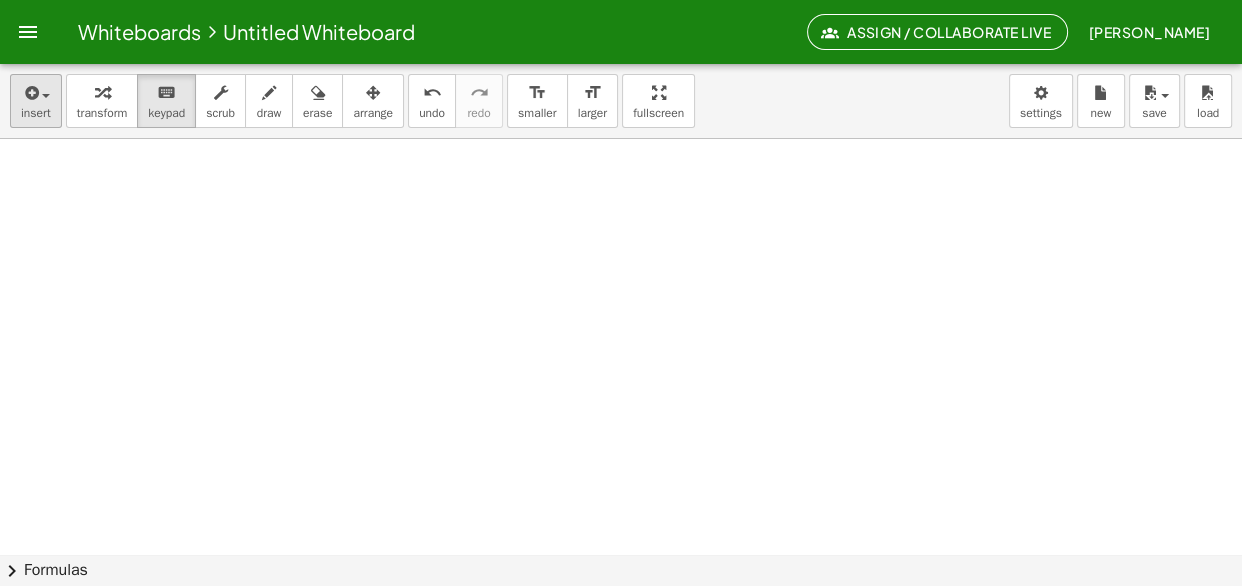 drag, startPoint x: 136, startPoint y: 207, endPoint x: 49, endPoint y: 107, distance: 132.54811 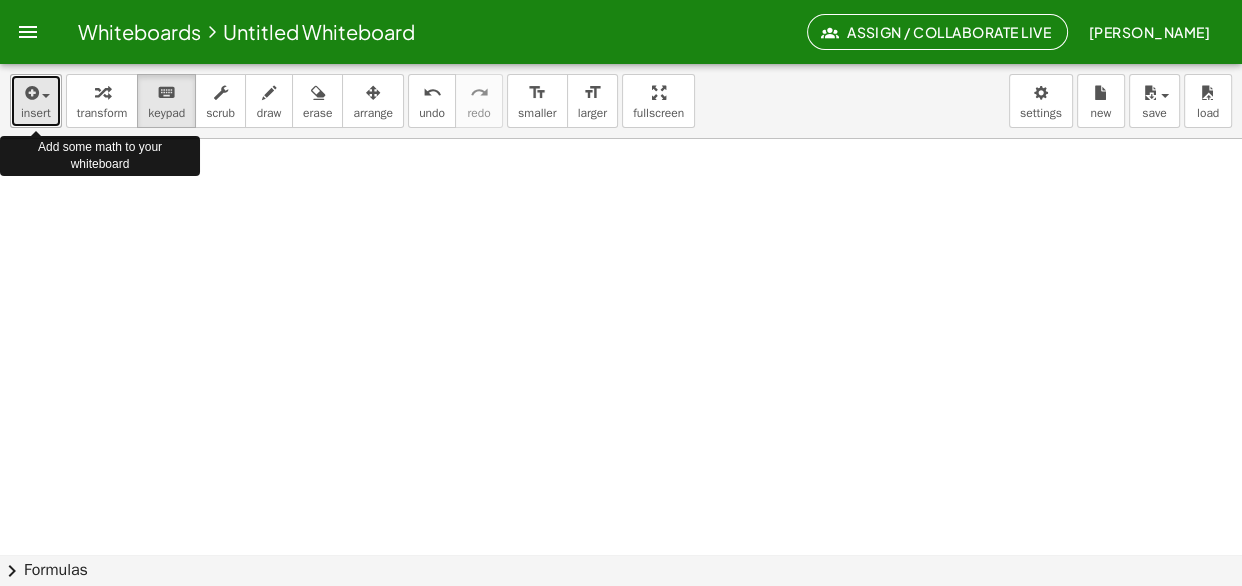 click on "insert" at bounding box center (36, 113) 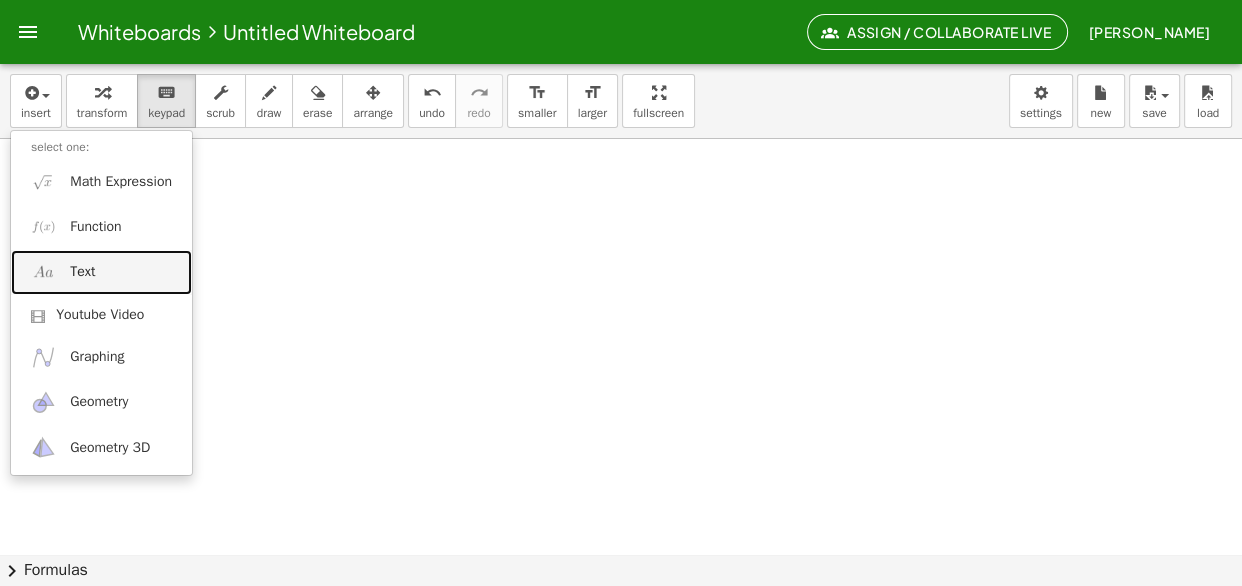 click on "Text" at bounding box center (101, 272) 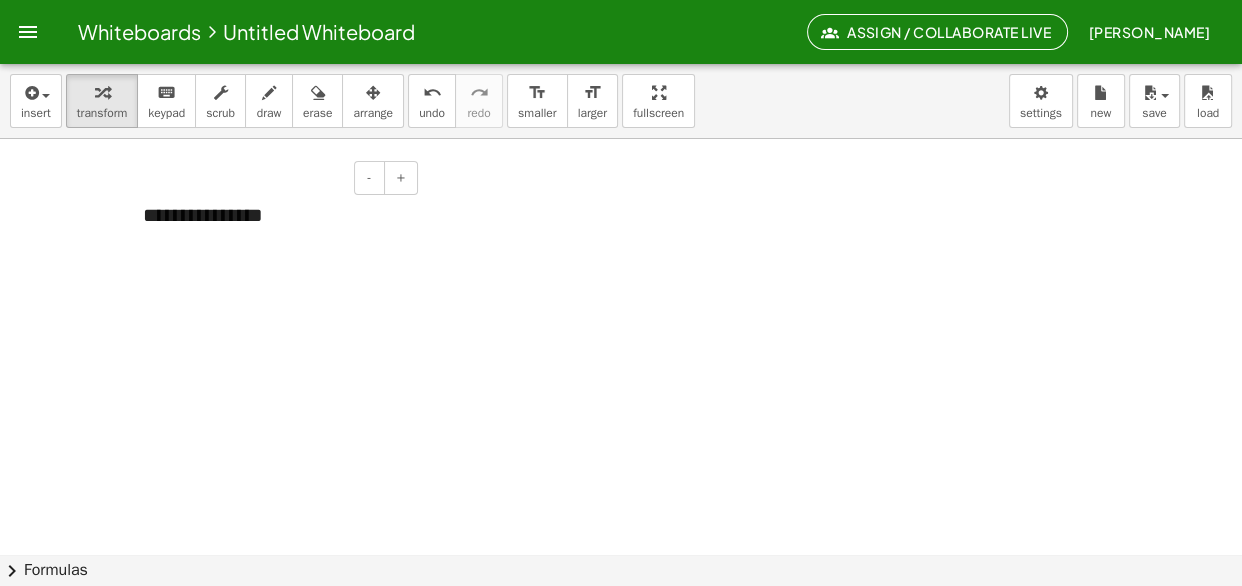type 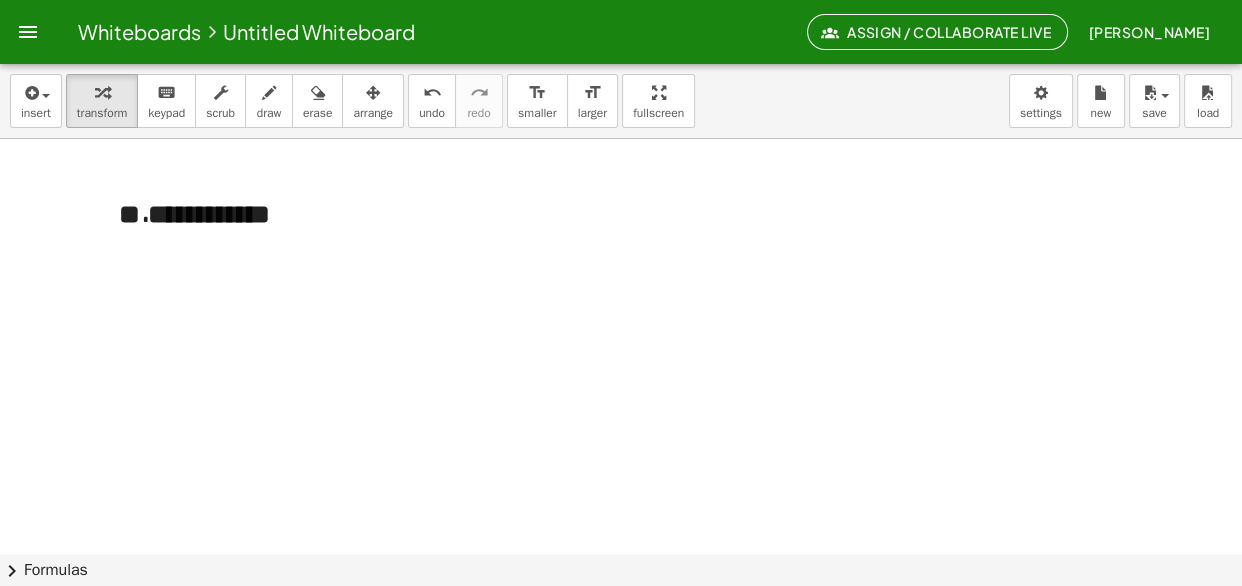 click at bounding box center [621, 173] 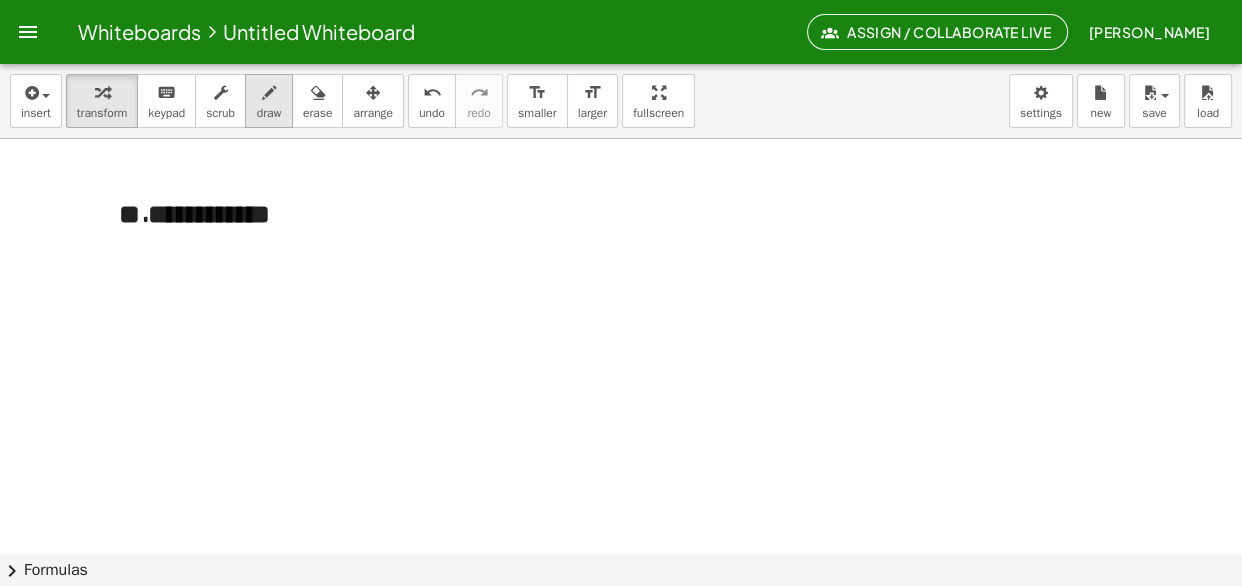 click on "draw" at bounding box center [269, 113] 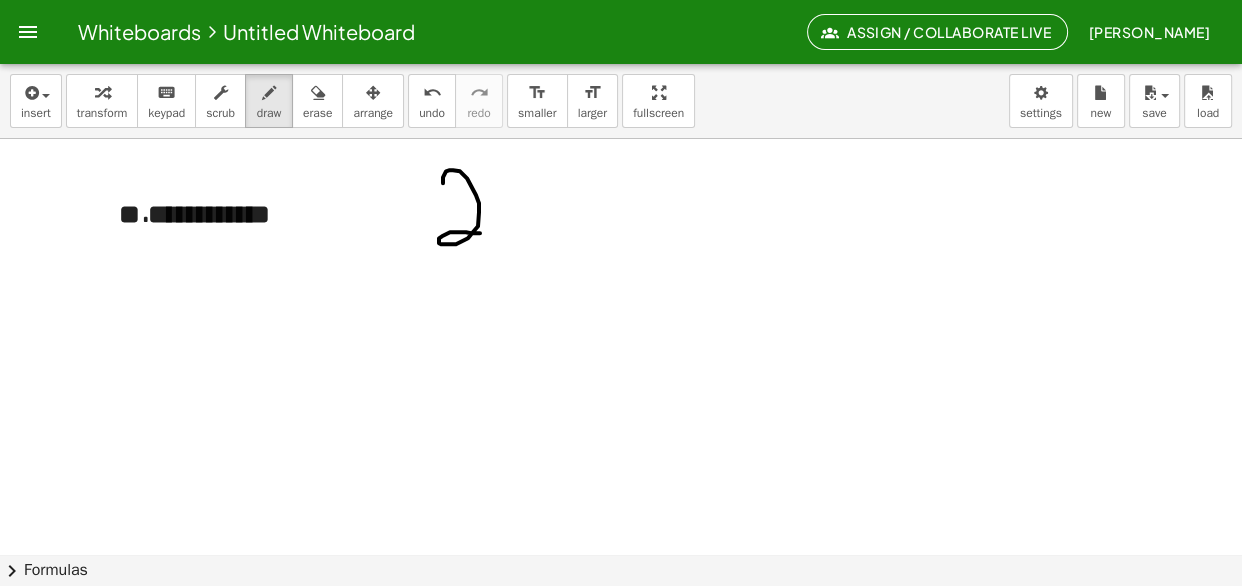 drag, startPoint x: 443, startPoint y: 183, endPoint x: 504, endPoint y: 225, distance: 74.06078 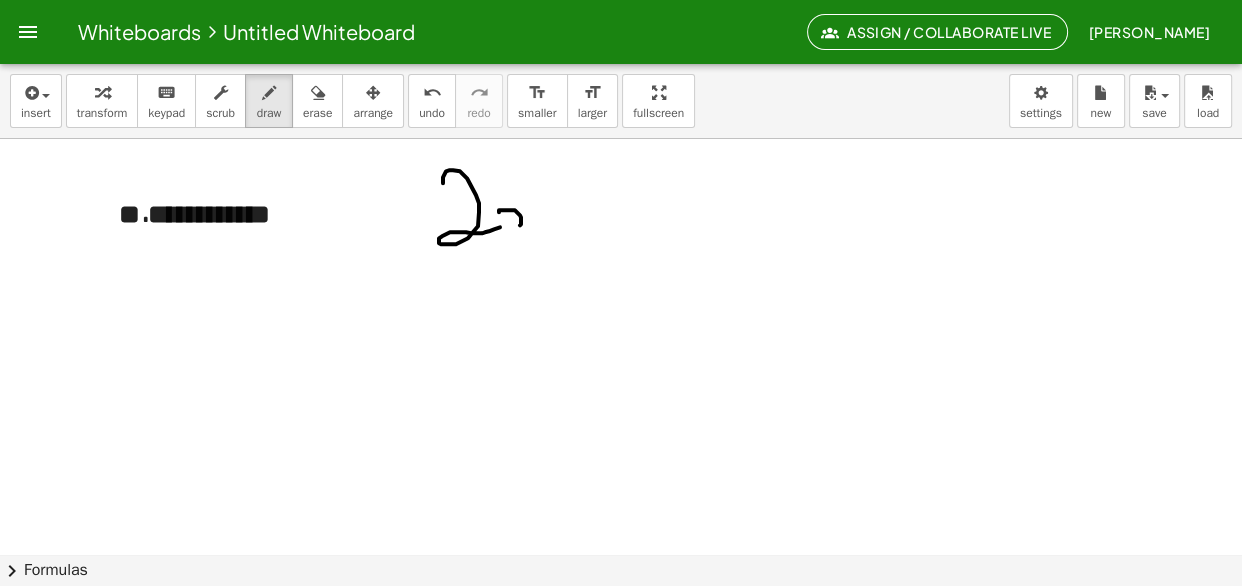 drag, startPoint x: 509, startPoint y: 210, endPoint x: 522, endPoint y: 229, distance: 23.021729 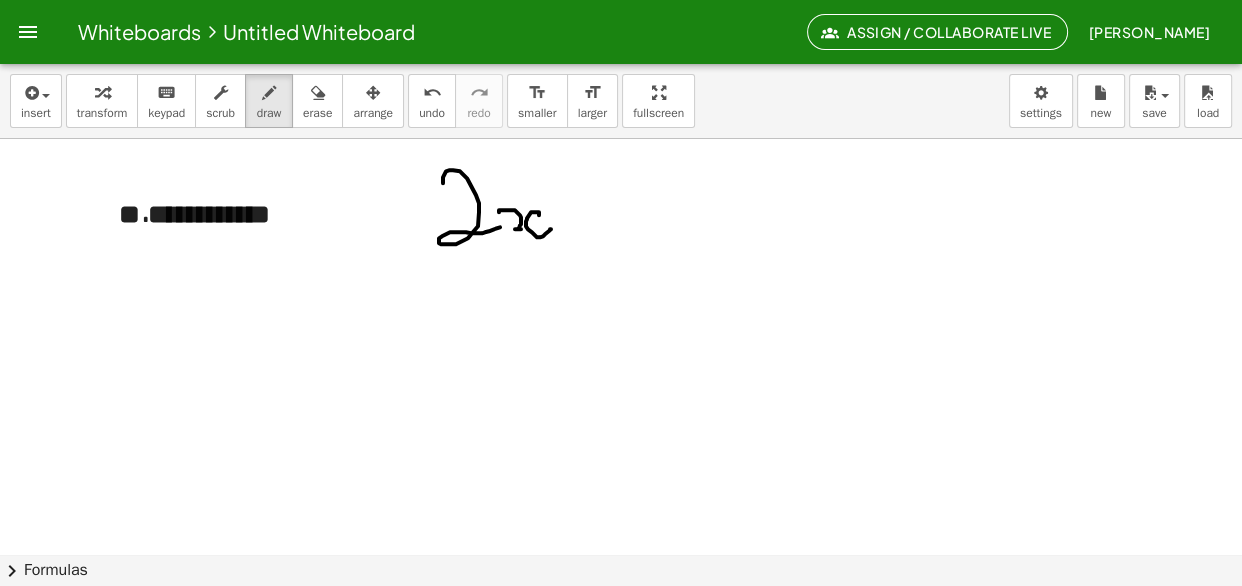 drag, startPoint x: 539, startPoint y: 213, endPoint x: 551, endPoint y: 229, distance: 20 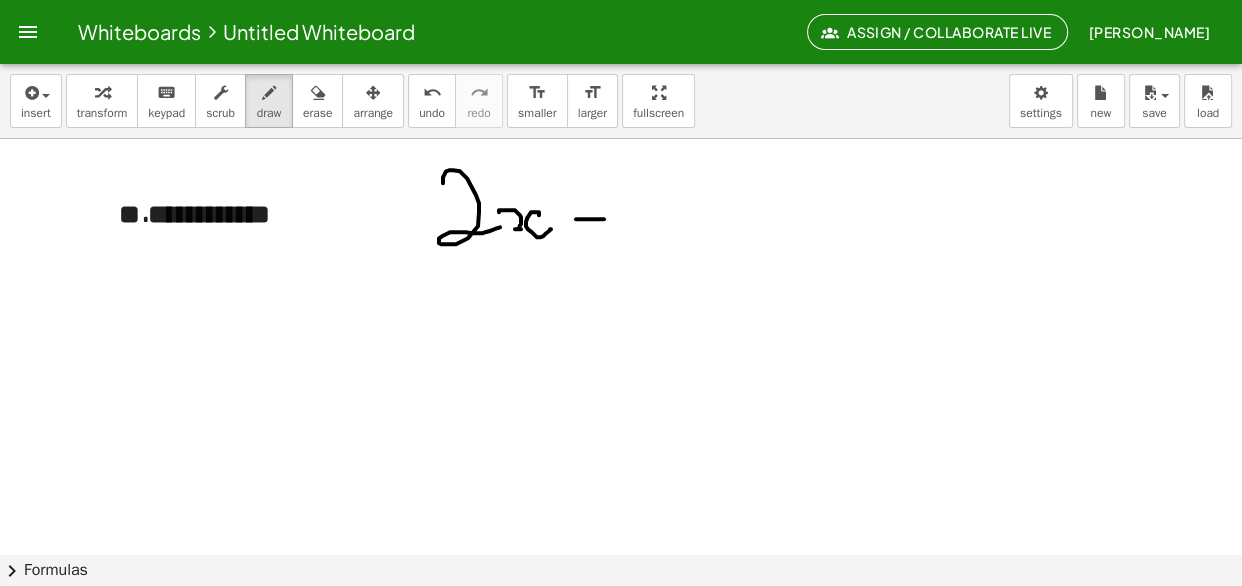 drag, startPoint x: 594, startPoint y: 219, endPoint x: 612, endPoint y: 217, distance: 18.110771 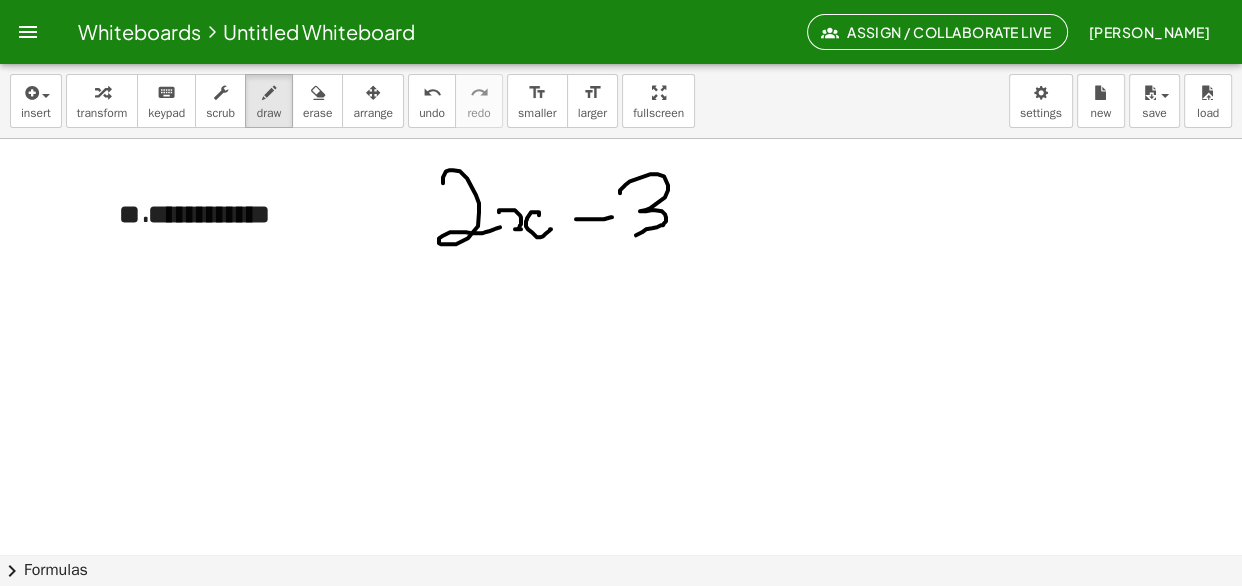 drag, startPoint x: 620, startPoint y: 192, endPoint x: 653, endPoint y: 236, distance: 55 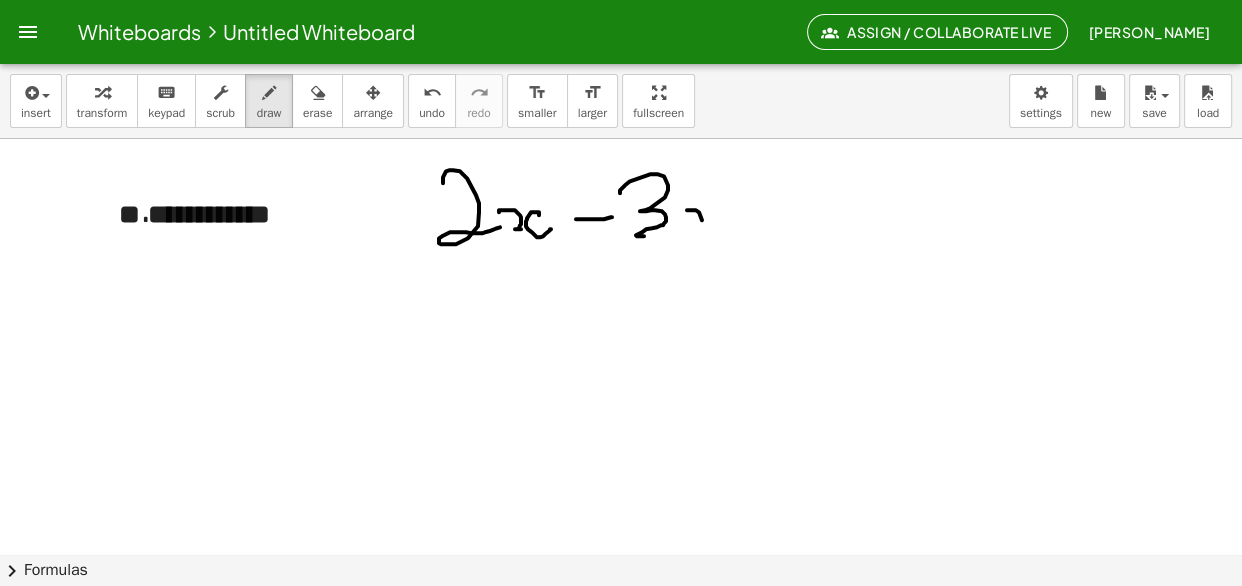 drag, startPoint x: 687, startPoint y: 210, endPoint x: 690, endPoint y: 238, distance: 28.160255 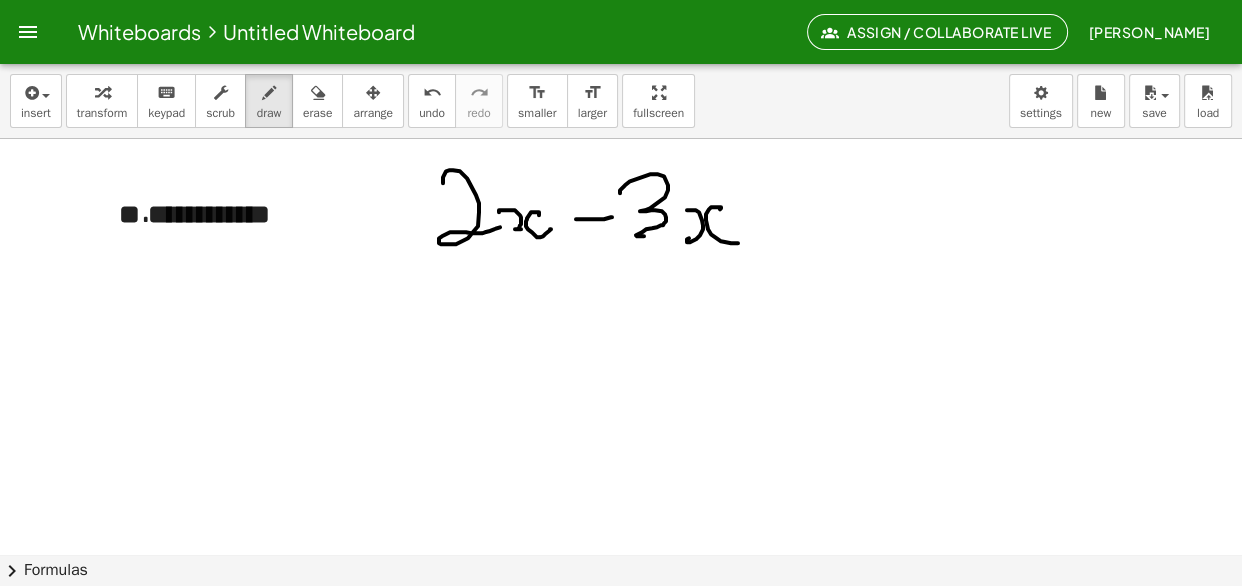 drag, startPoint x: 720, startPoint y: 209, endPoint x: 740, endPoint y: 241, distance: 37.735924 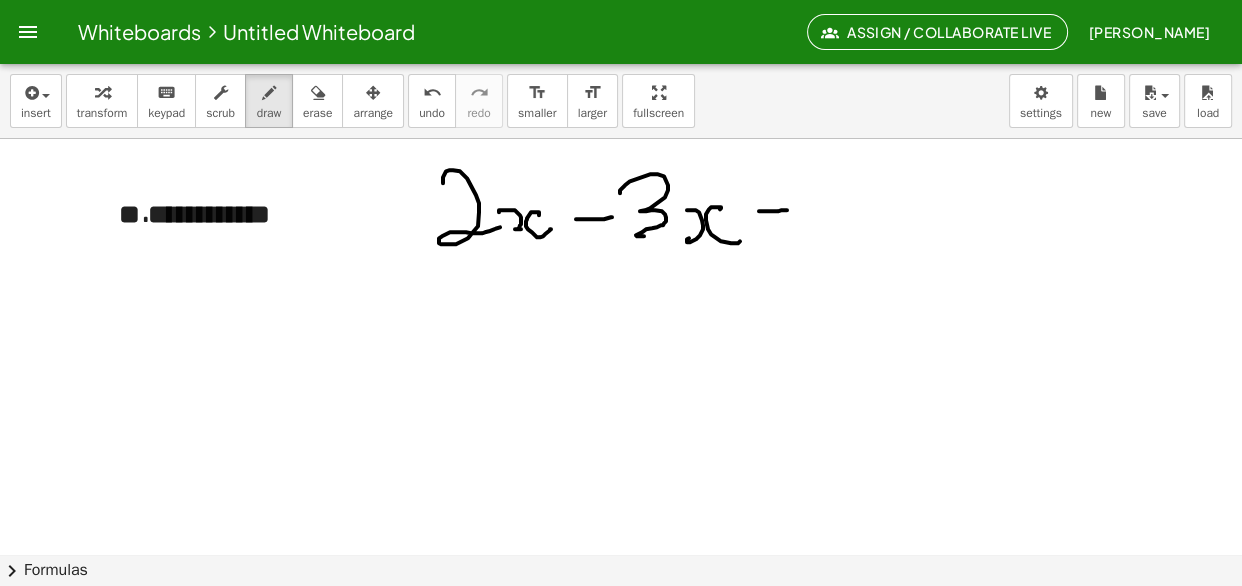 drag, startPoint x: 760, startPoint y: 211, endPoint x: 769, endPoint y: 221, distance: 13.453624 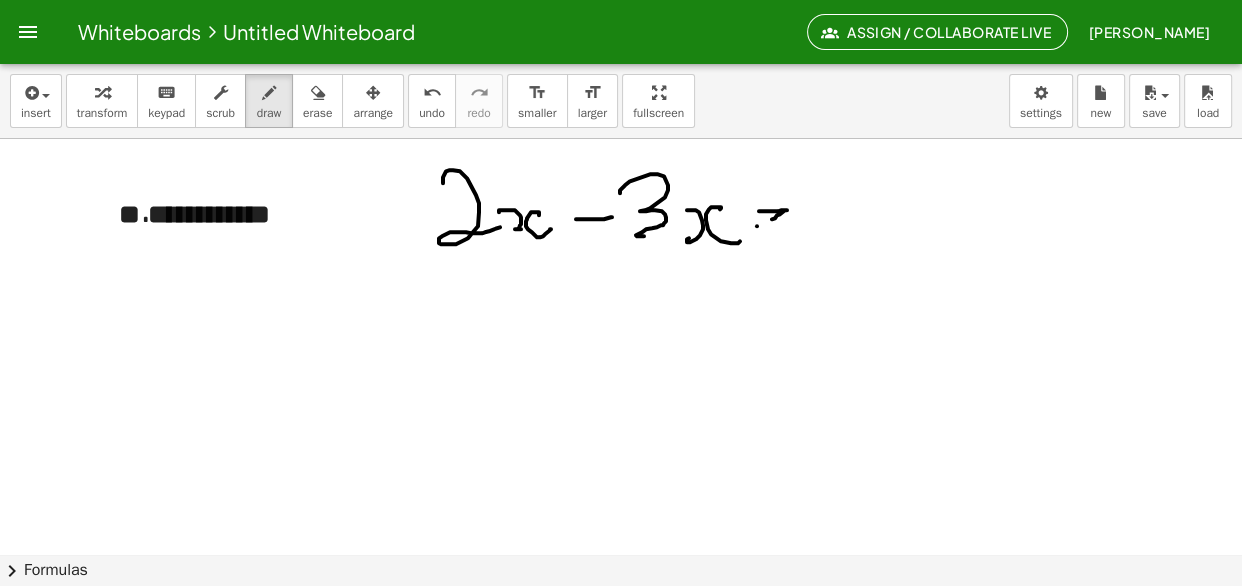 drag, startPoint x: 757, startPoint y: 226, endPoint x: 810, endPoint y: 223, distance: 53.08484 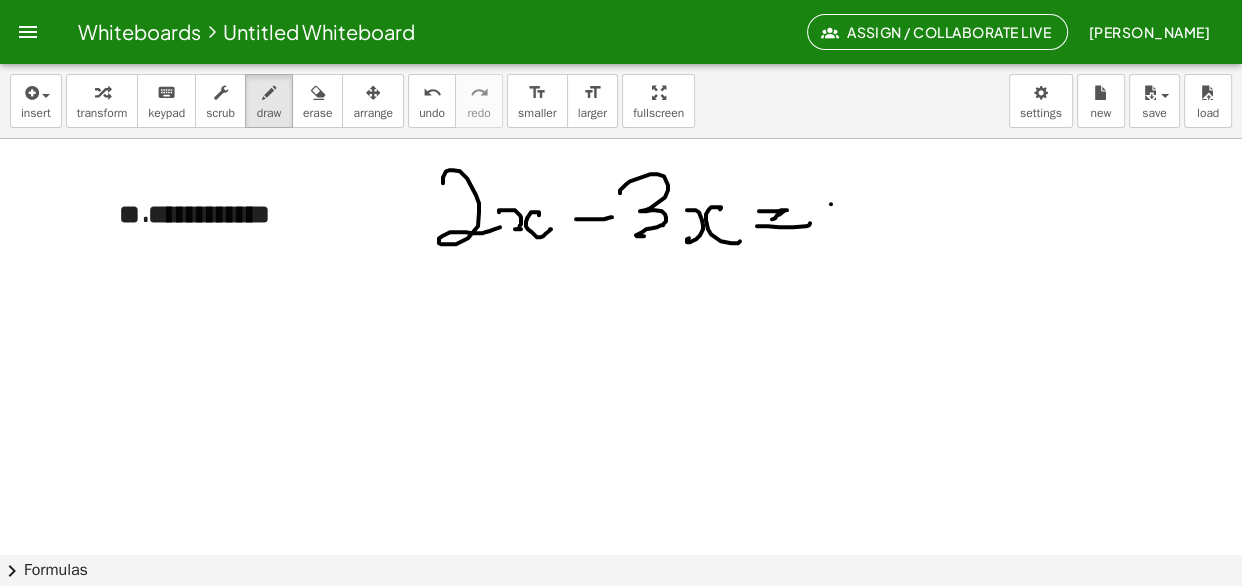 click at bounding box center (621, 173) 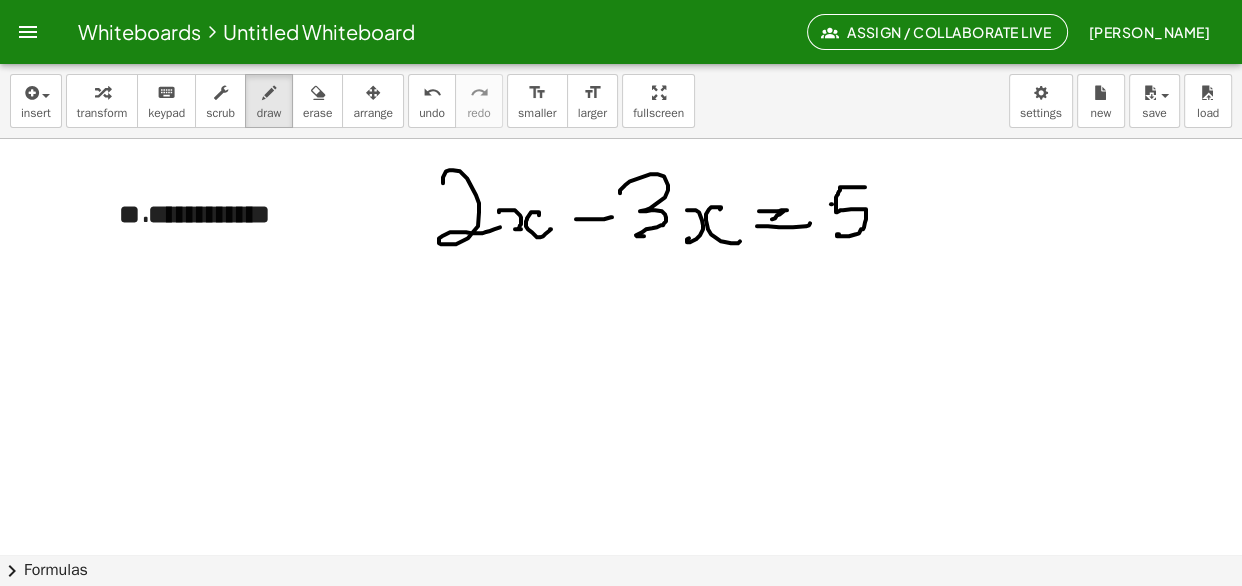 drag, startPoint x: 854, startPoint y: 187, endPoint x: 839, endPoint y: 234, distance: 49.335587 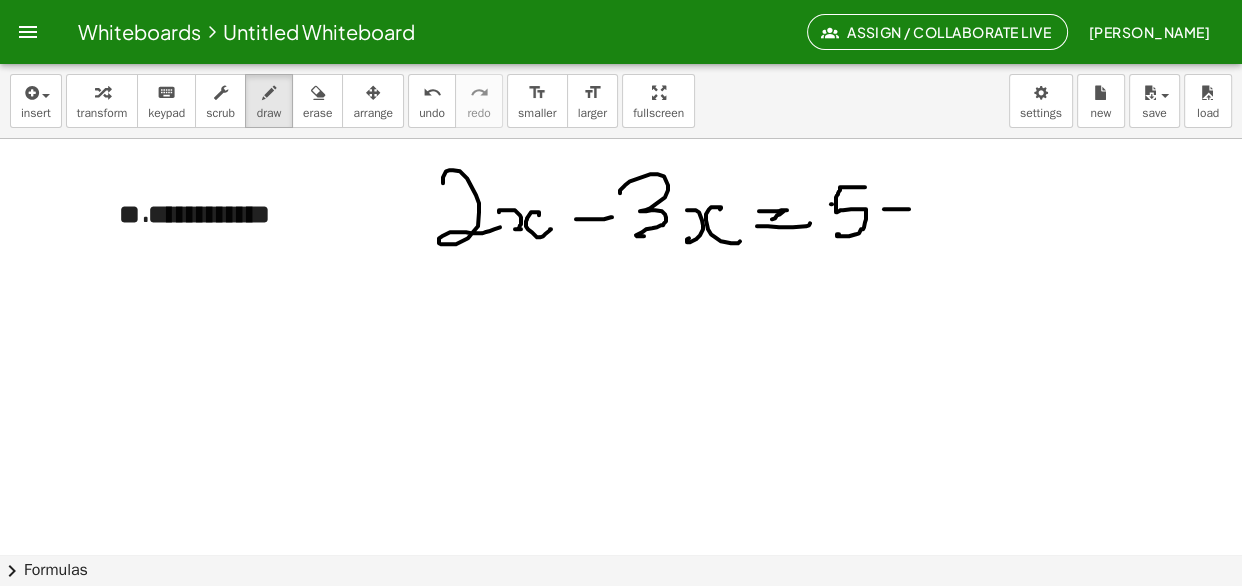 drag, startPoint x: 884, startPoint y: 209, endPoint x: 909, endPoint y: 209, distance: 25 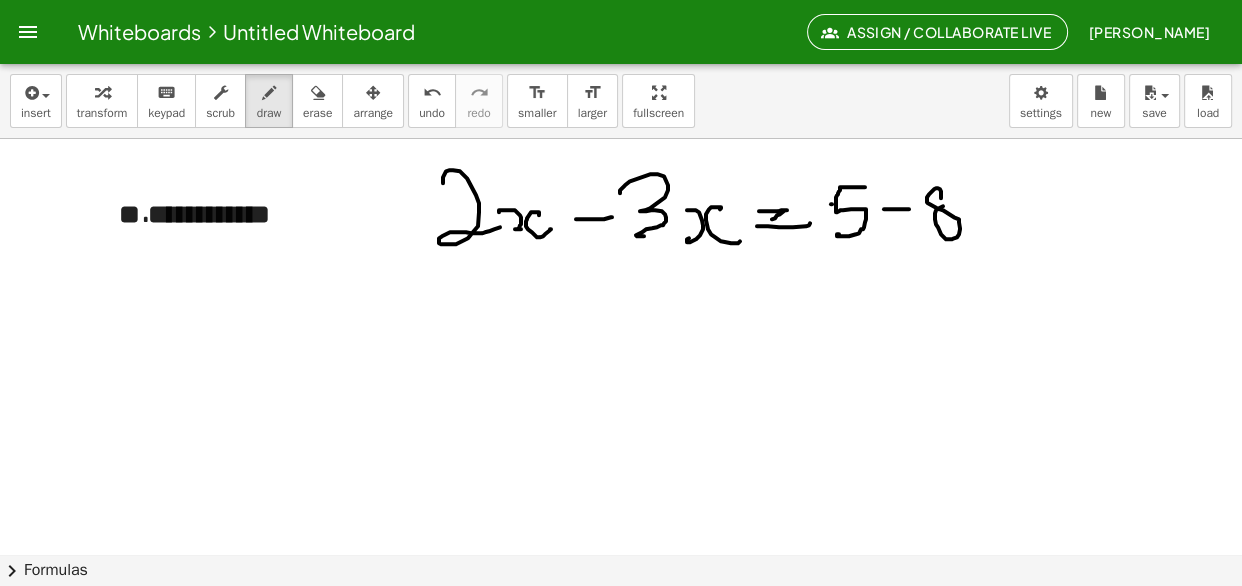 drag, startPoint x: 940, startPoint y: 189, endPoint x: 948, endPoint y: 202, distance: 15.264338 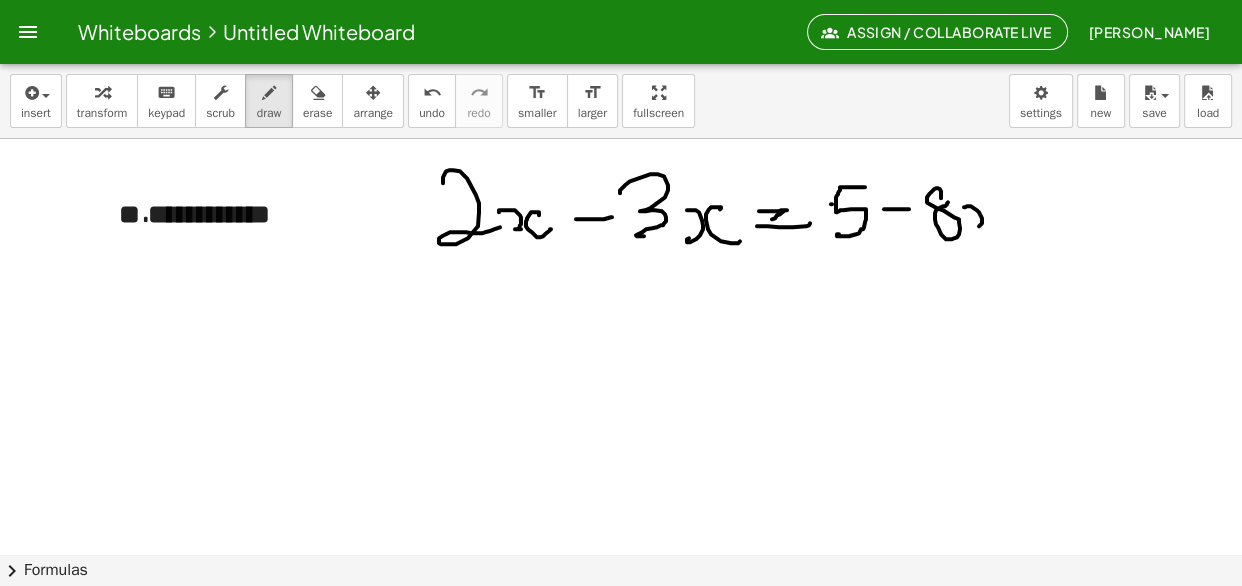 drag, startPoint x: 964, startPoint y: 207, endPoint x: 976, endPoint y: 229, distance: 25.059929 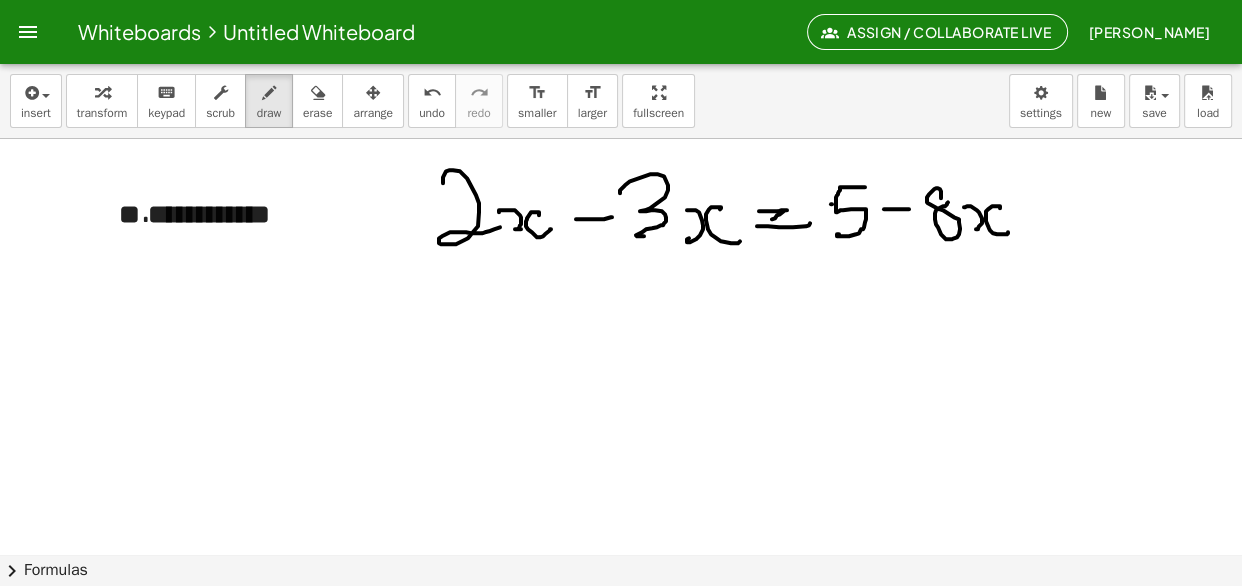 drag, startPoint x: 1000, startPoint y: 207, endPoint x: 1008, endPoint y: 232, distance: 26.24881 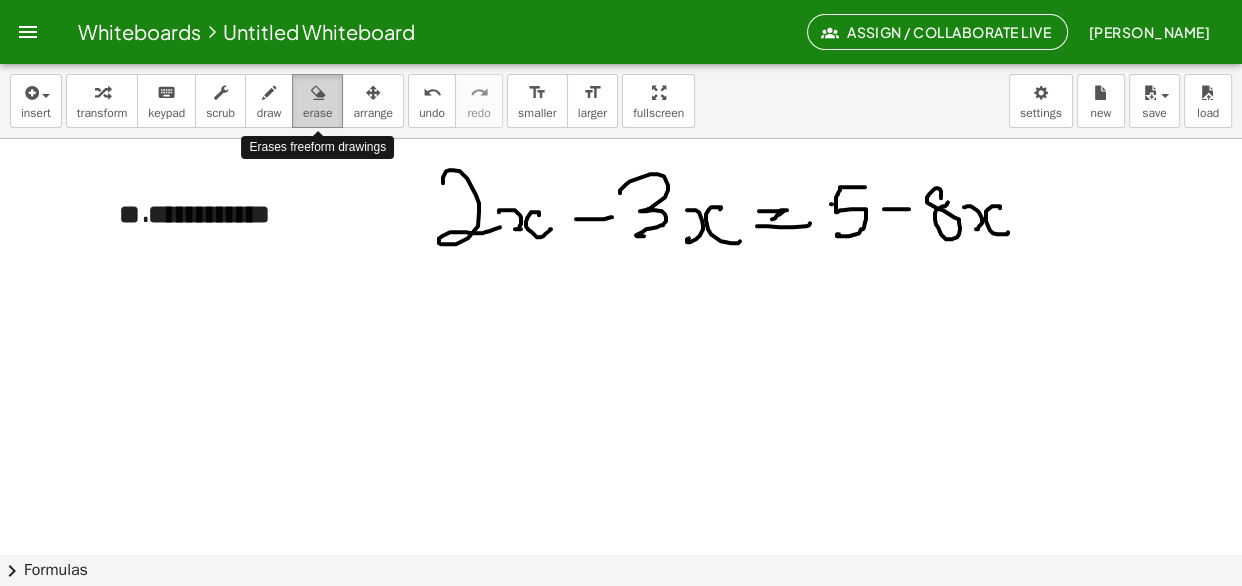 click on "erase" at bounding box center (317, 113) 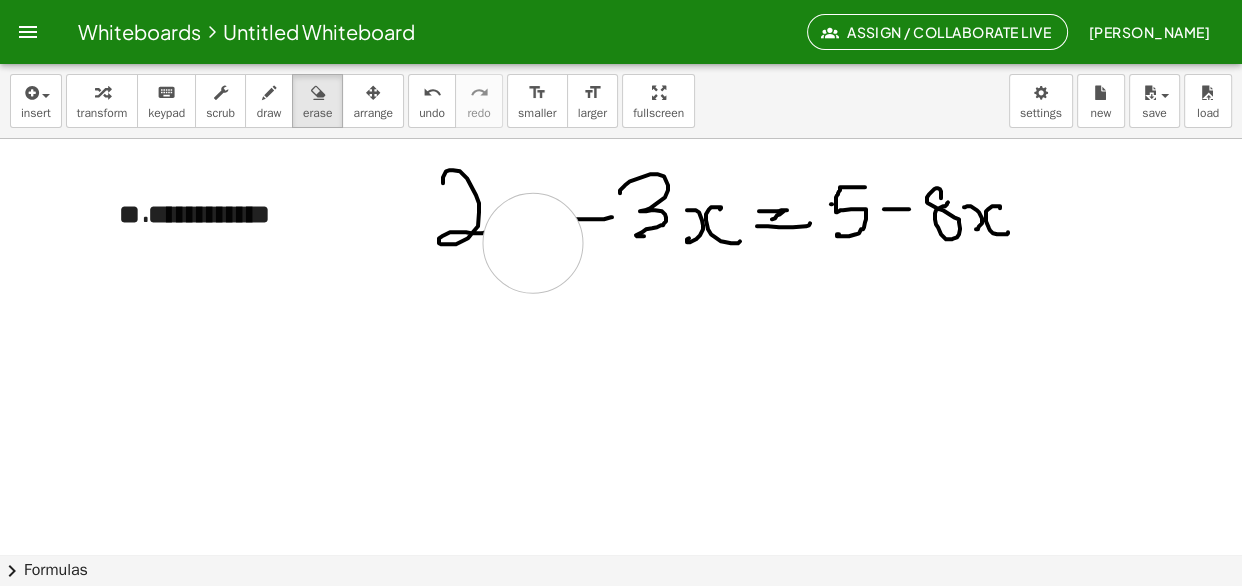 click at bounding box center (621, 173) 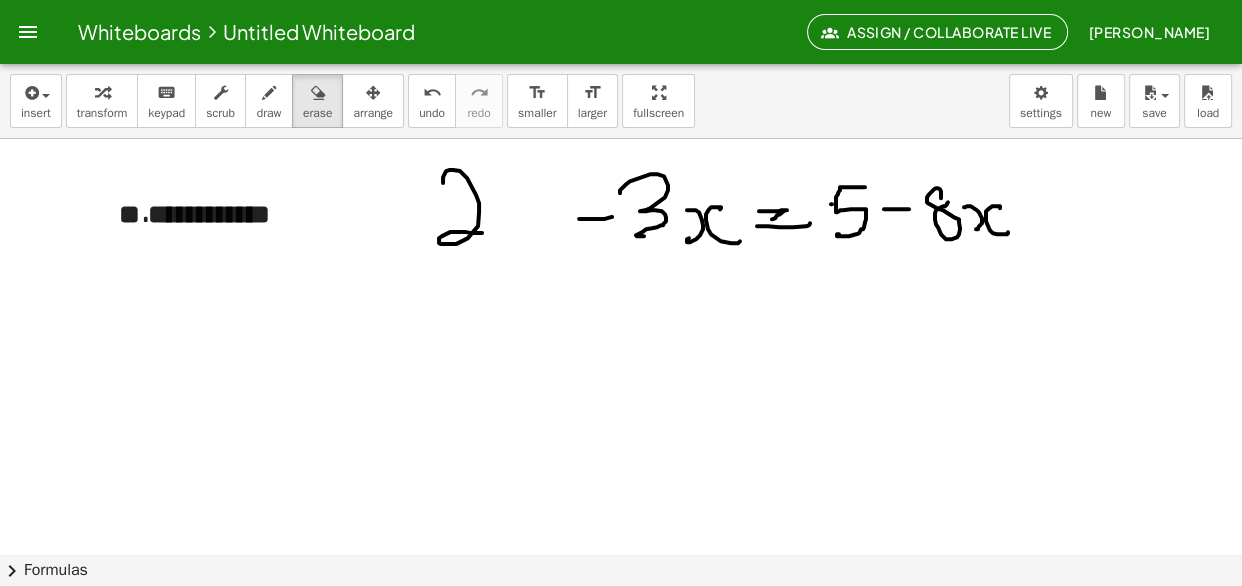 click at bounding box center (621, 173) 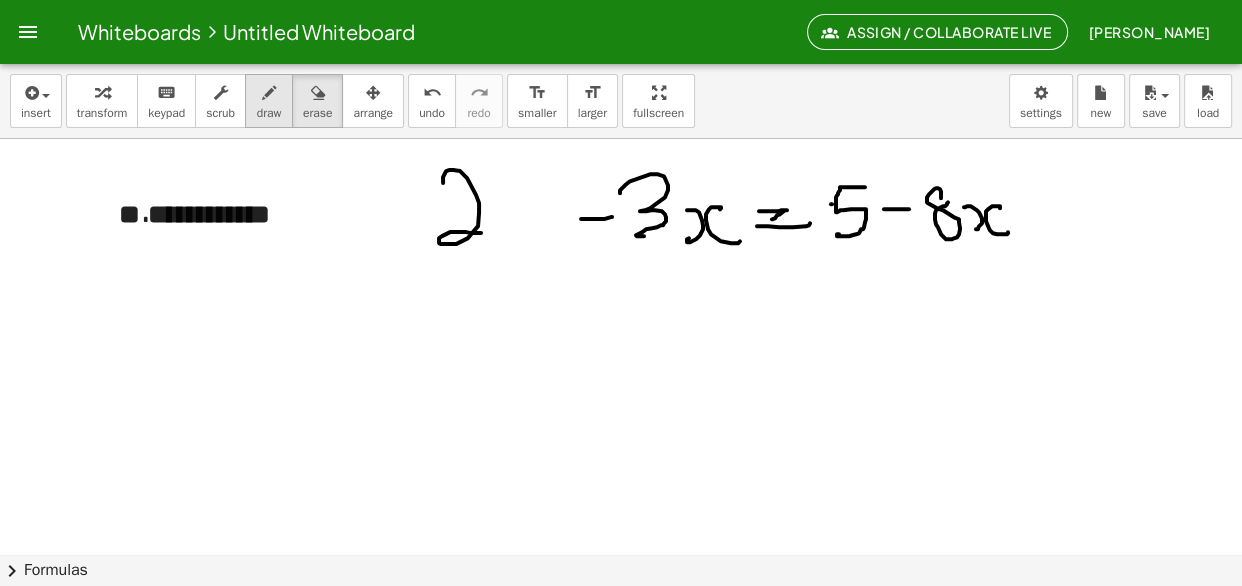 click on "draw" at bounding box center (269, 101) 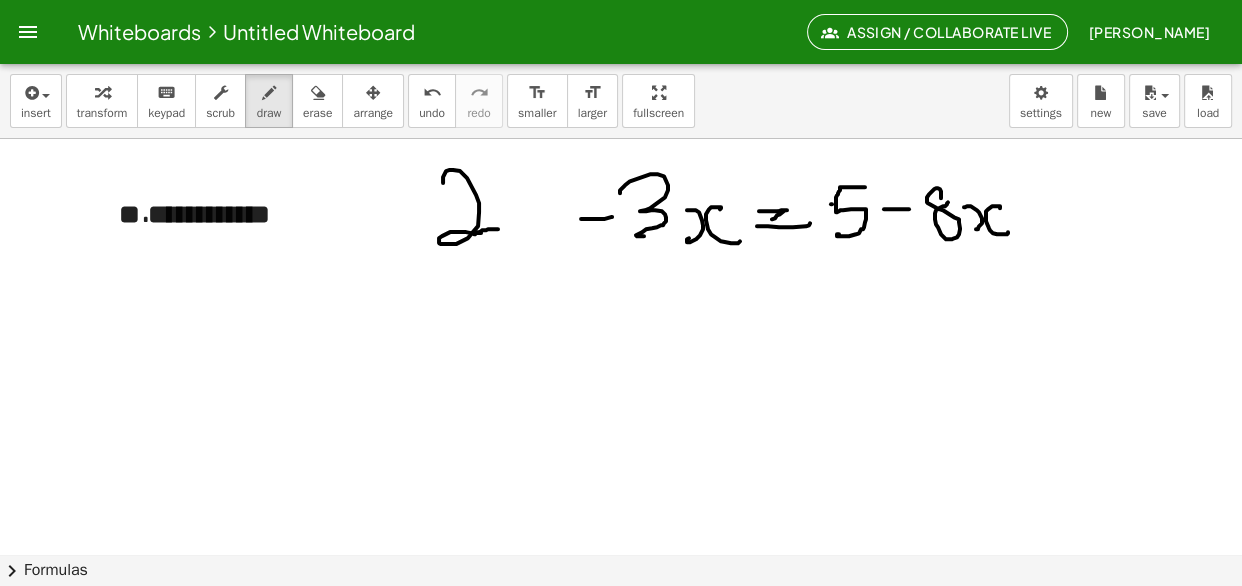 drag, startPoint x: 481, startPoint y: 231, endPoint x: 502, endPoint y: 234, distance: 21.213203 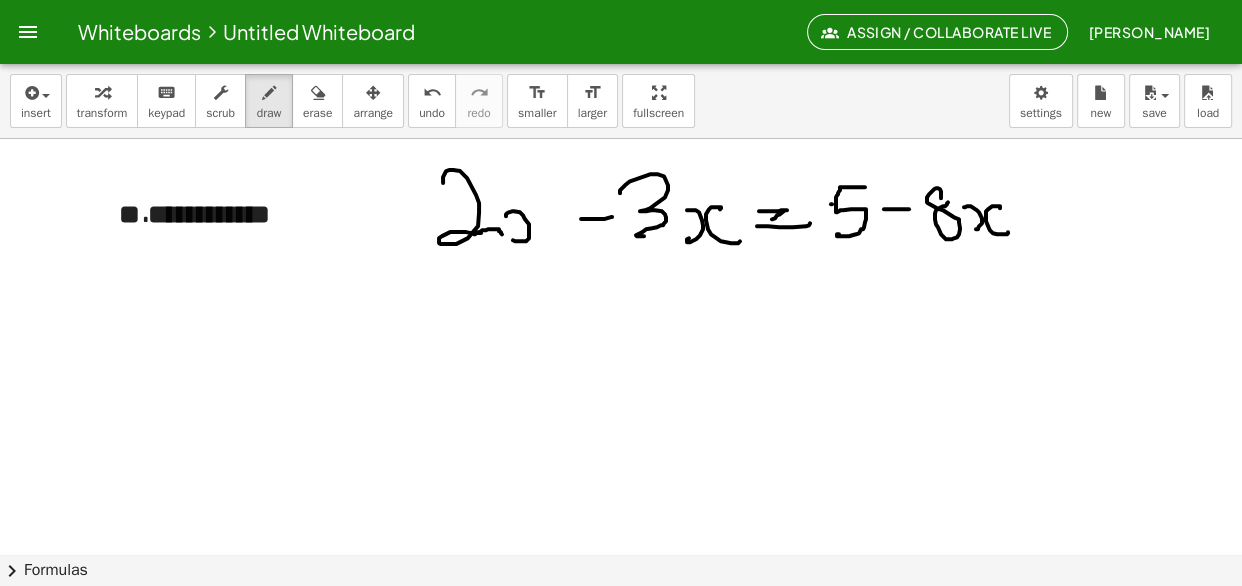 drag, startPoint x: 512, startPoint y: 211, endPoint x: 513, endPoint y: 239, distance: 28.01785 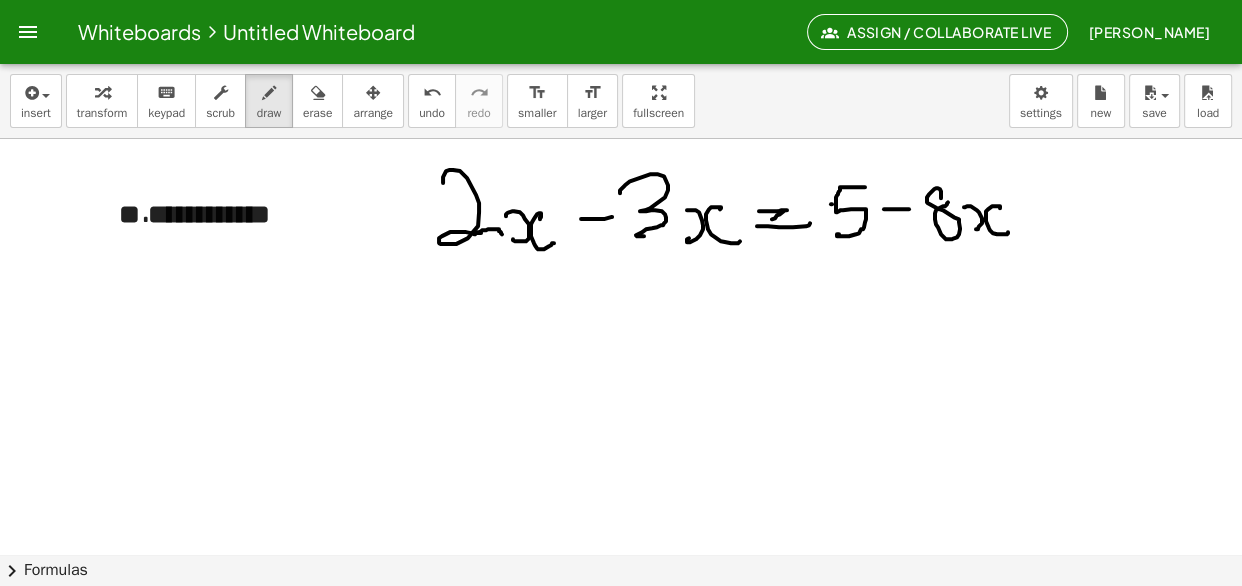 drag, startPoint x: 540, startPoint y: 219, endPoint x: 554, endPoint y: 243, distance: 27.784887 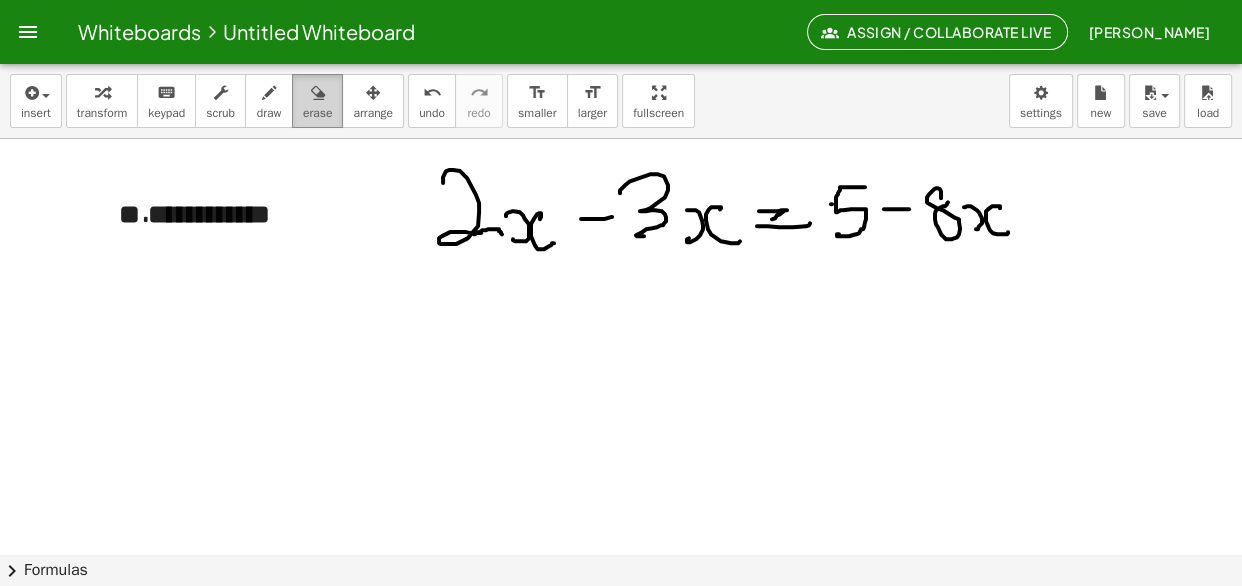 click on "erase" at bounding box center [317, 113] 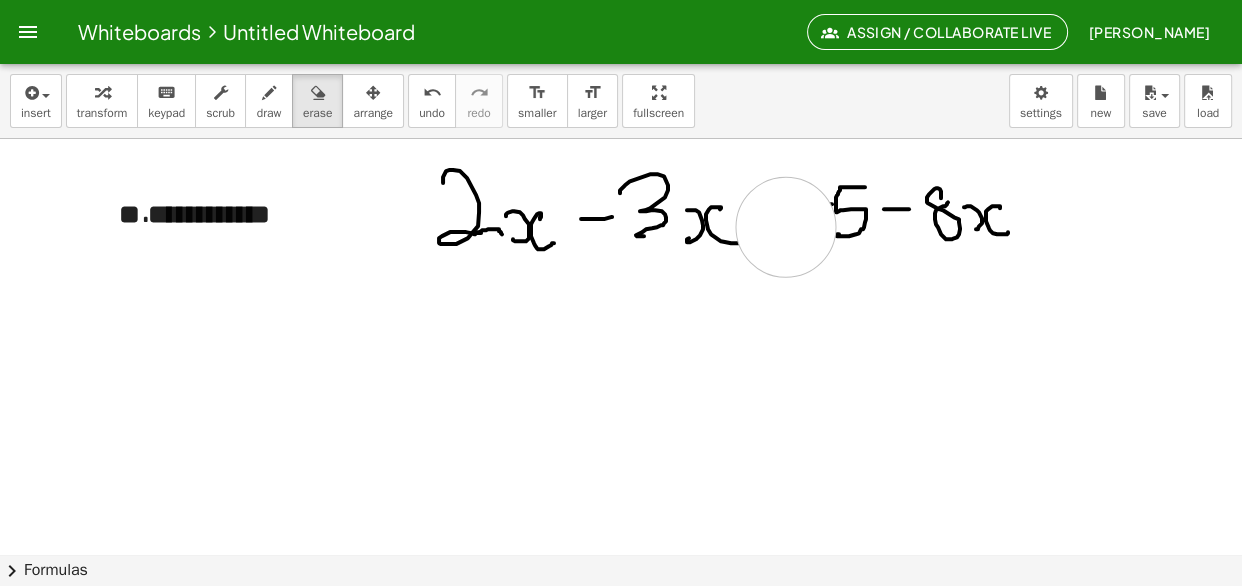 click at bounding box center [621, 173] 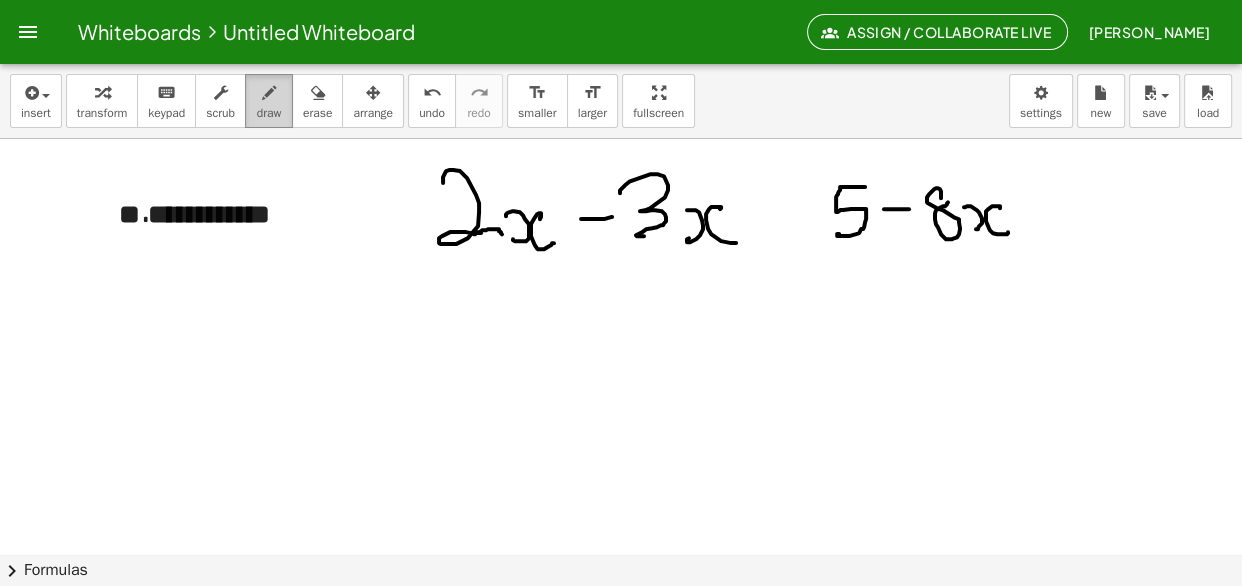 click on "draw" at bounding box center (269, 101) 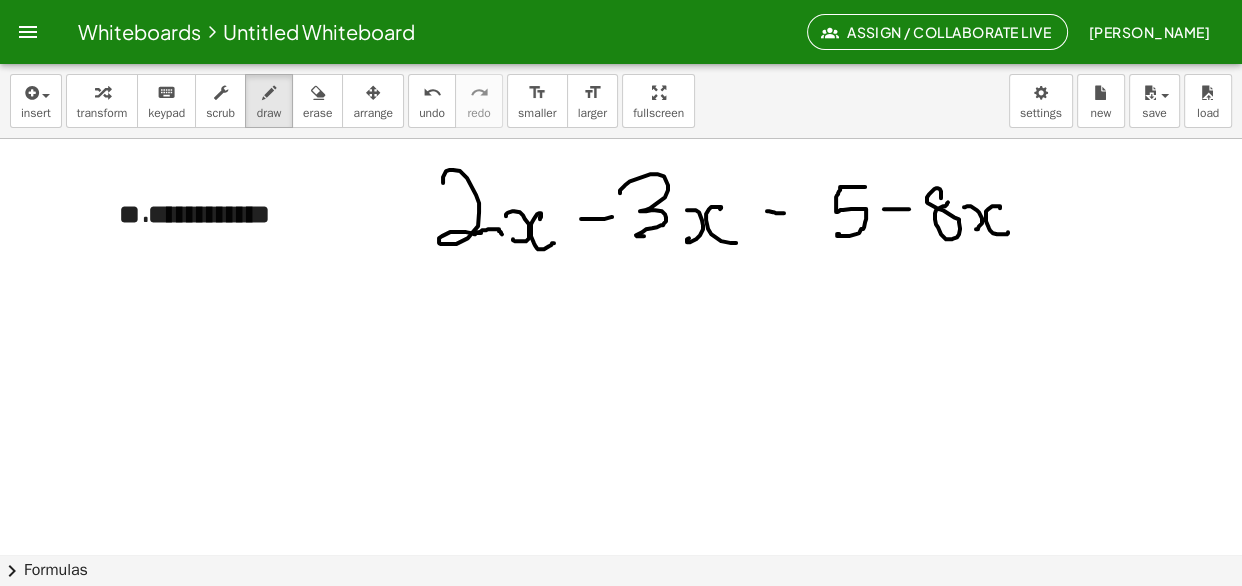drag, startPoint x: 767, startPoint y: 211, endPoint x: 790, endPoint y: 213, distance: 23.086792 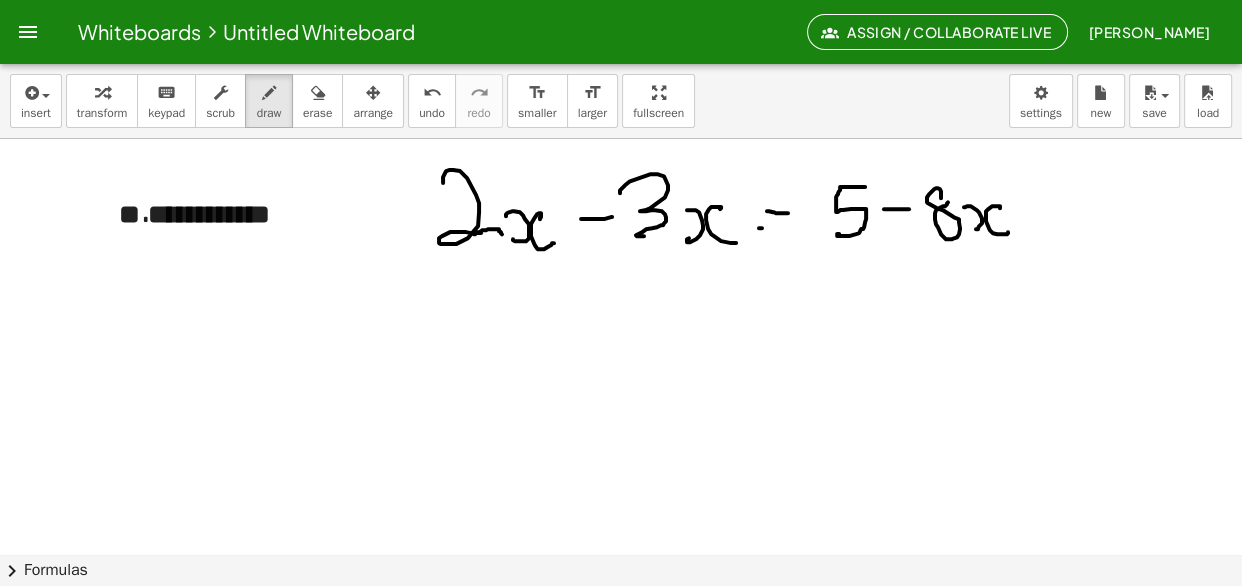 drag, startPoint x: 759, startPoint y: 228, endPoint x: 790, endPoint y: 229, distance: 31.016125 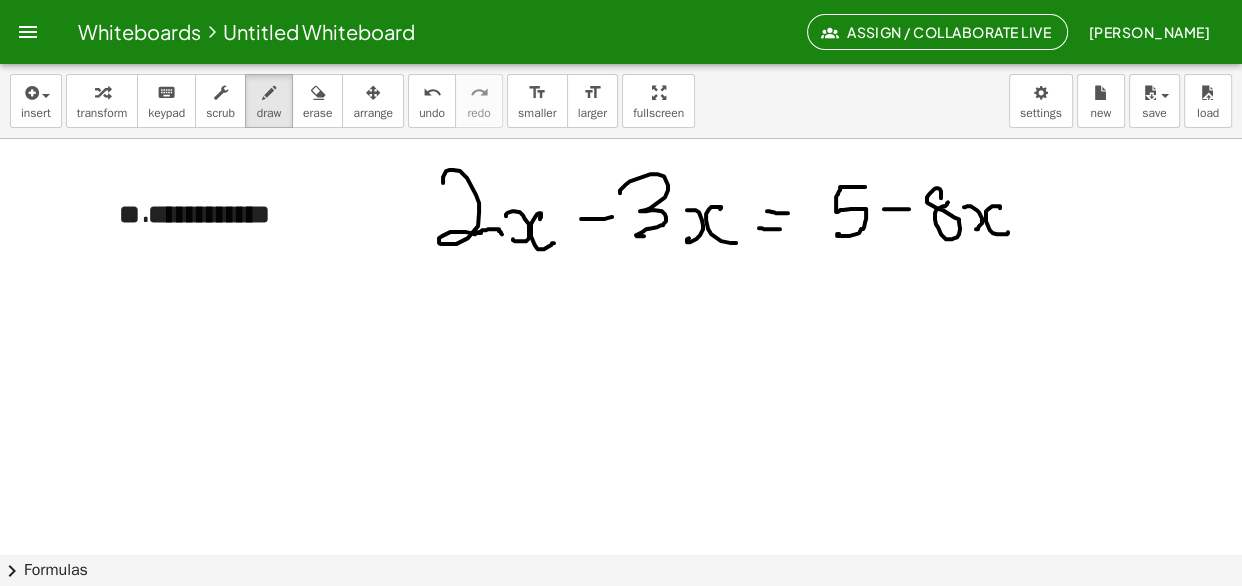 click at bounding box center [621, 173] 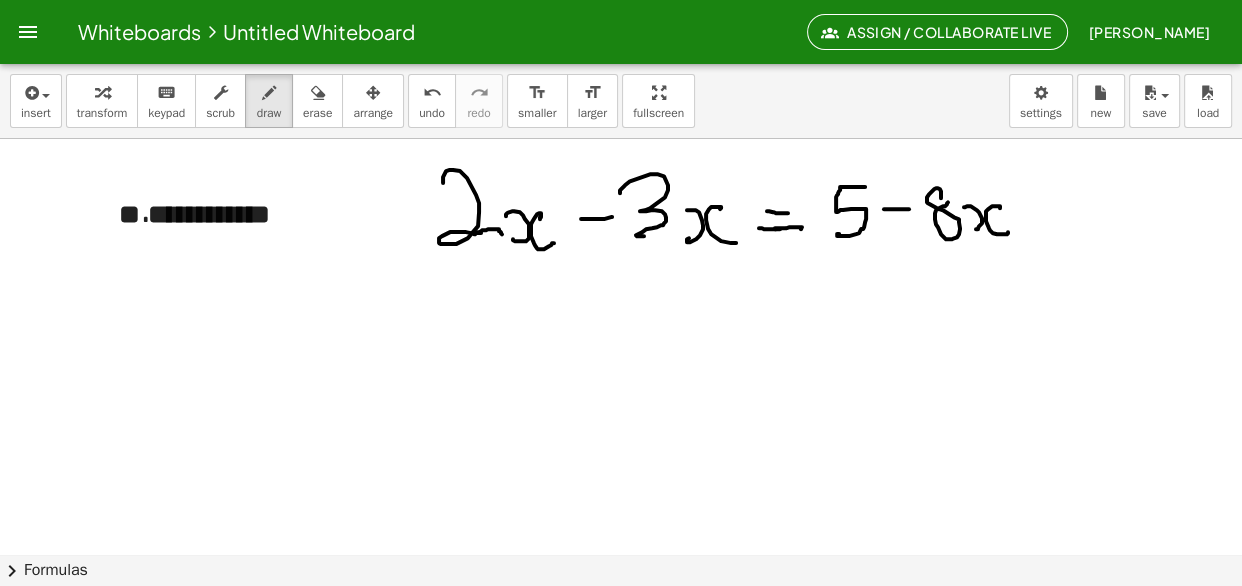 drag, startPoint x: 776, startPoint y: 229, endPoint x: 802, endPoint y: 227, distance: 26.076809 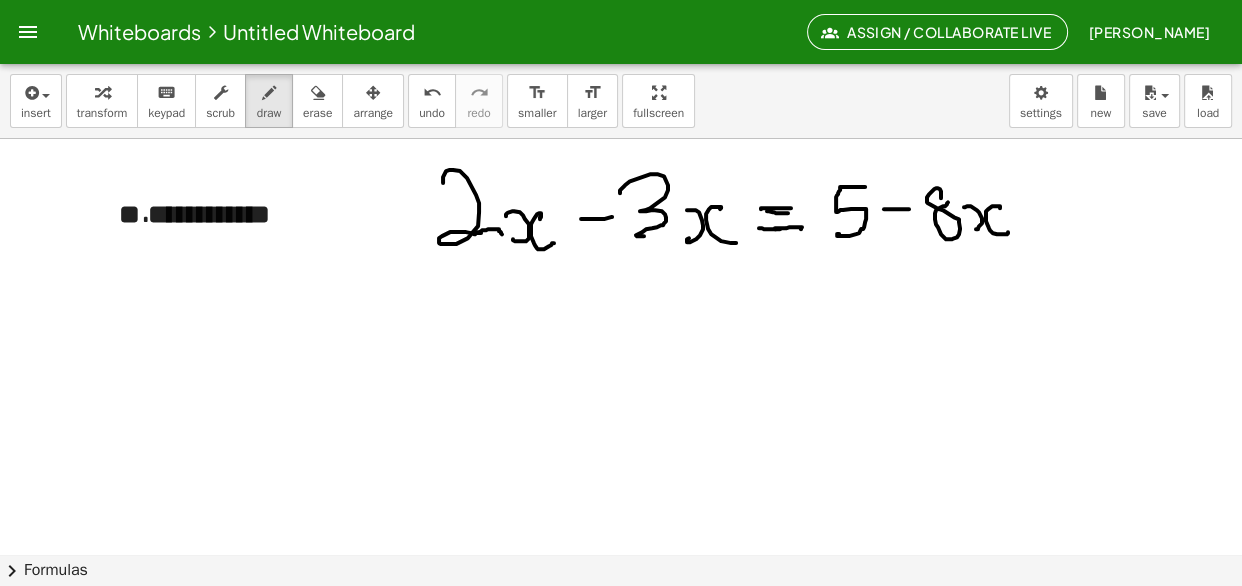drag, startPoint x: 761, startPoint y: 208, endPoint x: 795, endPoint y: 209, distance: 34.0147 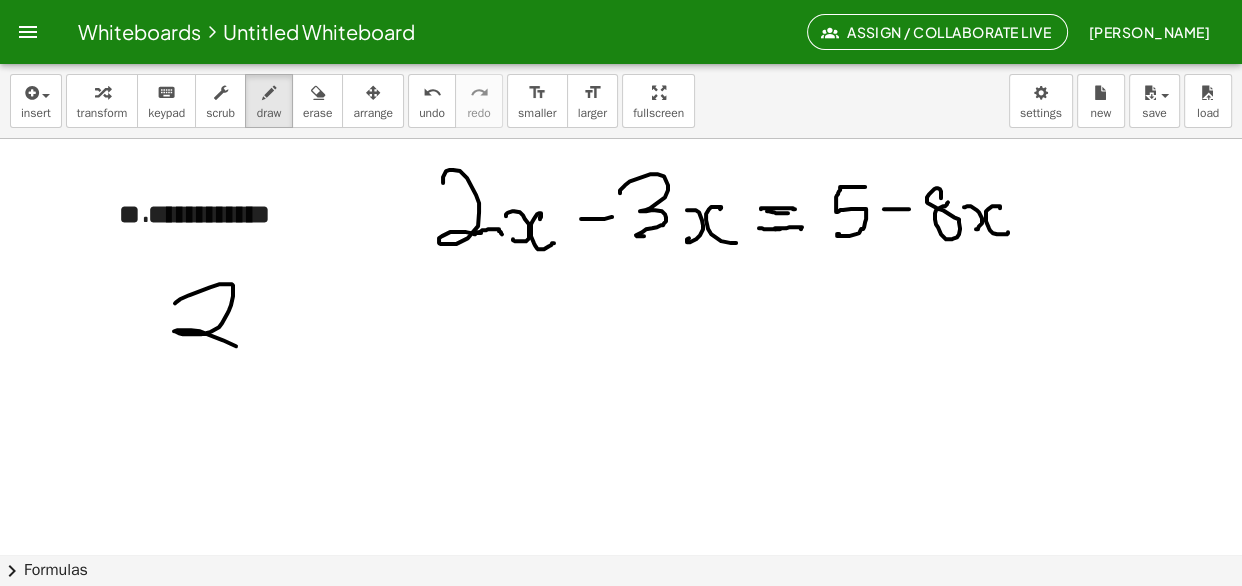 drag, startPoint x: 175, startPoint y: 303, endPoint x: 269, endPoint y: 357, distance: 108.40664 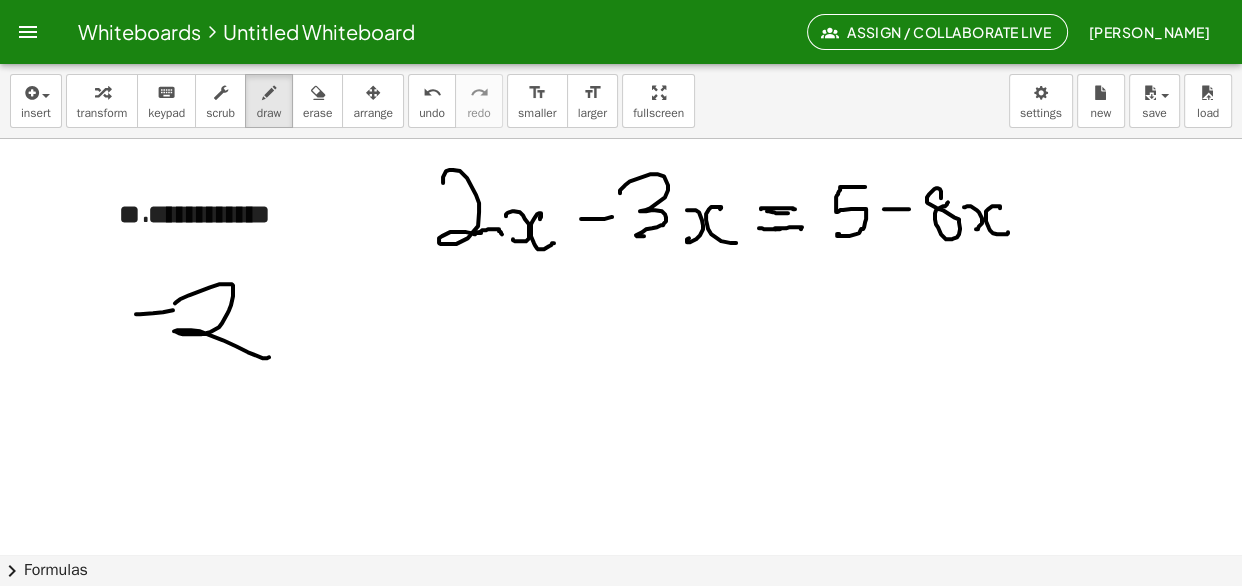 drag, startPoint x: 136, startPoint y: 314, endPoint x: 176, endPoint y: 310, distance: 40.1995 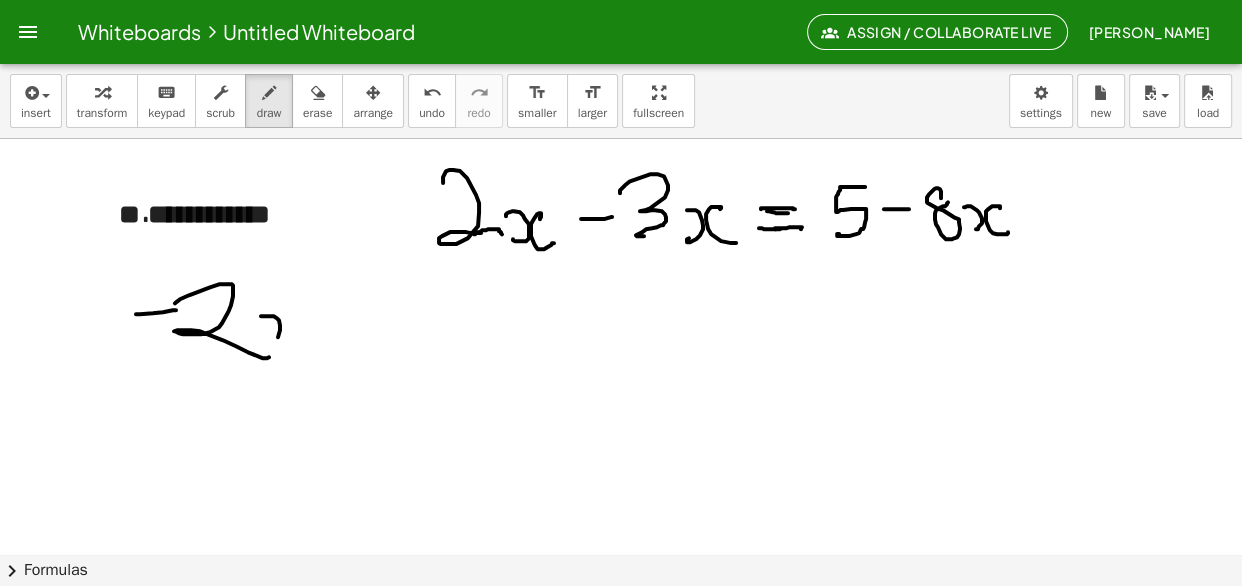 drag, startPoint x: 261, startPoint y: 316, endPoint x: 269, endPoint y: 332, distance: 17.888544 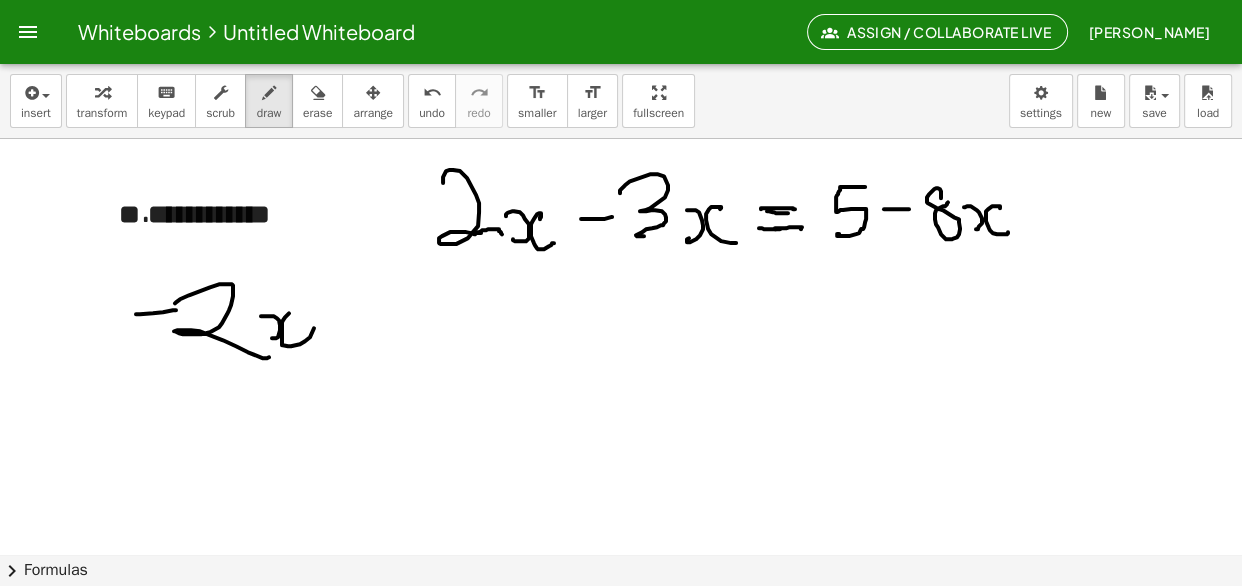 click at bounding box center (621, 173) 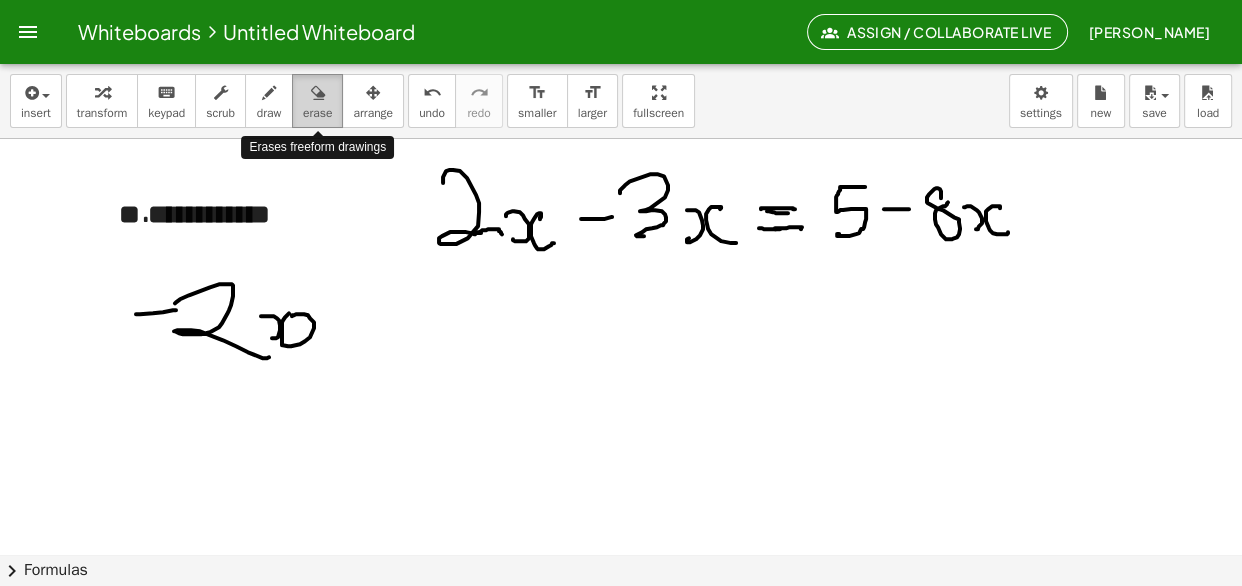 click on "erase" at bounding box center [317, 101] 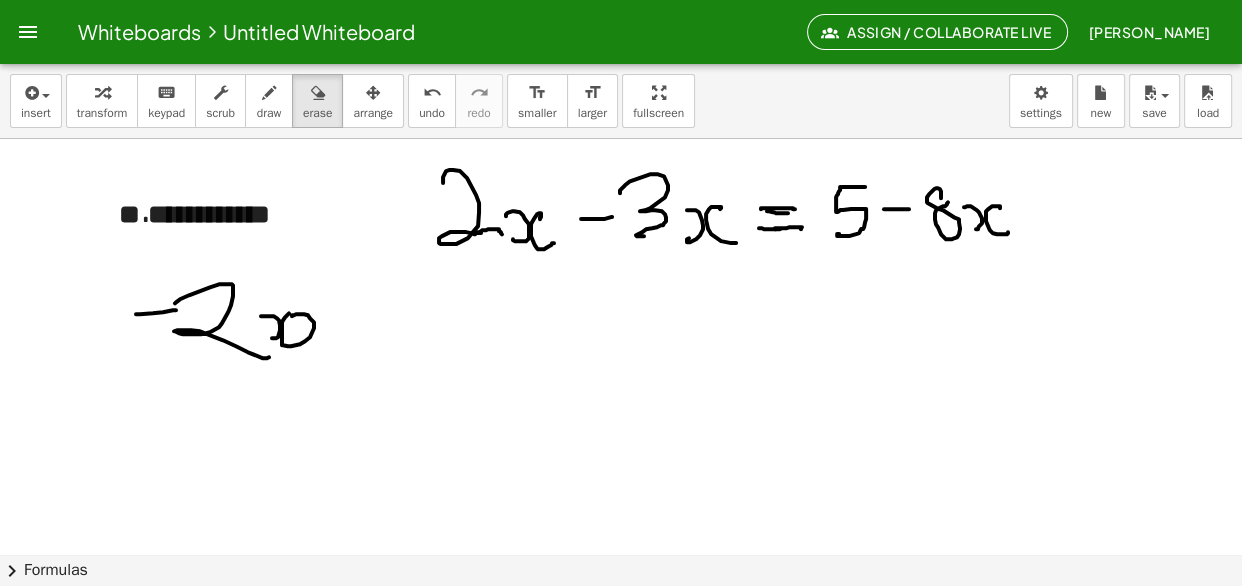 click at bounding box center [621, 173] 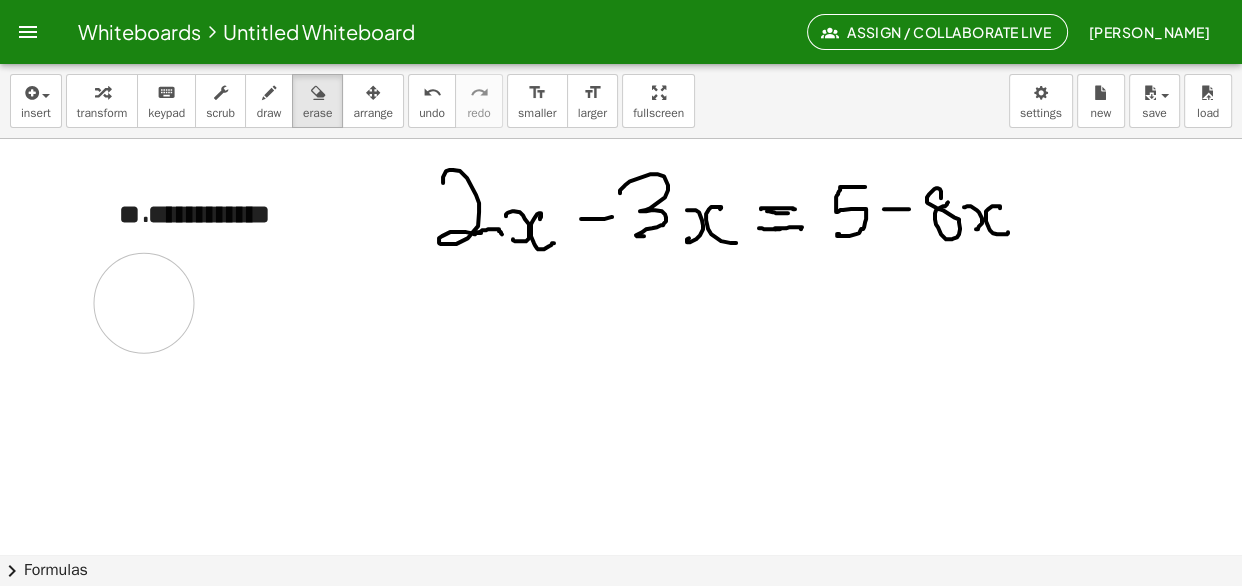 drag, startPoint x: 319, startPoint y: 364, endPoint x: 153, endPoint y: 316, distance: 172.80046 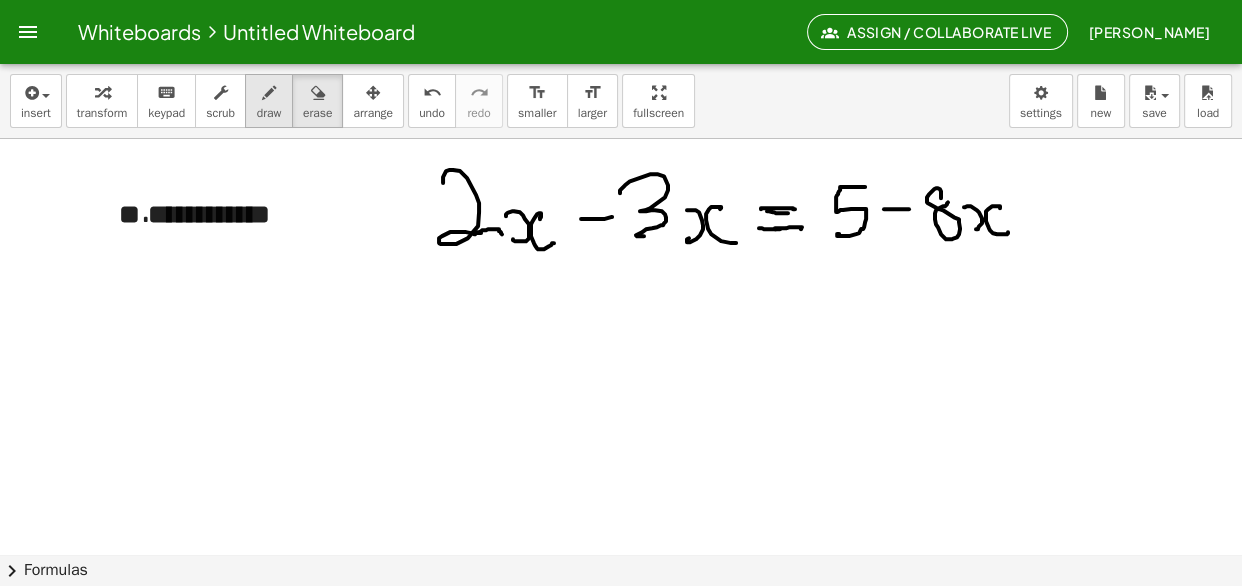 click at bounding box center (269, 93) 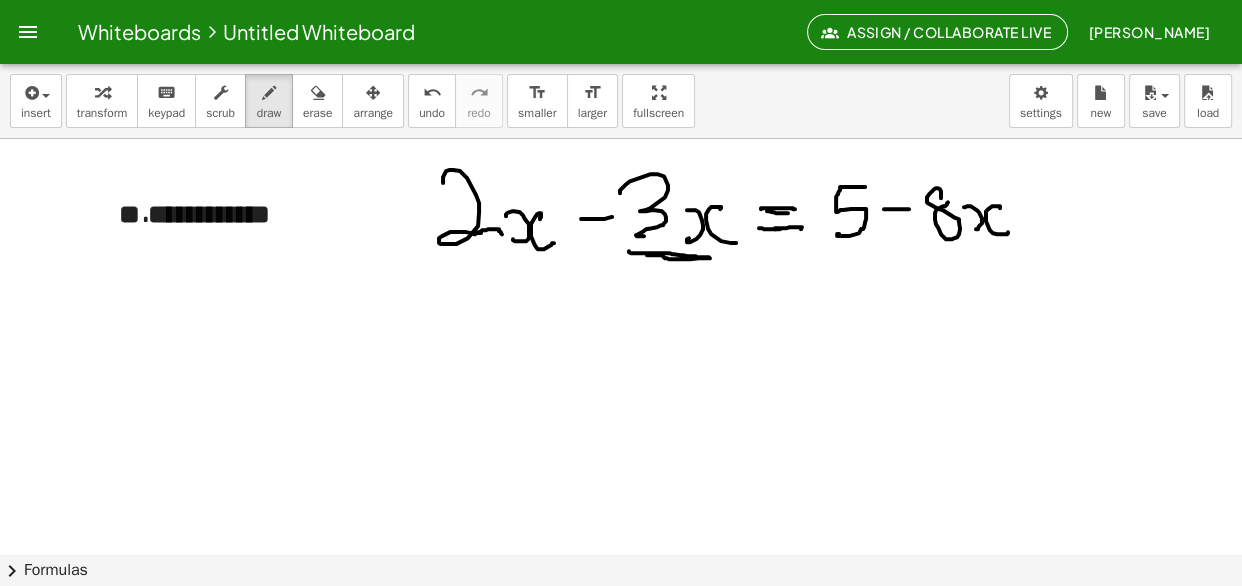 click at bounding box center [621, 173] 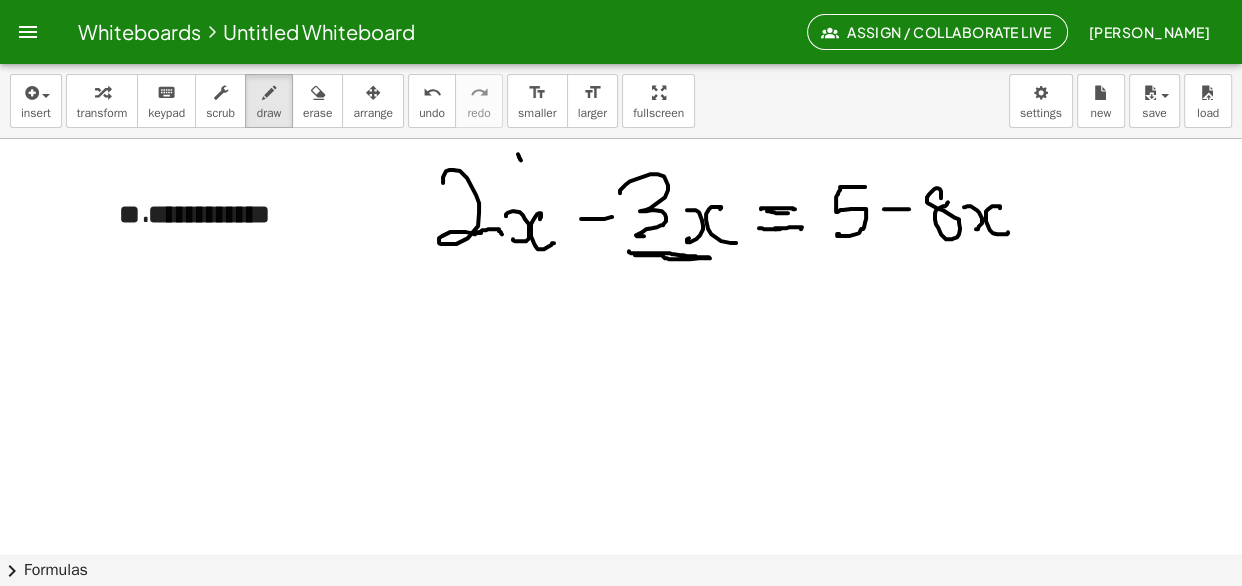 drag, startPoint x: 521, startPoint y: 160, endPoint x: 509, endPoint y: 161, distance: 12.0415945 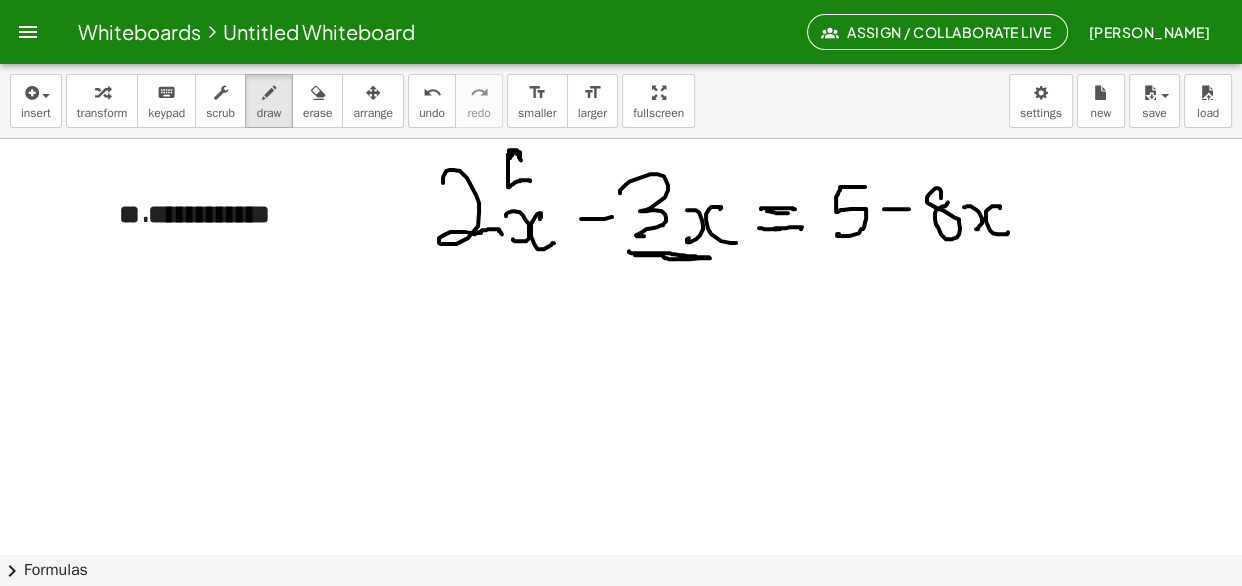drag, startPoint x: 520, startPoint y: 157, endPoint x: 530, endPoint y: 181, distance: 26 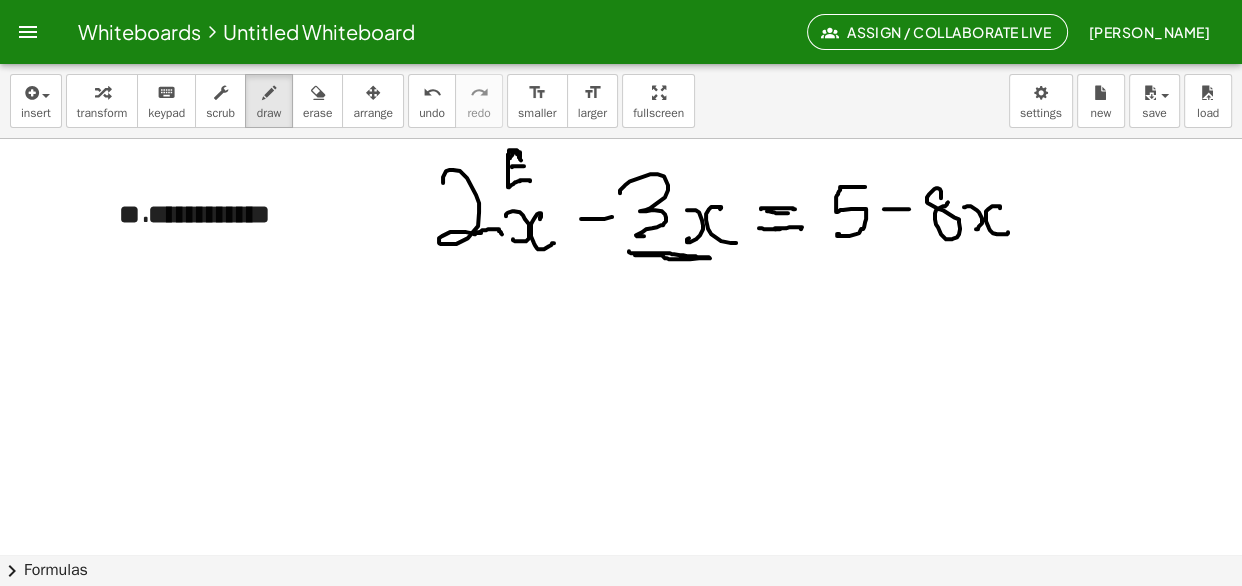 drag, startPoint x: 512, startPoint y: 166, endPoint x: 527, endPoint y: 166, distance: 15 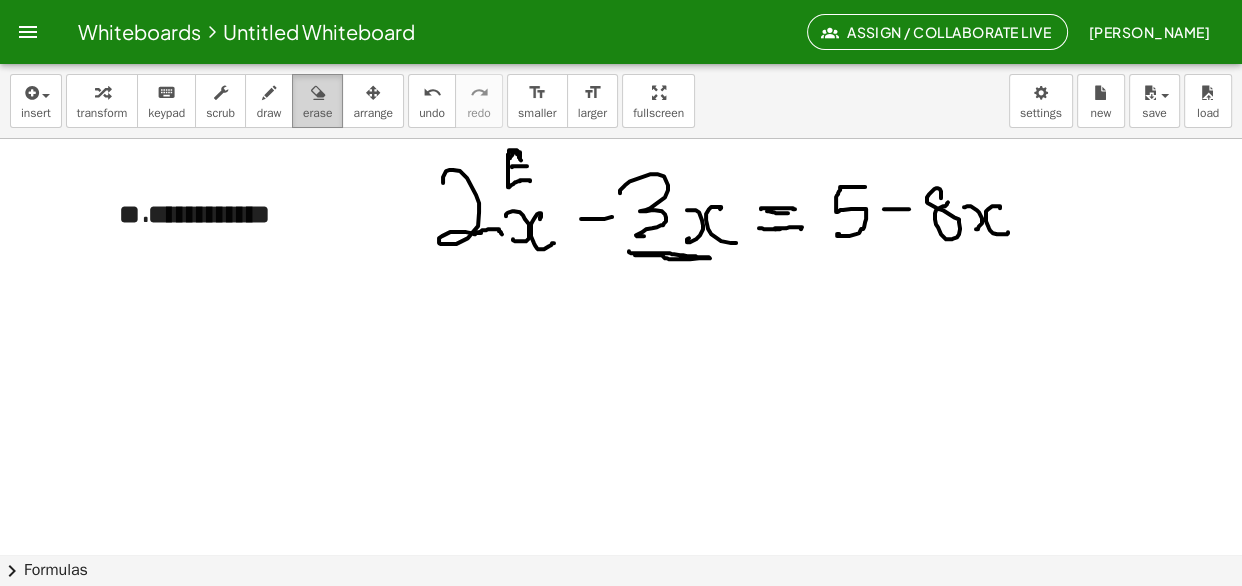 click on "erase" at bounding box center (317, 113) 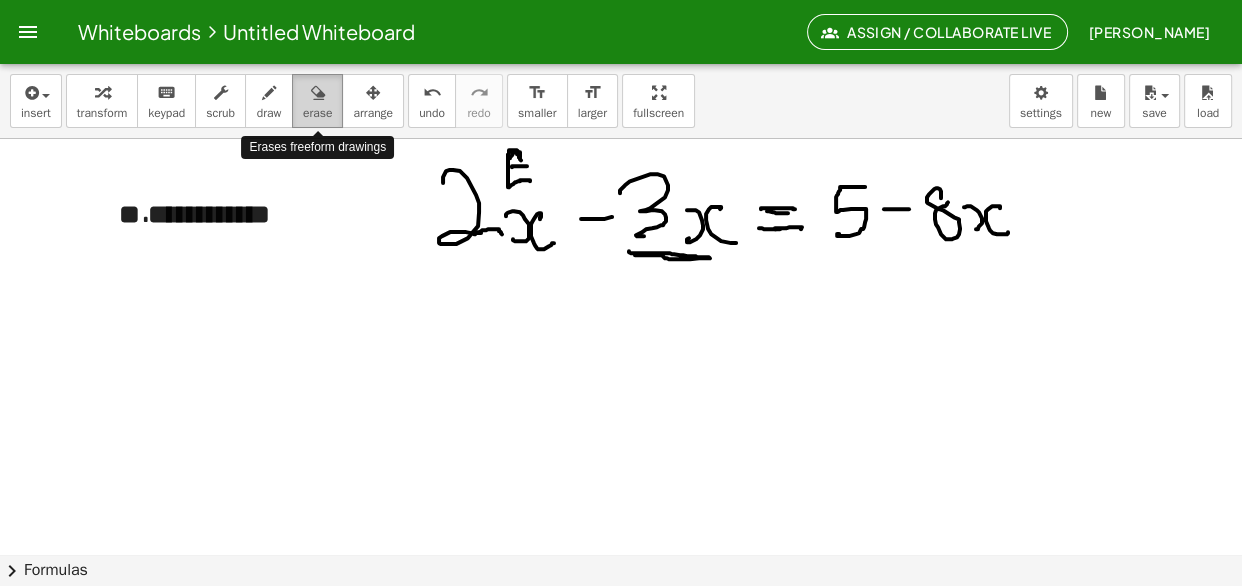 click on "erase" at bounding box center (317, 113) 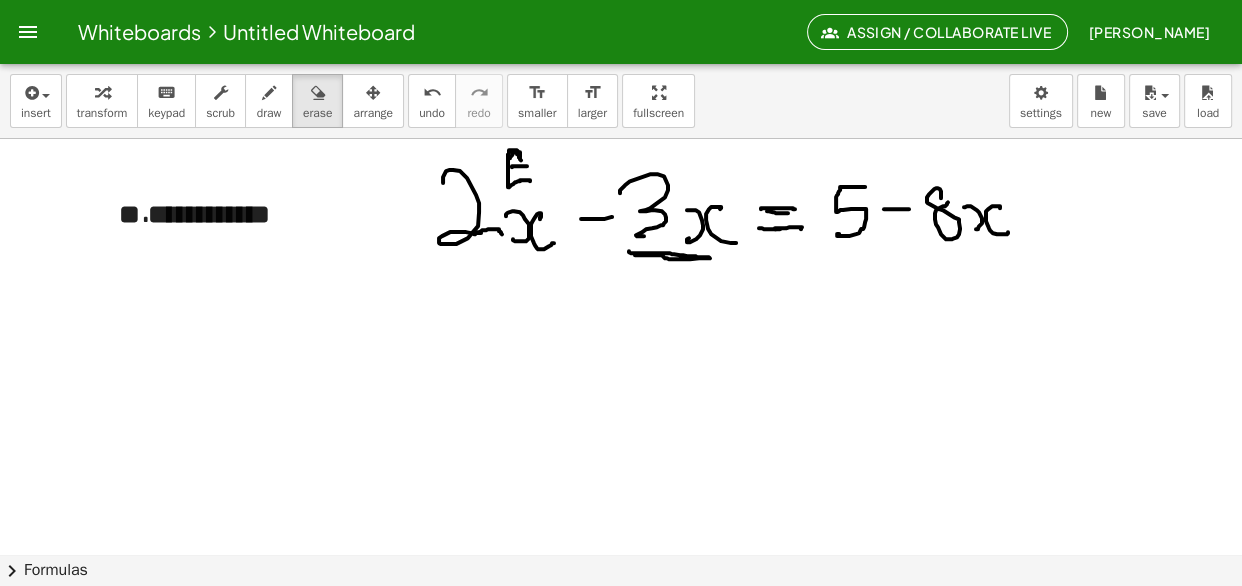 click at bounding box center [621, 173] 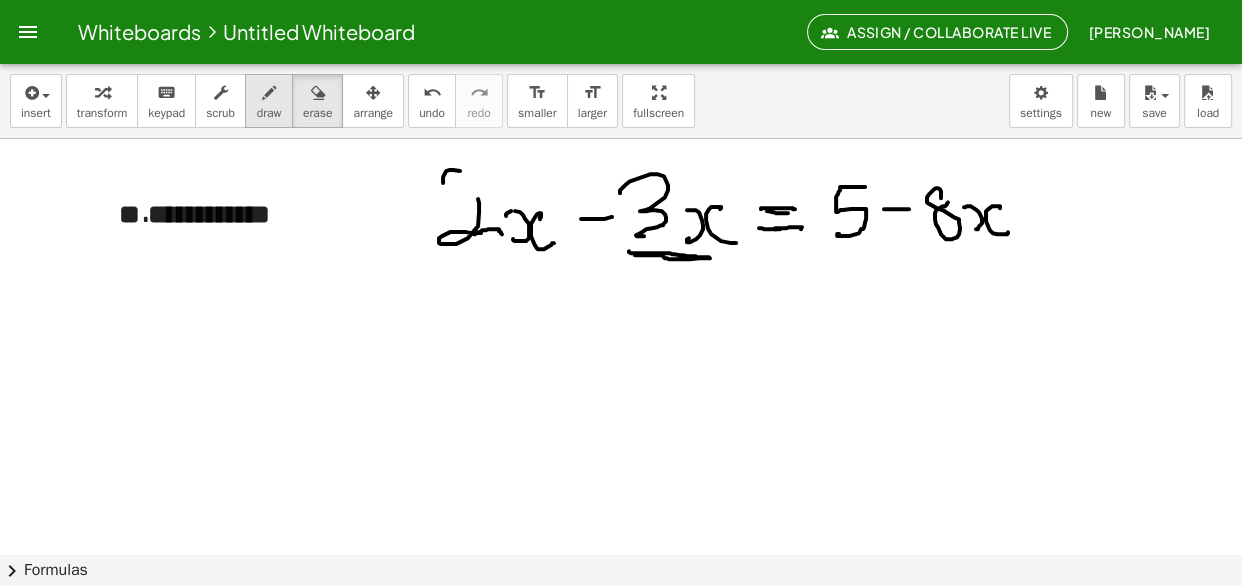 click at bounding box center (269, 93) 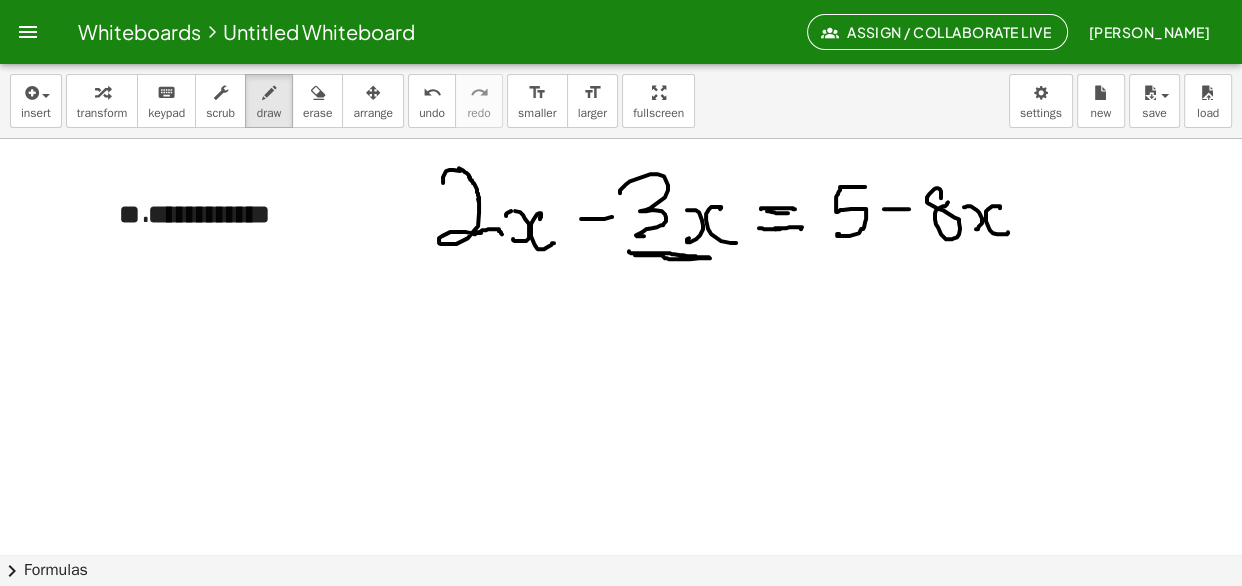 drag, startPoint x: 459, startPoint y: 169, endPoint x: 479, endPoint y: 204, distance: 40.311287 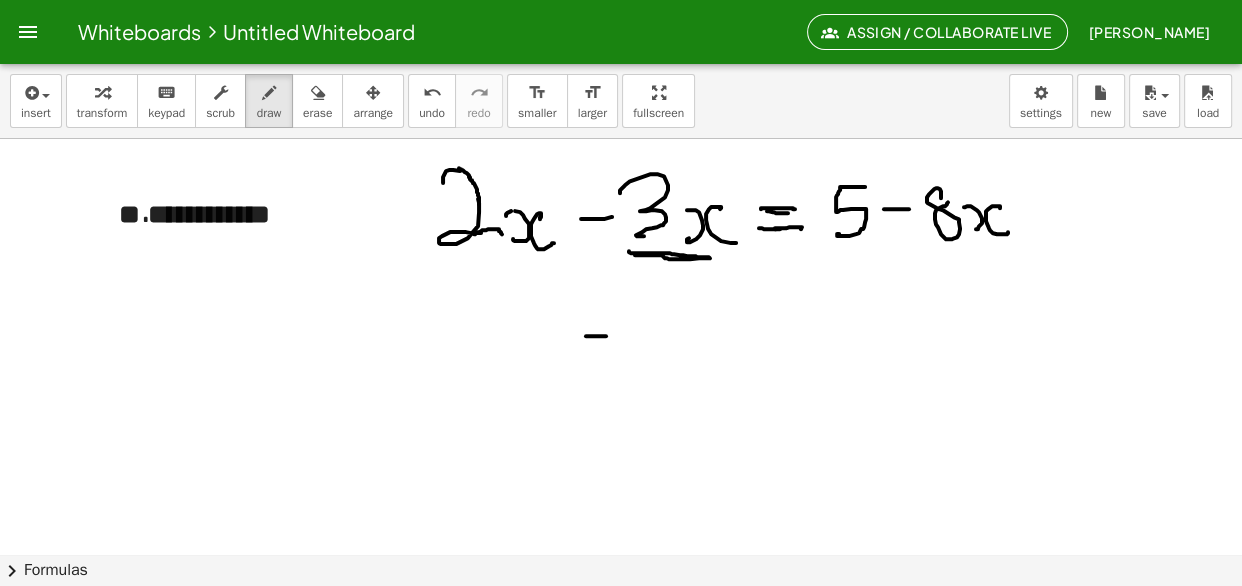 drag, startPoint x: 586, startPoint y: 336, endPoint x: 606, endPoint y: 336, distance: 20 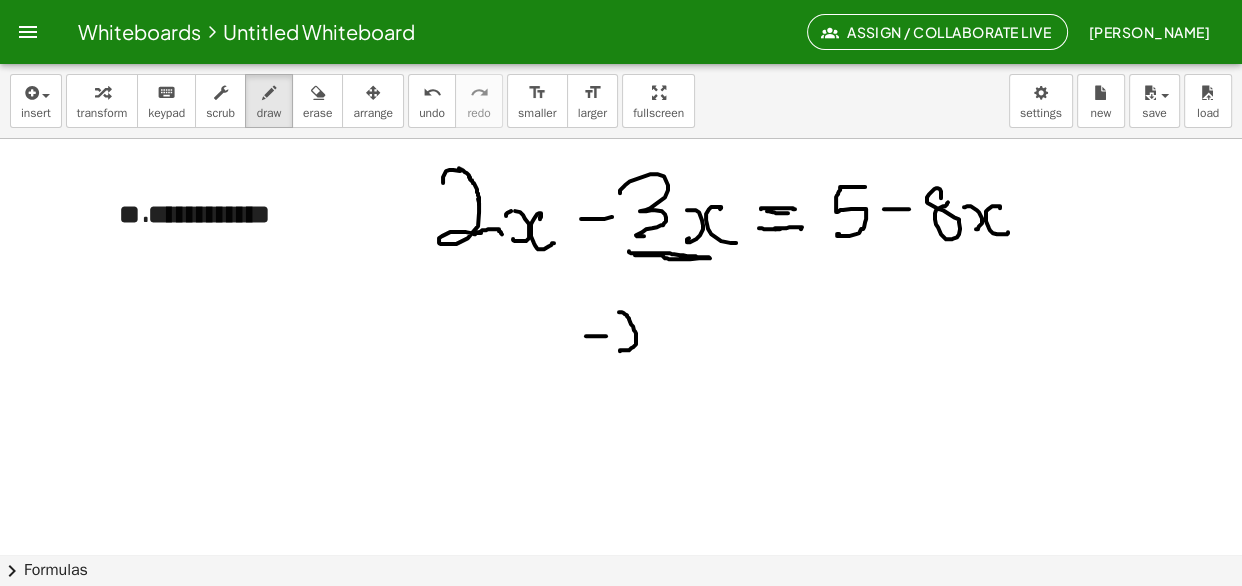 drag, startPoint x: 619, startPoint y: 312, endPoint x: 620, endPoint y: 351, distance: 39.012817 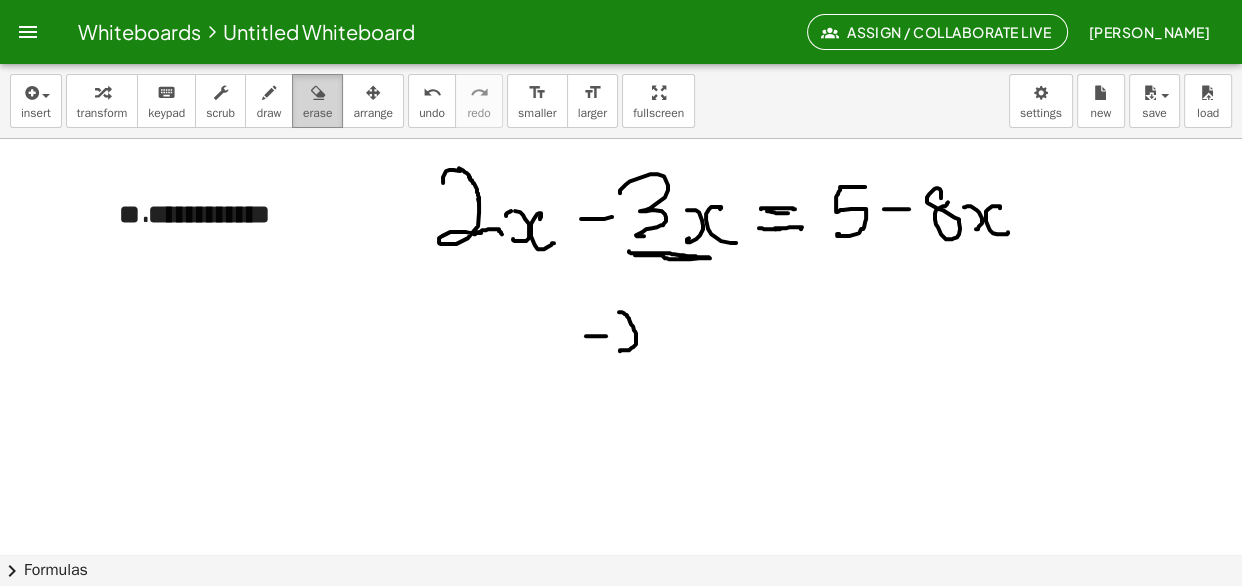 click on "erase" at bounding box center [317, 101] 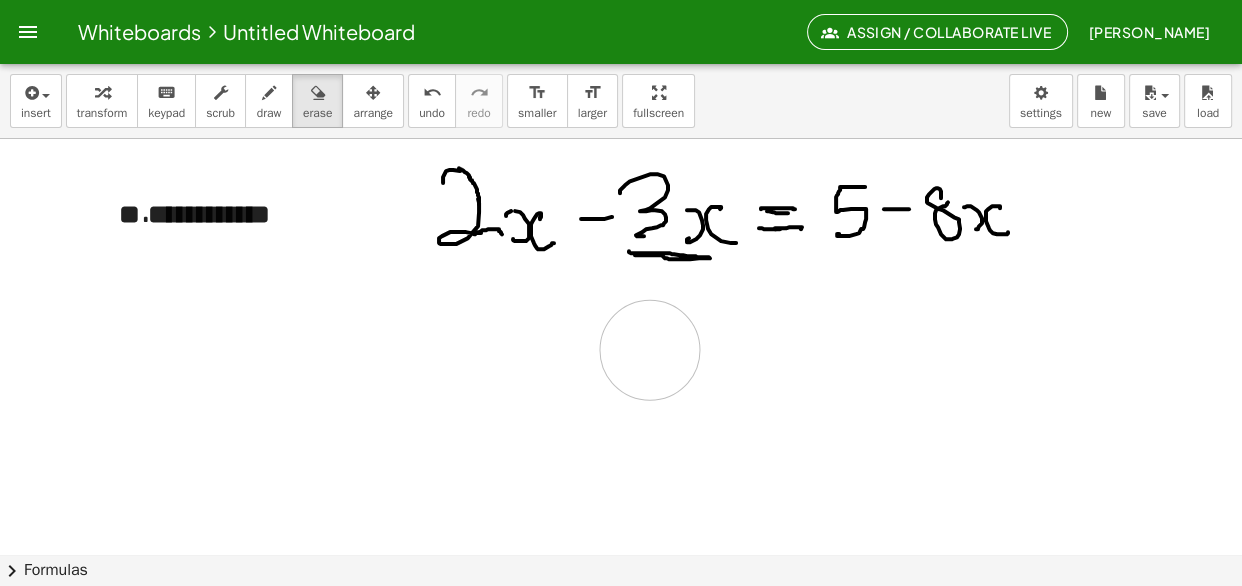click at bounding box center [621, 173] 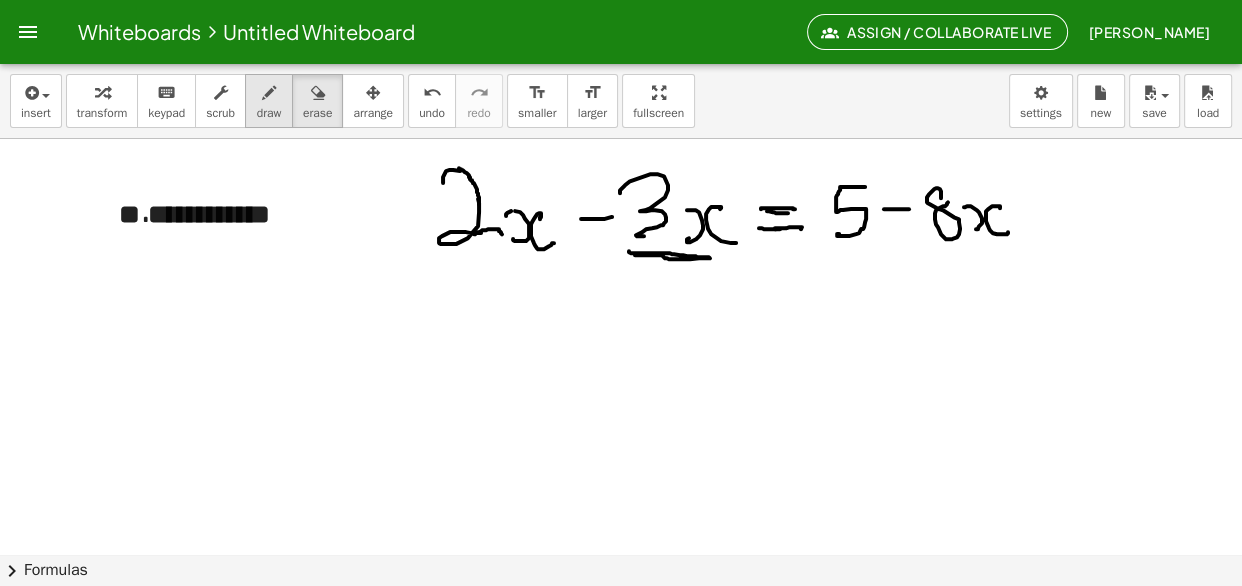 click at bounding box center [269, 93] 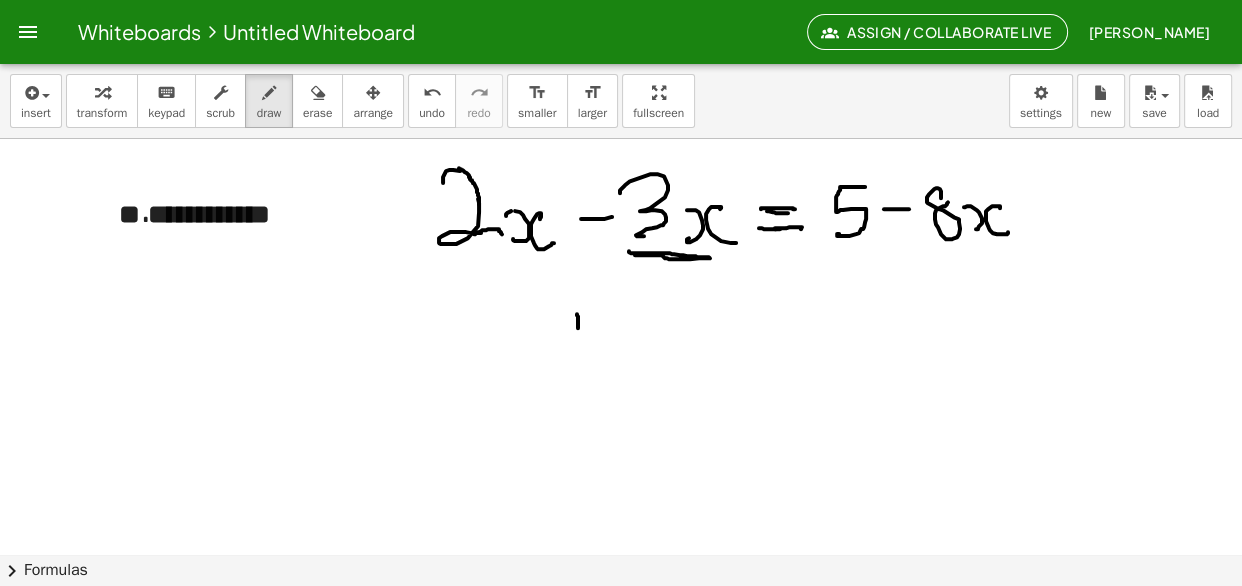 drag, startPoint x: 577, startPoint y: 314, endPoint x: 579, endPoint y: 342, distance: 28.071337 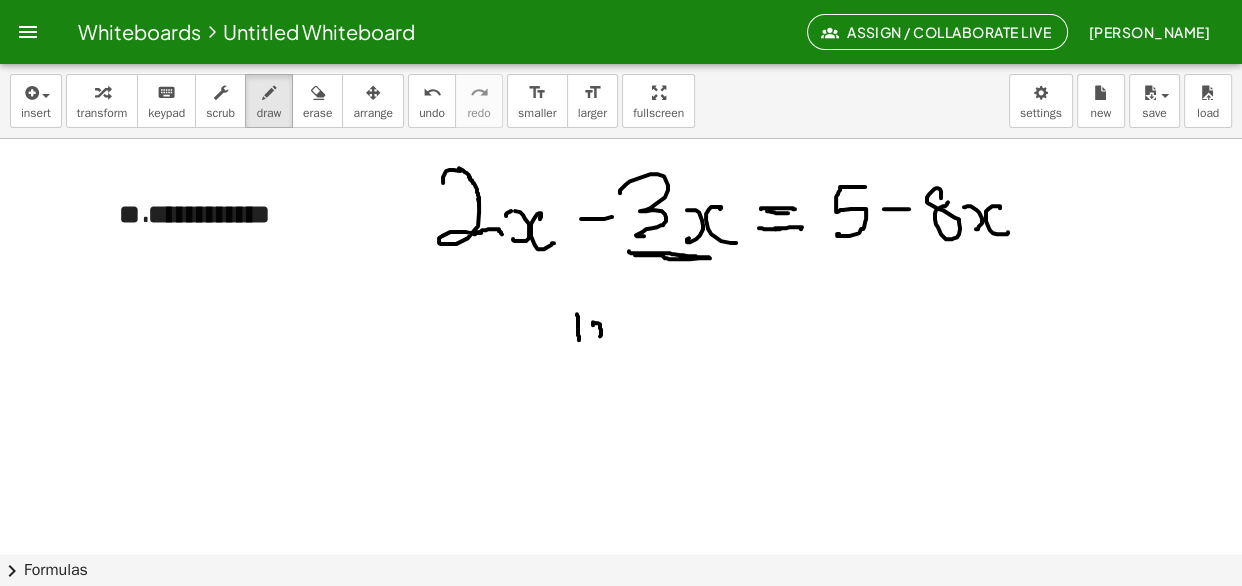 drag, startPoint x: 593, startPoint y: 322, endPoint x: 597, endPoint y: 336, distance: 14.56022 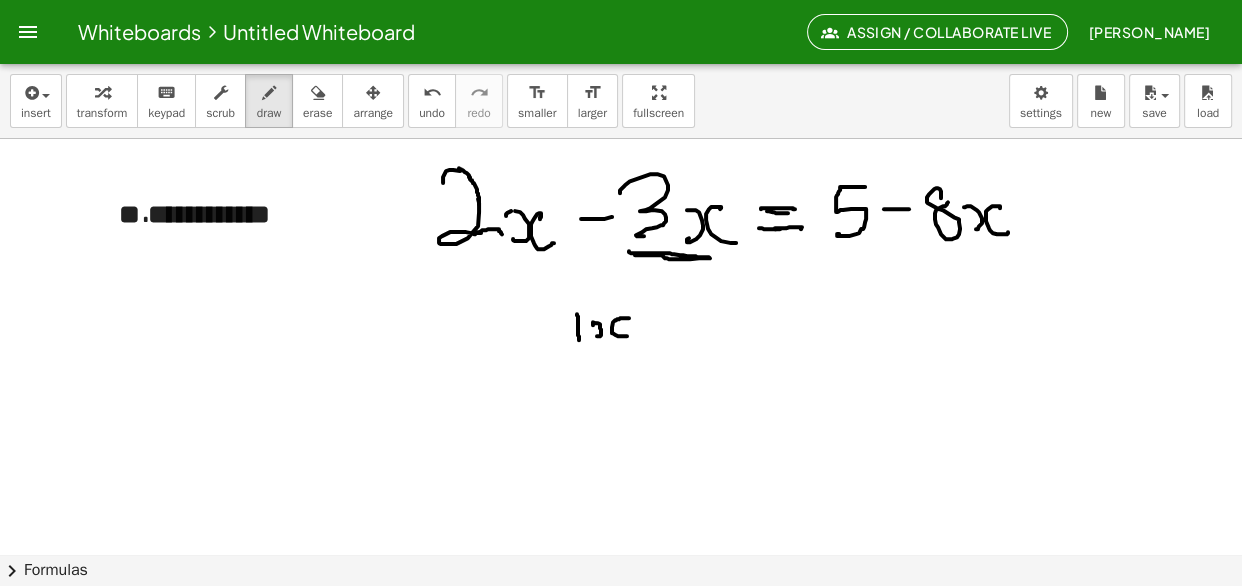 drag, startPoint x: 625, startPoint y: 318, endPoint x: 630, endPoint y: 336, distance: 18.681541 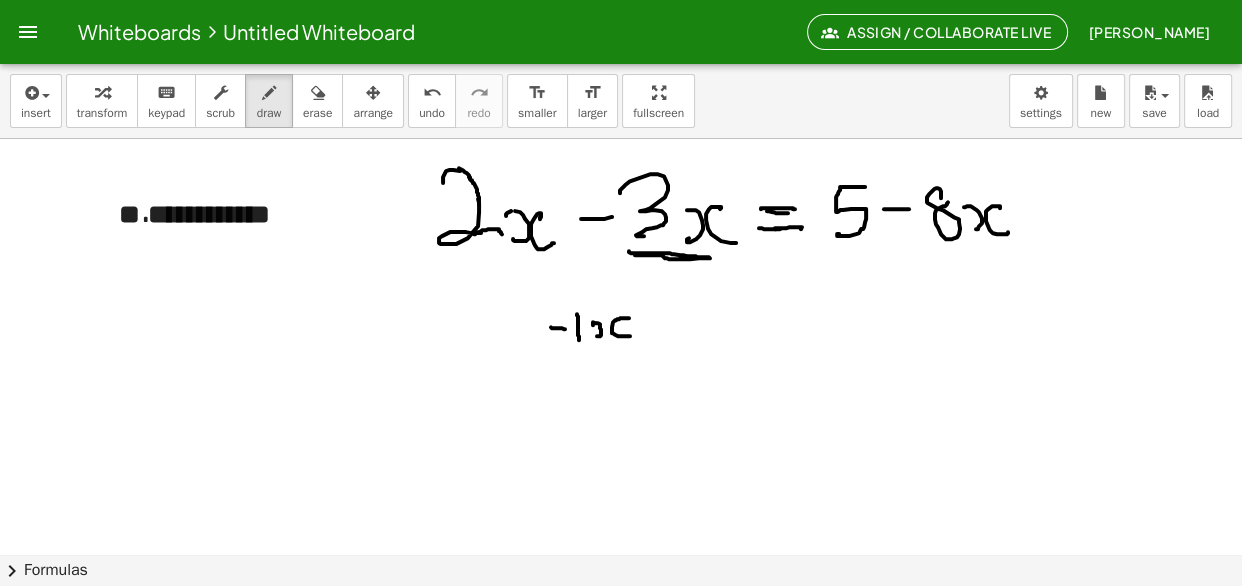 drag, startPoint x: 551, startPoint y: 327, endPoint x: 565, endPoint y: 329, distance: 14.142136 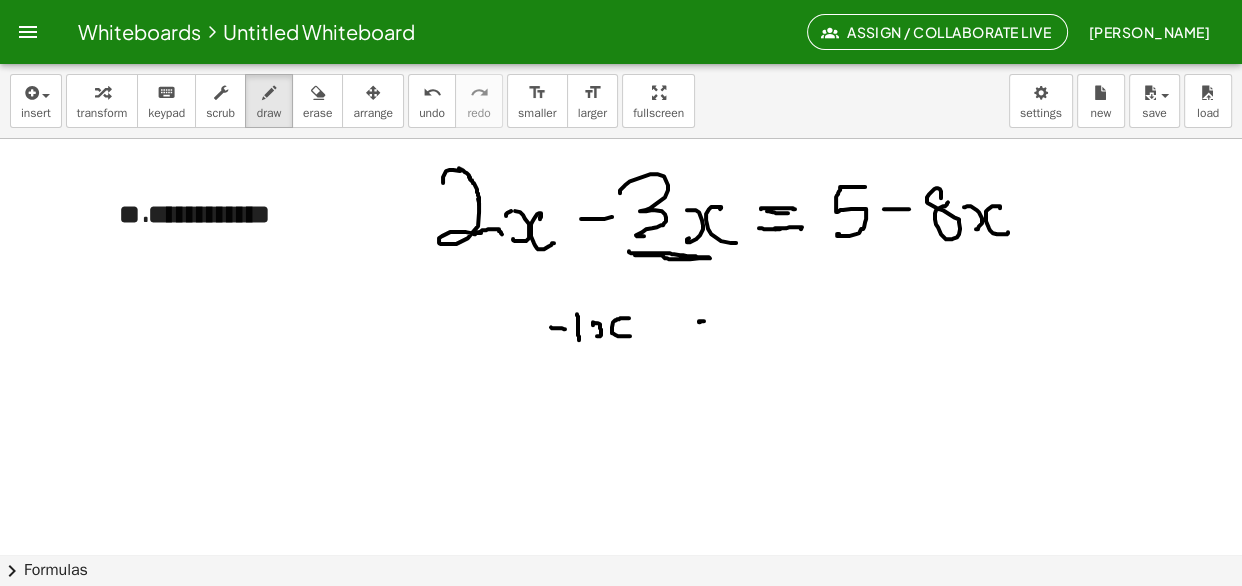 drag, startPoint x: 699, startPoint y: 321, endPoint x: 727, endPoint y: 322, distance: 28.01785 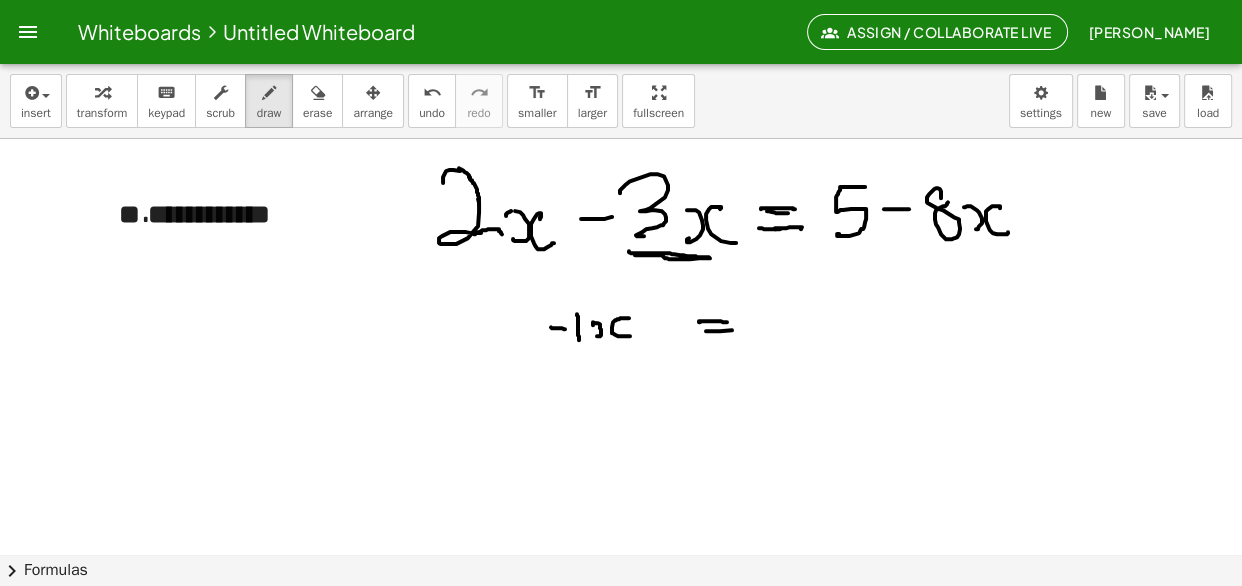 drag, startPoint x: 707, startPoint y: 331, endPoint x: 745, endPoint y: 330, distance: 38.013157 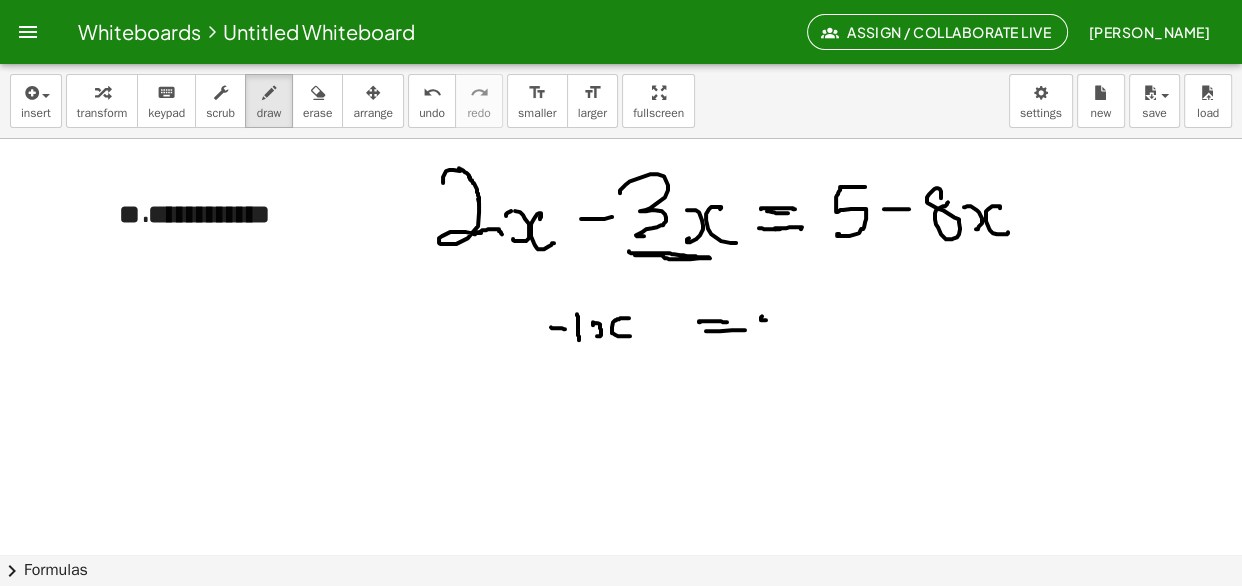 drag, startPoint x: 762, startPoint y: 316, endPoint x: 781, endPoint y: 318, distance: 19.104973 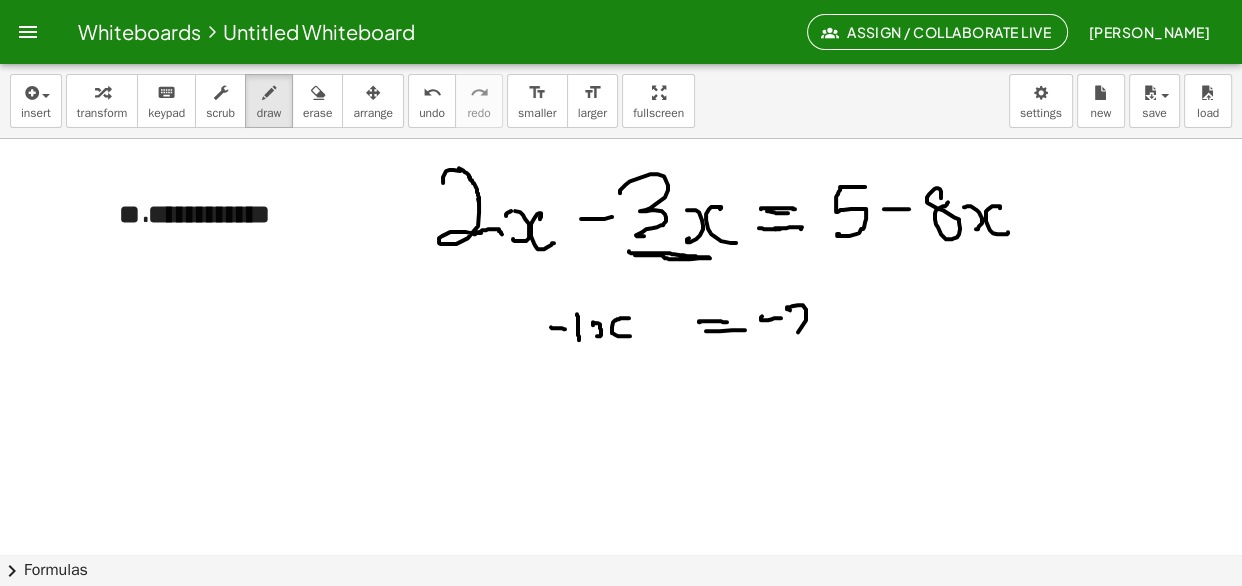 drag, startPoint x: 787, startPoint y: 309, endPoint x: 787, endPoint y: 335, distance: 26 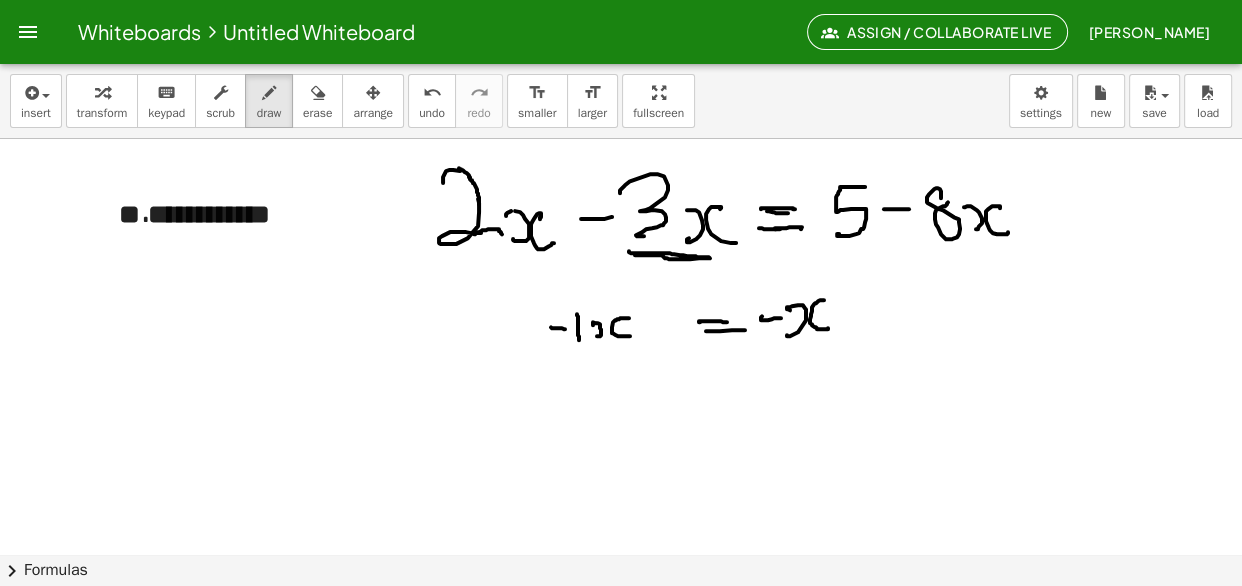 drag, startPoint x: 820, startPoint y: 300, endPoint x: 828, endPoint y: 328, distance: 29.12044 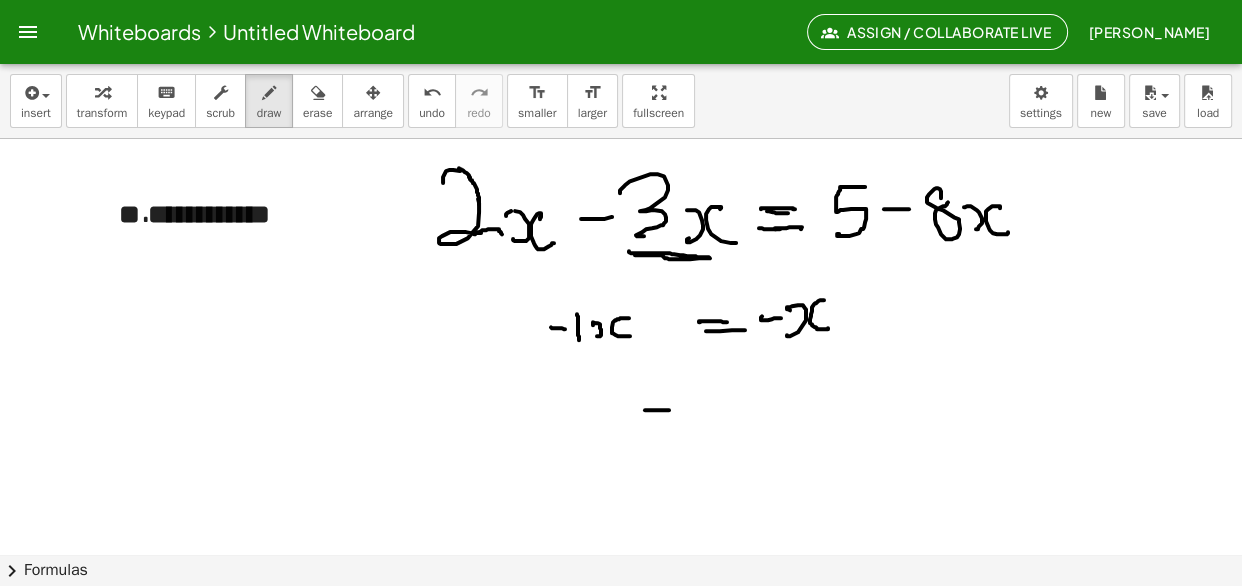 drag, startPoint x: 645, startPoint y: 410, endPoint x: 669, endPoint y: 410, distance: 24 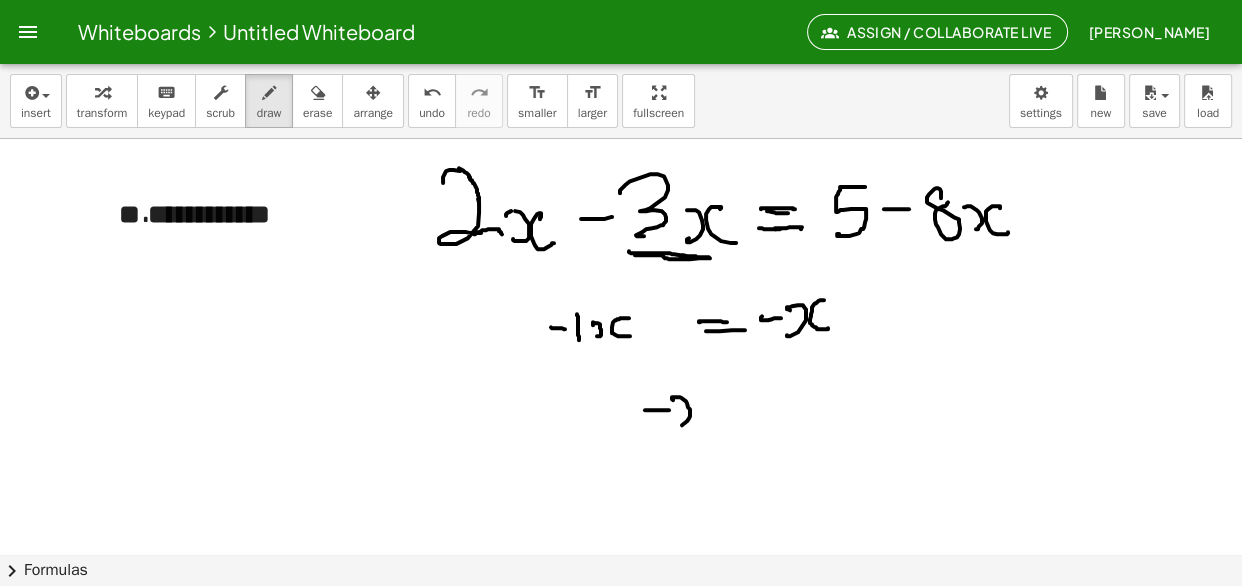drag, startPoint x: 673, startPoint y: 400, endPoint x: 674, endPoint y: 427, distance: 27.018513 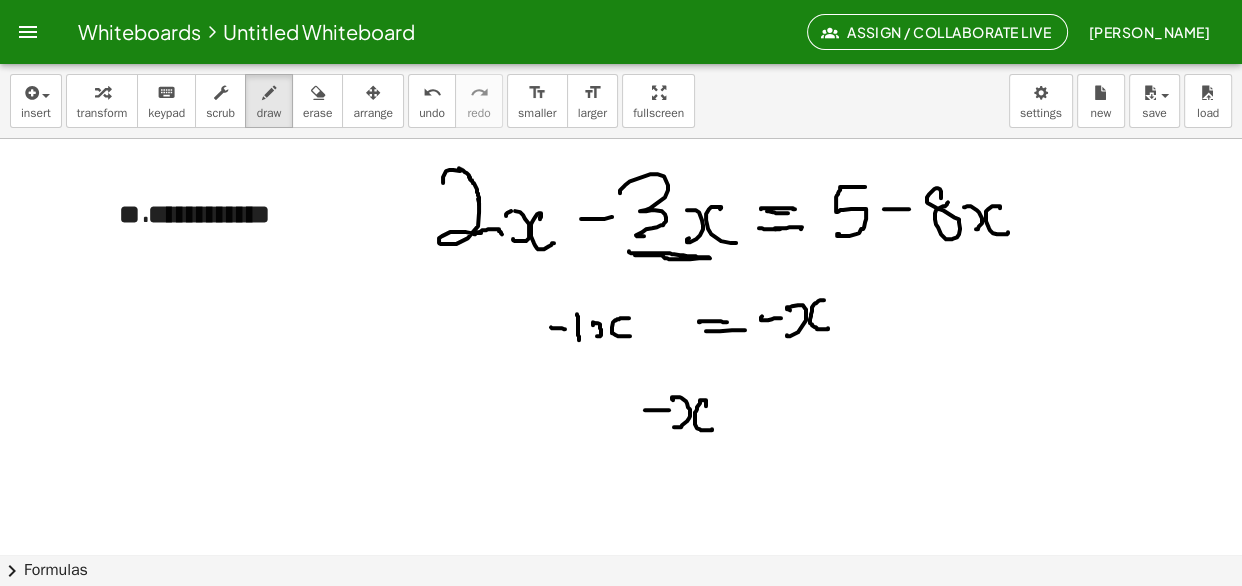 drag, startPoint x: 706, startPoint y: 405, endPoint x: 712, endPoint y: 429, distance: 24.738634 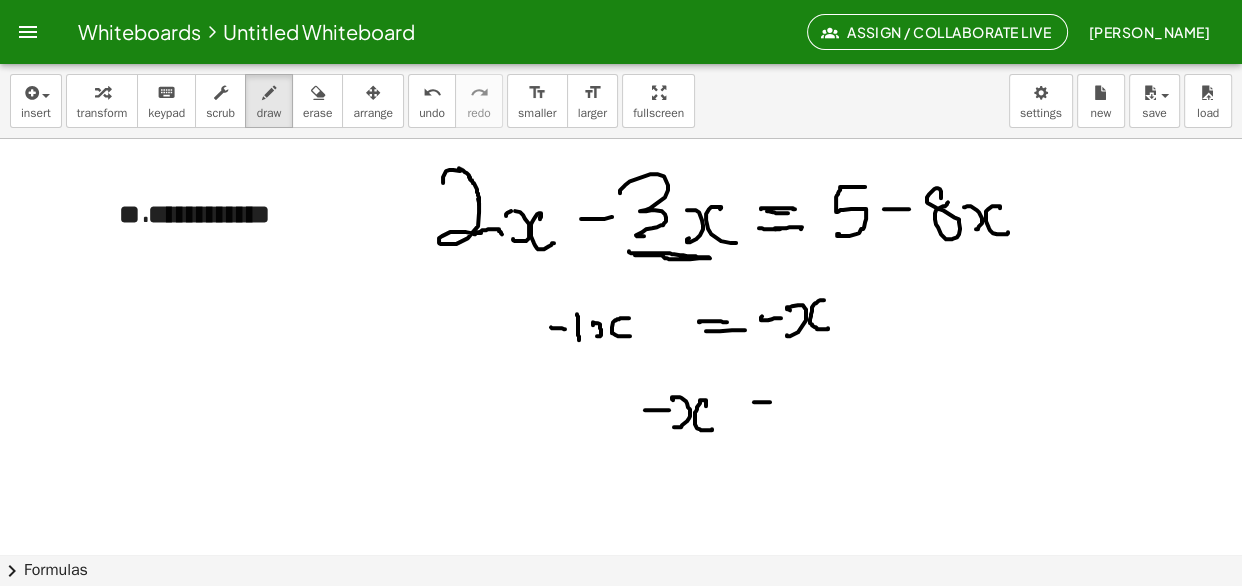 drag, startPoint x: 756, startPoint y: 402, endPoint x: 776, endPoint y: 402, distance: 20 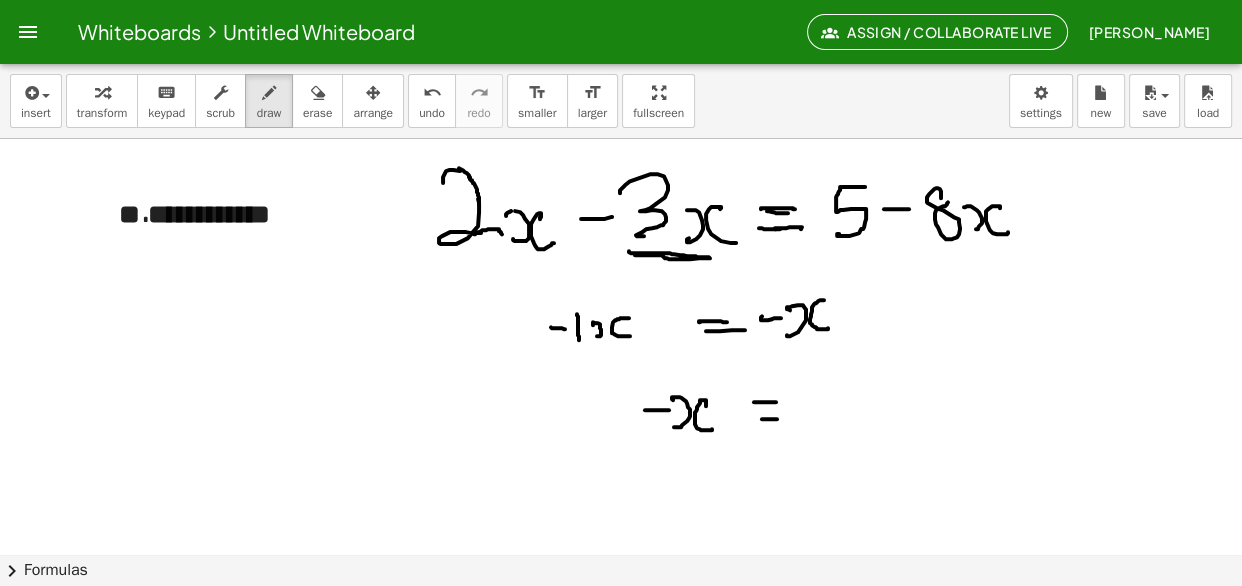 drag, startPoint x: 762, startPoint y: 419, endPoint x: 788, endPoint y: 418, distance: 26.019224 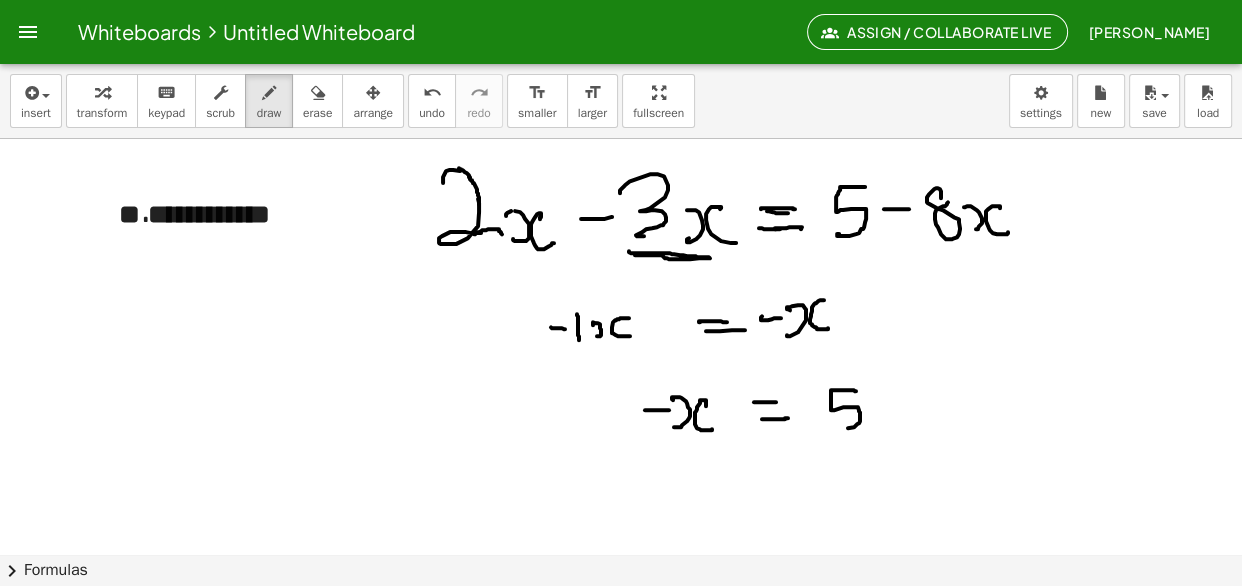 drag, startPoint x: 856, startPoint y: 391, endPoint x: 836, endPoint y: 422, distance: 36.891735 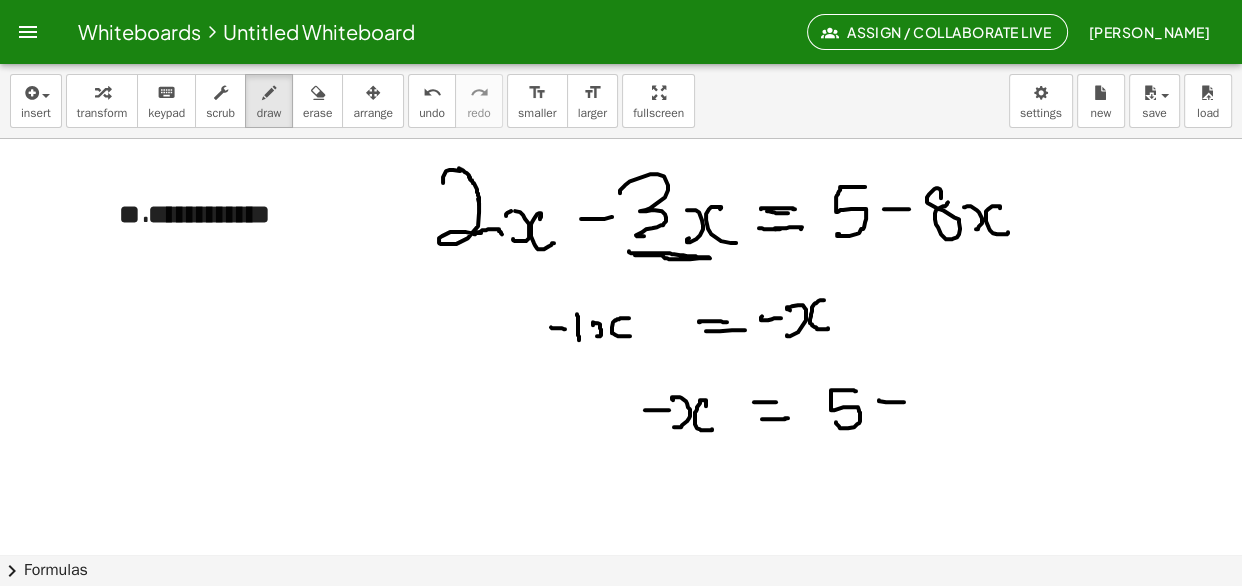 drag, startPoint x: 879, startPoint y: 400, endPoint x: 907, endPoint y: 402, distance: 28.071337 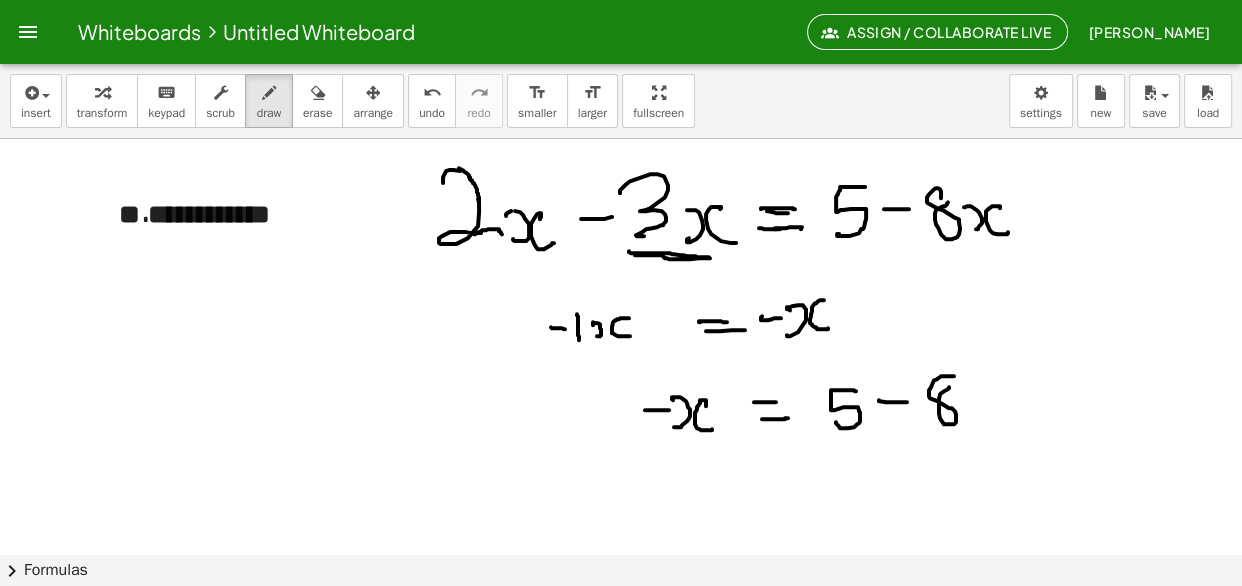 drag, startPoint x: 953, startPoint y: 376, endPoint x: 951, endPoint y: 387, distance: 11.18034 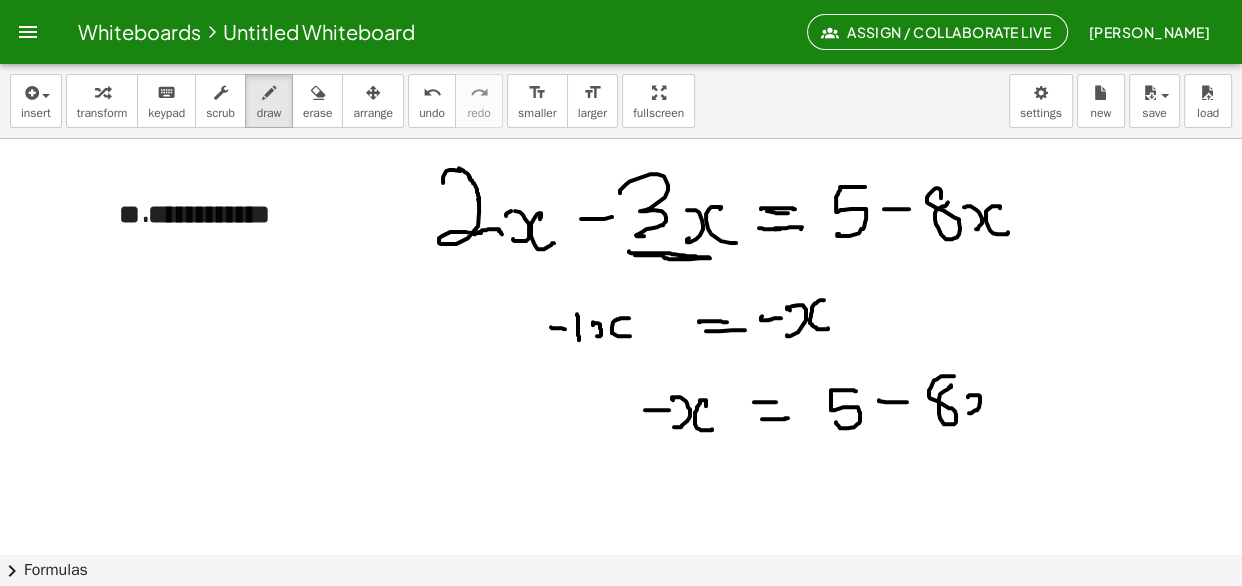 drag, startPoint x: 968, startPoint y: 397, endPoint x: 969, endPoint y: 413, distance: 16.03122 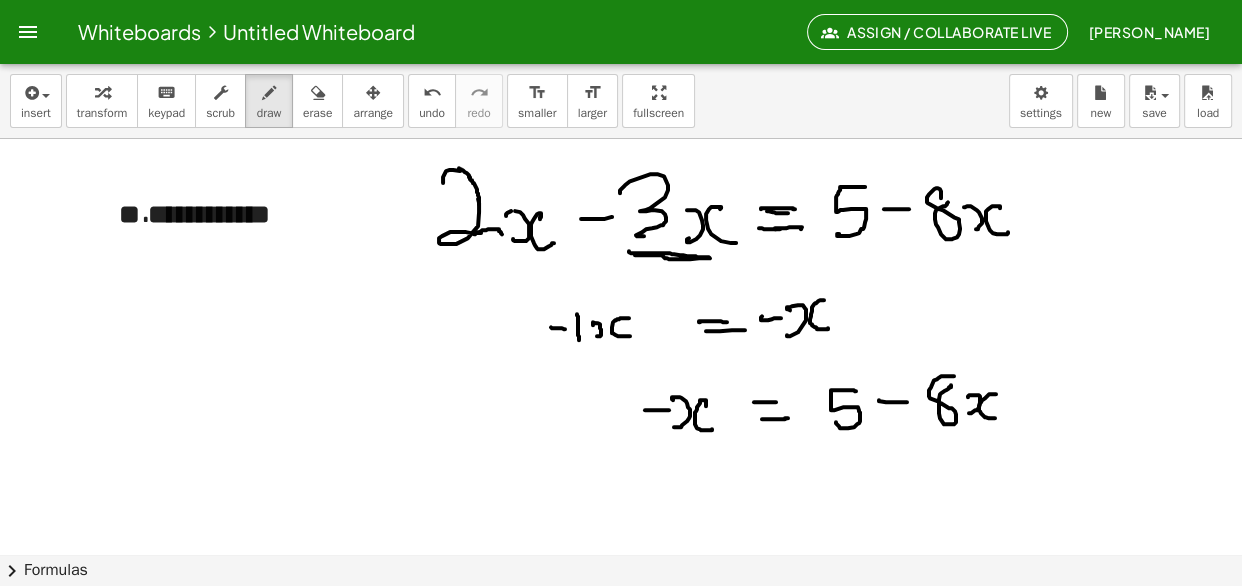 drag, startPoint x: 982, startPoint y: 400, endPoint x: 995, endPoint y: 418, distance: 22.203604 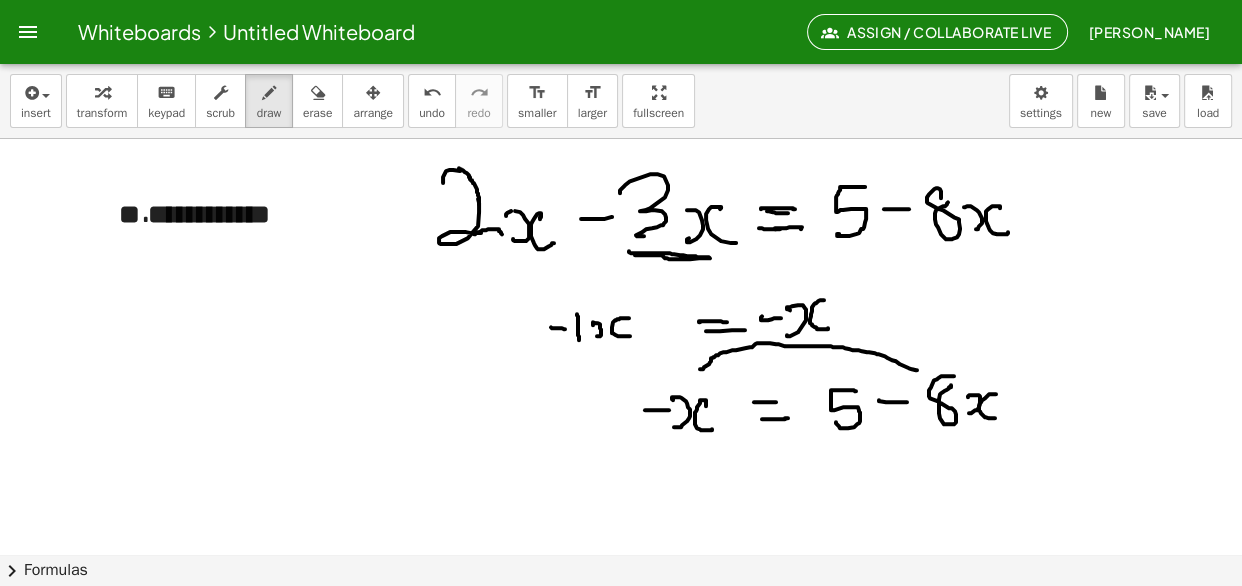 drag, startPoint x: 917, startPoint y: 370, endPoint x: 700, endPoint y: 369, distance: 217.0023 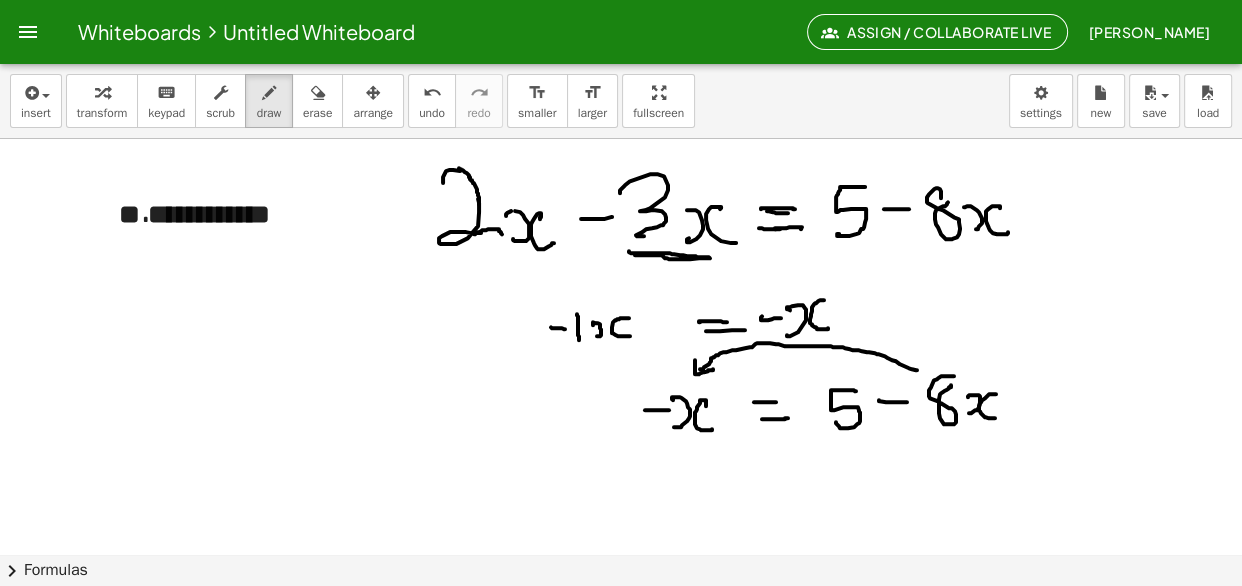 drag, startPoint x: 695, startPoint y: 360, endPoint x: 713, endPoint y: 369, distance: 20.12461 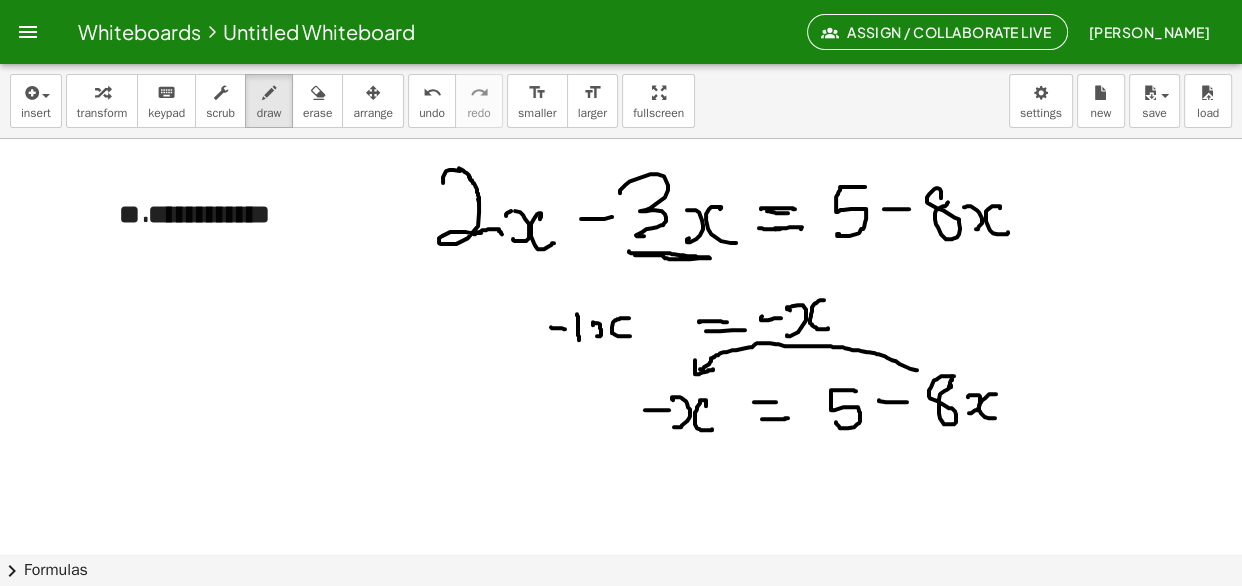 drag, startPoint x: 949, startPoint y: 387, endPoint x: 951, endPoint y: 376, distance: 11.18034 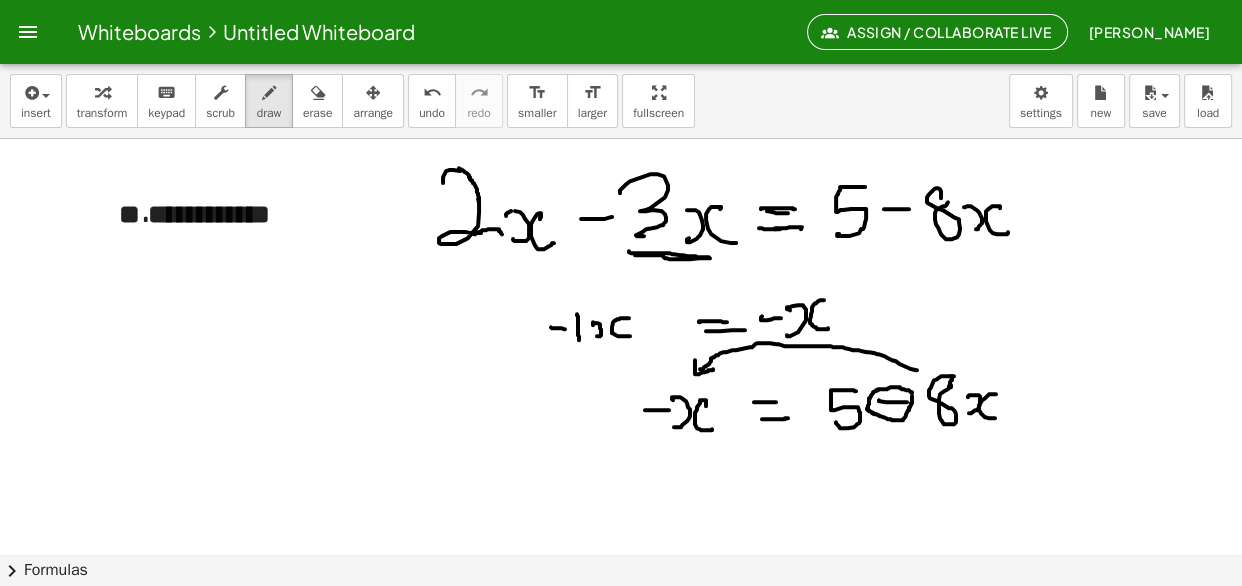 click at bounding box center [621, 173] 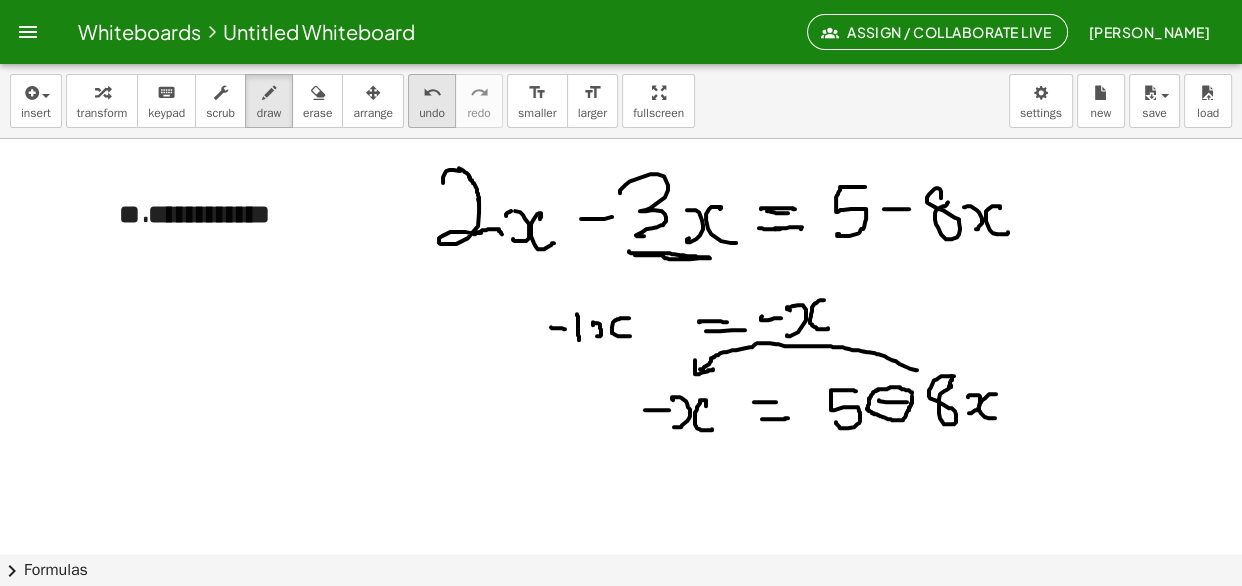 click on "undo undo" at bounding box center (432, 101) 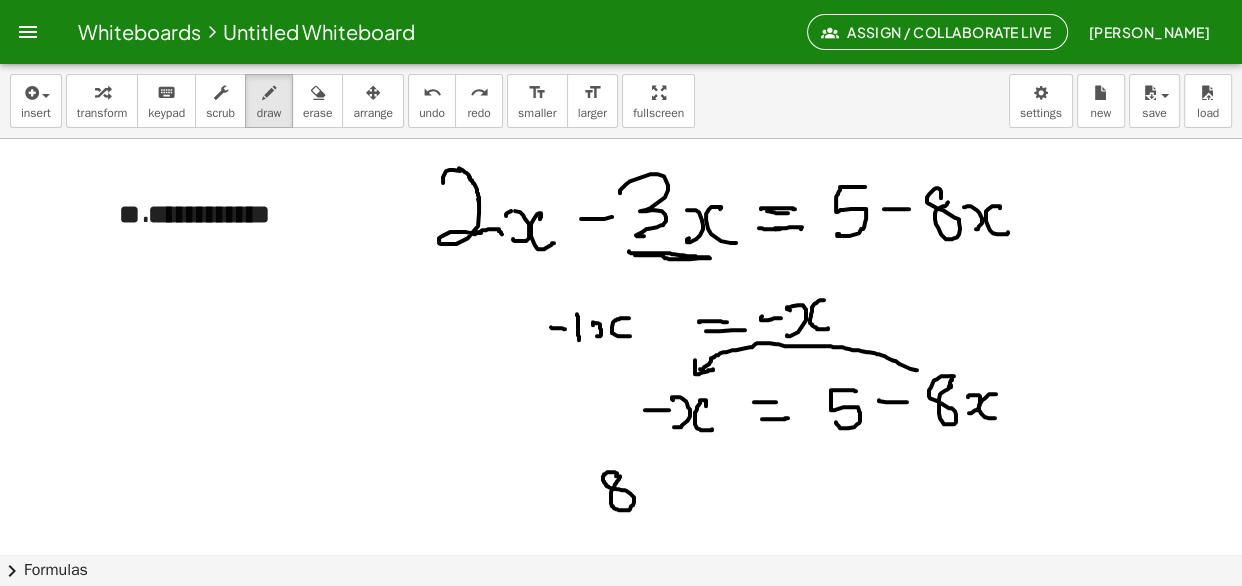 click at bounding box center [621, 173] 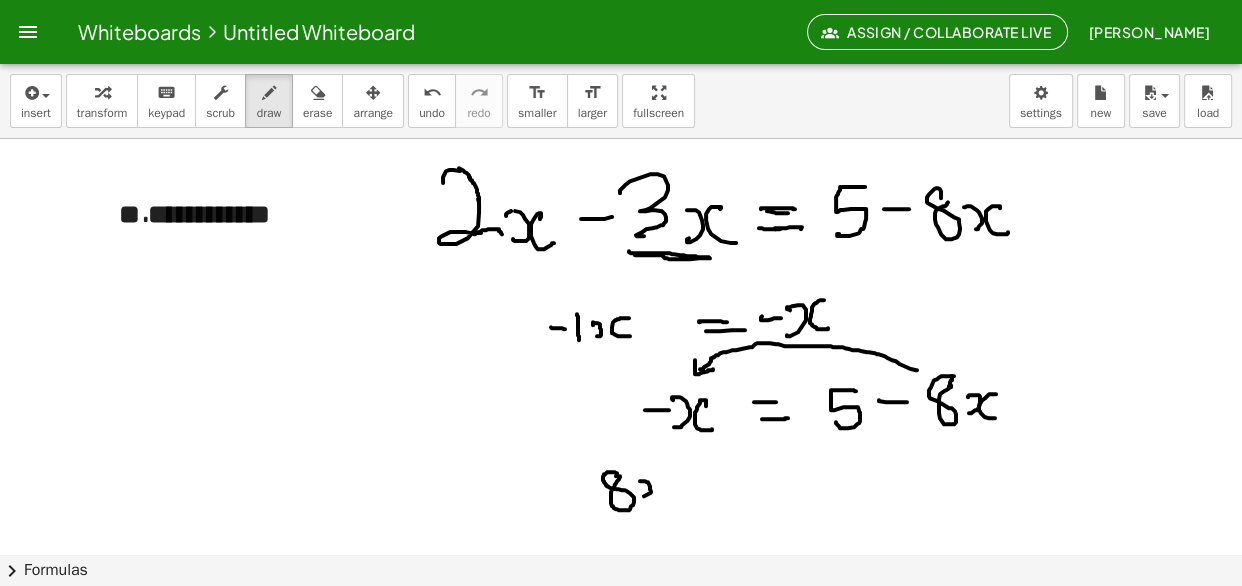 drag, startPoint x: 641, startPoint y: 481, endPoint x: 640, endPoint y: 497, distance: 16.03122 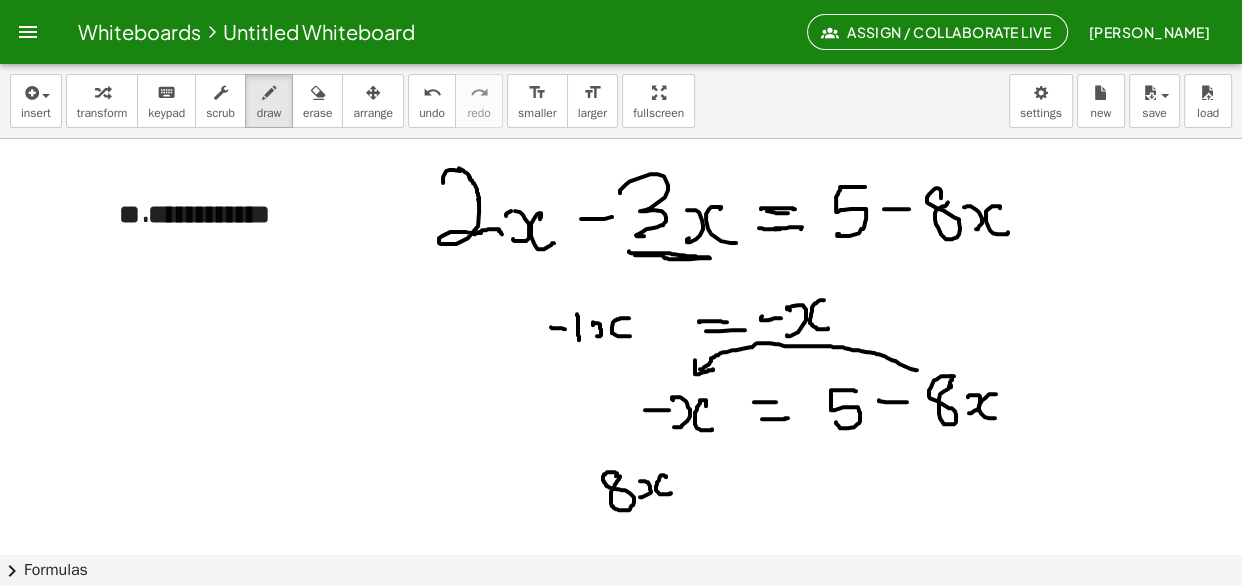 drag, startPoint x: 663, startPoint y: 475, endPoint x: 671, endPoint y: 493, distance: 19.697716 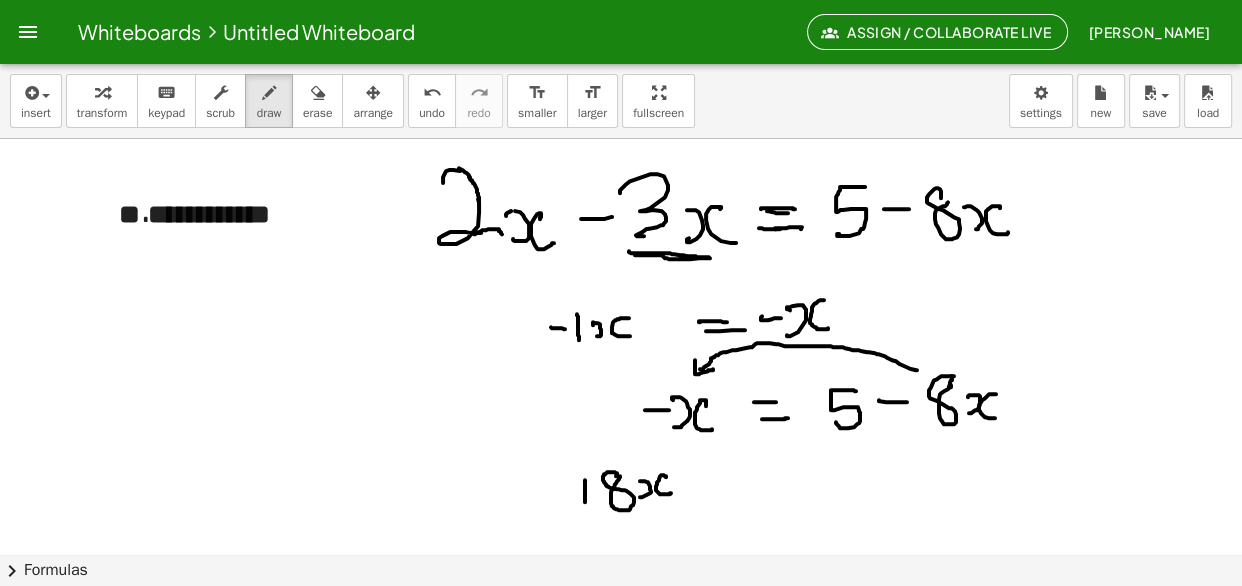 drag, startPoint x: 585, startPoint y: 480, endPoint x: 585, endPoint y: 499, distance: 19 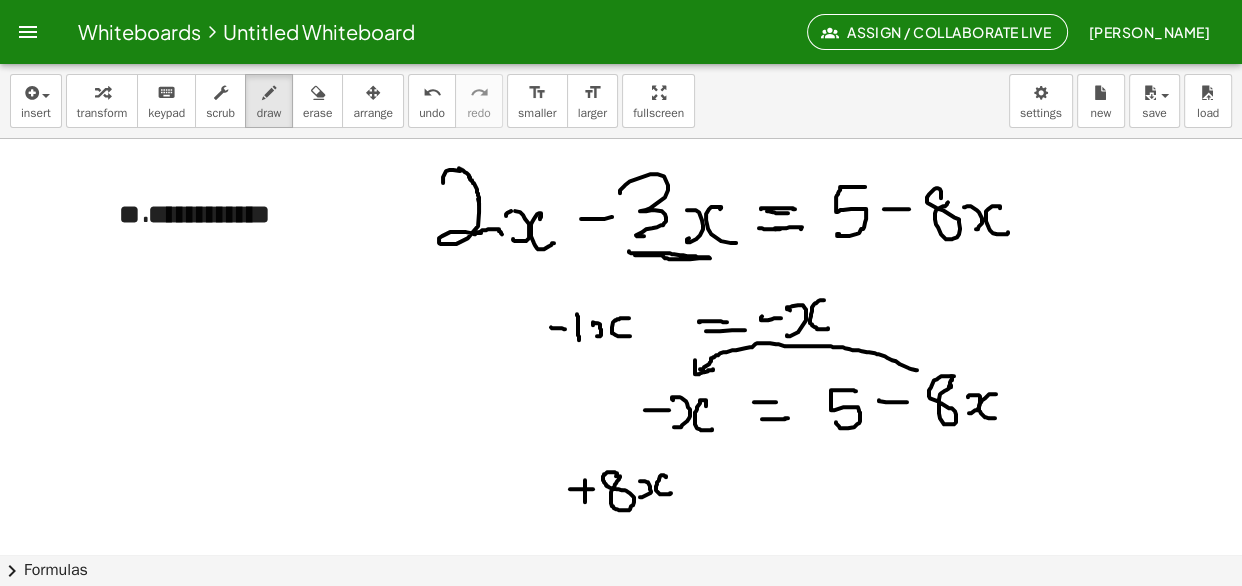 drag, startPoint x: 570, startPoint y: 489, endPoint x: 595, endPoint y: 489, distance: 25 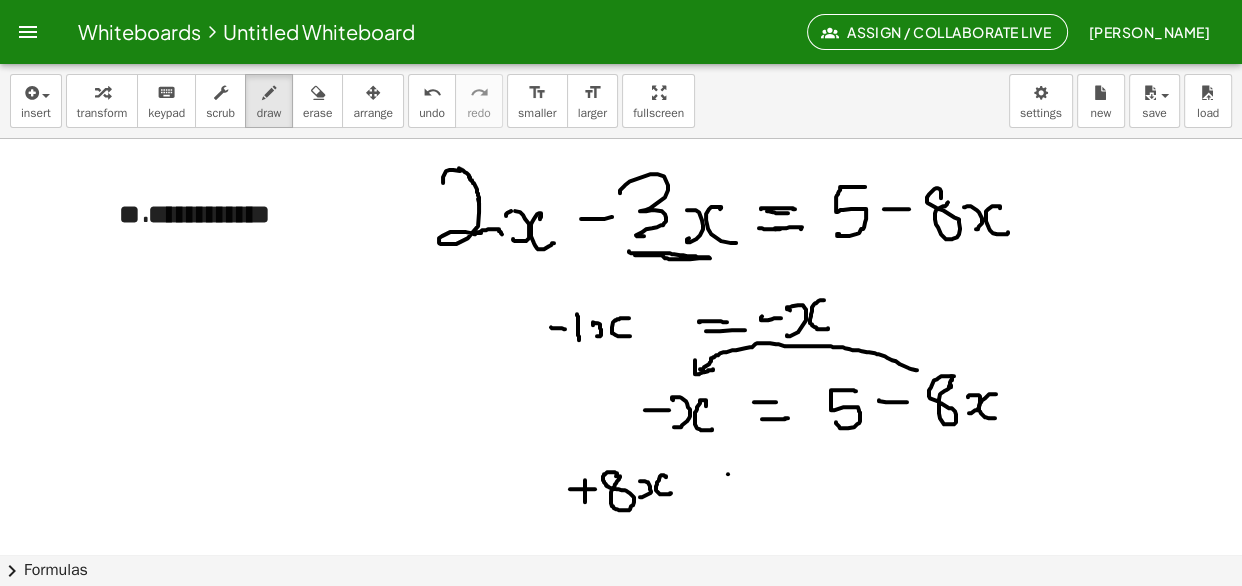 drag, startPoint x: 728, startPoint y: 474, endPoint x: 765, endPoint y: 471, distance: 37.12142 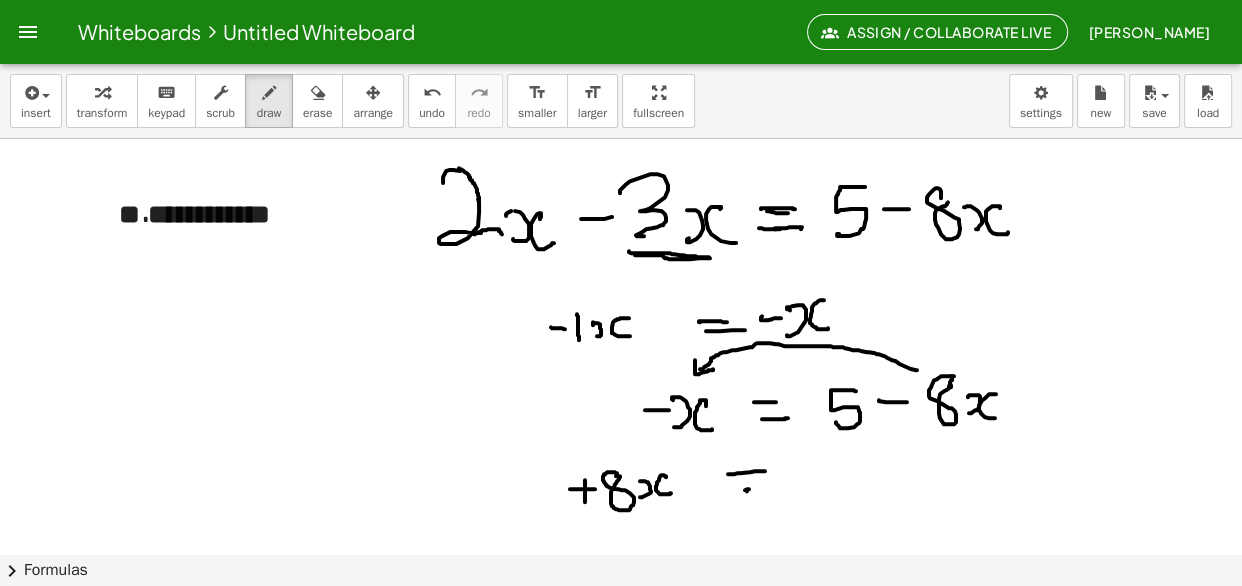 drag, startPoint x: 747, startPoint y: 491, endPoint x: 783, endPoint y: 483, distance: 36.878178 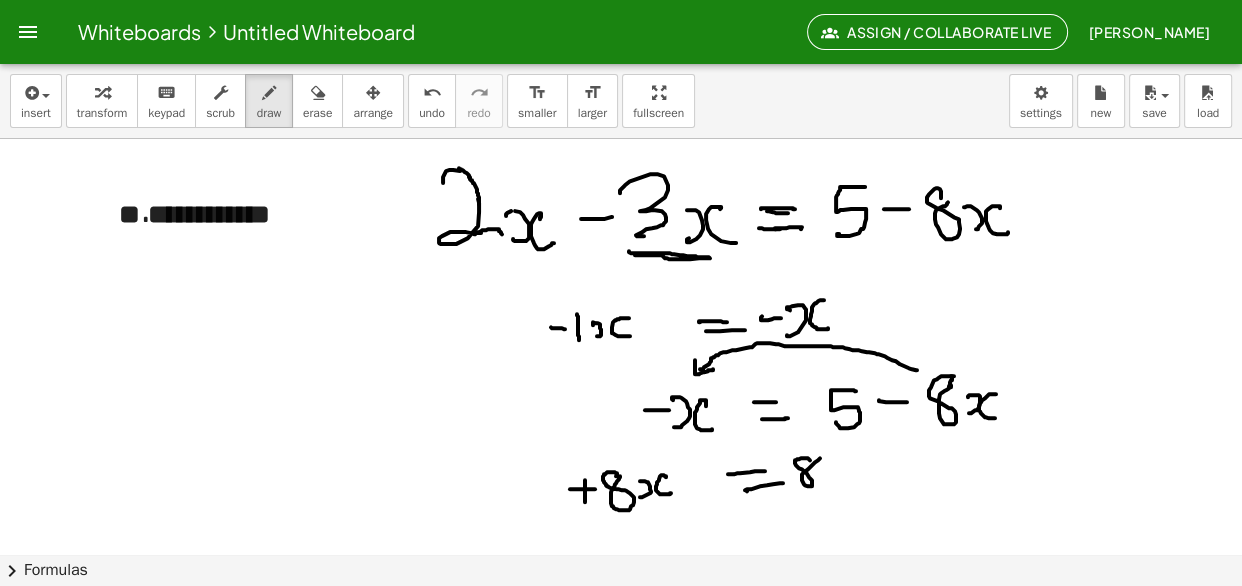 drag, startPoint x: 806, startPoint y: 458, endPoint x: 820, endPoint y: 458, distance: 14 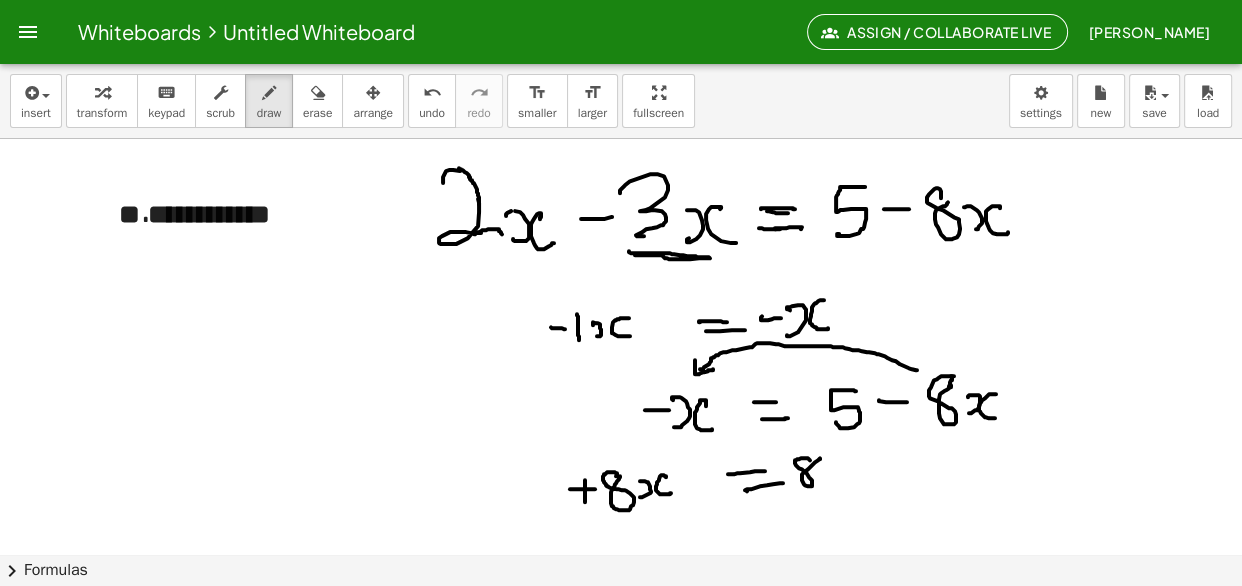 click at bounding box center [621, 173] 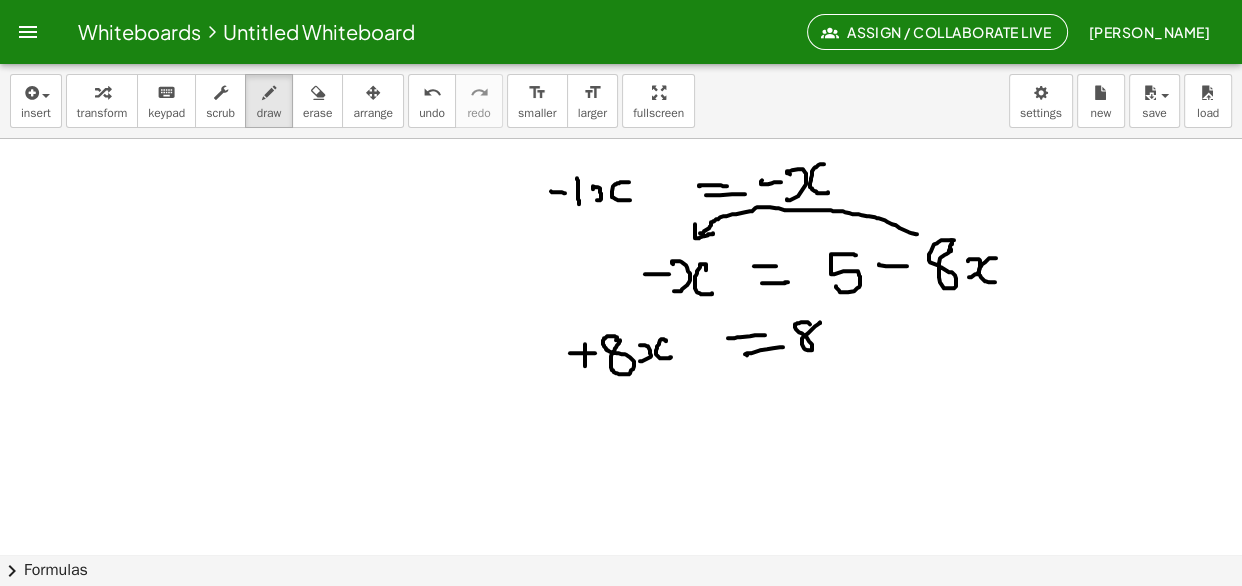 scroll, scrollTop: 658, scrollLeft: 0, axis: vertical 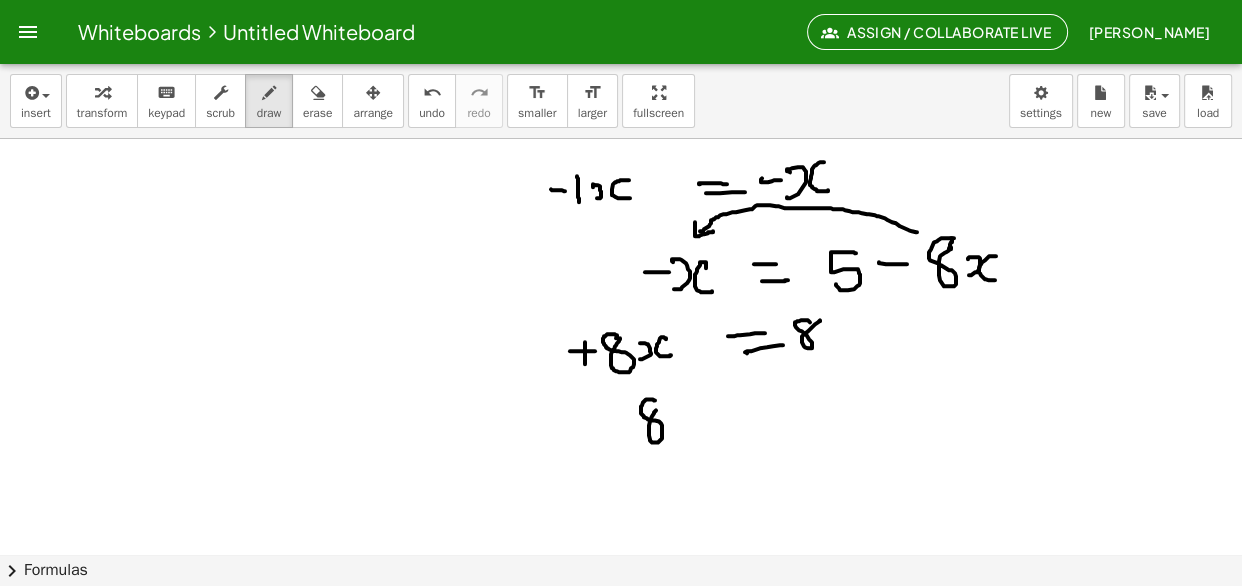 drag, startPoint x: 655, startPoint y: 400, endPoint x: 656, endPoint y: 410, distance: 10.049875 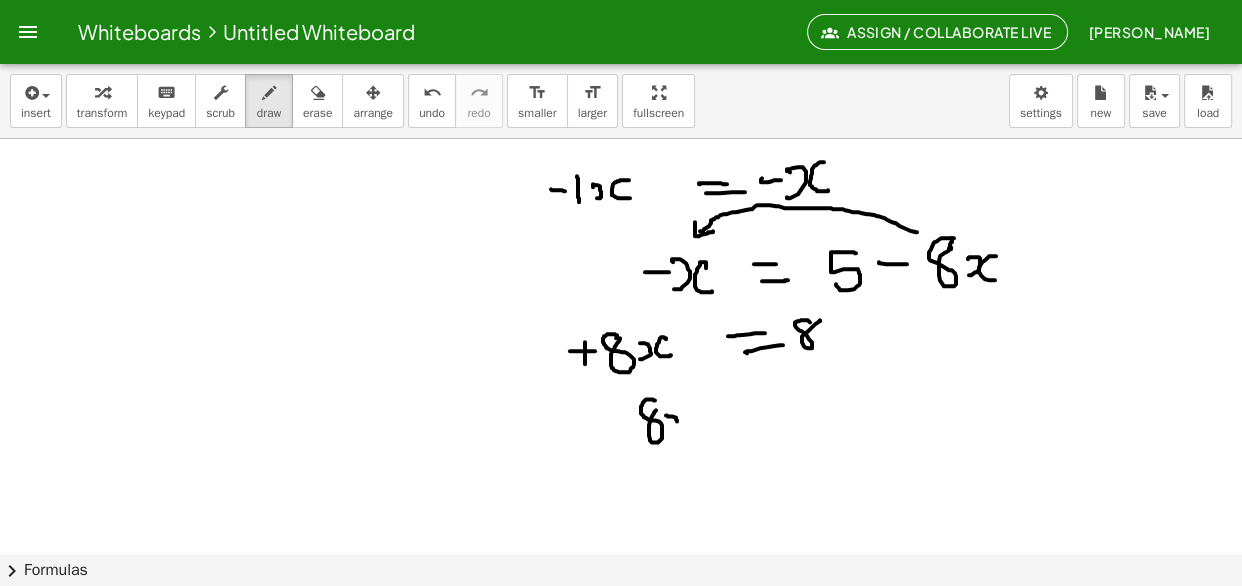 drag, startPoint x: 666, startPoint y: 415, endPoint x: 669, endPoint y: 428, distance: 13.341664 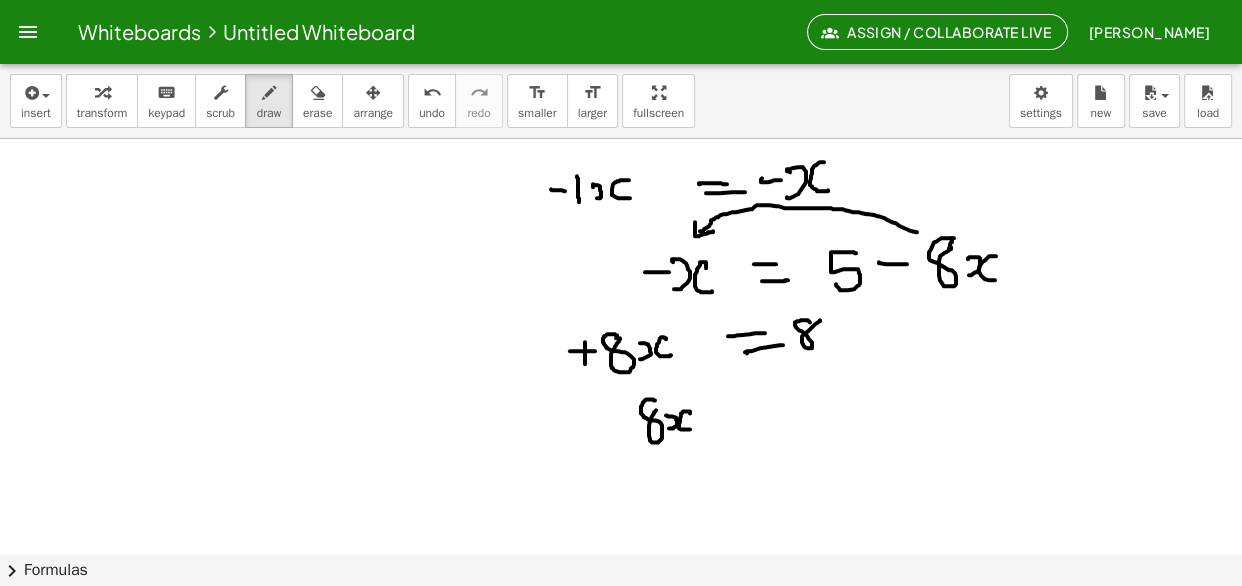 drag, startPoint x: 690, startPoint y: 411, endPoint x: 690, endPoint y: 429, distance: 18 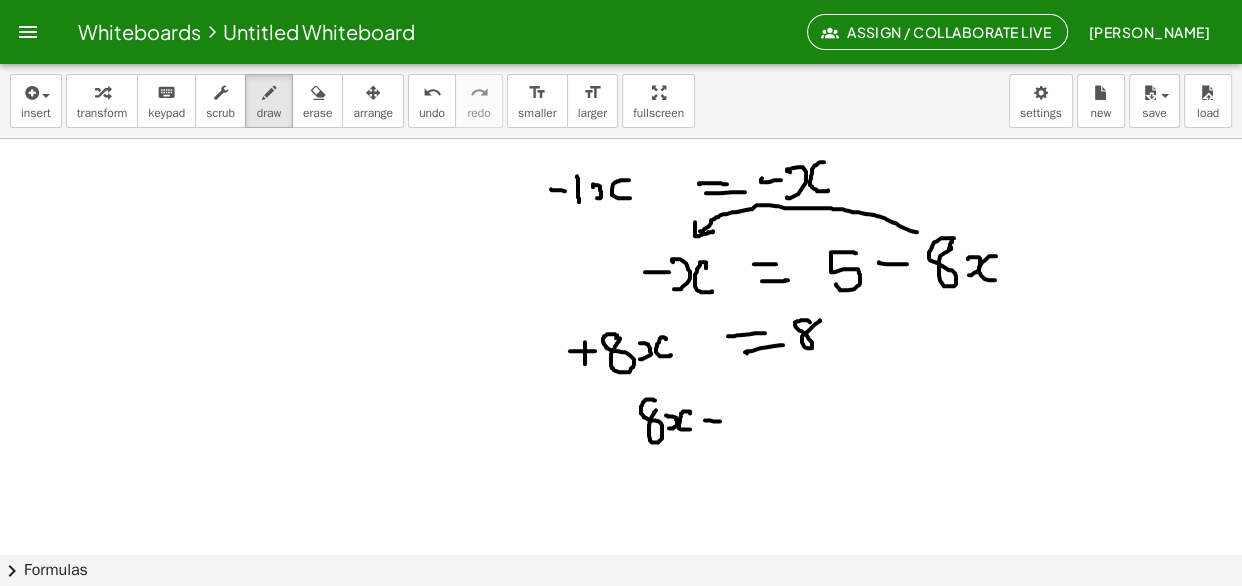 drag, startPoint x: 705, startPoint y: 420, endPoint x: 720, endPoint y: 422, distance: 15.132746 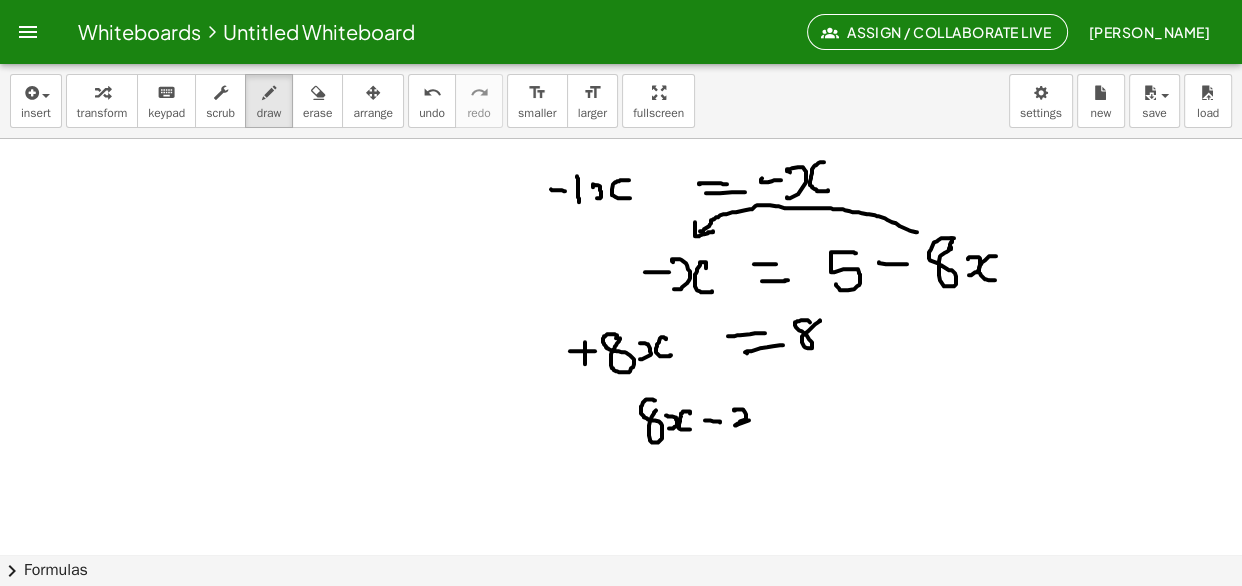 drag, startPoint x: 734, startPoint y: 410, endPoint x: 766, endPoint y: 409, distance: 32.01562 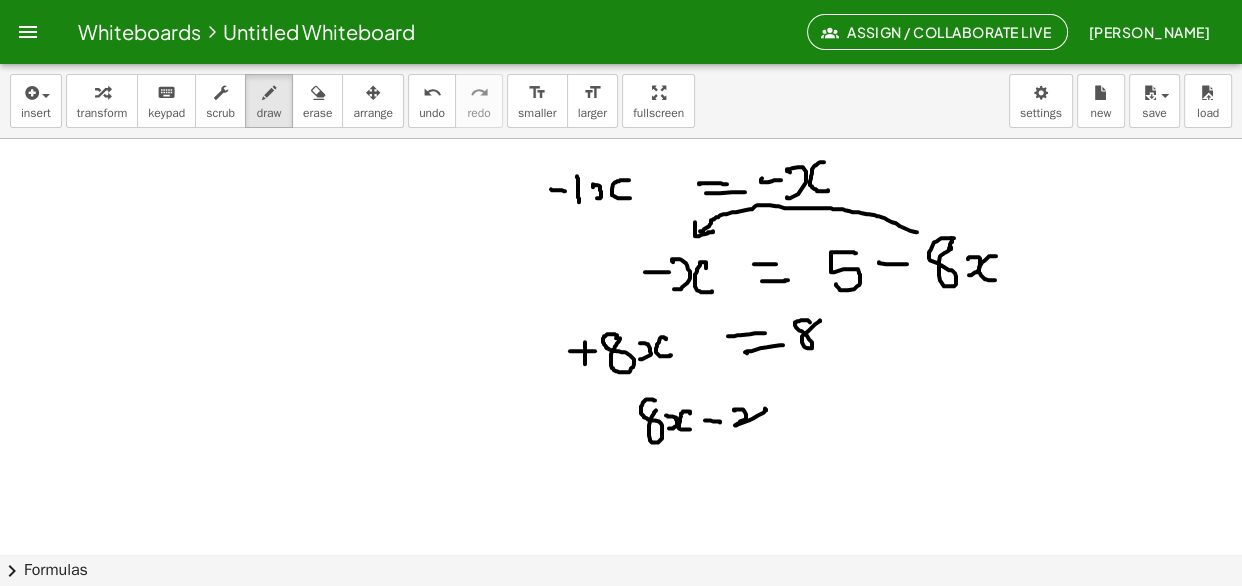 click at bounding box center (621, 35) 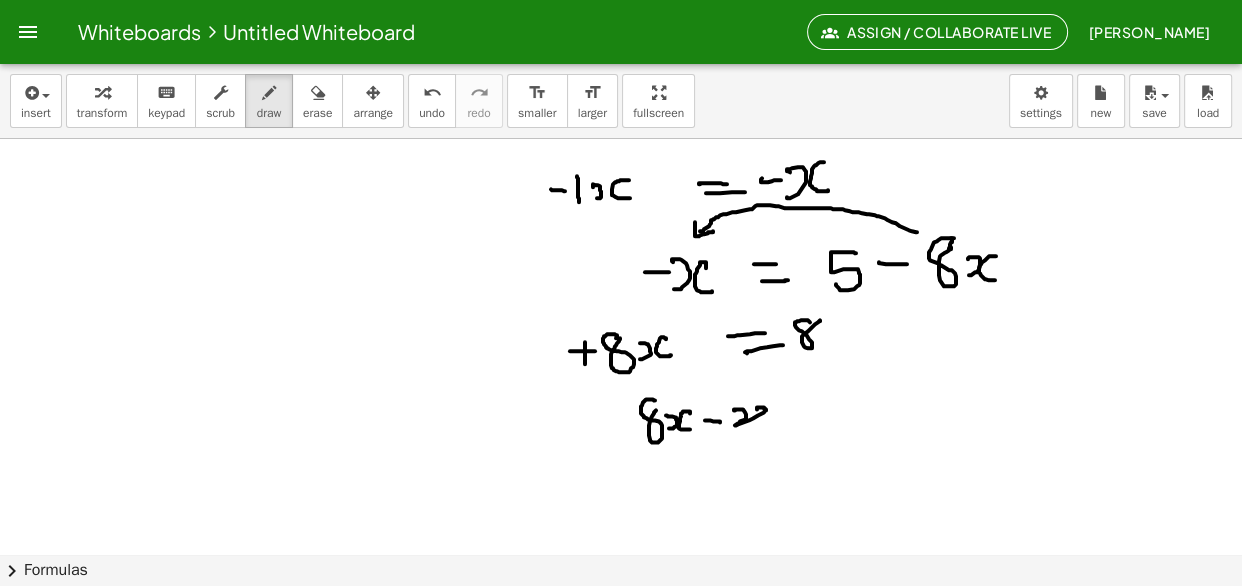 click at bounding box center (621, 35) 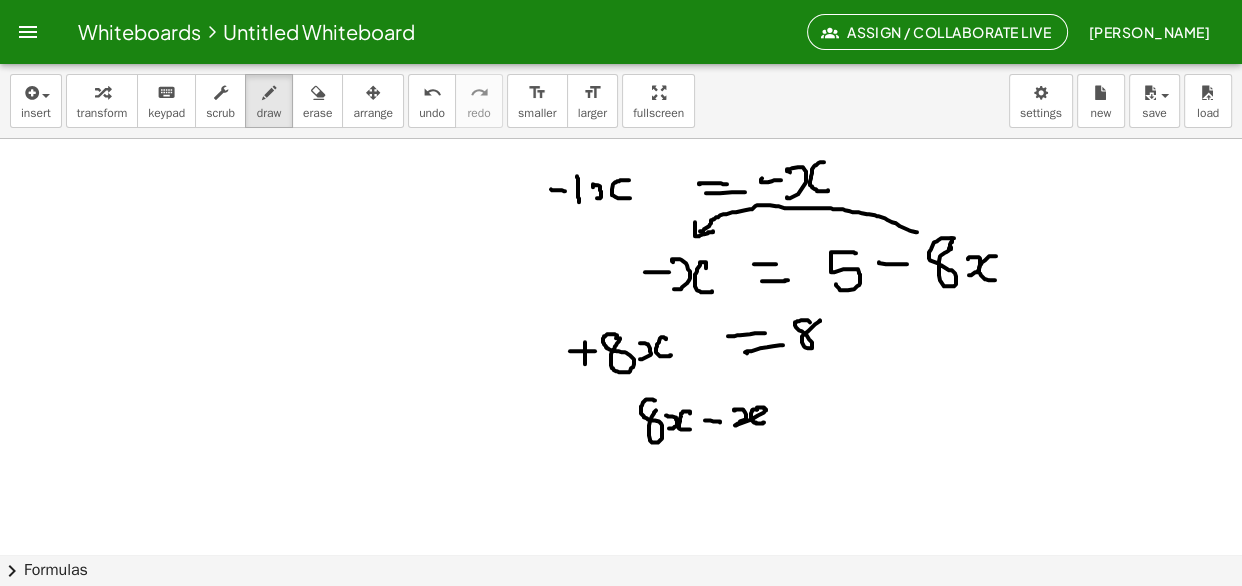 drag, startPoint x: 757, startPoint y: 409, endPoint x: 764, endPoint y: 422, distance: 14.764823 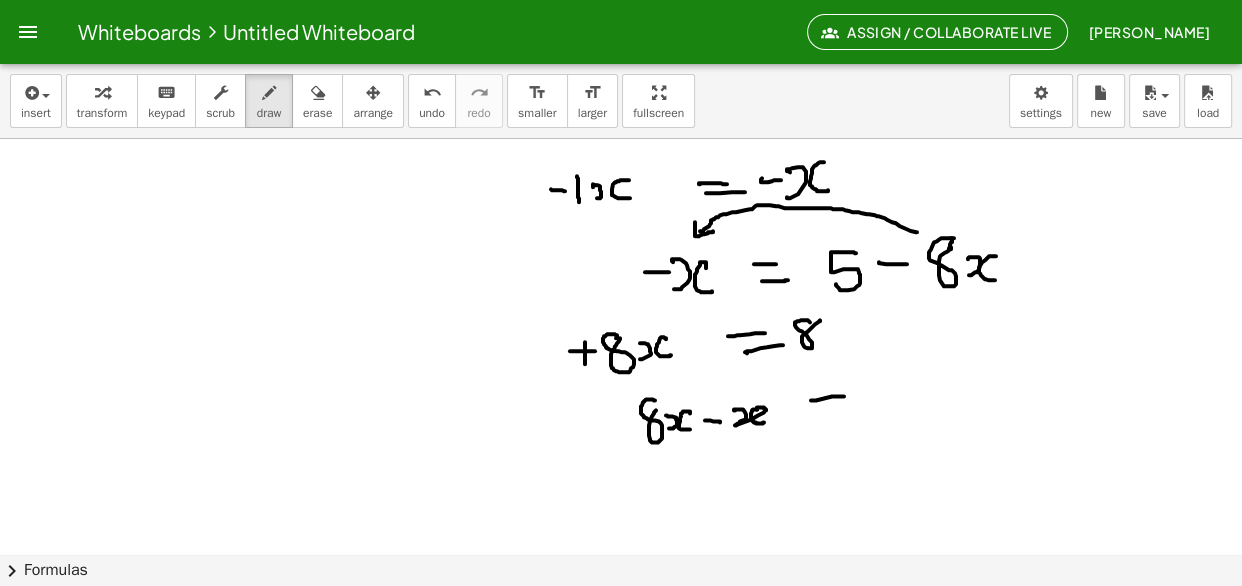 drag, startPoint x: 811, startPoint y: 400, endPoint x: 835, endPoint y: 403, distance: 24.186773 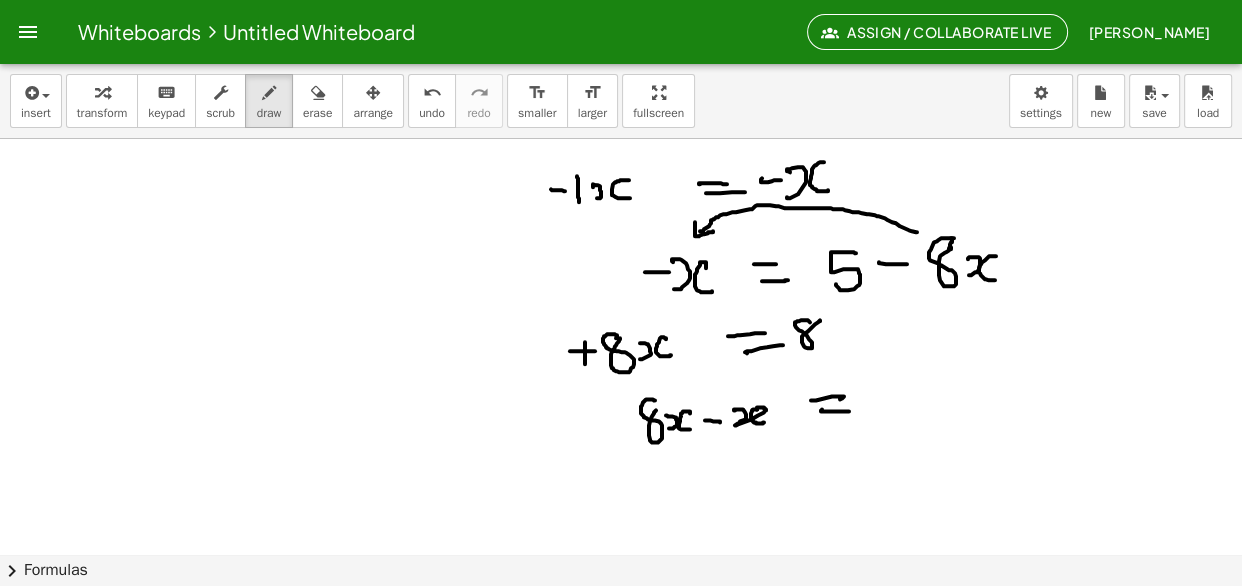 drag, startPoint x: 821, startPoint y: 410, endPoint x: 849, endPoint y: 410, distance: 28 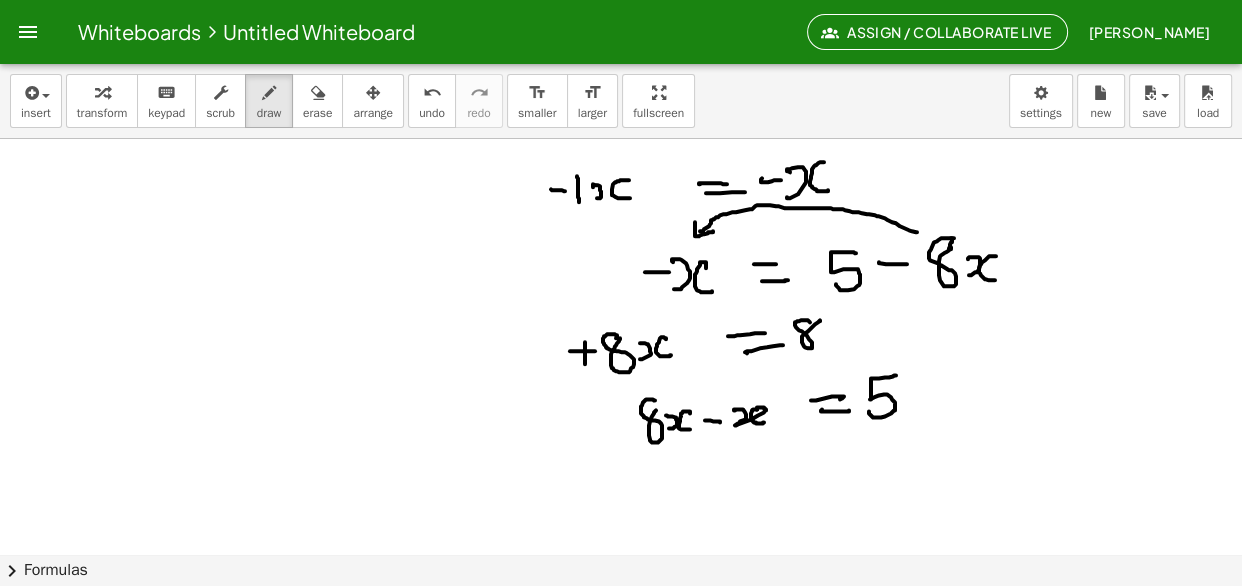 drag, startPoint x: 896, startPoint y: 375, endPoint x: 869, endPoint y: 410, distance: 44.20407 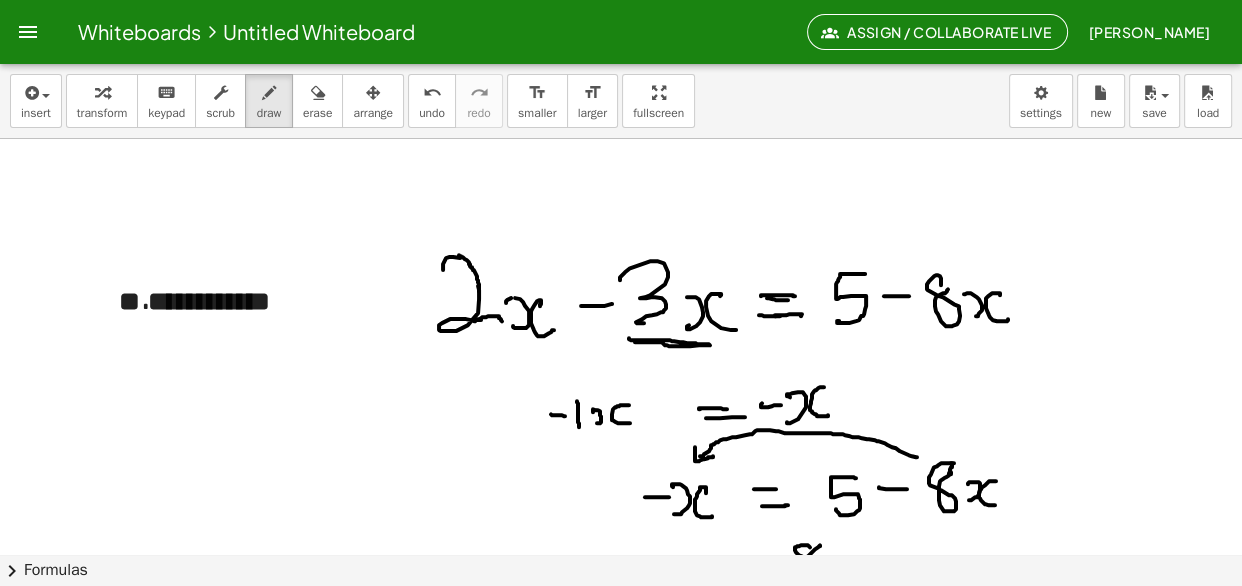 scroll, scrollTop: 410, scrollLeft: 0, axis: vertical 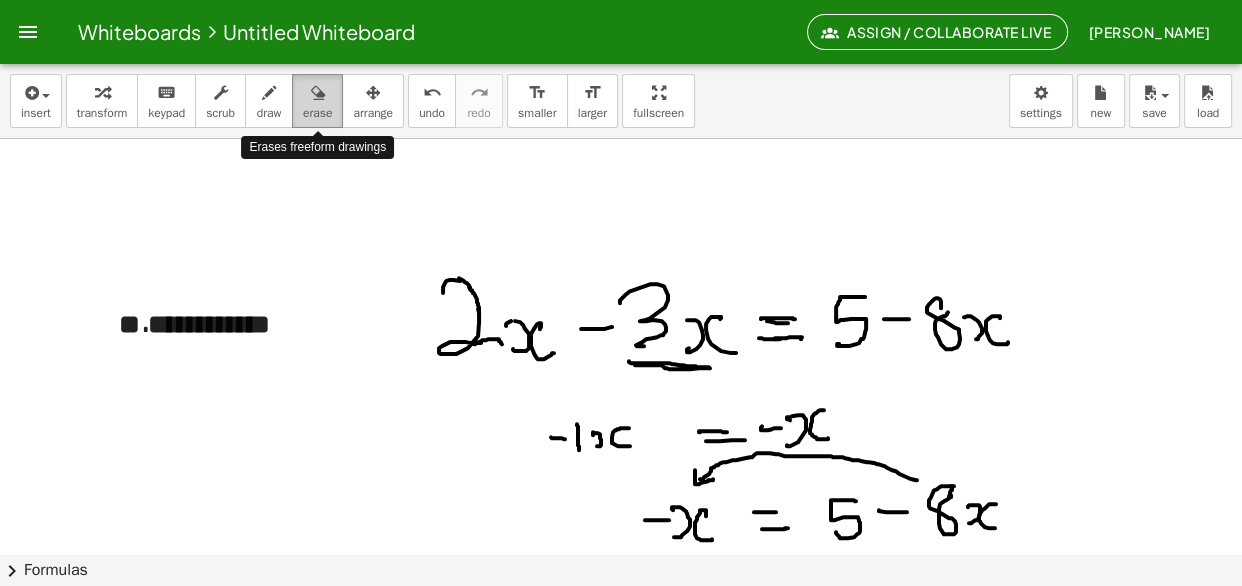 click on "erase" at bounding box center (317, 113) 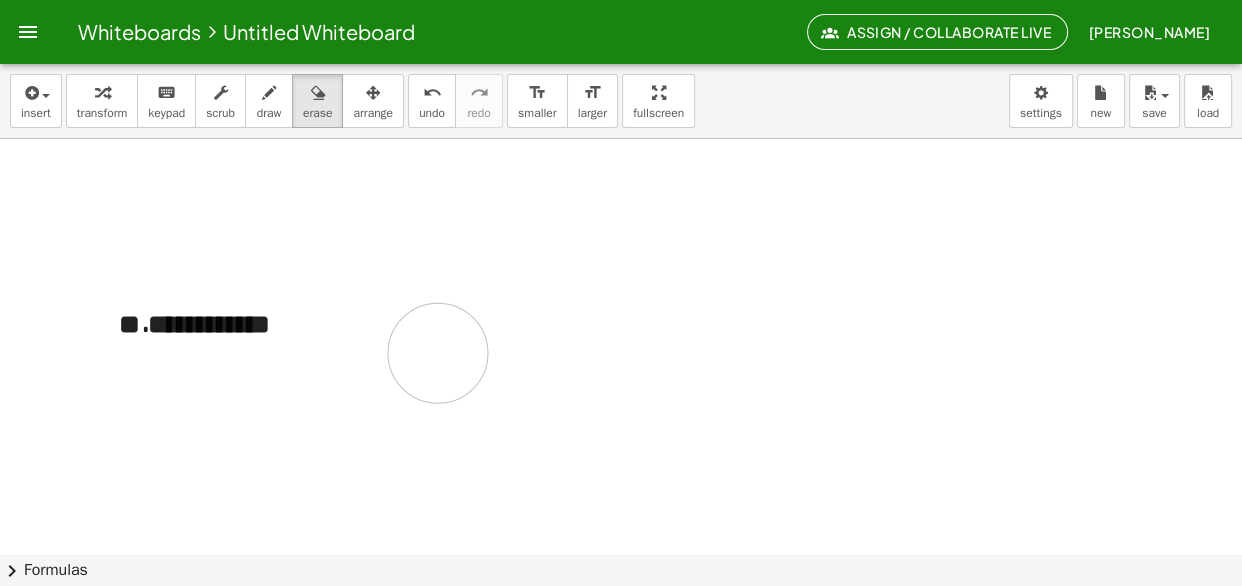 drag, startPoint x: 508, startPoint y: 324, endPoint x: 469, endPoint y: 375, distance: 64.202805 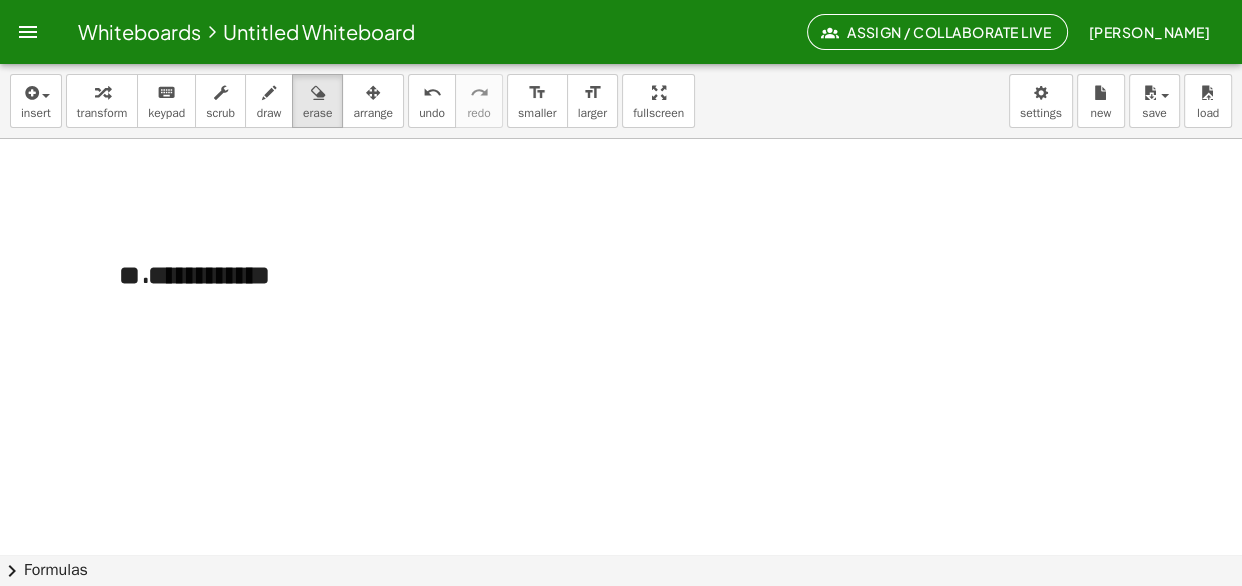 scroll, scrollTop: 645, scrollLeft: 0, axis: vertical 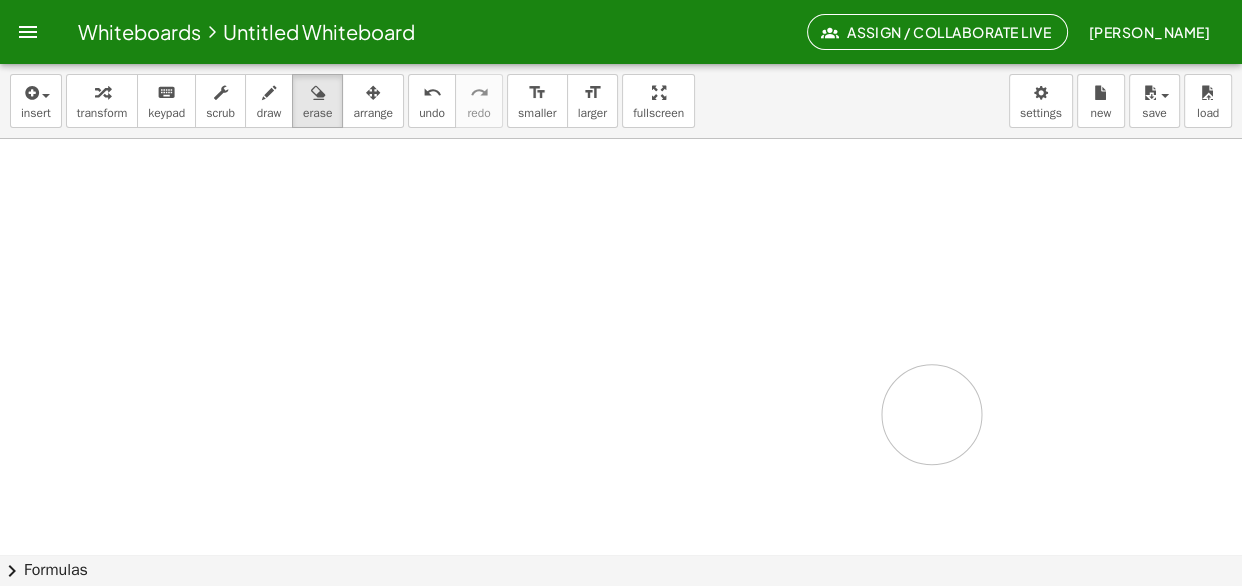 drag, startPoint x: 652, startPoint y: 393, endPoint x: 817, endPoint y: 450, distance: 174.56804 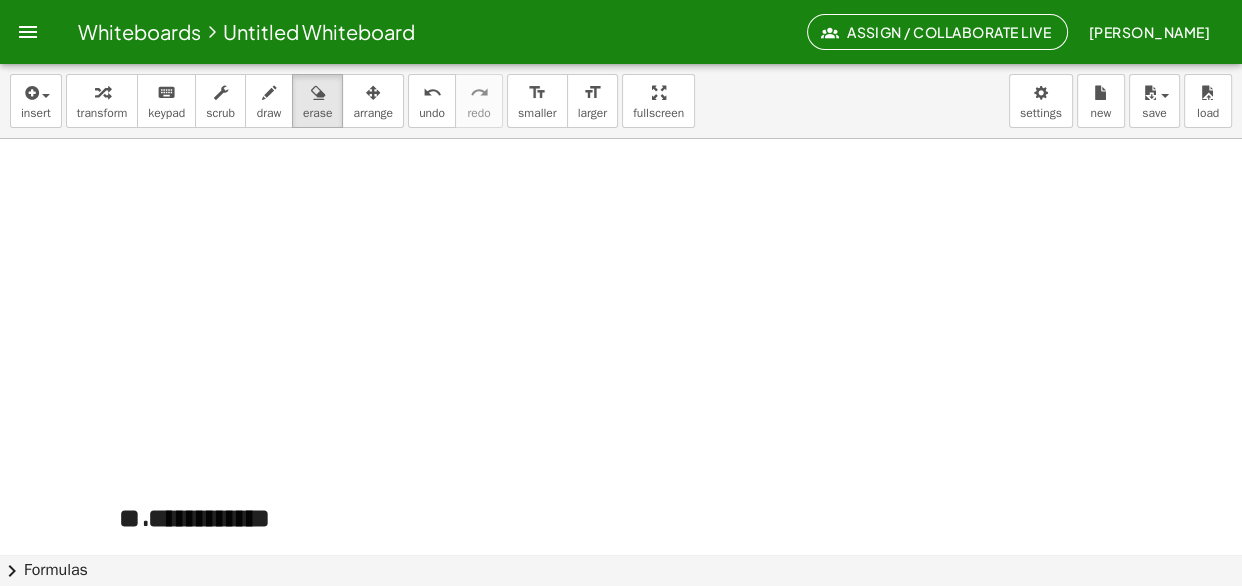 scroll, scrollTop: 208, scrollLeft: 0, axis: vertical 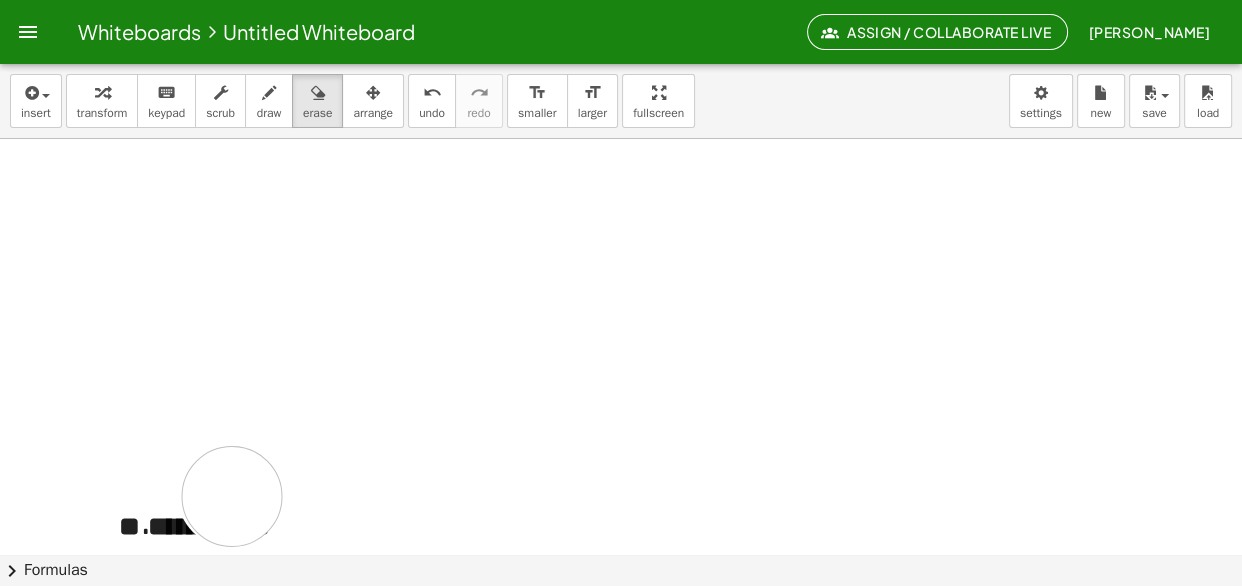 click at bounding box center [621, 485] 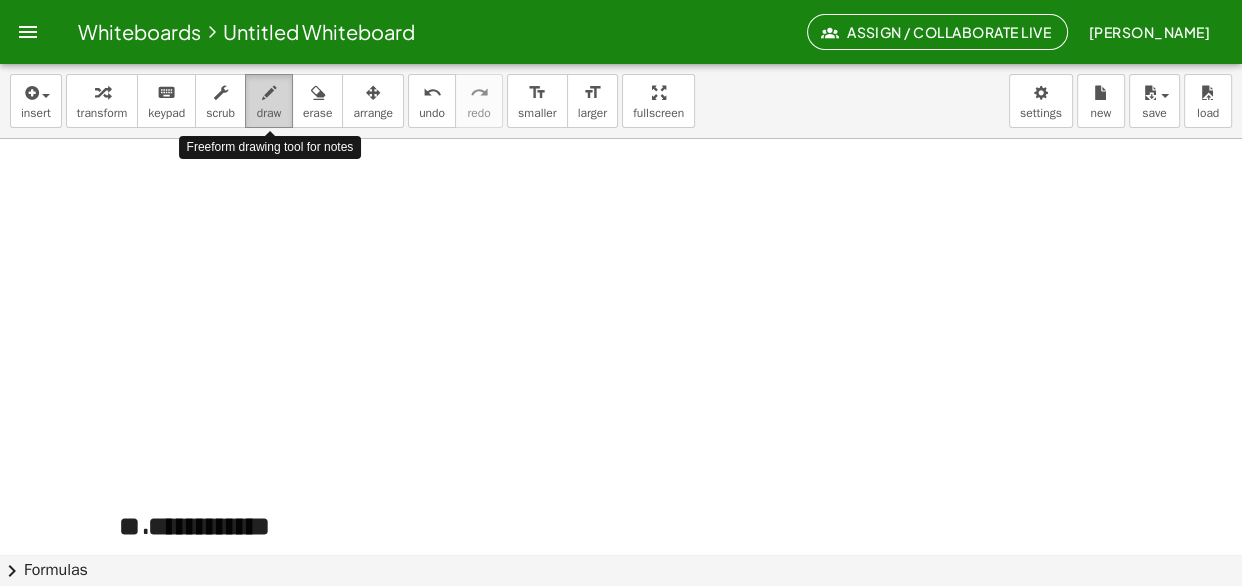 click on "draw" at bounding box center (269, 113) 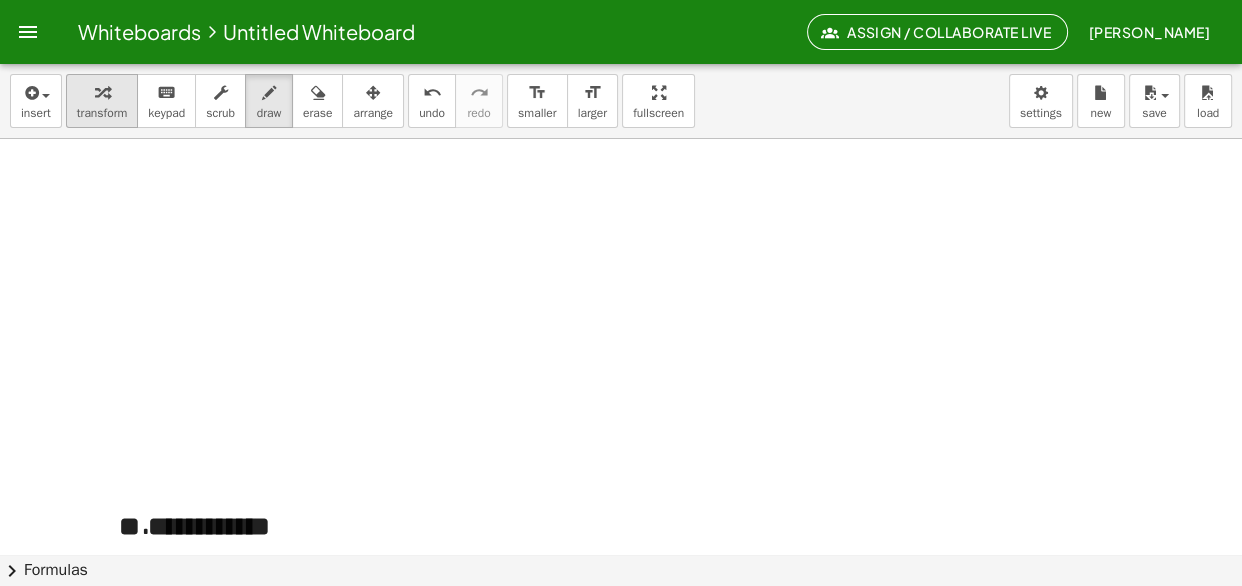 click on "transform" at bounding box center (102, 113) 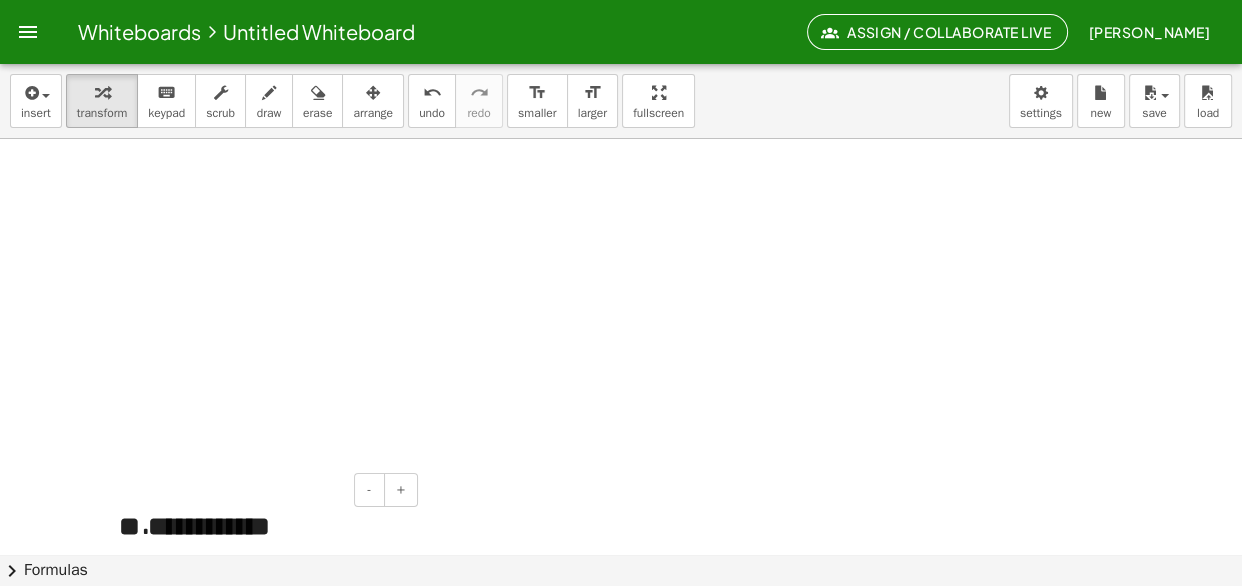click on "**********" at bounding box center [209, 526] 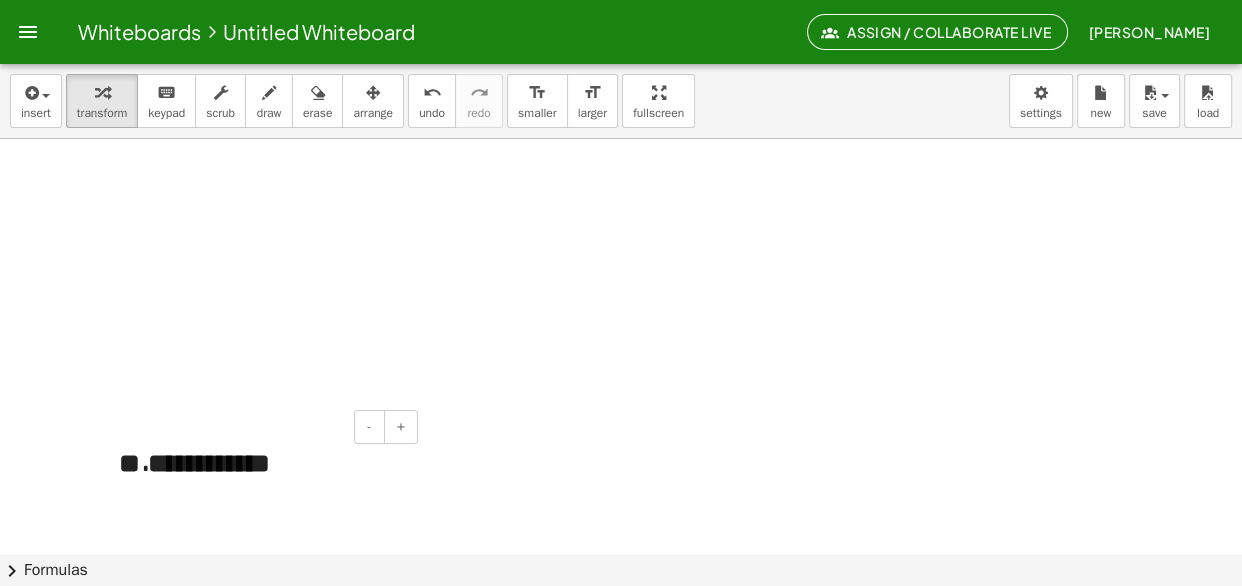 scroll, scrollTop: 283, scrollLeft: 0, axis: vertical 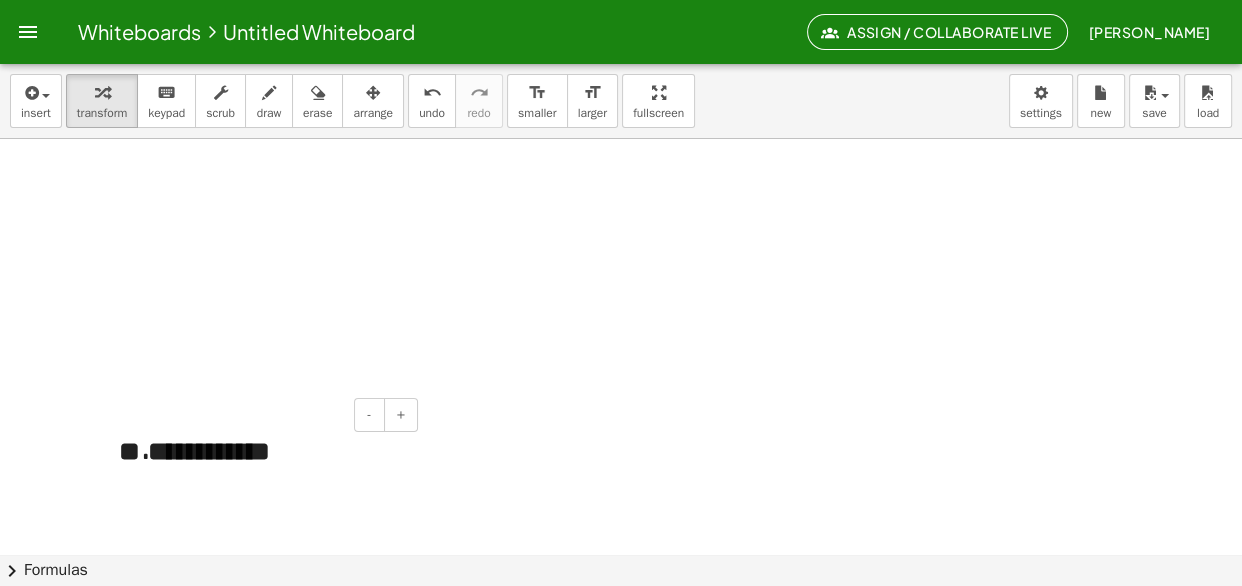 click on "**********" at bounding box center [273, 459] 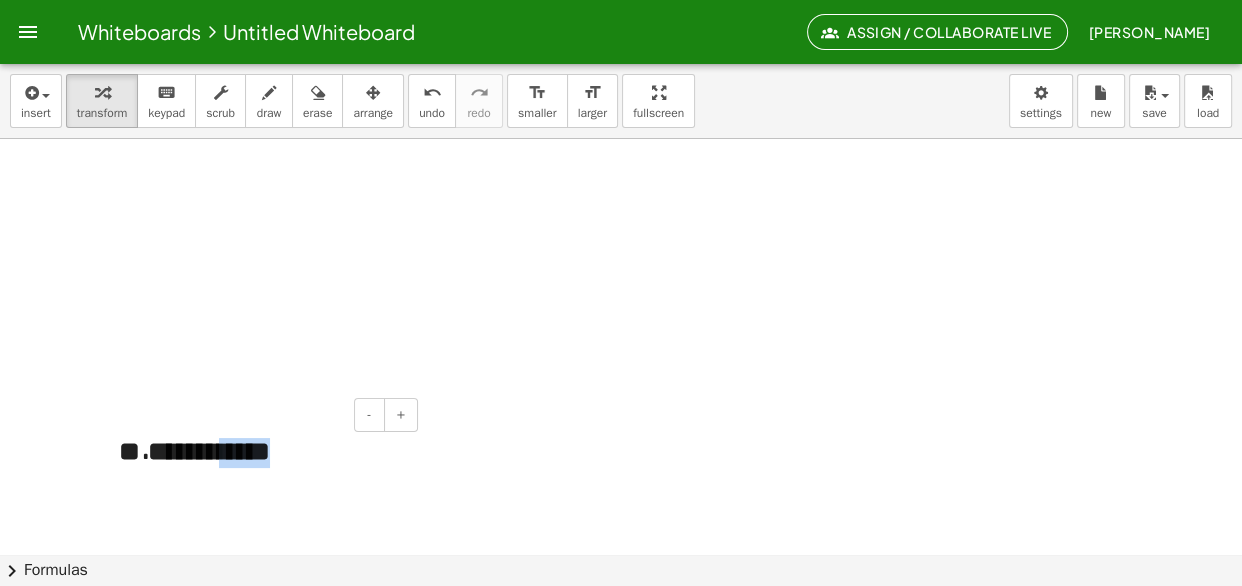 drag, startPoint x: 341, startPoint y: 459, endPoint x: 114, endPoint y: 433, distance: 228.48413 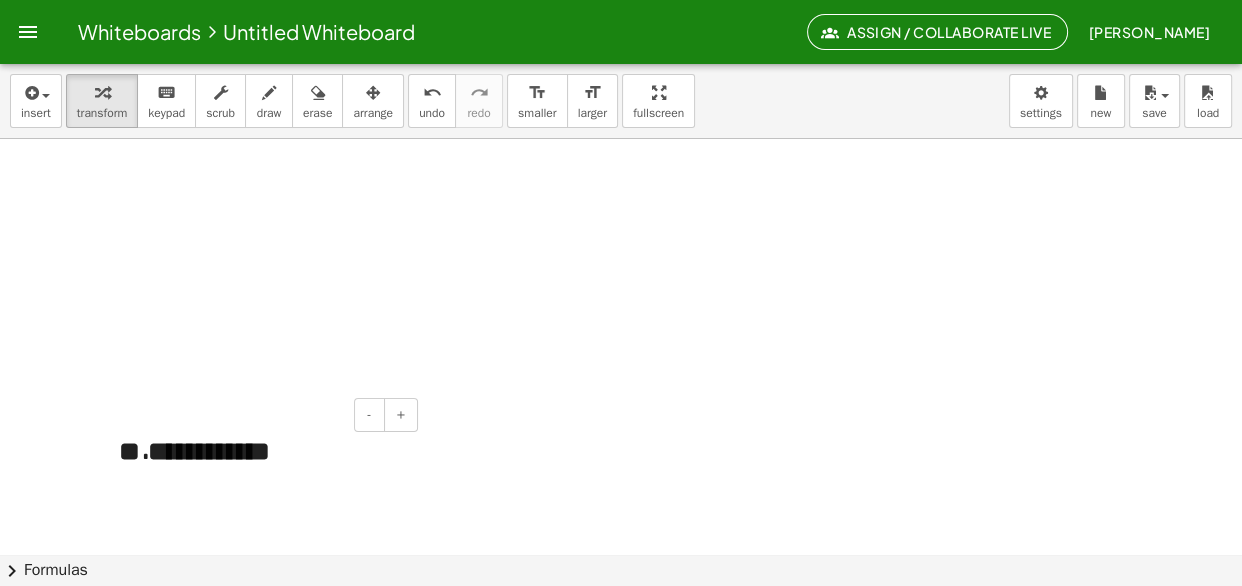 click on "**********" at bounding box center (273, 453) 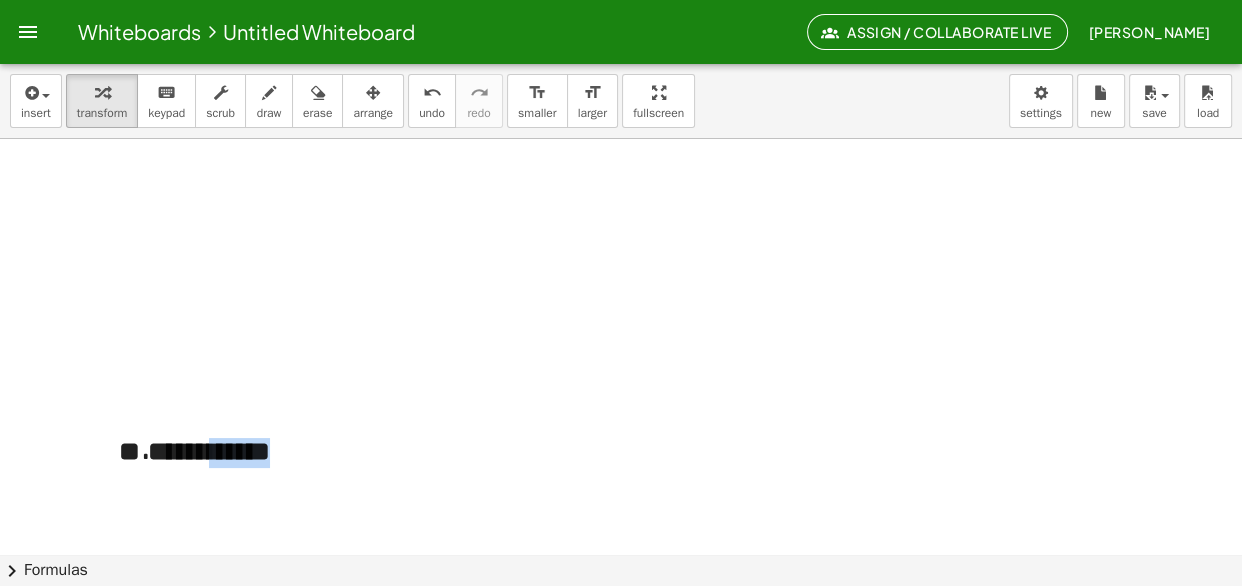 drag, startPoint x: 350, startPoint y: 457, endPoint x: 109, endPoint y: 452, distance: 241.05186 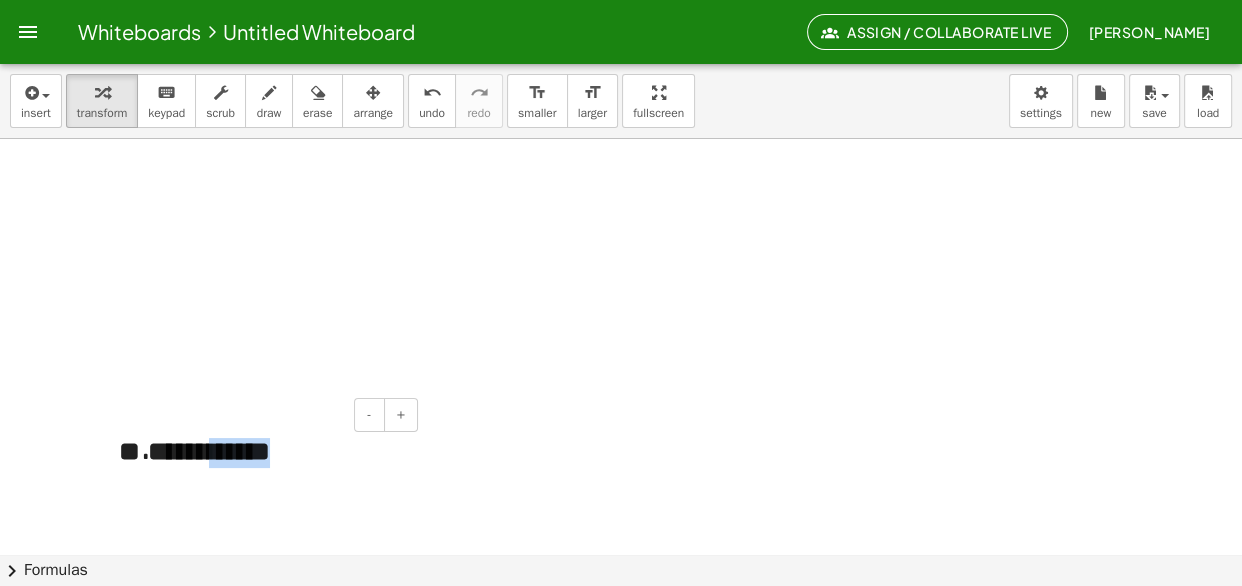 click on "**********" at bounding box center (273, 453) 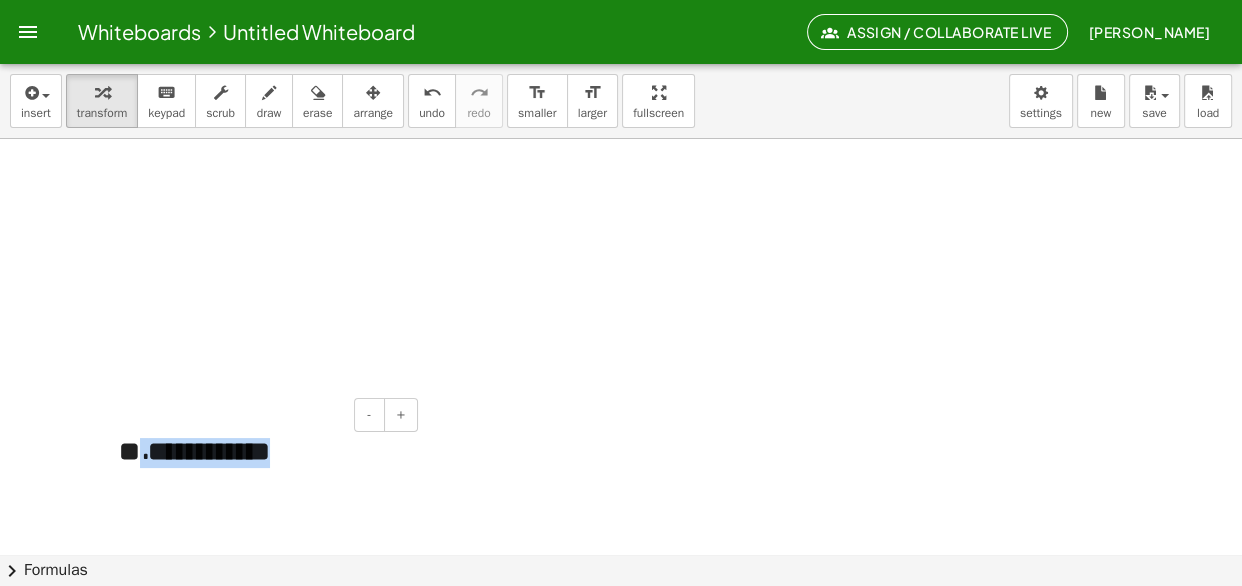 drag, startPoint x: 333, startPoint y: 457, endPoint x: 141, endPoint y: 465, distance: 192.1666 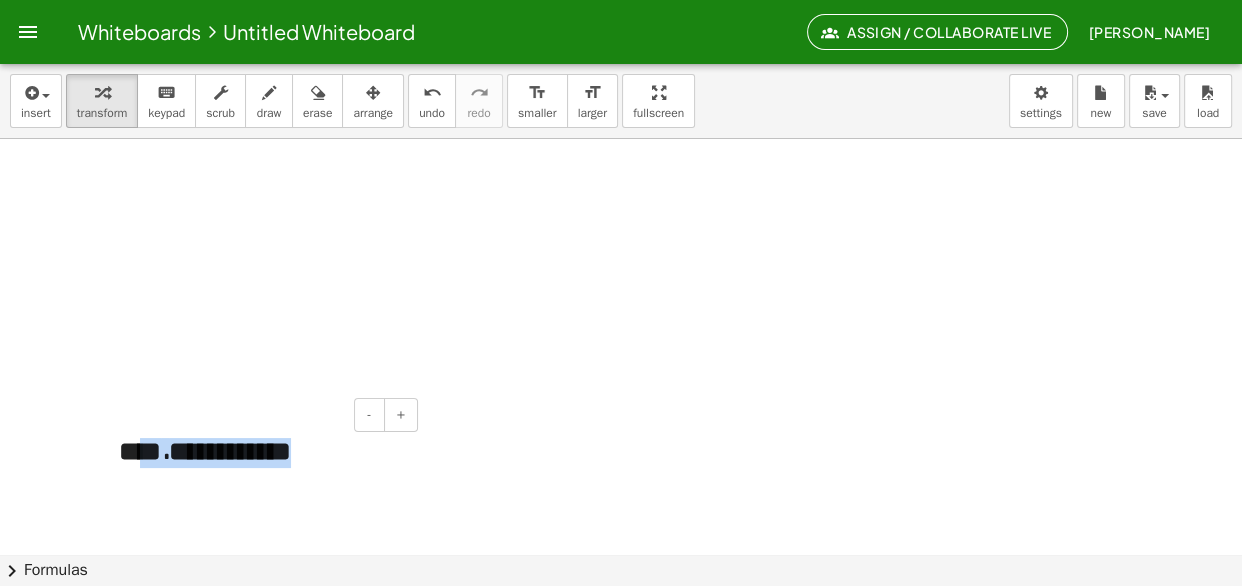 drag, startPoint x: 349, startPoint y: 475, endPoint x: 144, endPoint y: 459, distance: 205.62344 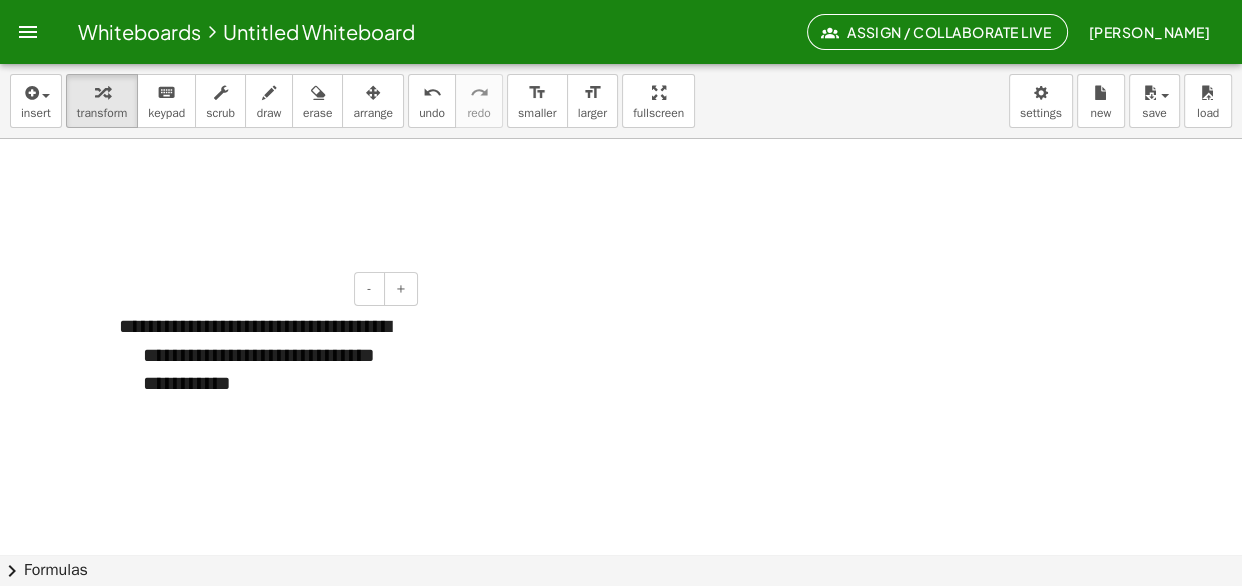 scroll, scrollTop: 410, scrollLeft: 0, axis: vertical 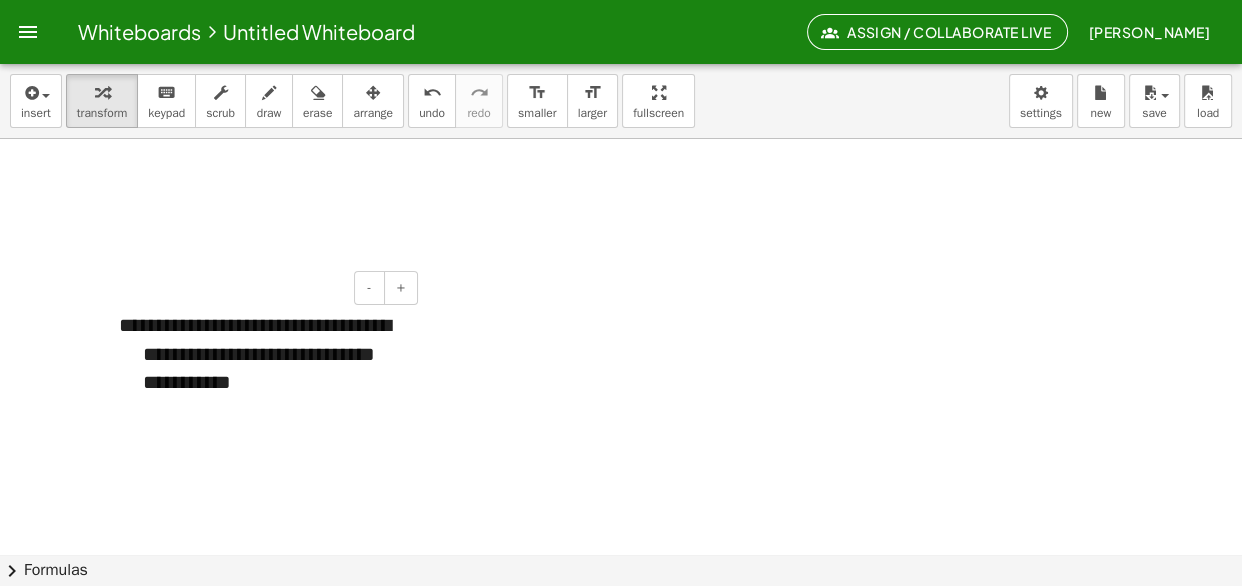 click on "**********" at bounding box center [273, 354] 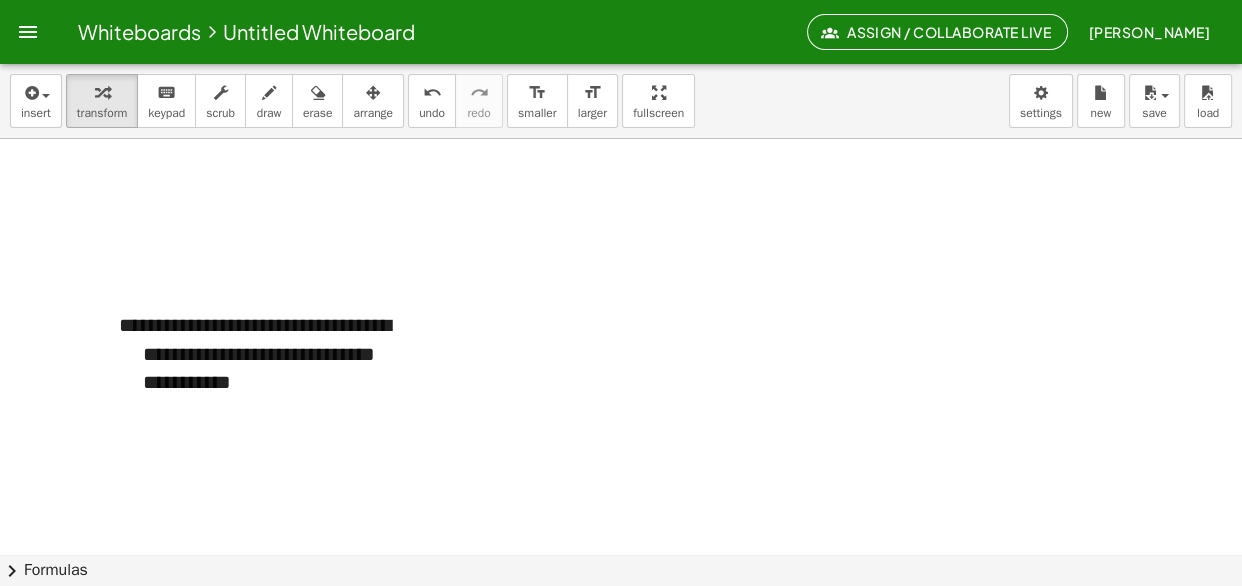 click at bounding box center [621, 283] 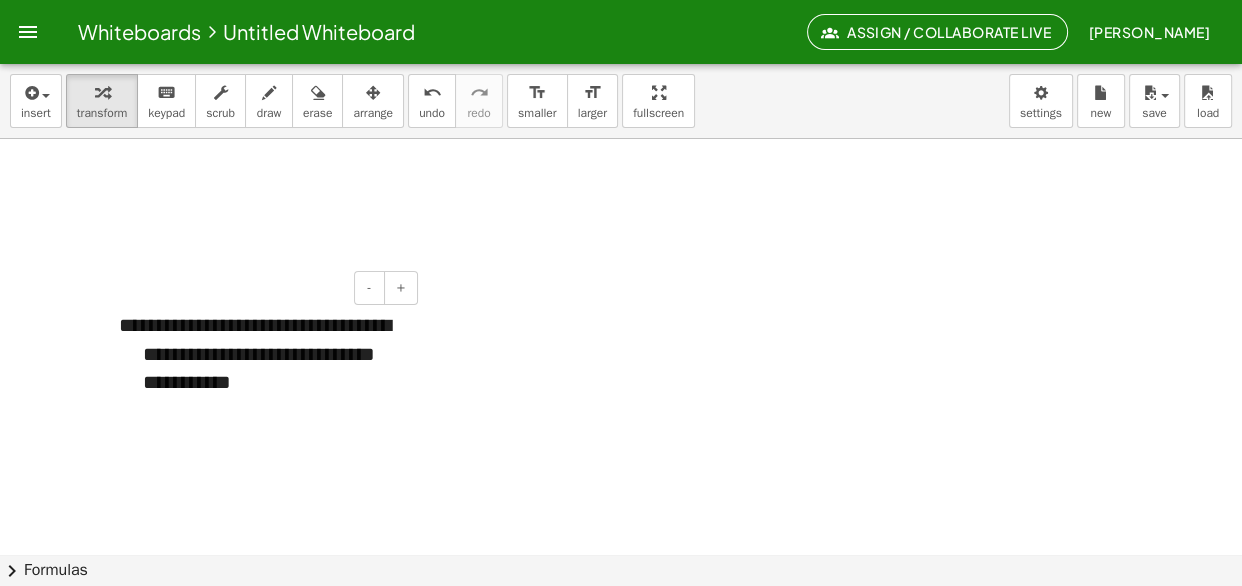 click on "**********" at bounding box center (273, 354) 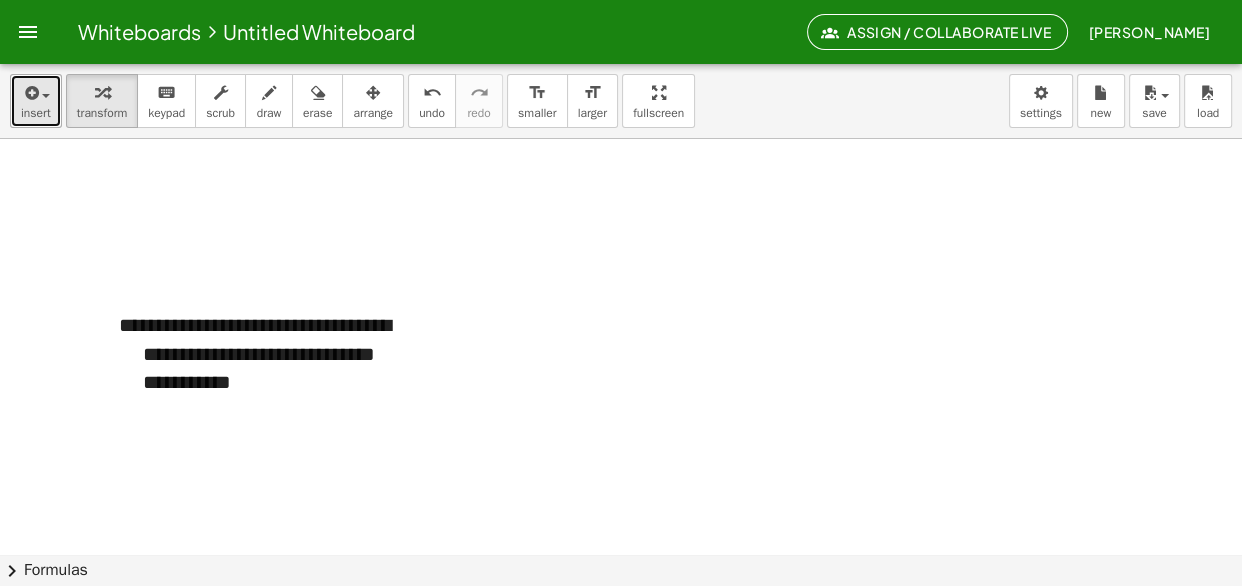 click on "insert" at bounding box center (36, 113) 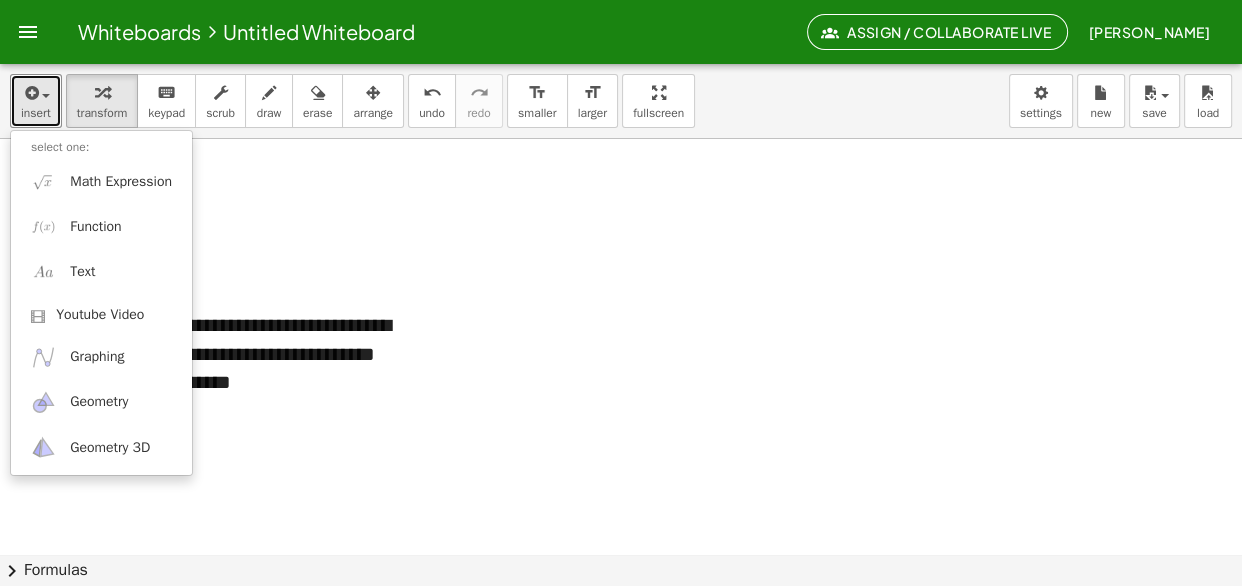 click at bounding box center (621, 283) 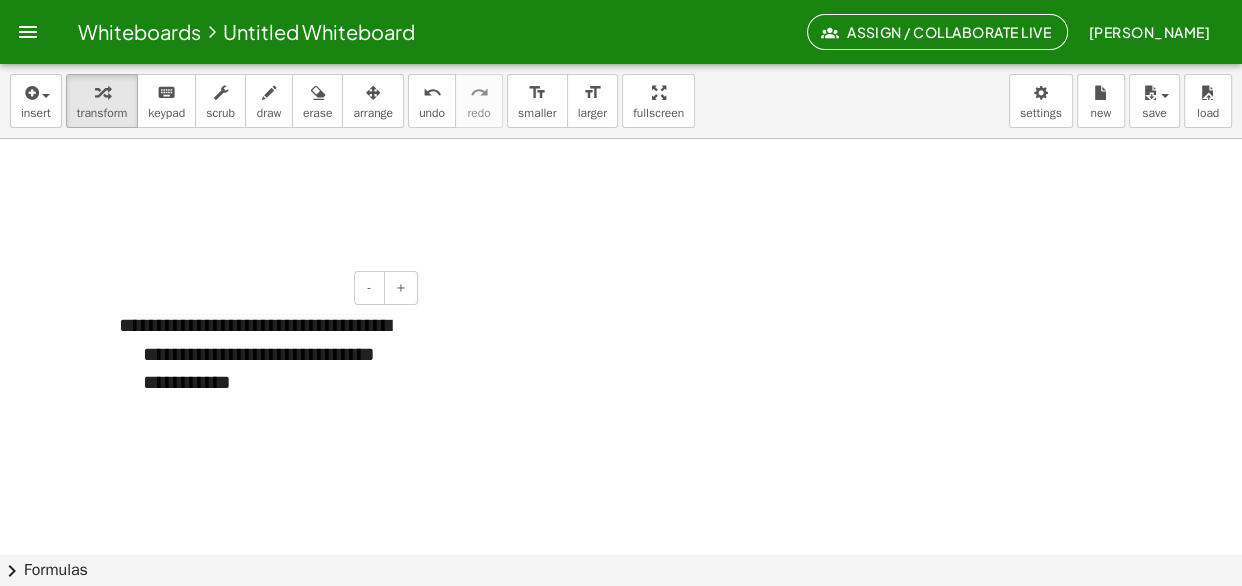click on "**********" at bounding box center (273, 359) 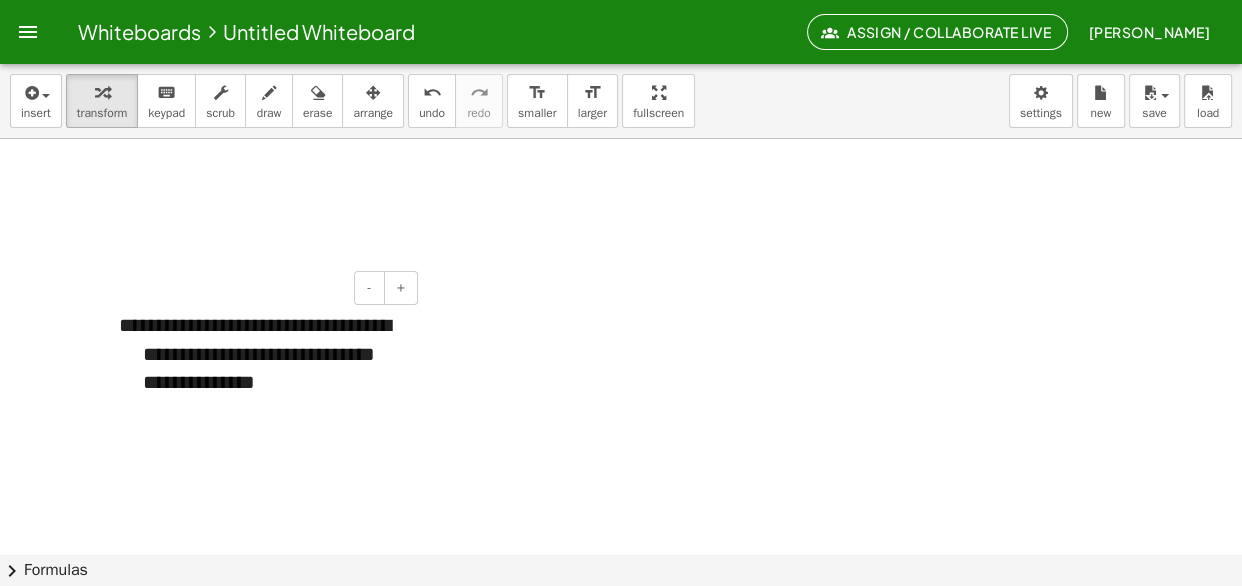 click on "**********" at bounding box center [273, 354] 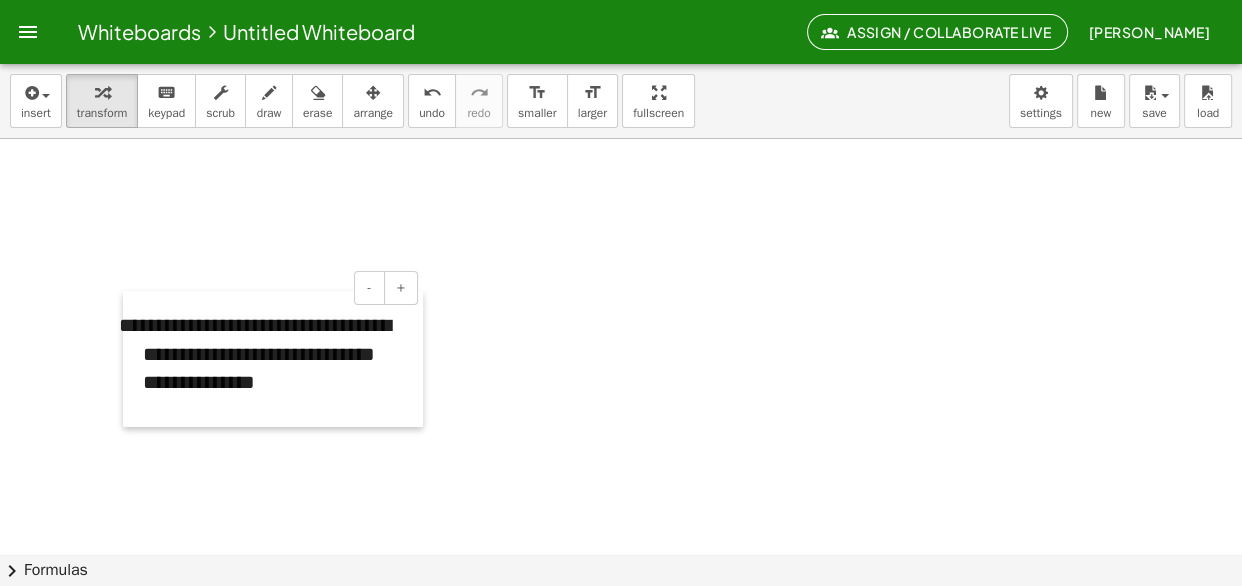 click at bounding box center [133, 359] 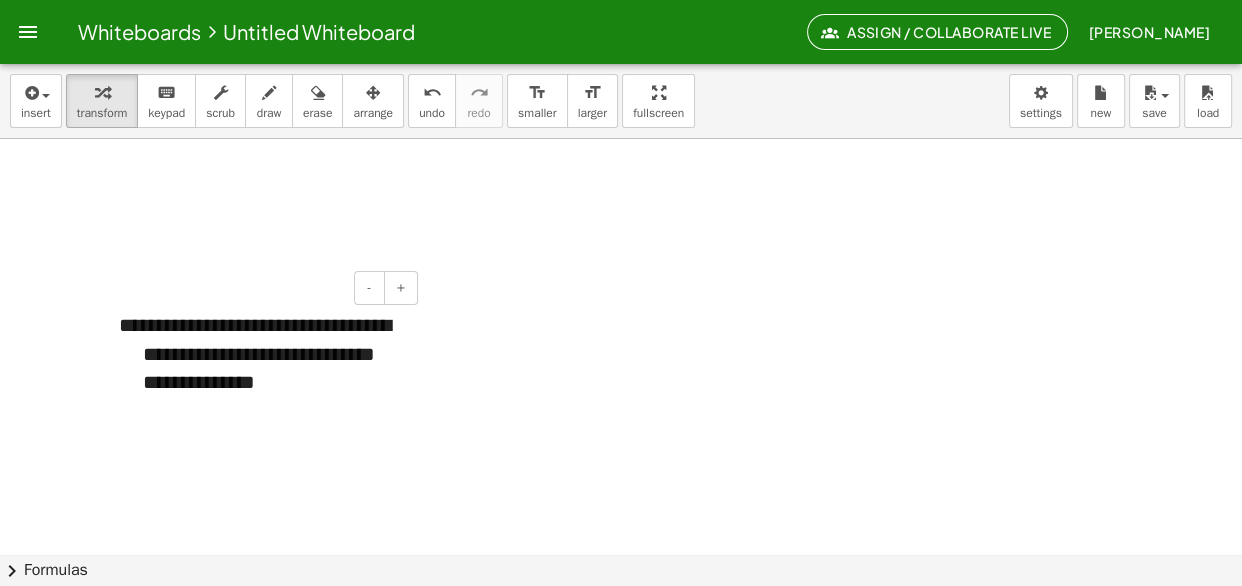 click on "**********" at bounding box center (273, 354) 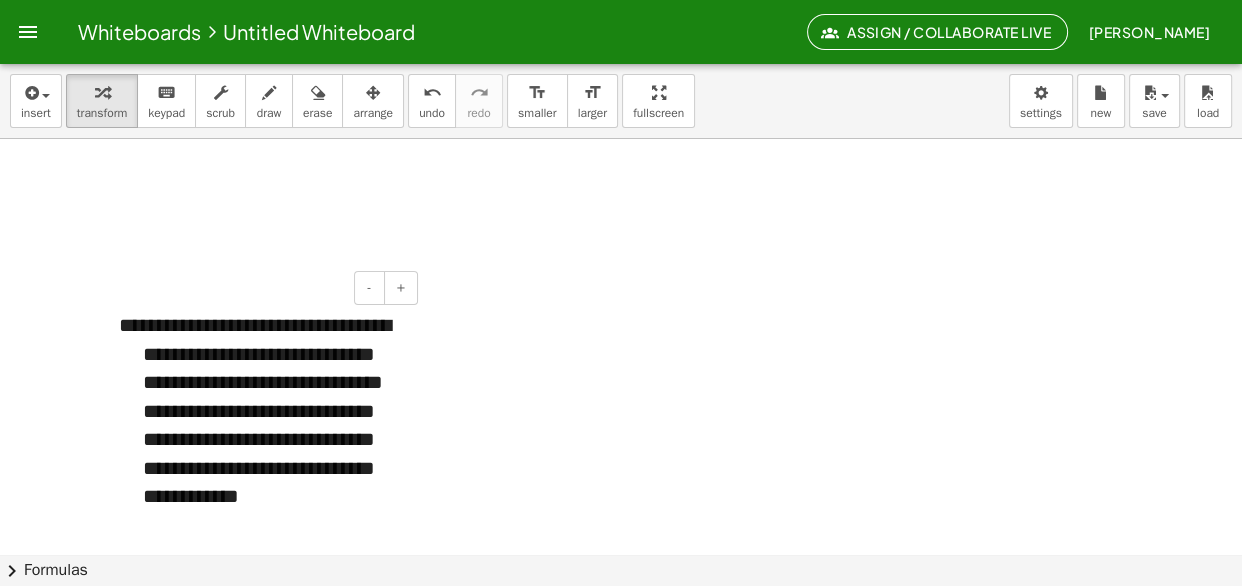 click on "**********" at bounding box center (273, 411) 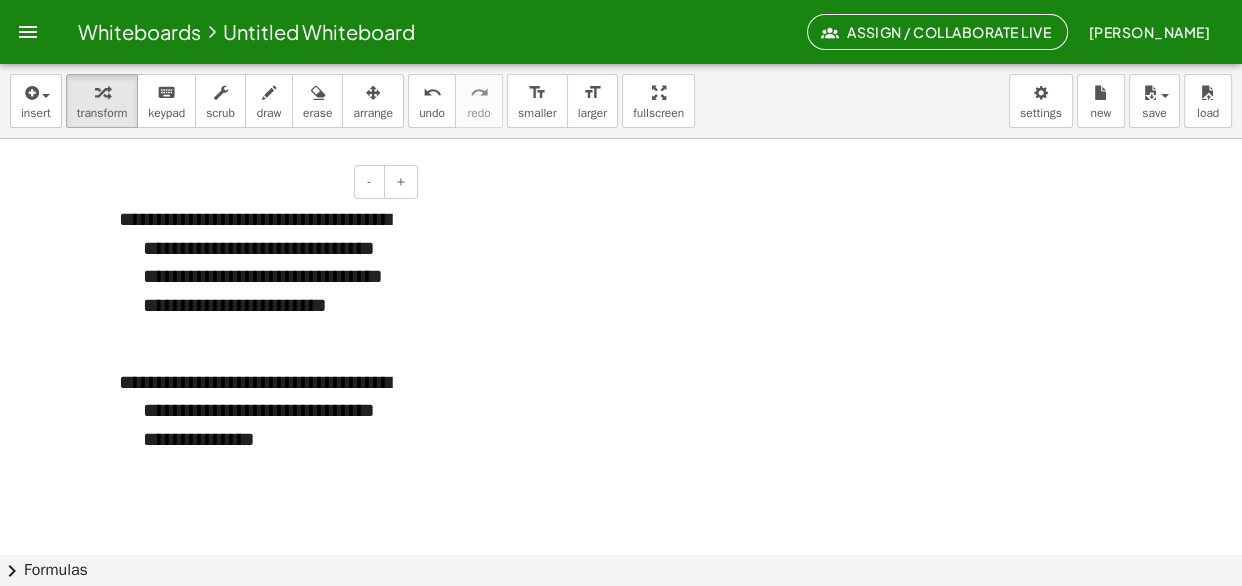 scroll, scrollTop: 529, scrollLeft: 0, axis: vertical 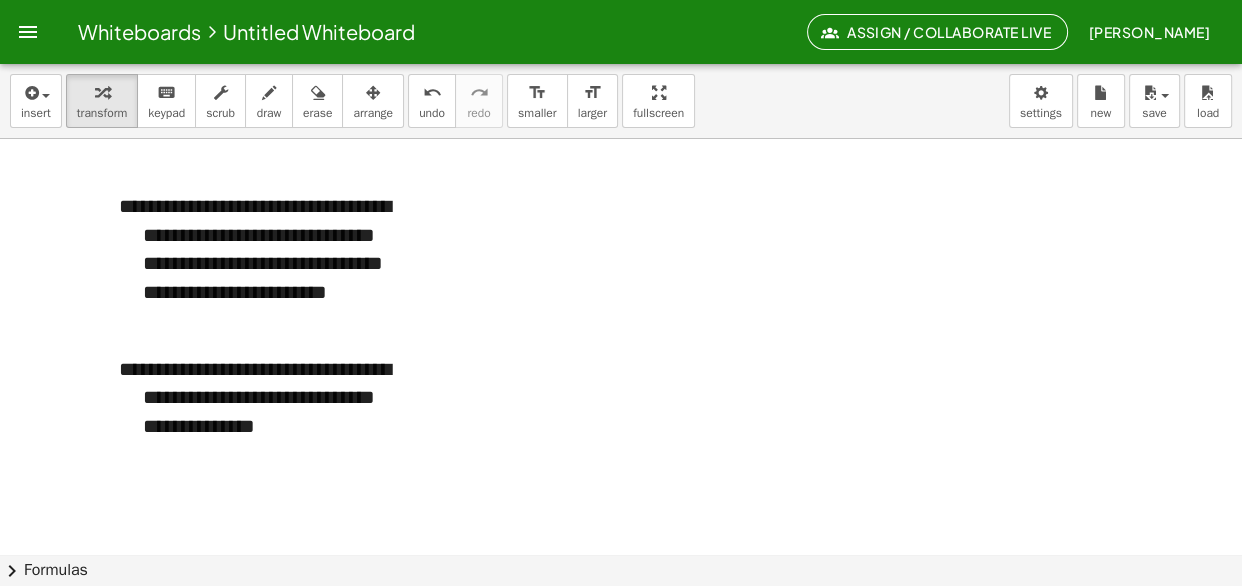 drag, startPoint x: 643, startPoint y: 174, endPoint x: 658, endPoint y: 218, distance: 46.486557 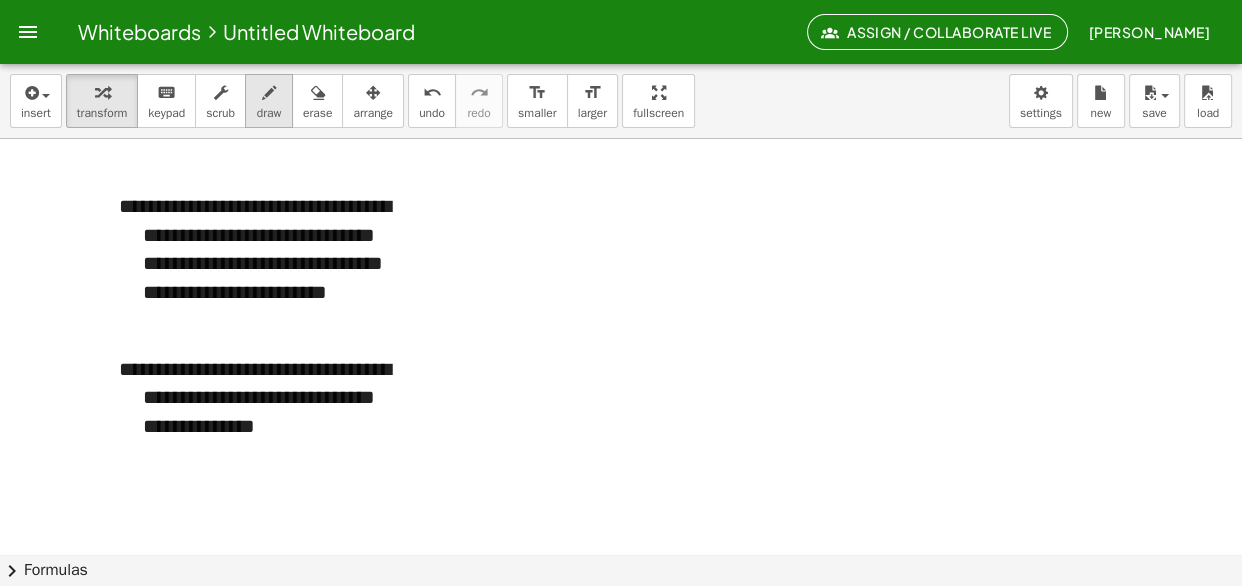 click on "draw" at bounding box center (269, 113) 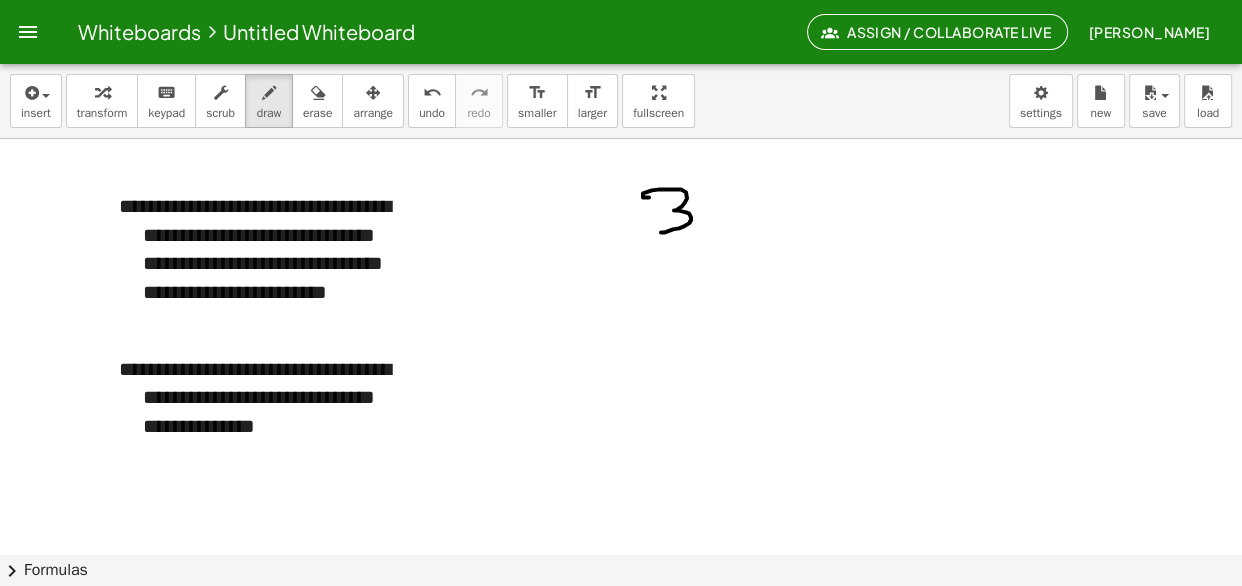 drag, startPoint x: 645, startPoint y: 197, endPoint x: 661, endPoint y: 232, distance: 38.483765 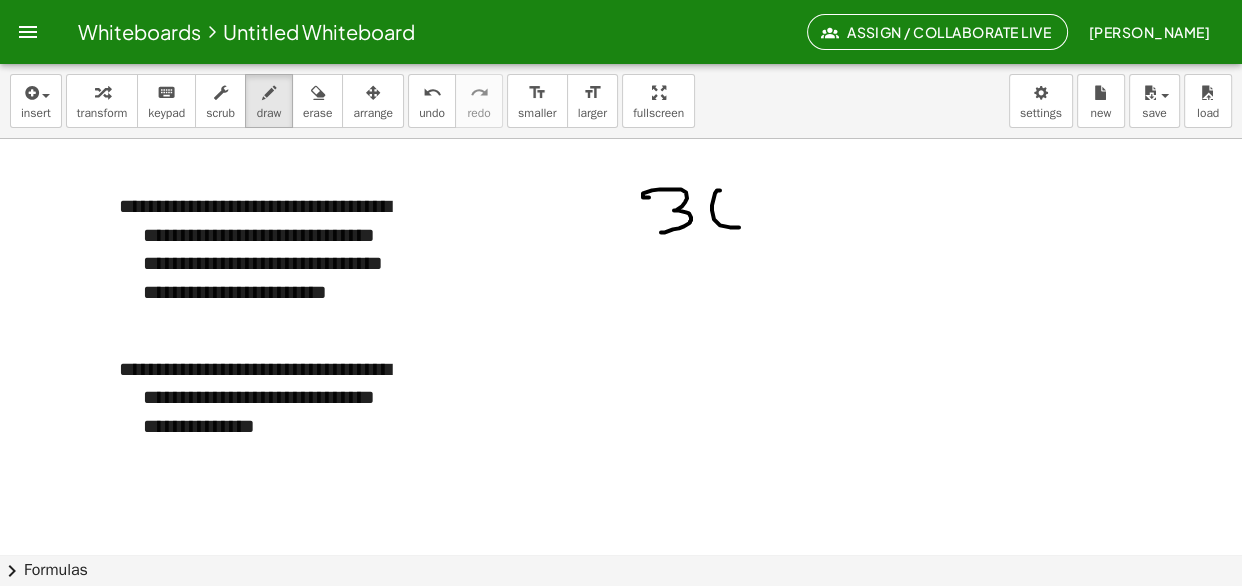 drag, startPoint x: 712, startPoint y: 205, endPoint x: 728, endPoint y: 190, distance: 21.931713 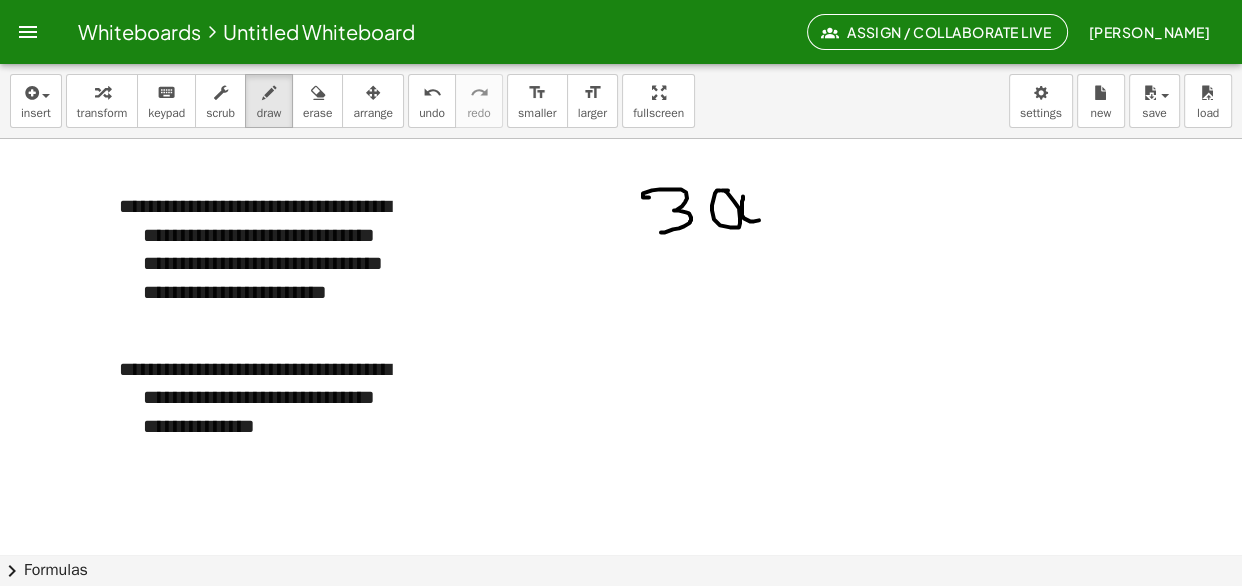 click at bounding box center (621, 164) 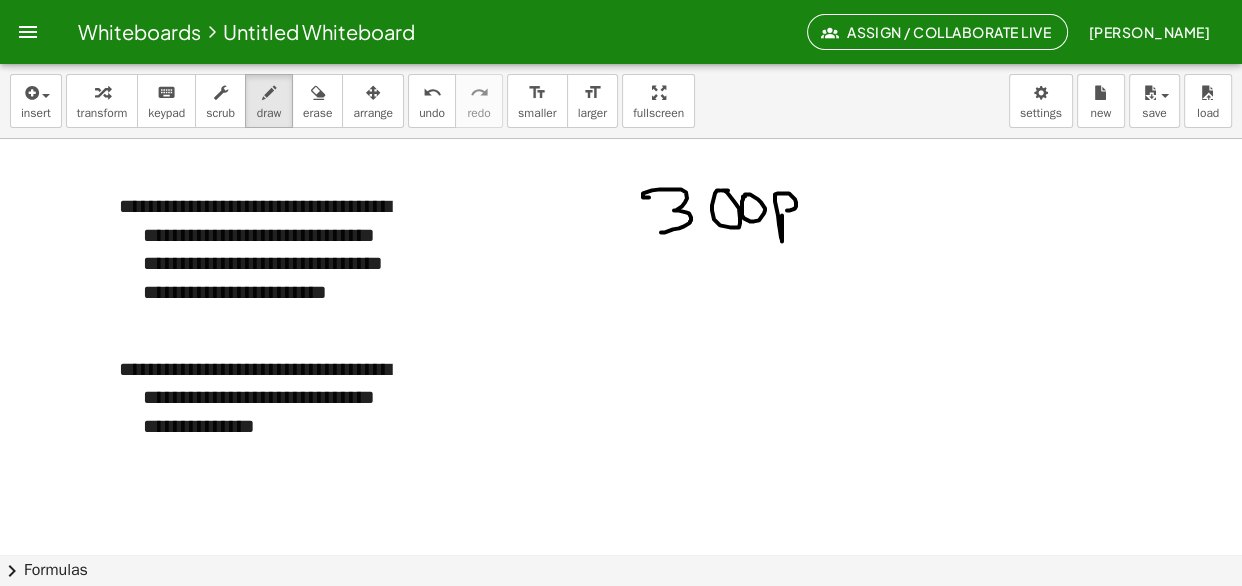 click at bounding box center [621, 164] 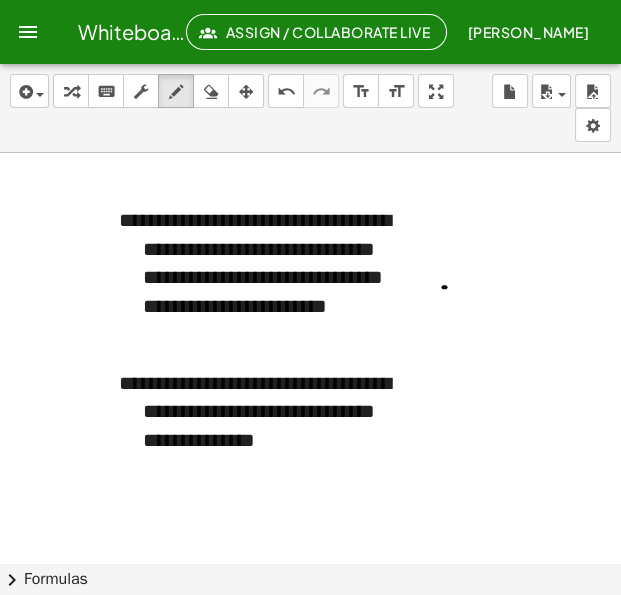 click at bounding box center [313, 178] 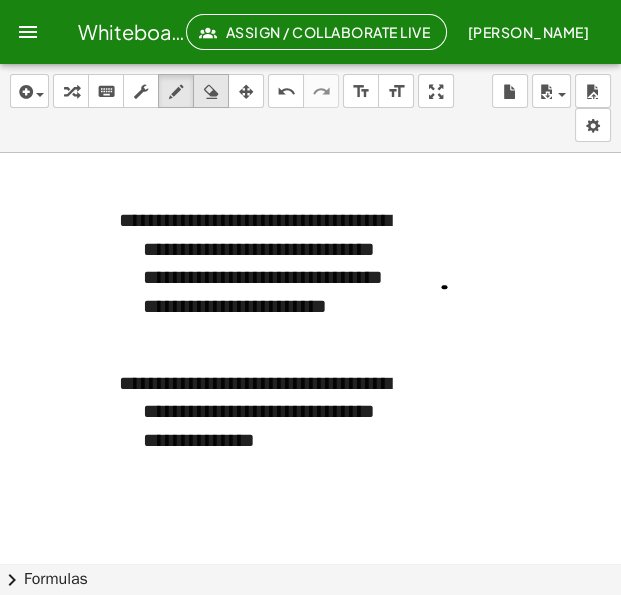 click on "erase" at bounding box center [211, 91] 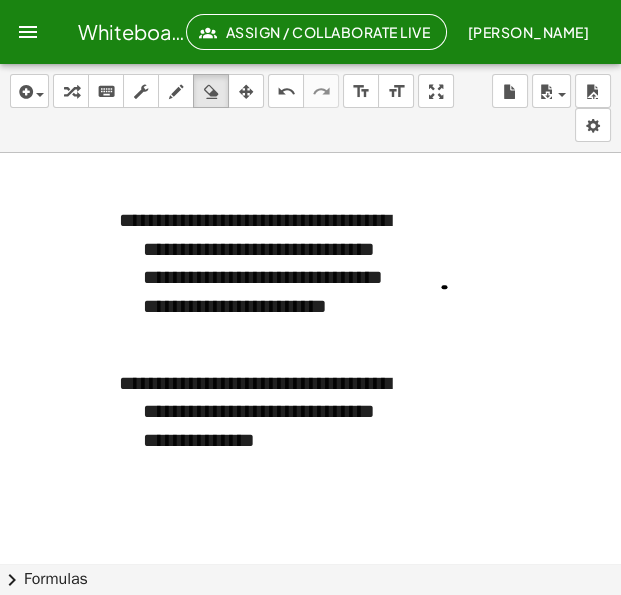 click at bounding box center (313, 178) 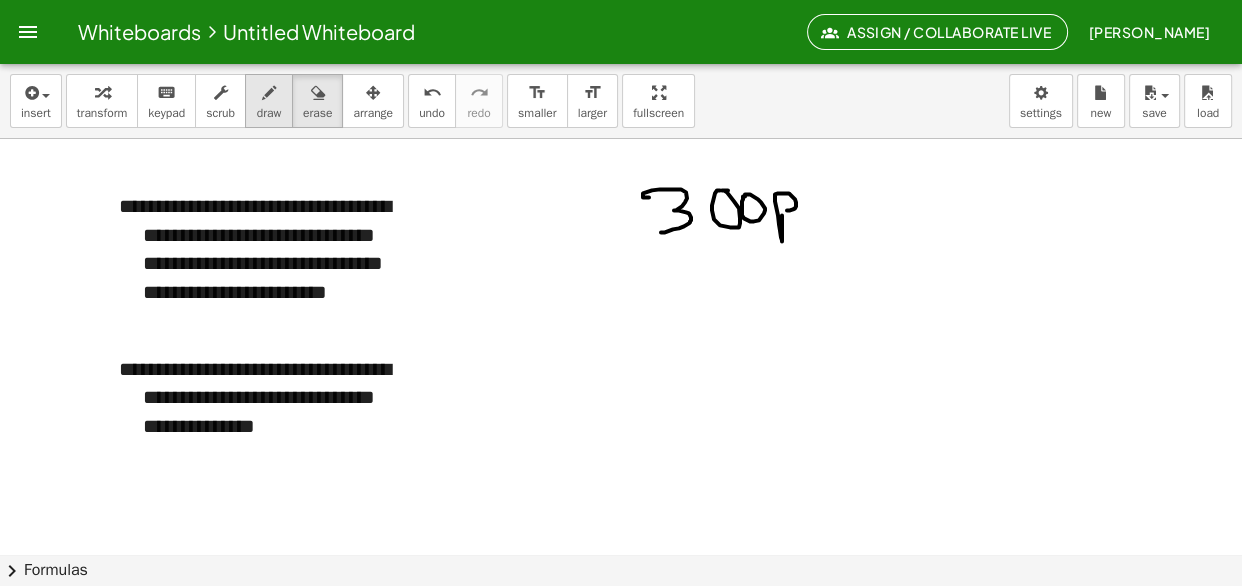 click on "draw" at bounding box center (269, 113) 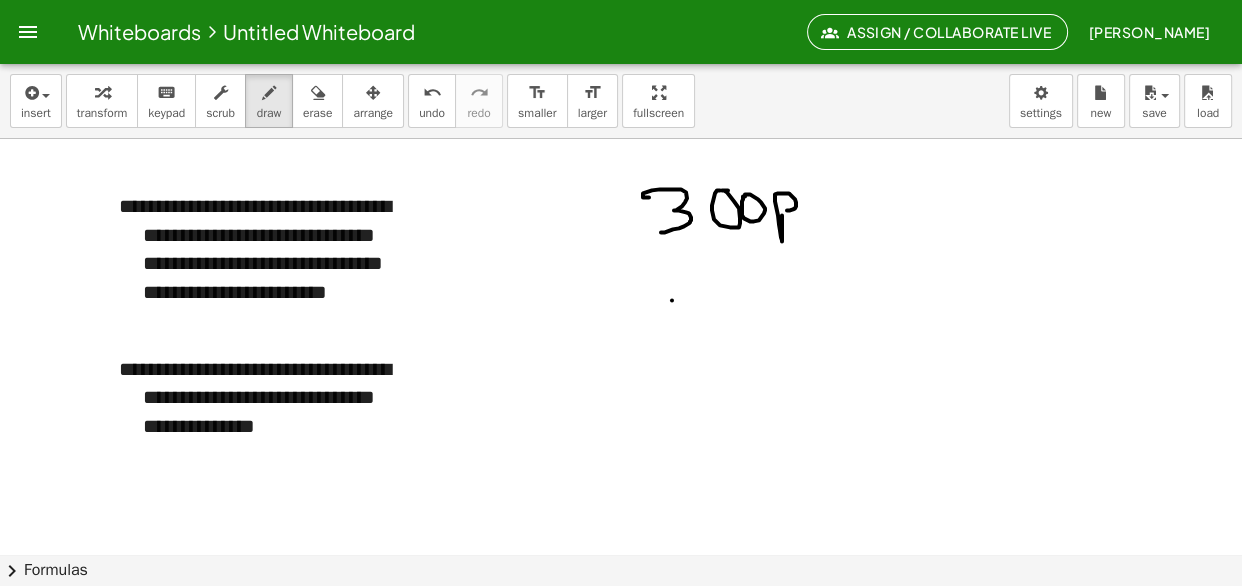drag, startPoint x: 672, startPoint y: 300, endPoint x: 679, endPoint y: 342, distance: 42.579338 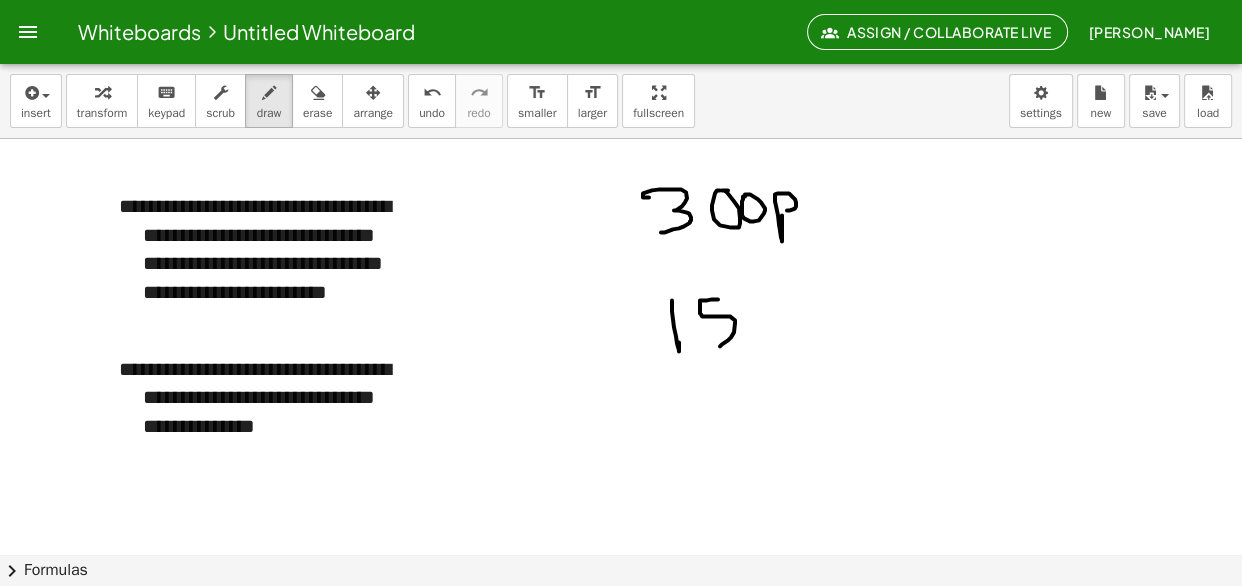 drag, startPoint x: 718, startPoint y: 299, endPoint x: 712, endPoint y: 340, distance: 41.4367 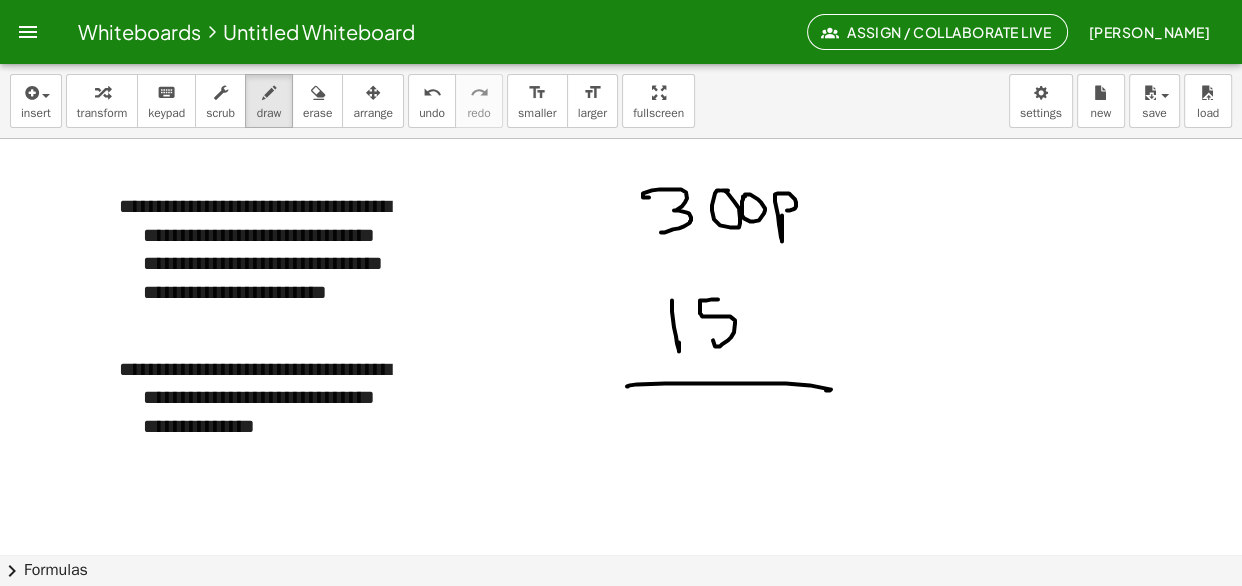 drag, startPoint x: 628, startPoint y: 386, endPoint x: 826, endPoint y: 390, distance: 198.0404 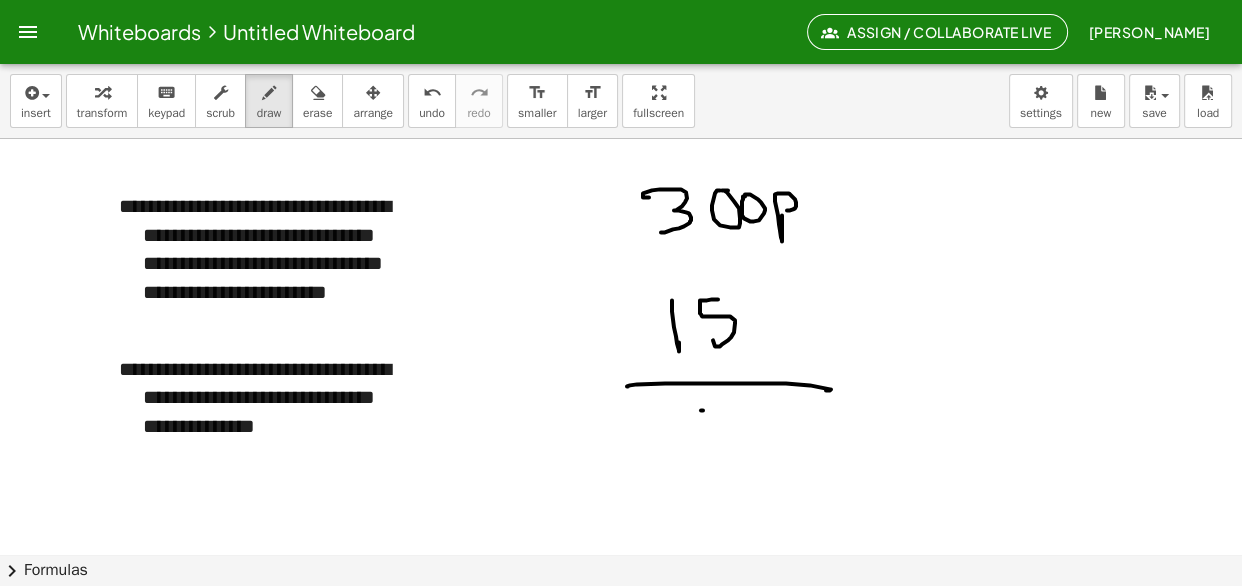 drag, startPoint x: 701, startPoint y: 410, endPoint x: 710, endPoint y: 480, distance: 70.5762 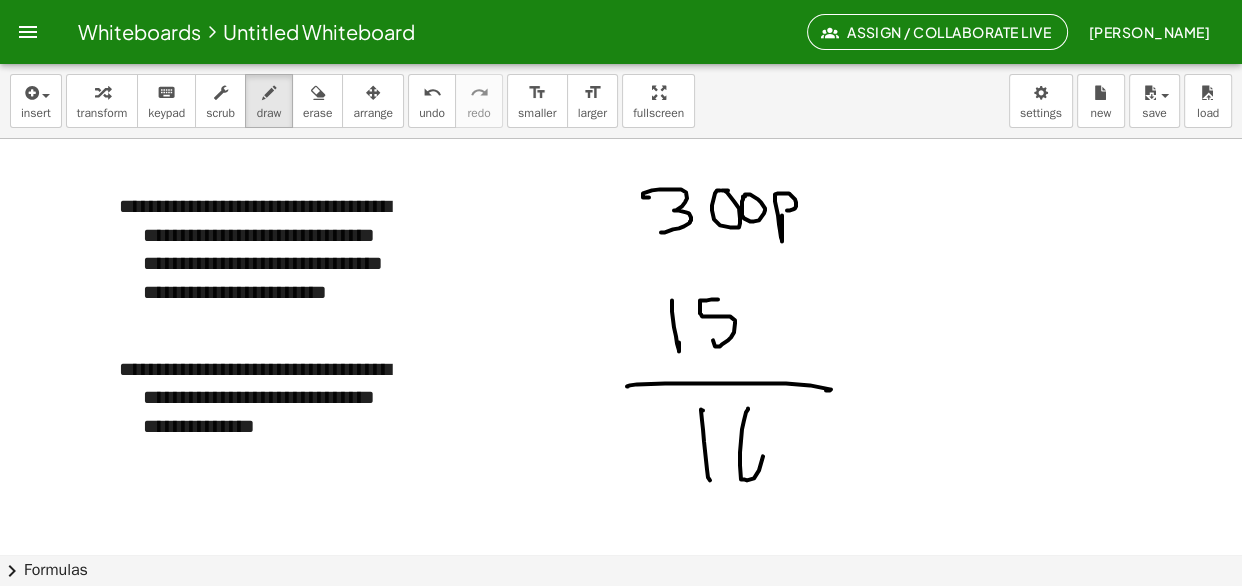 click at bounding box center [621, 164] 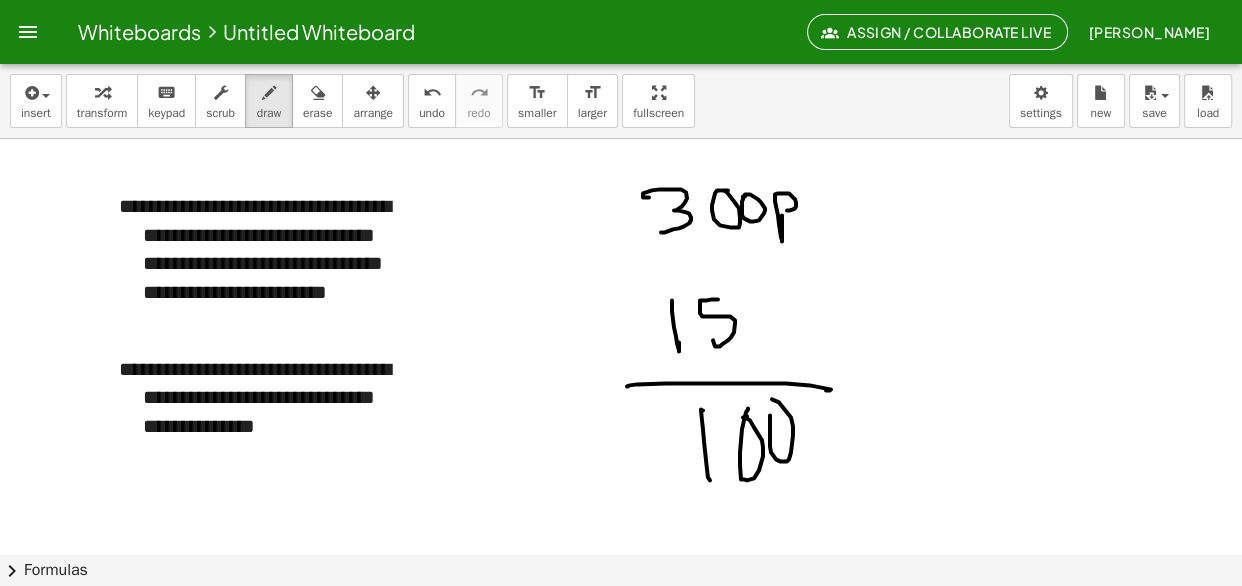 drag, startPoint x: 770, startPoint y: 415, endPoint x: 761, endPoint y: 410, distance: 10.29563 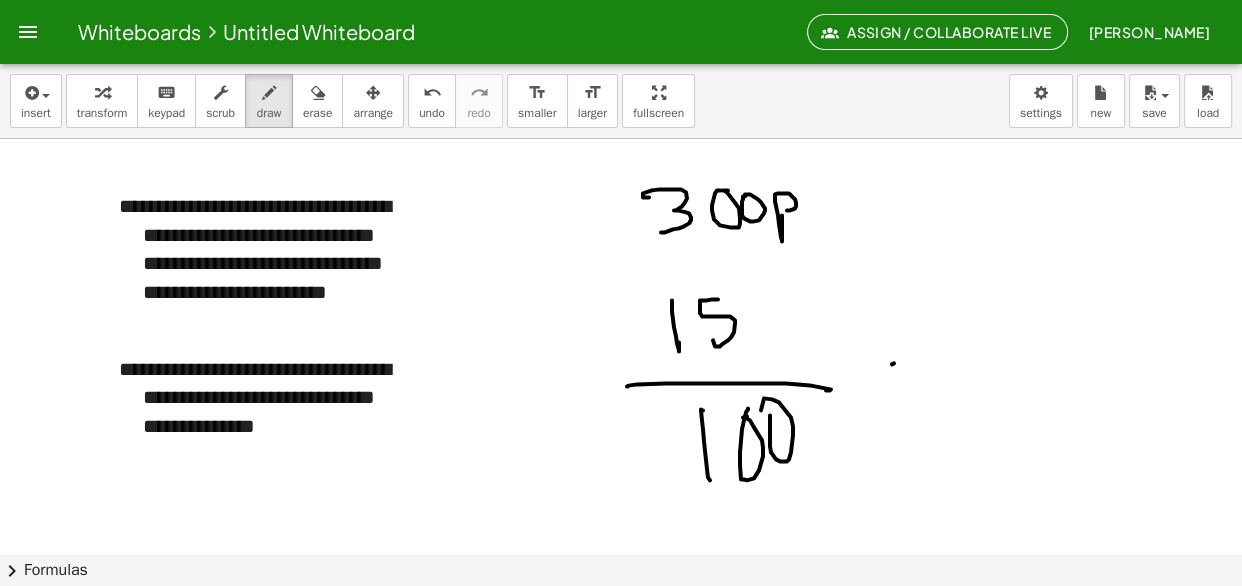drag, startPoint x: 894, startPoint y: 363, endPoint x: 864, endPoint y: 400, distance: 47.63402 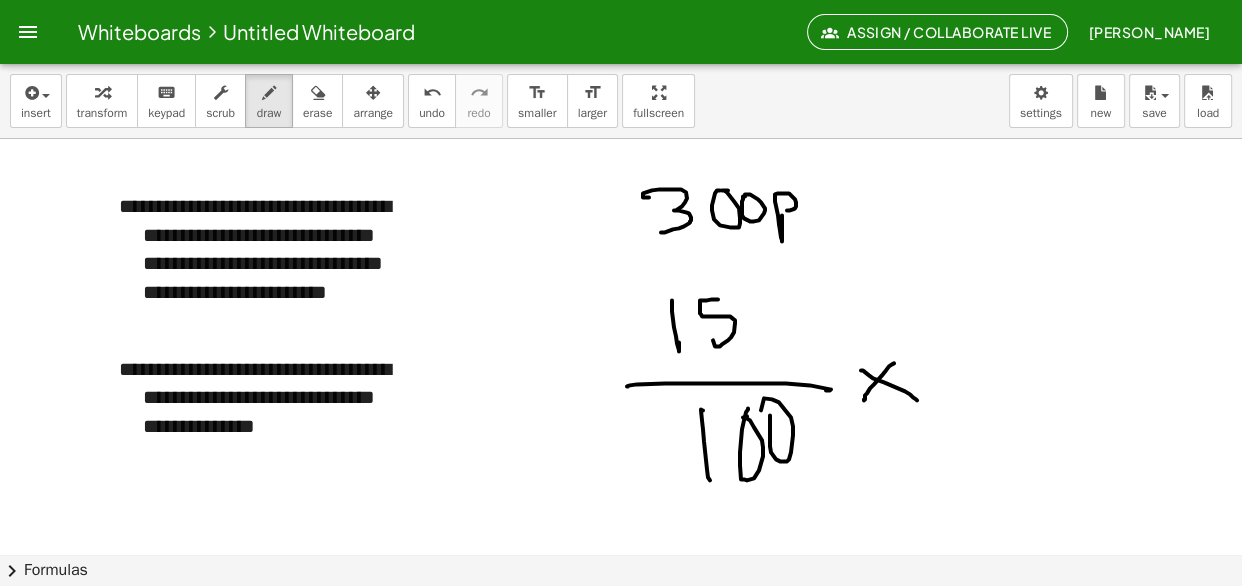 drag, startPoint x: 861, startPoint y: 370, endPoint x: 917, endPoint y: 400, distance: 63.529522 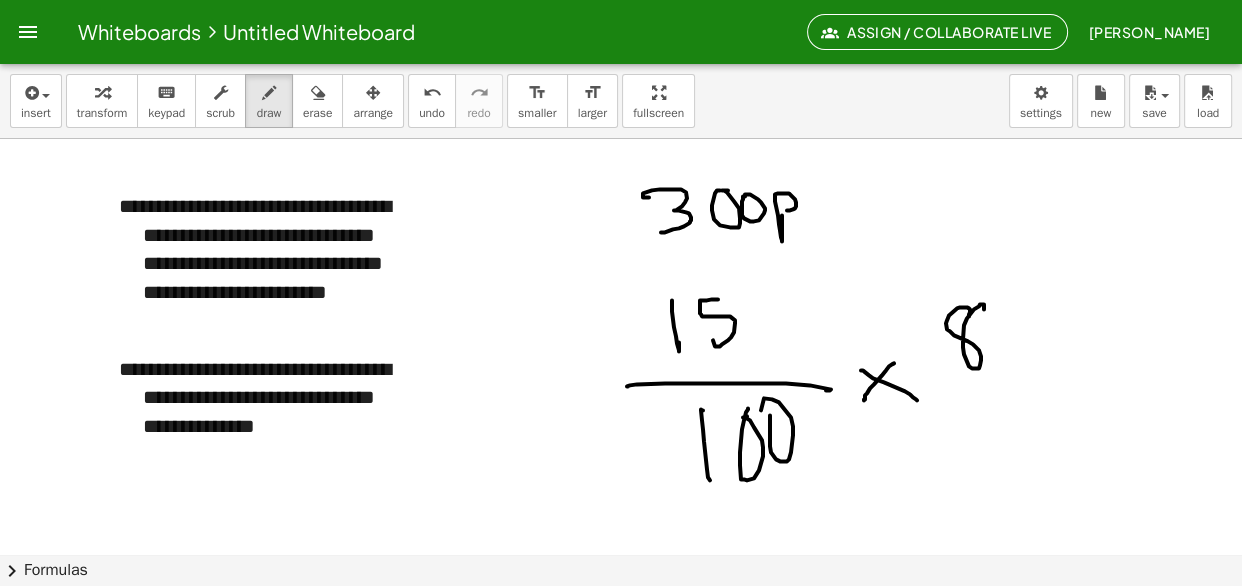 drag, startPoint x: 969, startPoint y: 316, endPoint x: 984, endPoint y: 309, distance: 16.552946 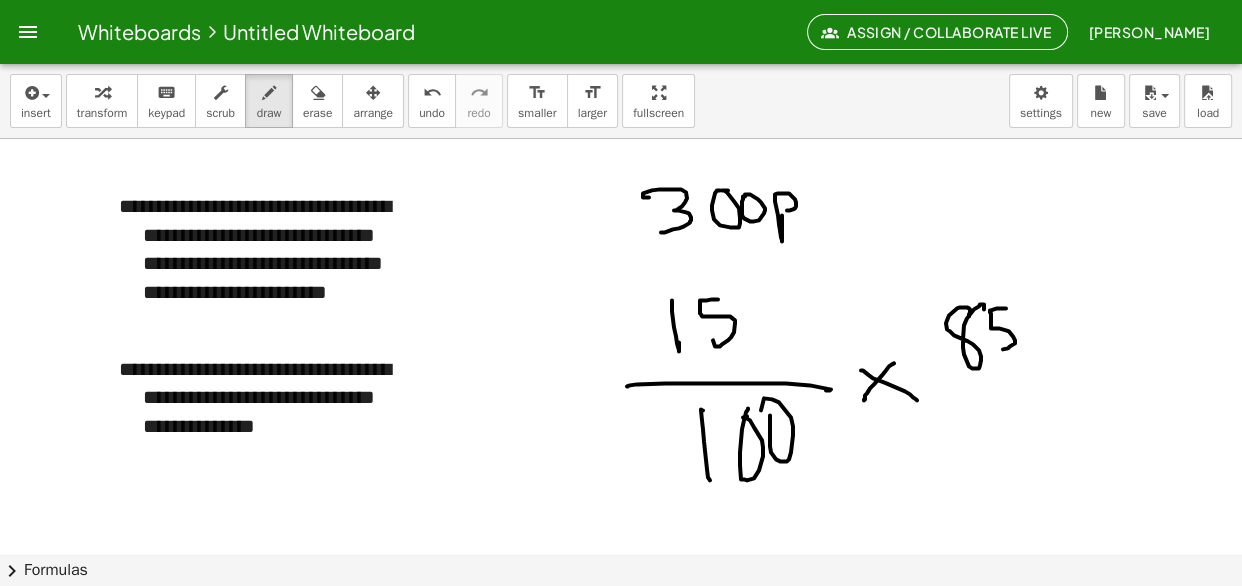 drag, startPoint x: 1006, startPoint y: 308, endPoint x: 995, endPoint y: 352, distance: 45.35416 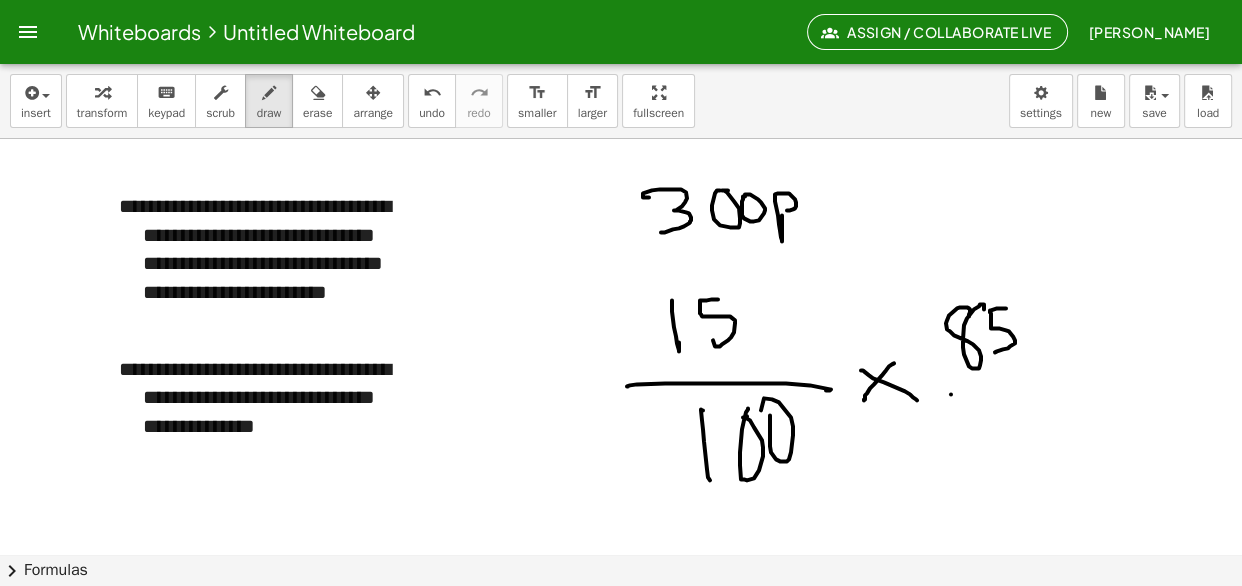drag, startPoint x: 951, startPoint y: 394, endPoint x: 1019, endPoint y: 390, distance: 68.117546 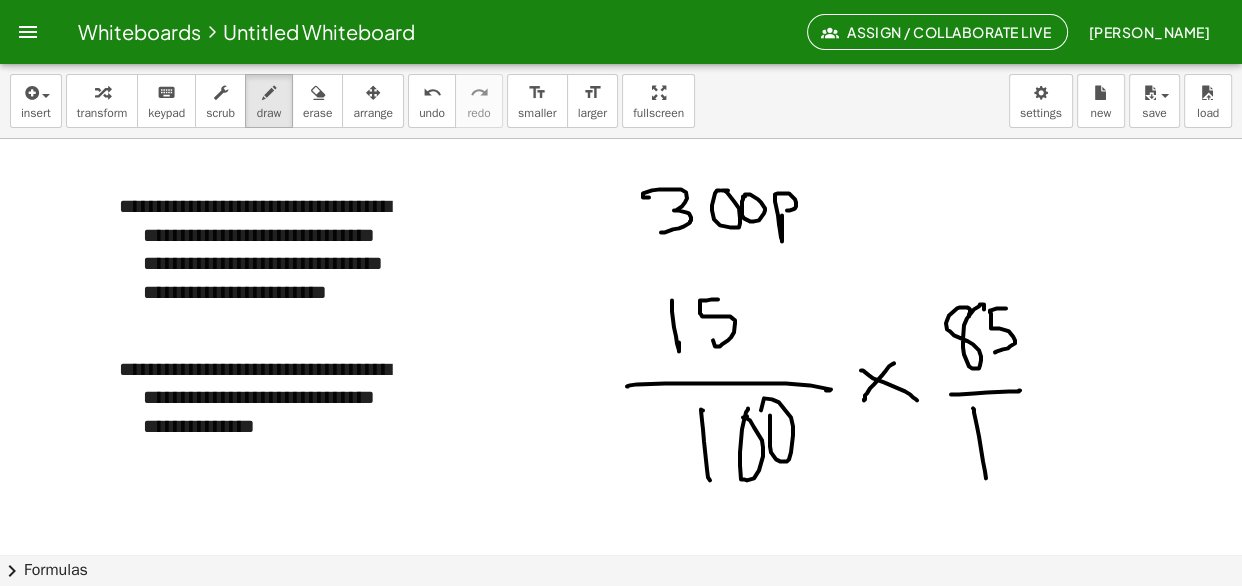 drag, startPoint x: 973, startPoint y: 408, endPoint x: 986, endPoint y: 479, distance: 72.18033 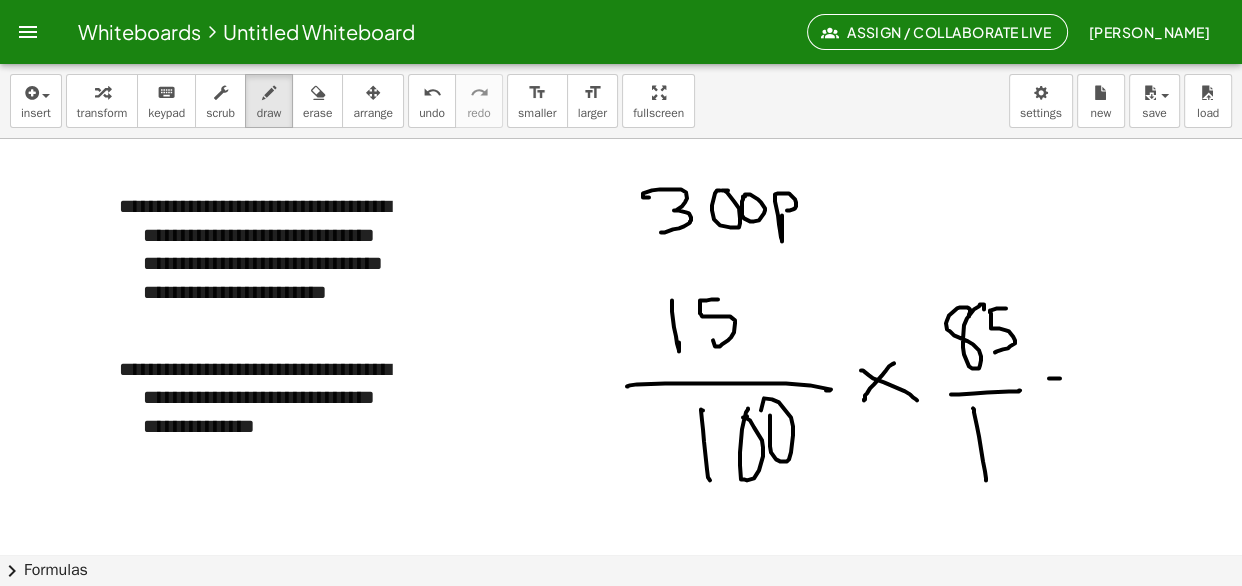 drag, startPoint x: 1050, startPoint y: 378, endPoint x: 1065, endPoint y: 379, distance: 15.033297 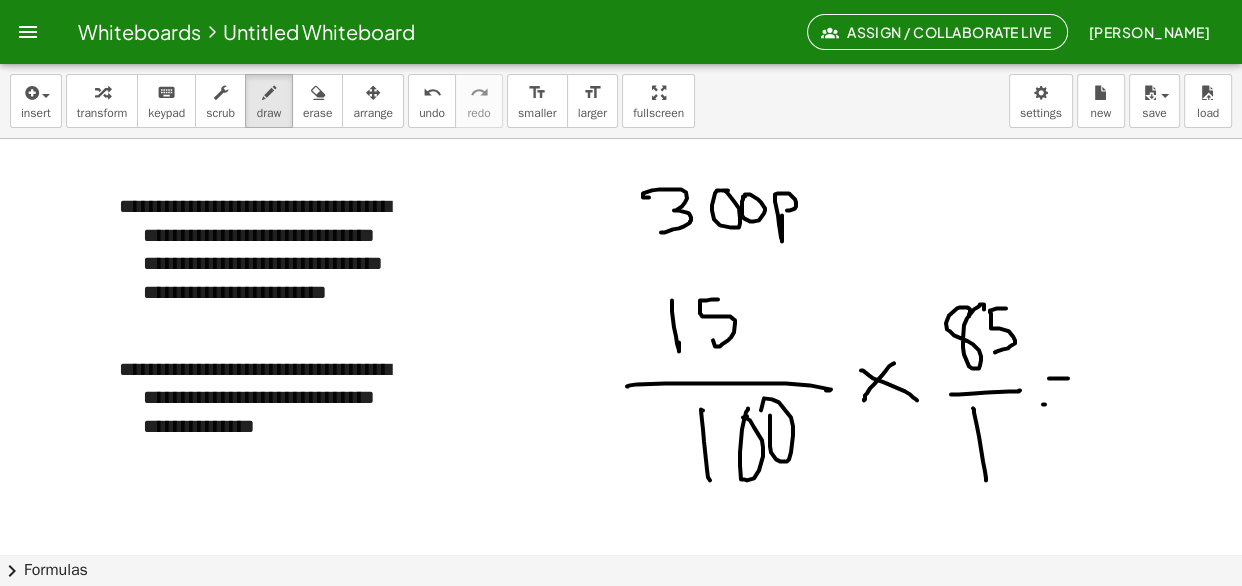 drag, startPoint x: 1045, startPoint y: 404, endPoint x: 1075, endPoint y: 404, distance: 30 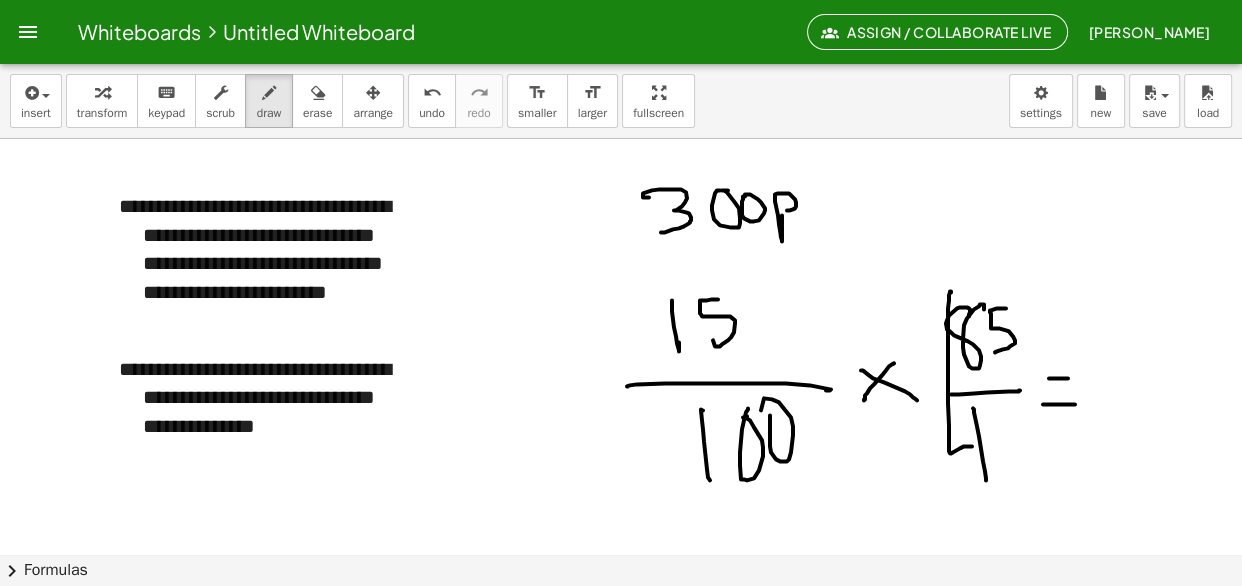 drag, startPoint x: 950, startPoint y: 292, endPoint x: 973, endPoint y: 446, distance: 155.70805 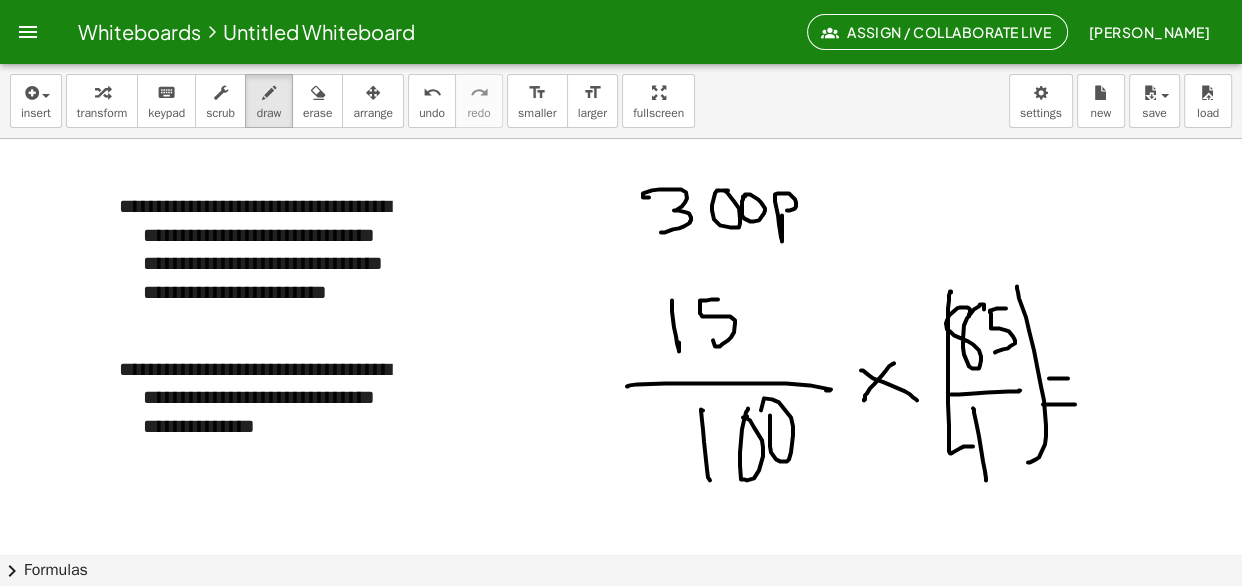 drag, startPoint x: 1044, startPoint y: 400, endPoint x: 1028, endPoint y: 462, distance: 64.03124 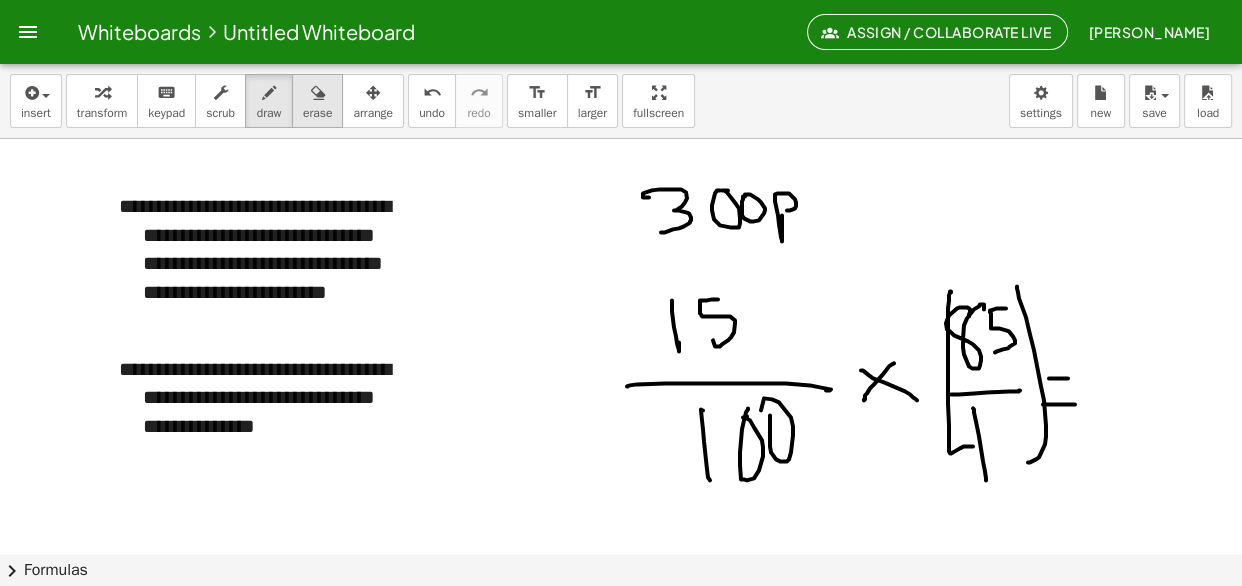 click on "erase" at bounding box center [317, 101] 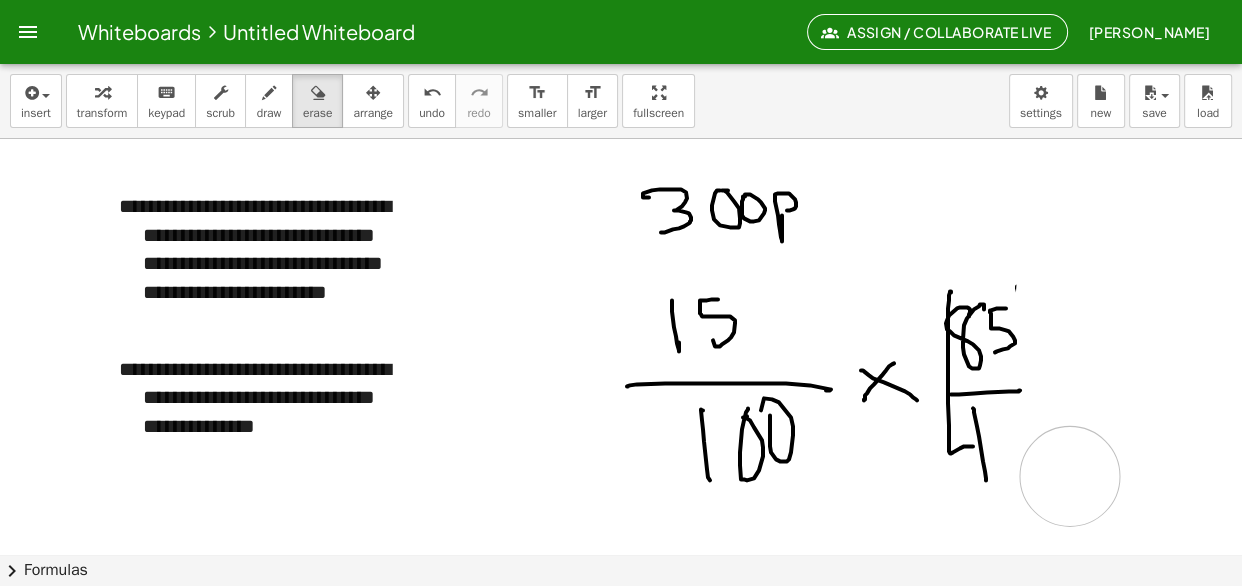 drag, startPoint x: 1090, startPoint y: 429, endPoint x: 1057, endPoint y: 509, distance: 86.53901 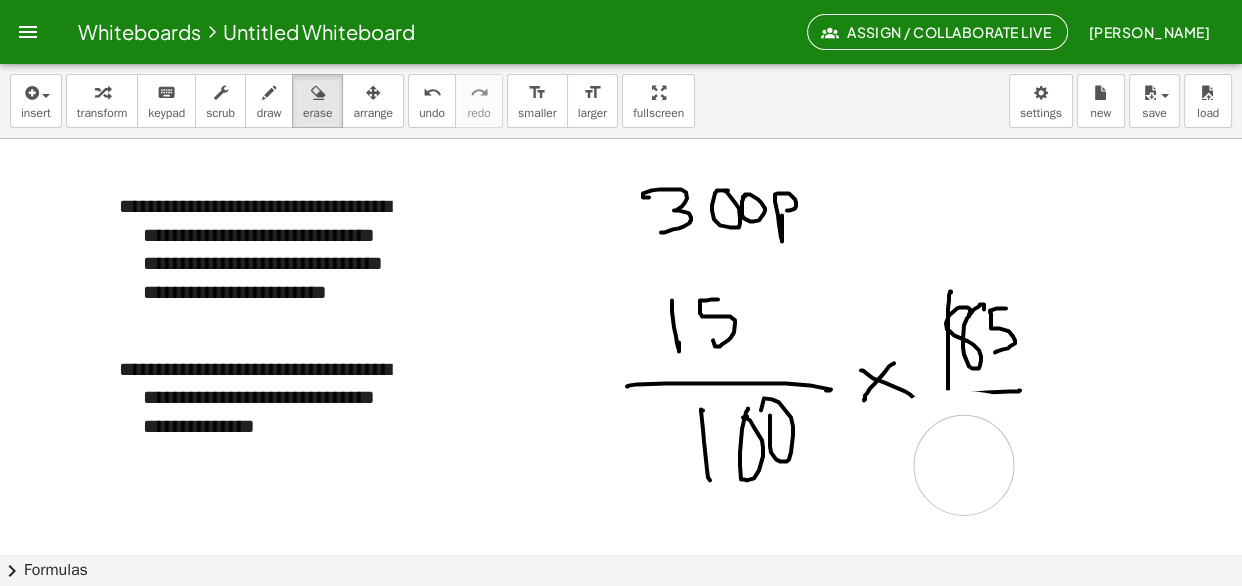 drag, startPoint x: 1027, startPoint y: 481, endPoint x: 964, endPoint y: 468, distance: 64.327286 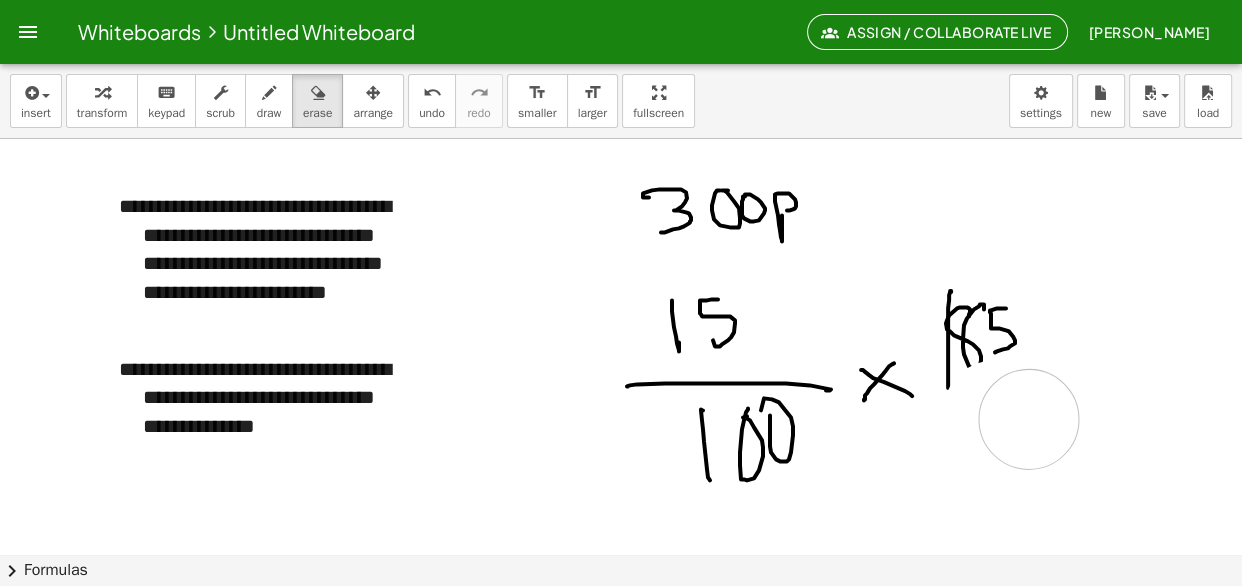drag, startPoint x: 1025, startPoint y: 404, endPoint x: 1009, endPoint y: 425, distance: 26.400757 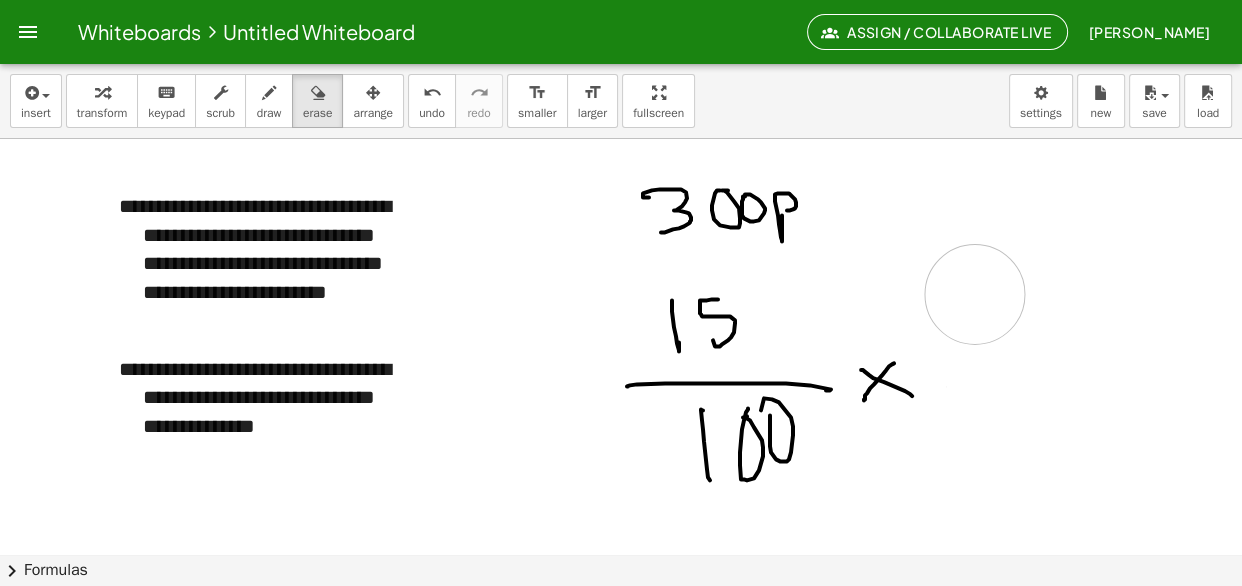 drag, startPoint x: 1002, startPoint y: 381, endPoint x: 965, endPoint y: 426, distance: 58.258045 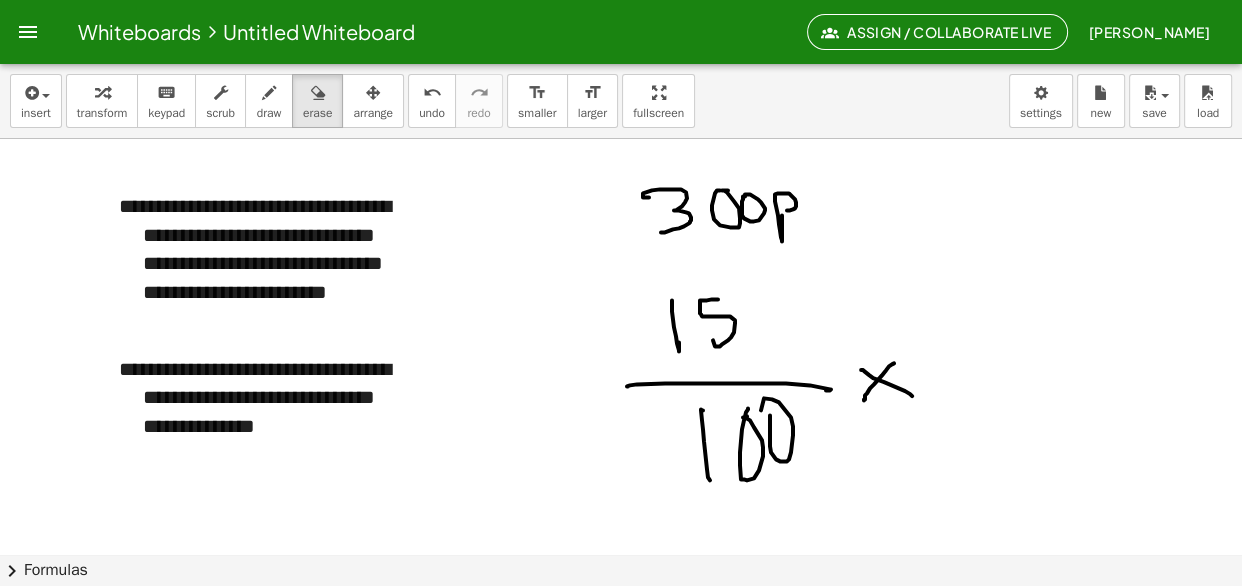 click at bounding box center [621, 164] 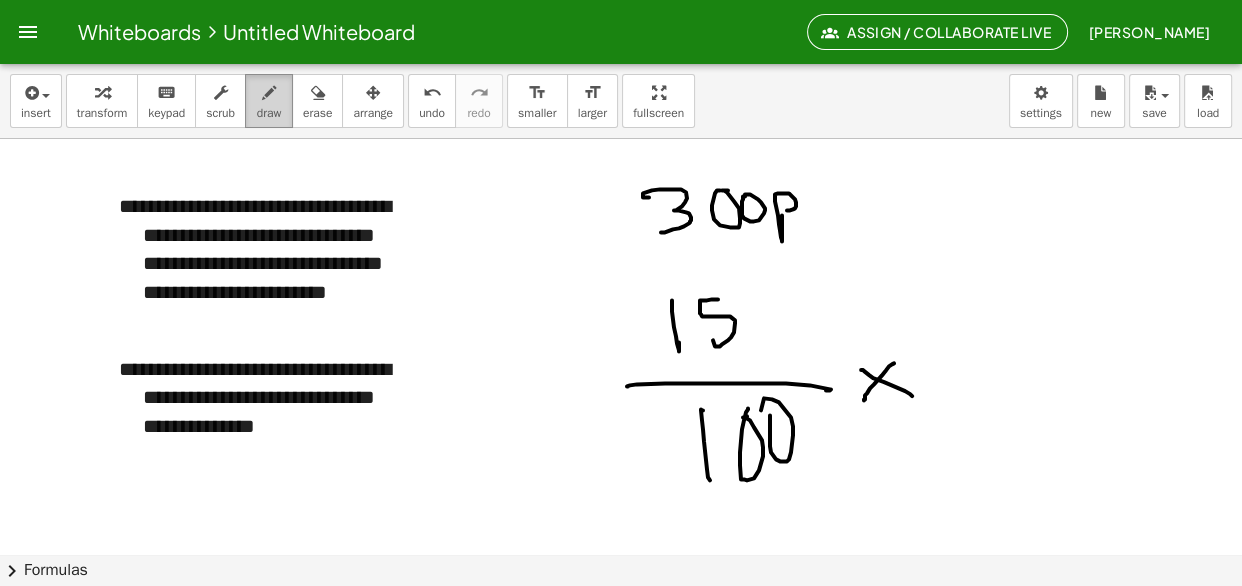 click on "draw" at bounding box center (269, 113) 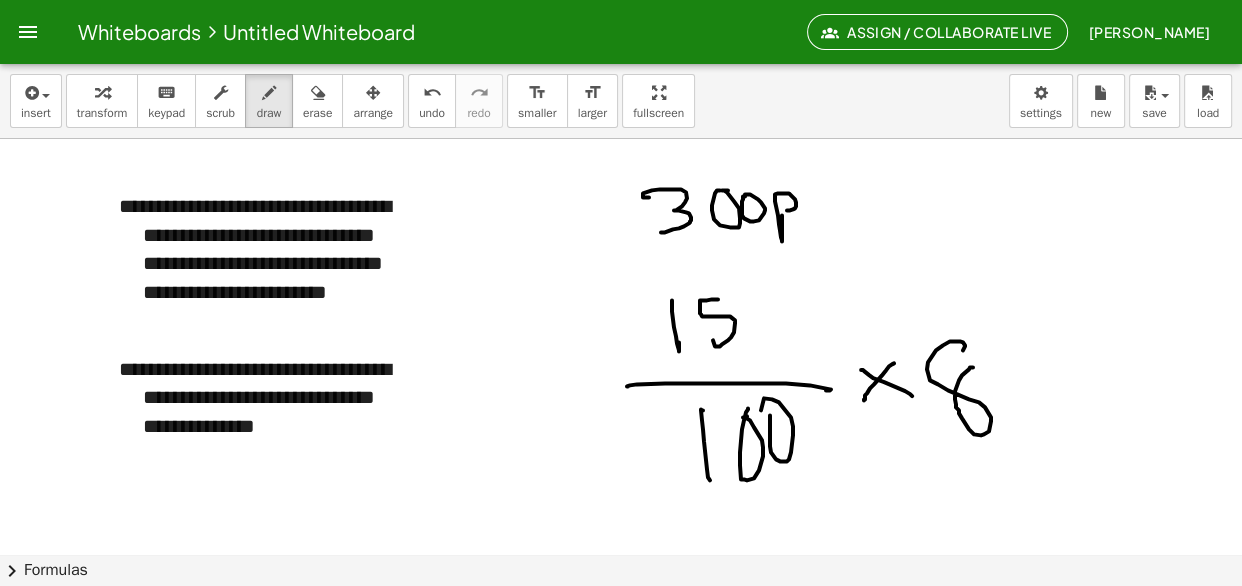 drag, startPoint x: 928, startPoint y: 362, endPoint x: 973, endPoint y: 367, distance: 45.276924 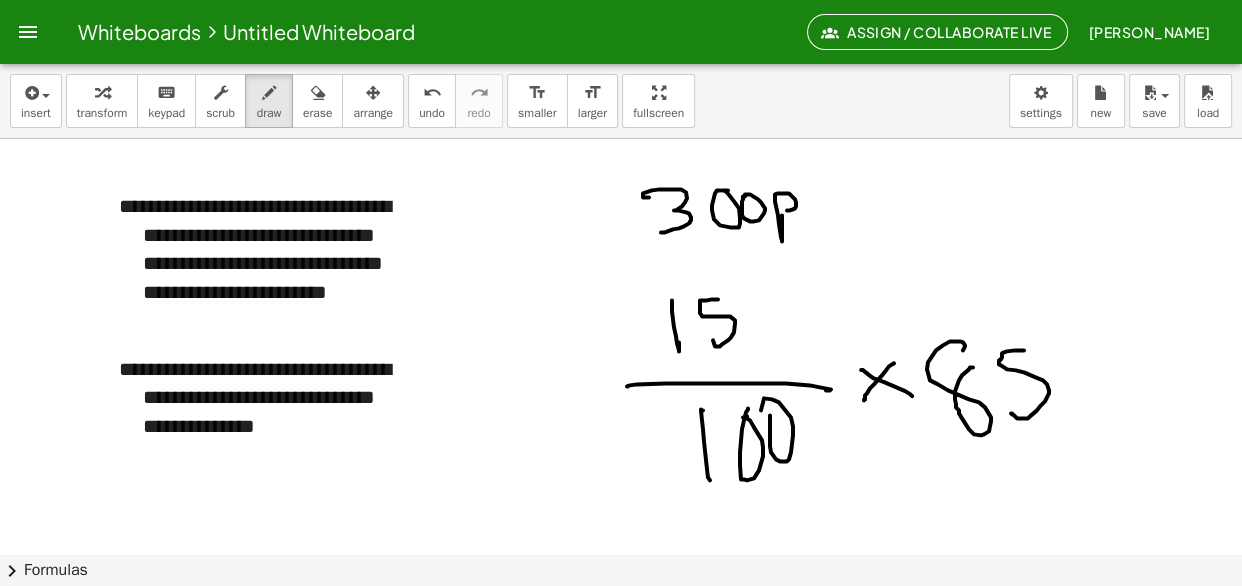 drag, startPoint x: 1024, startPoint y: 350, endPoint x: 1011, endPoint y: 413, distance: 64.327286 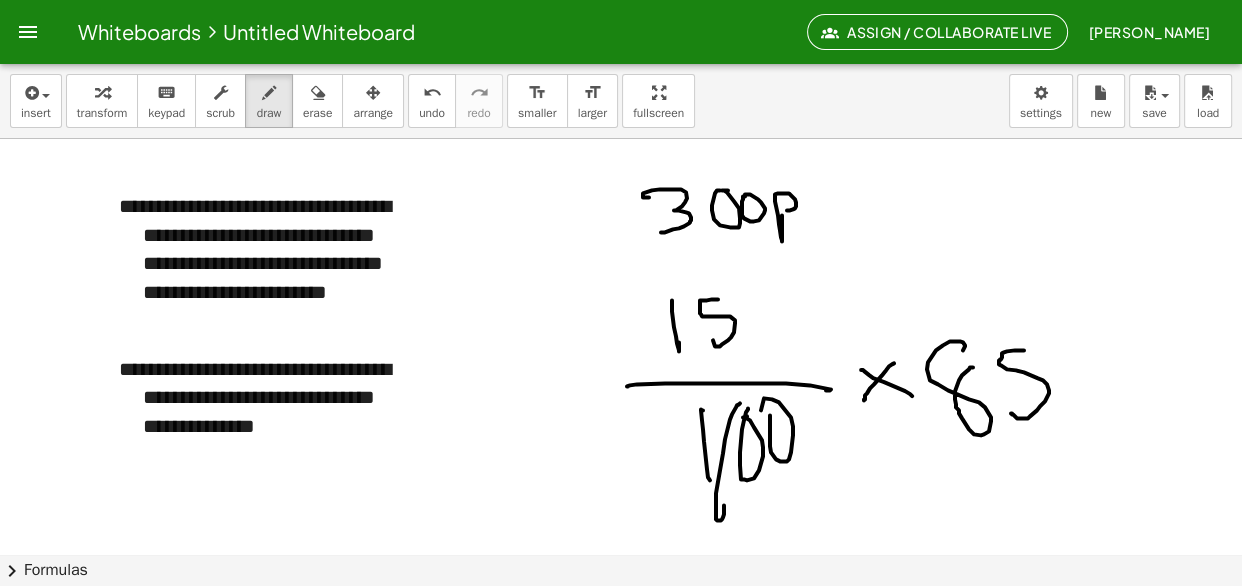 drag, startPoint x: 740, startPoint y: 403, endPoint x: 724, endPoint y: 502, distance: 100.28459 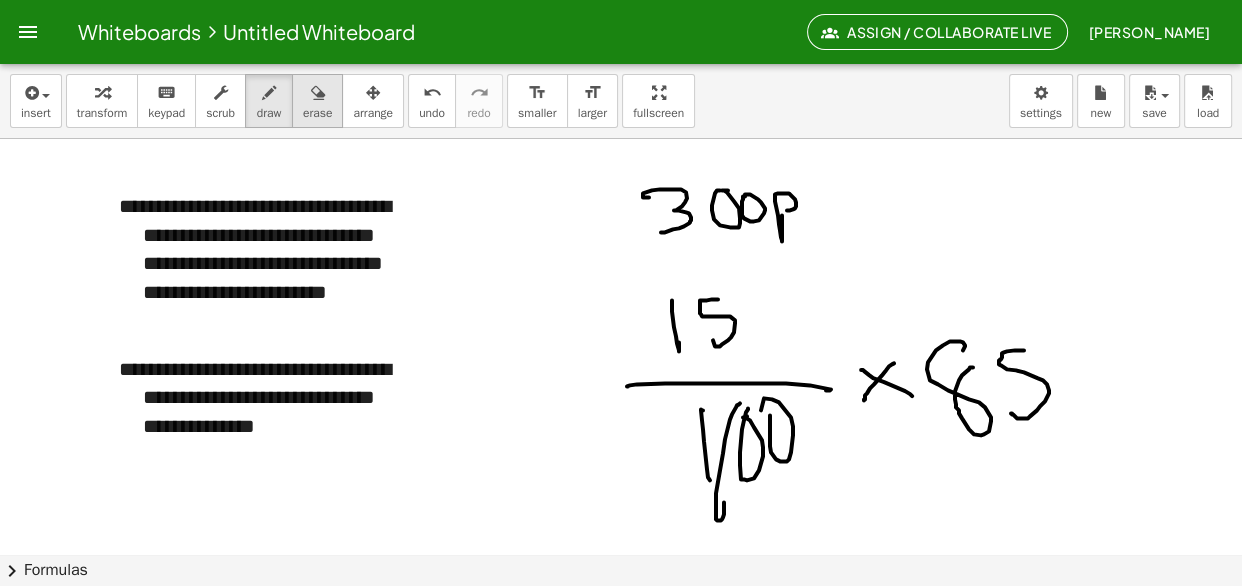 click on "erase" at bounding box center [317, 113] 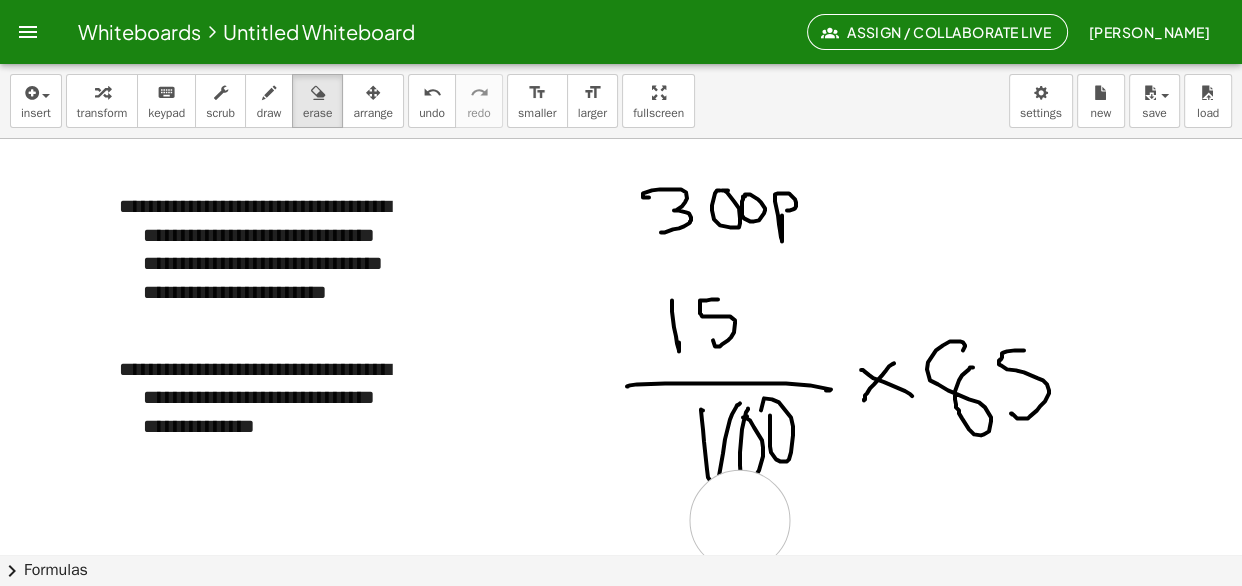 click at bounding box center (621, 164) 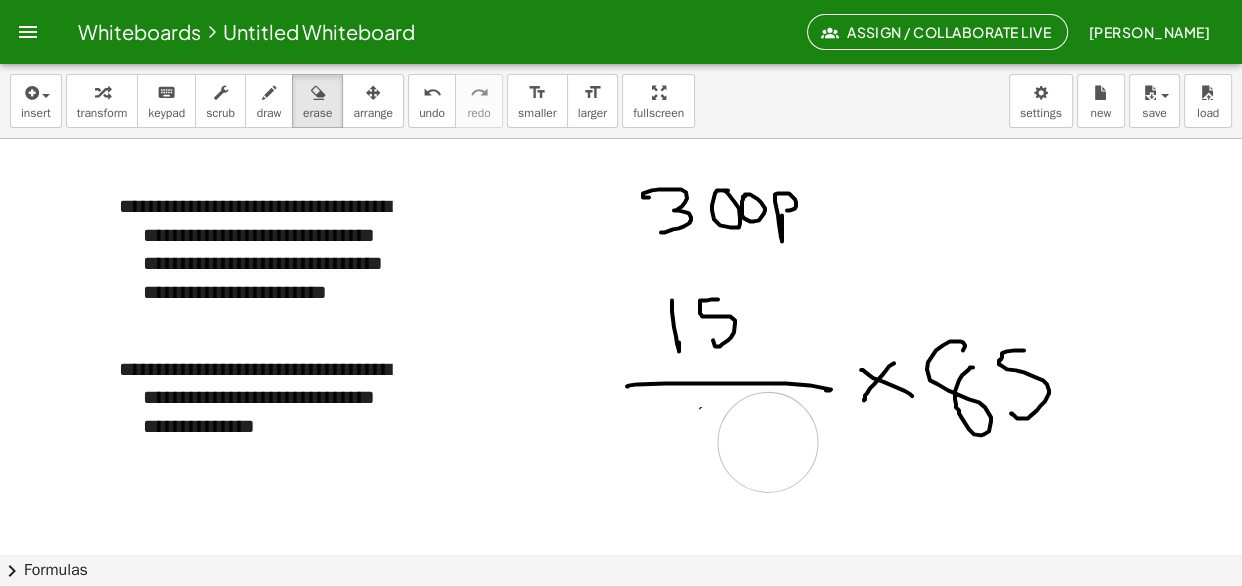drag, startPoint x: 766, startPoint y: 475, endPoint x: 764, endPoint y: 448, distance: 27.073973 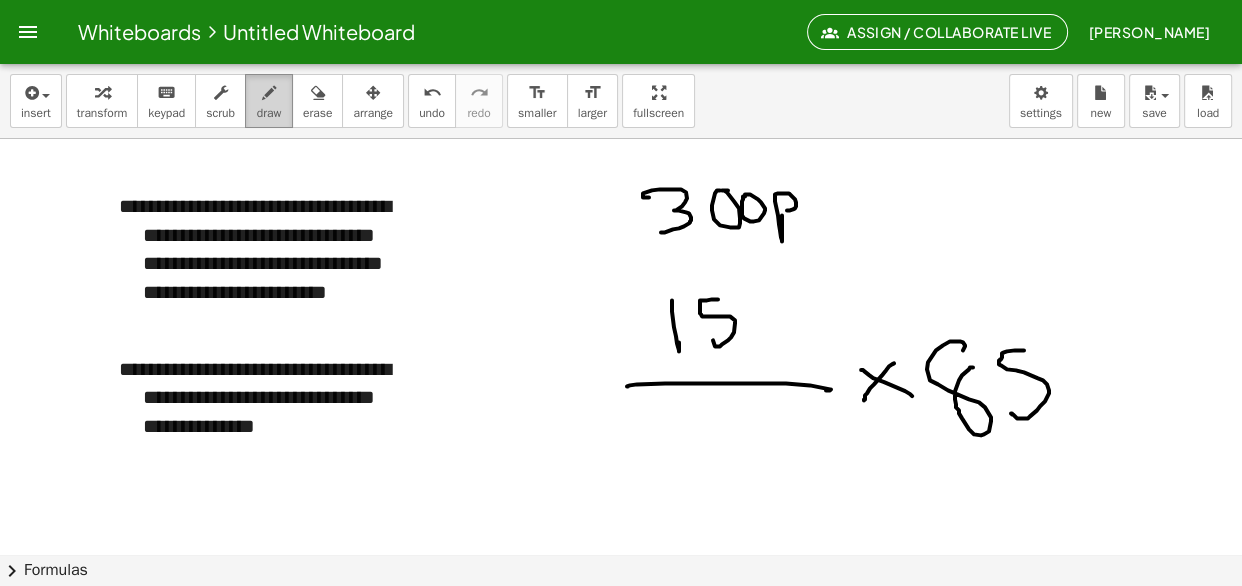 click on "draw" at bounding box center [269, 113] 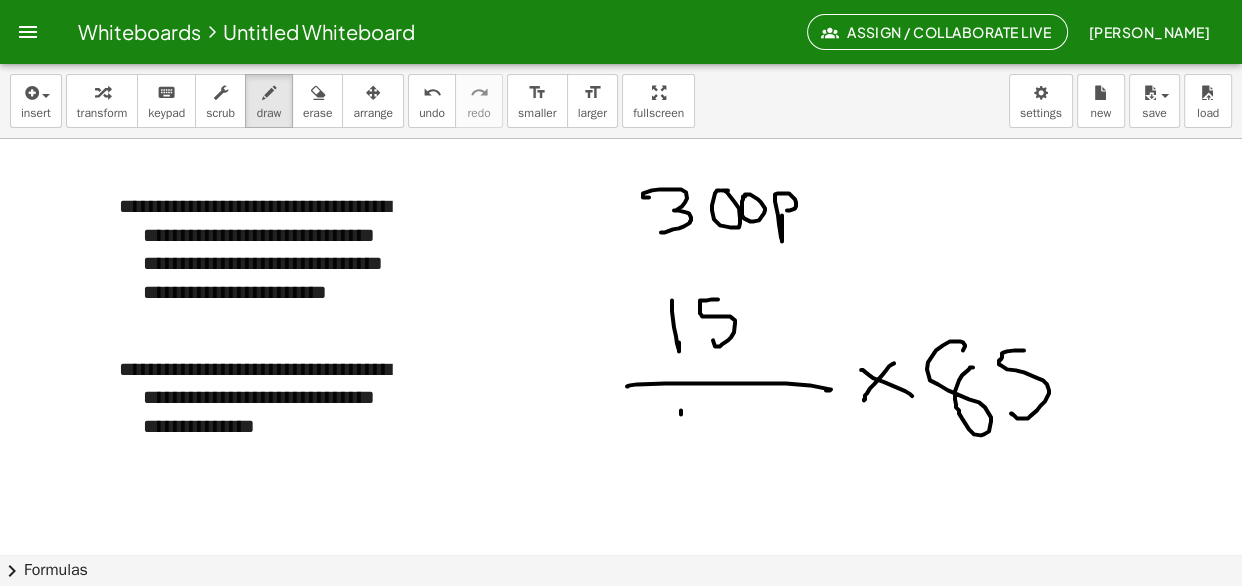 drag, startPoint x: 681, startPoint y: 414, endPoint x: 686, endPoint y: 462, distance: 48.259712 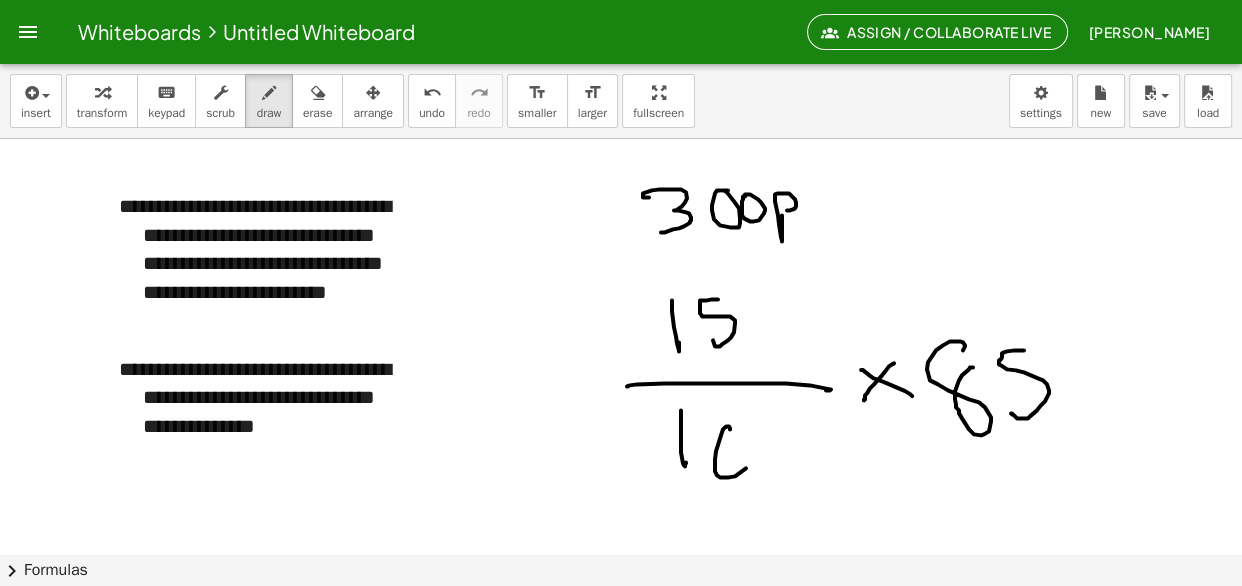 click at bounding box center [621, 164] 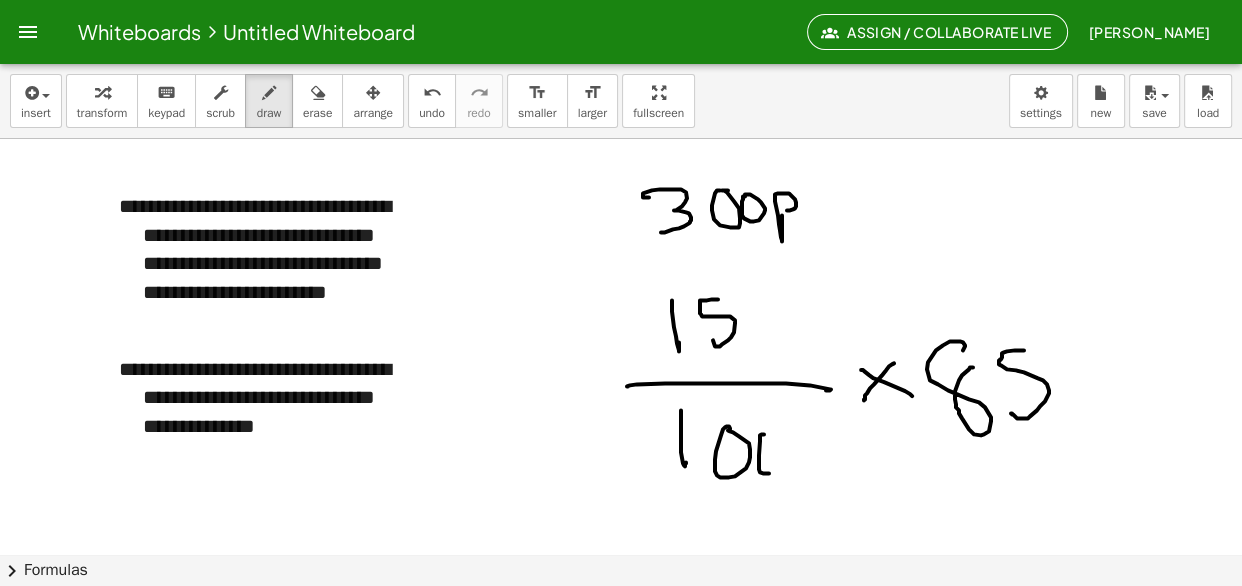 drag, startPoint x: 759, startPoint y: 469, endPoint x: 756, endPoint y: 434, distance: 35.128338 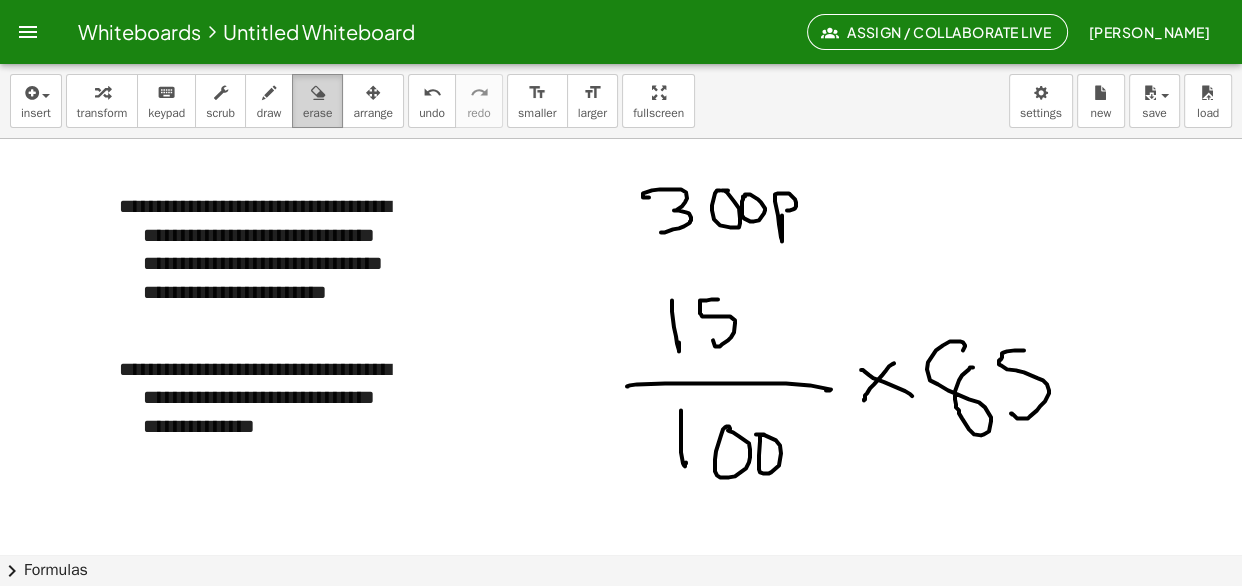 click on "erase" at bounding box center [317, 101] 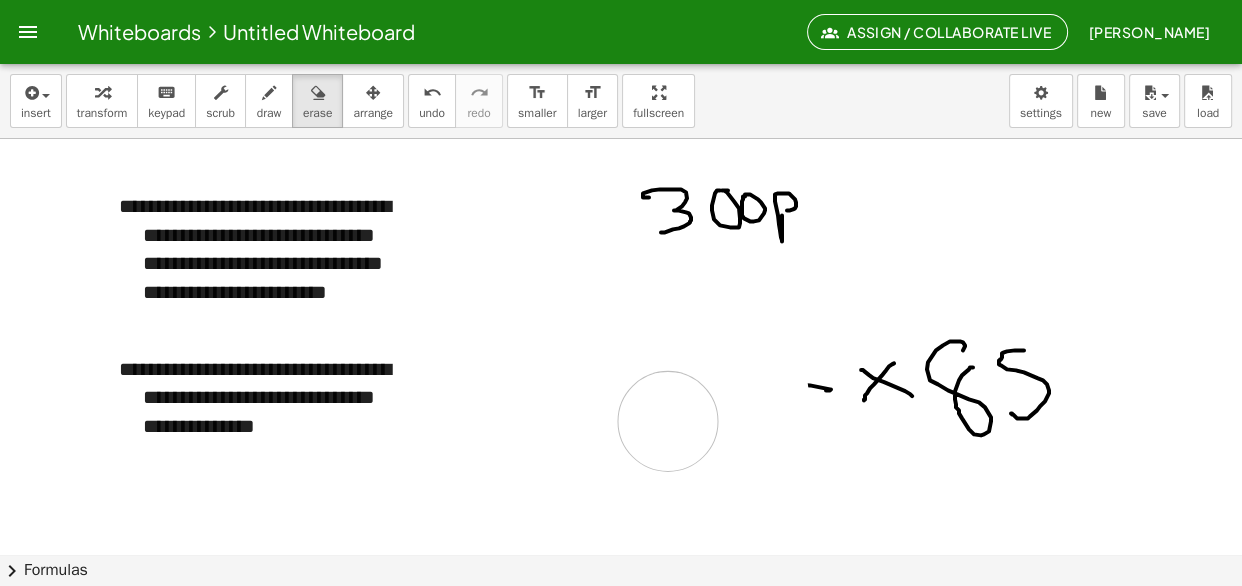 drag, startPoint x: 755, startPoint y: 465, endPoint x: 667, endPoint y: 421, distance: 98.38699 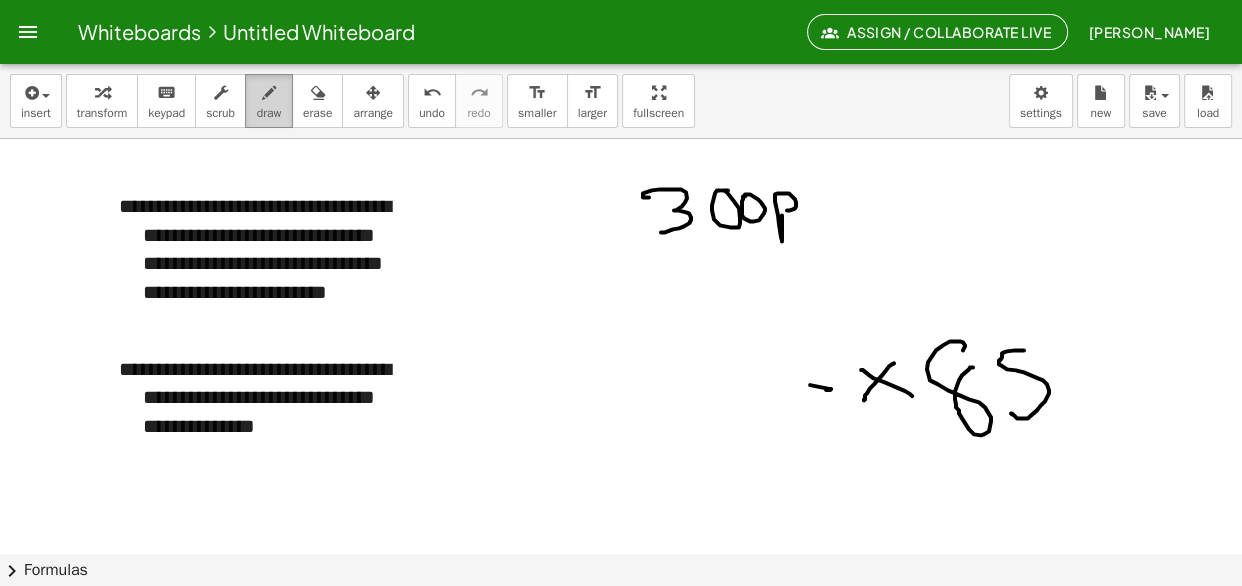 click at bounding box center [269, 93] 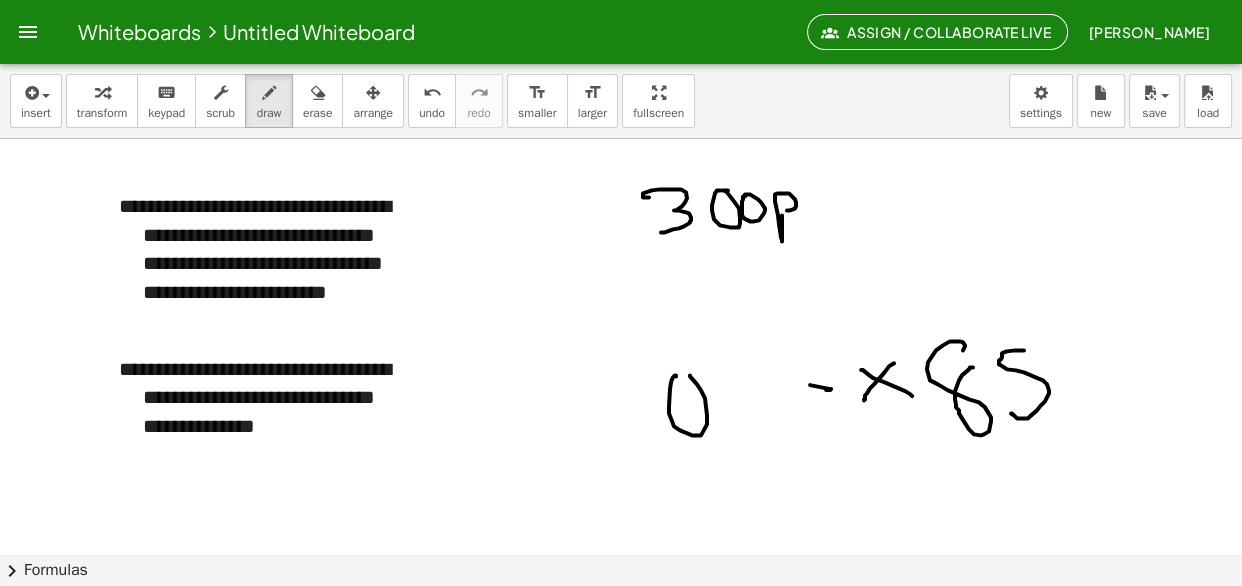 drag, startPoint x: 671, startPoint y: 382, endPoint x: 690, endPoint y: 375, distance: 20.248457 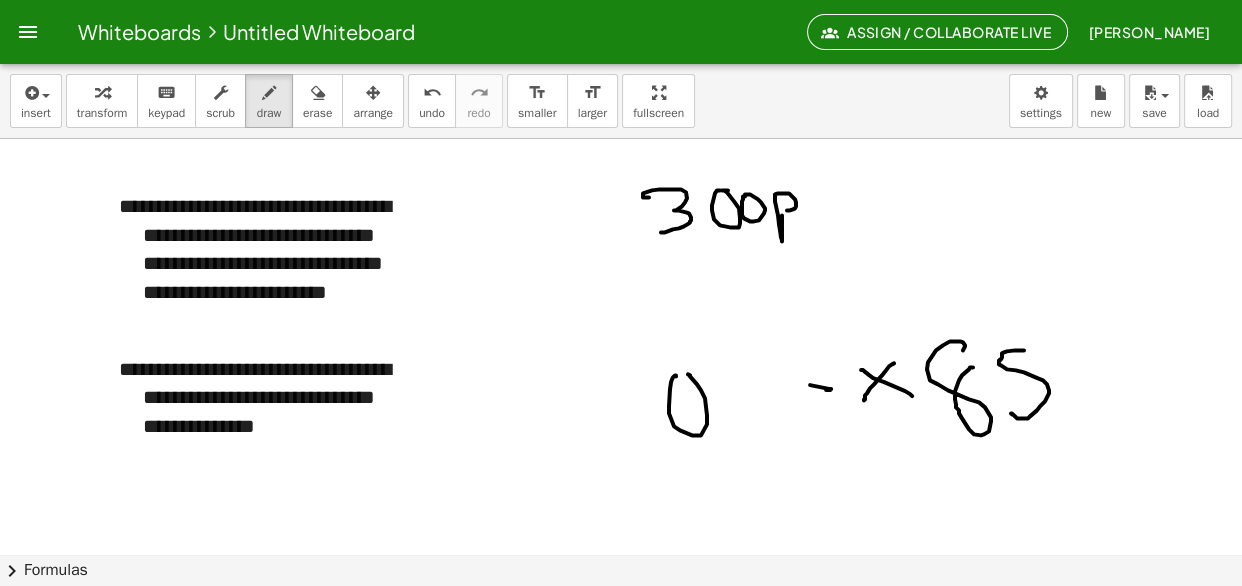 click at bounding box center (621, 164) 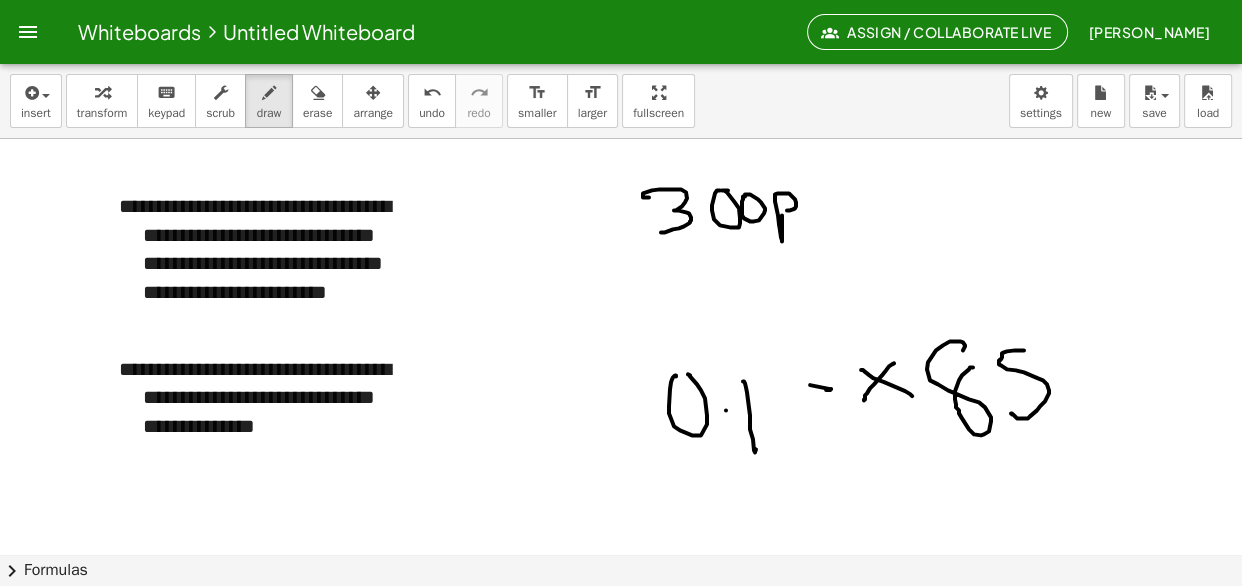 drag, startPoint x: 743, startPoint y: 381, endPoint x: 756, endPoint y: 449, distance: 69.2315 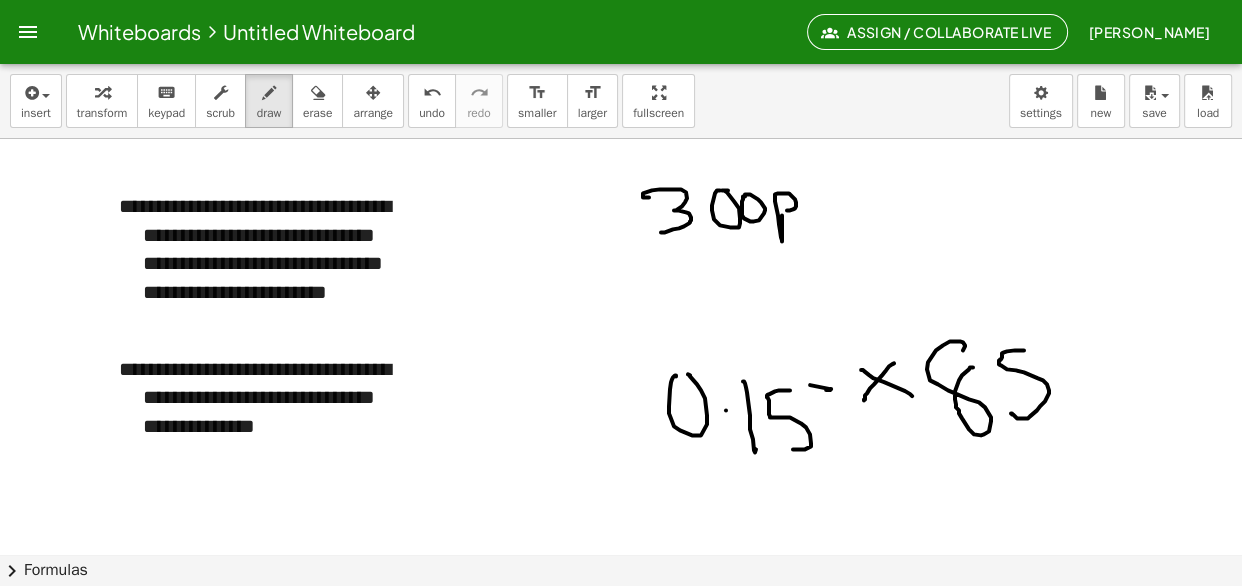 drag, startPoint x: 790, startPoint y: 390, endPoint x: 773, endPoint y: 441, distance: 53.75872 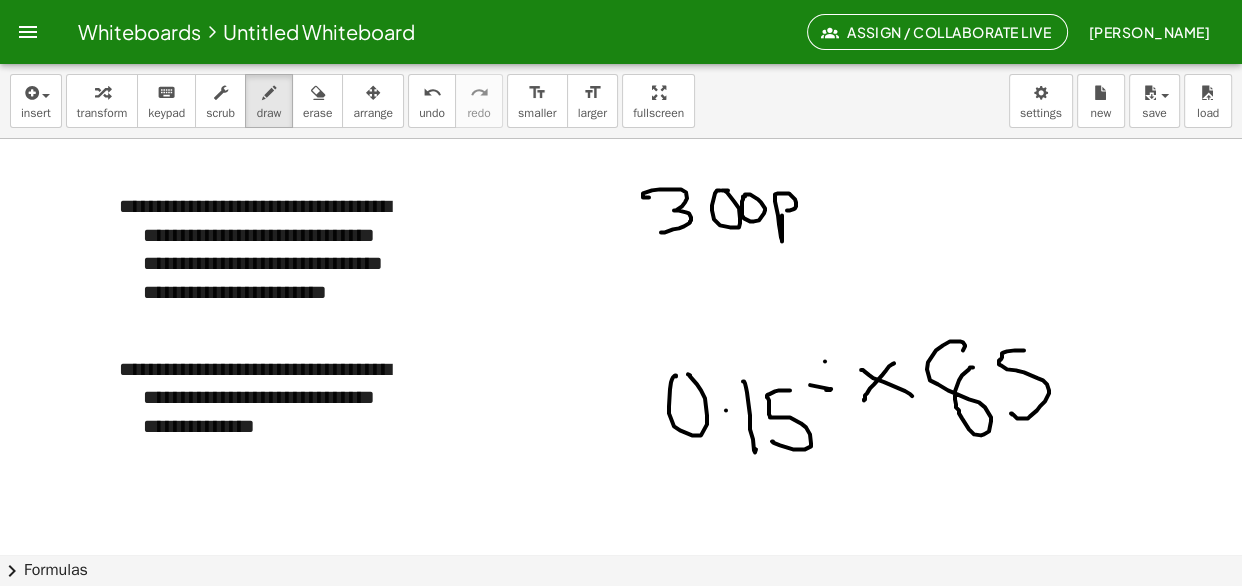 click at bounding box center [621, 164] 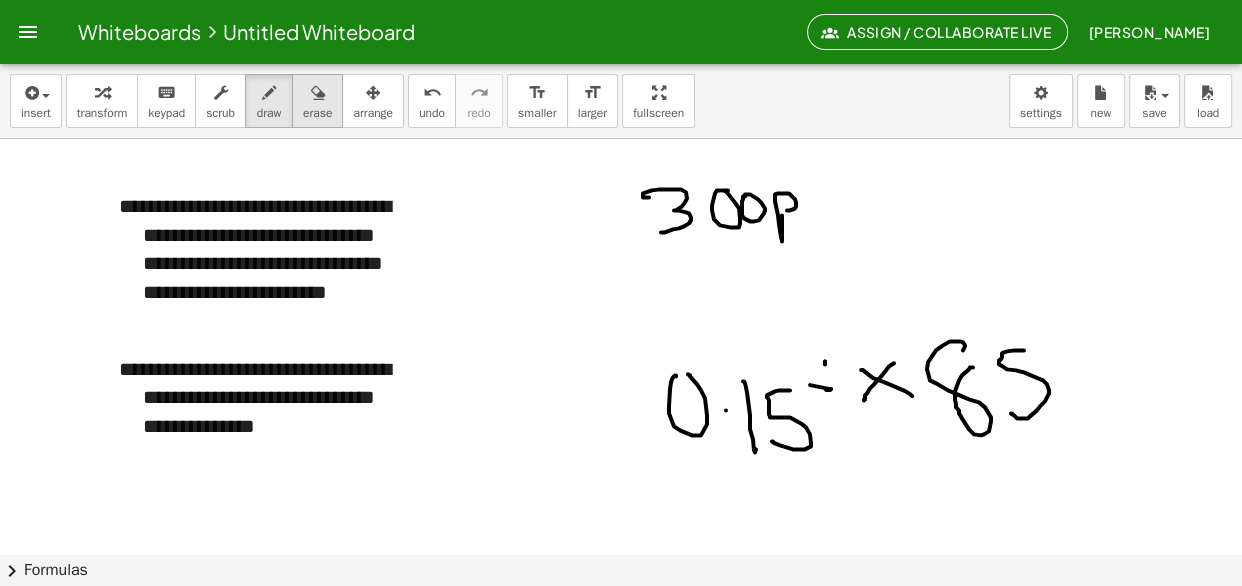 click on "erase" at bounding box center [317, 113] 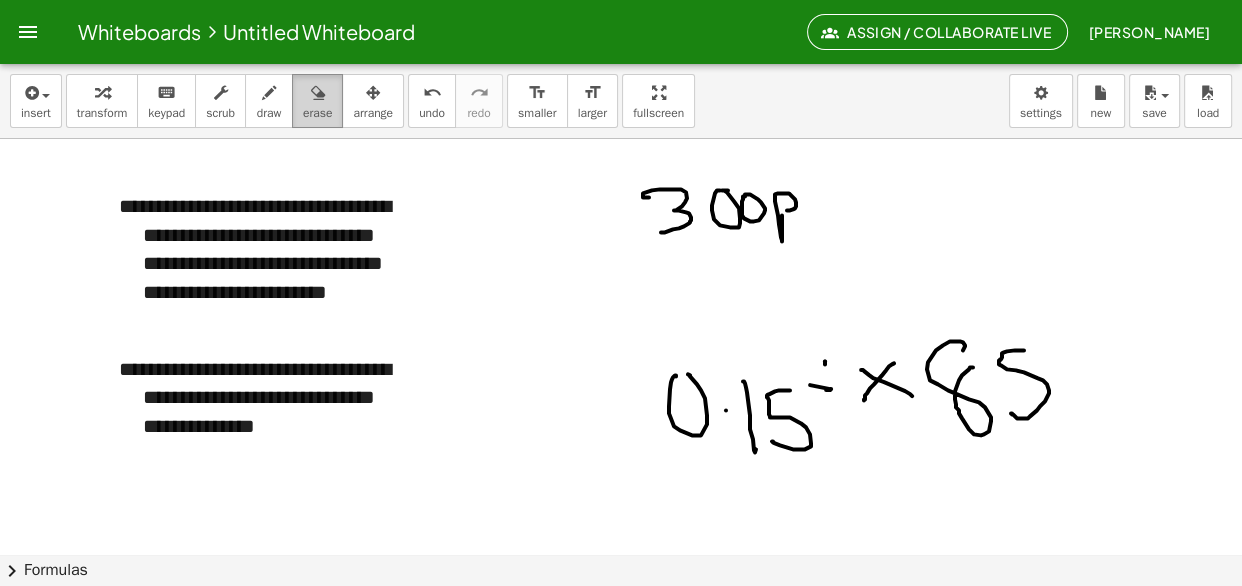 click on "erase" at bounding box center [317, 113] 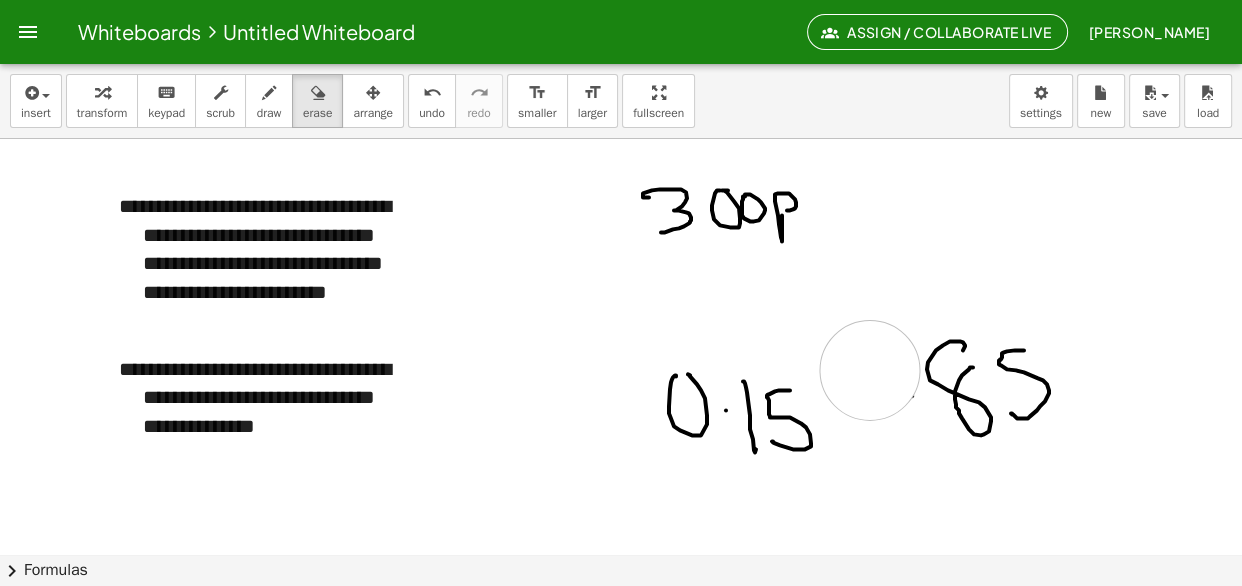 click at bounding box center [621, 164] 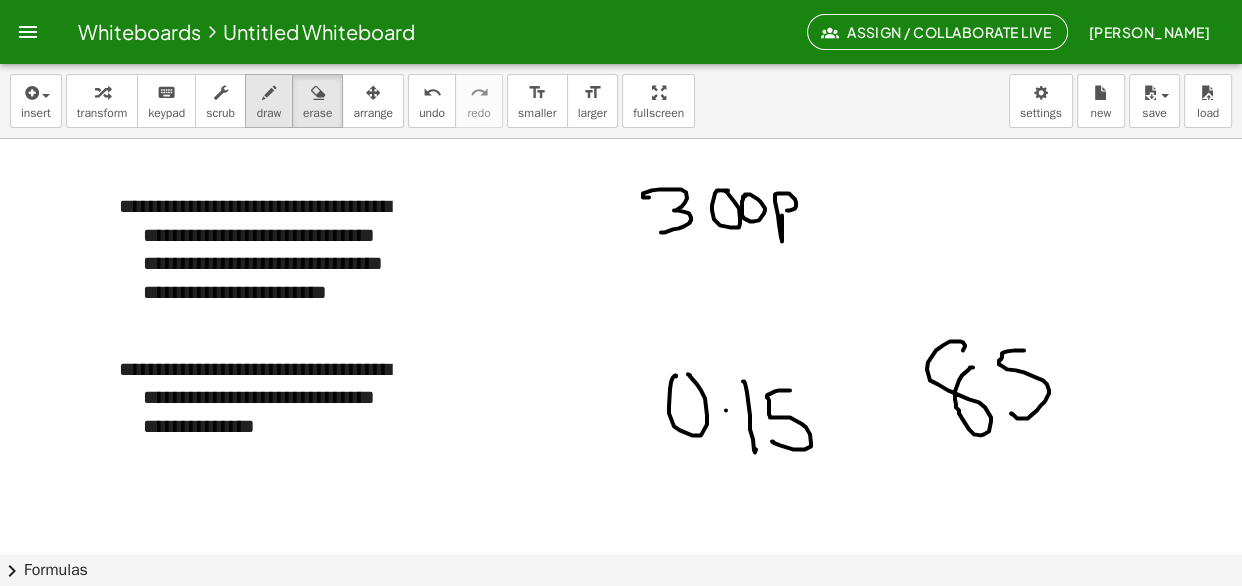 click on "draw" at bounding box center (269, 113) 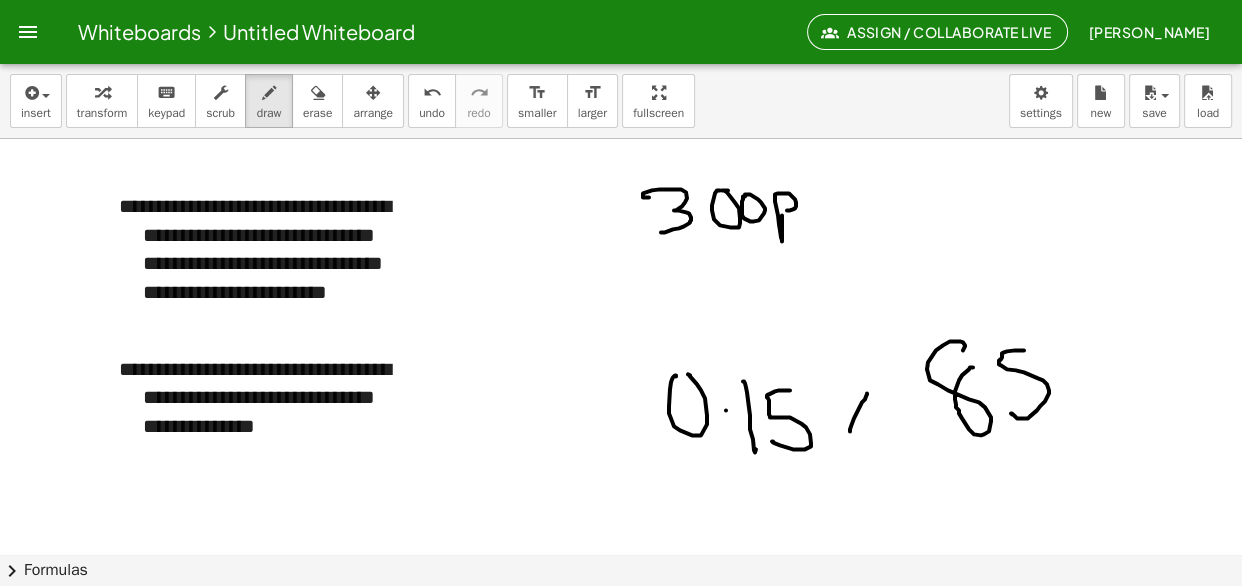 drag, startPoint x: 867, startPoint y: 394, endPoint x: 840, endPoint y: 412, distance: 32.449963 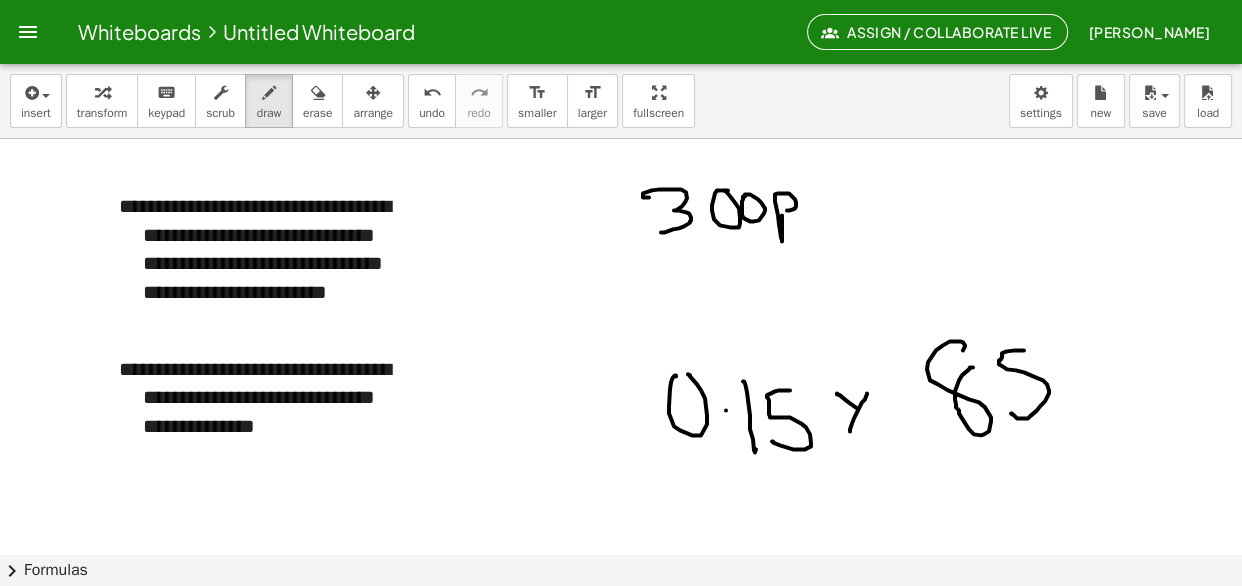 drag, startPoint x: 837, startPoint y: 394, endPoint x: 879, endPoint y: 427, distance: 53.413483 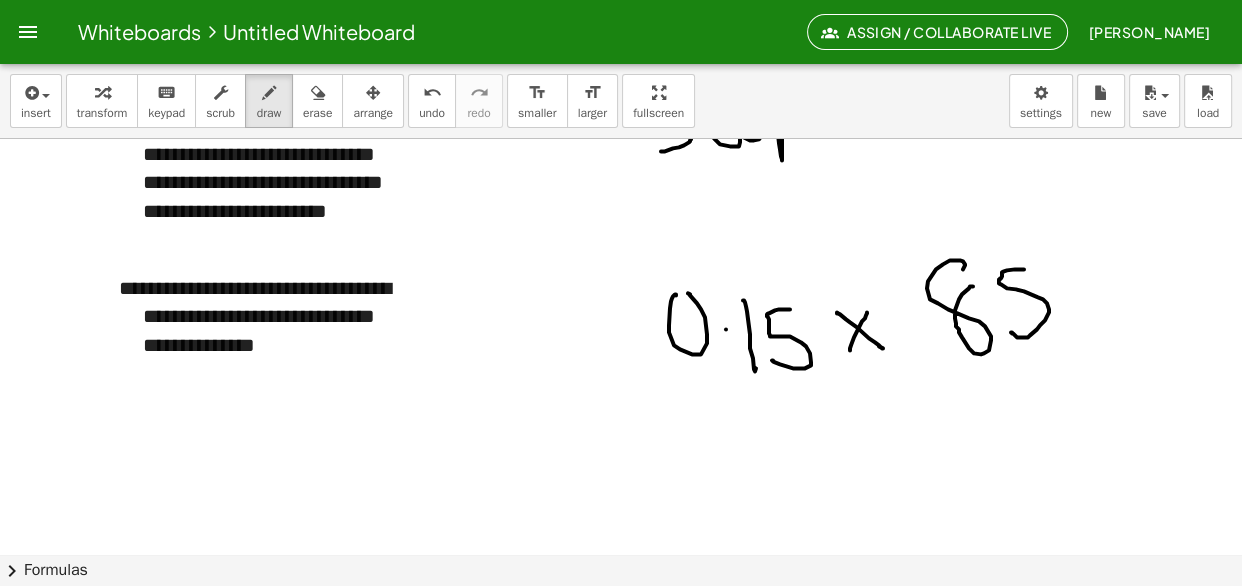 scroll, scrollTop: 612, scrollLeft: 0, axis: vertical 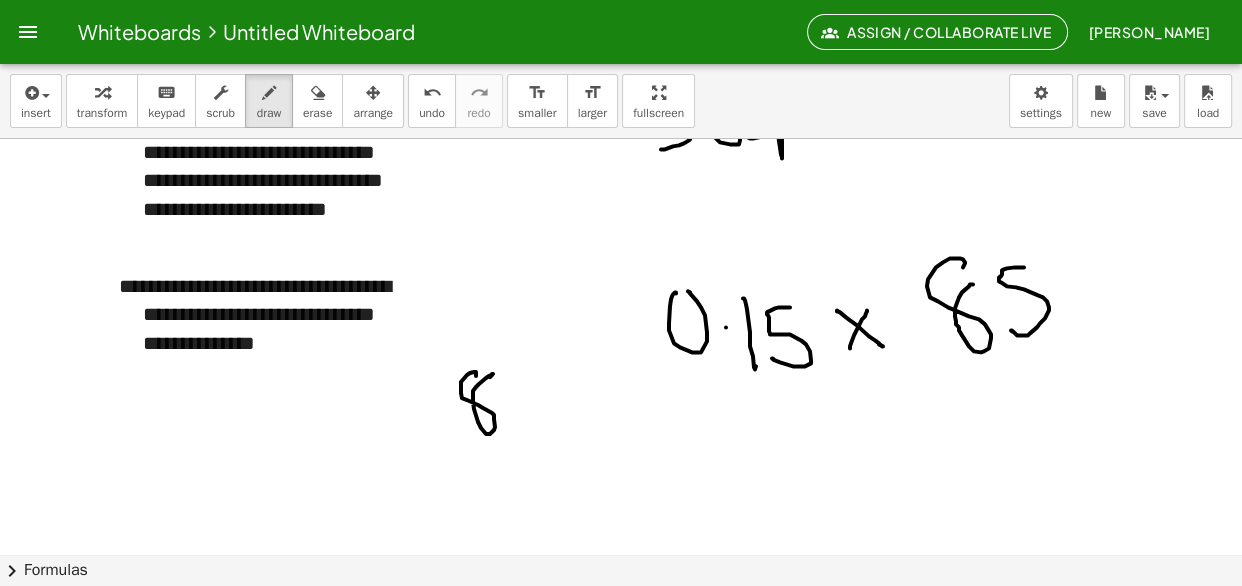 drag, startPoint x: 476, startPoint y: 372, endPoint x: 490, endPoint y: 376, distance: 14.56022 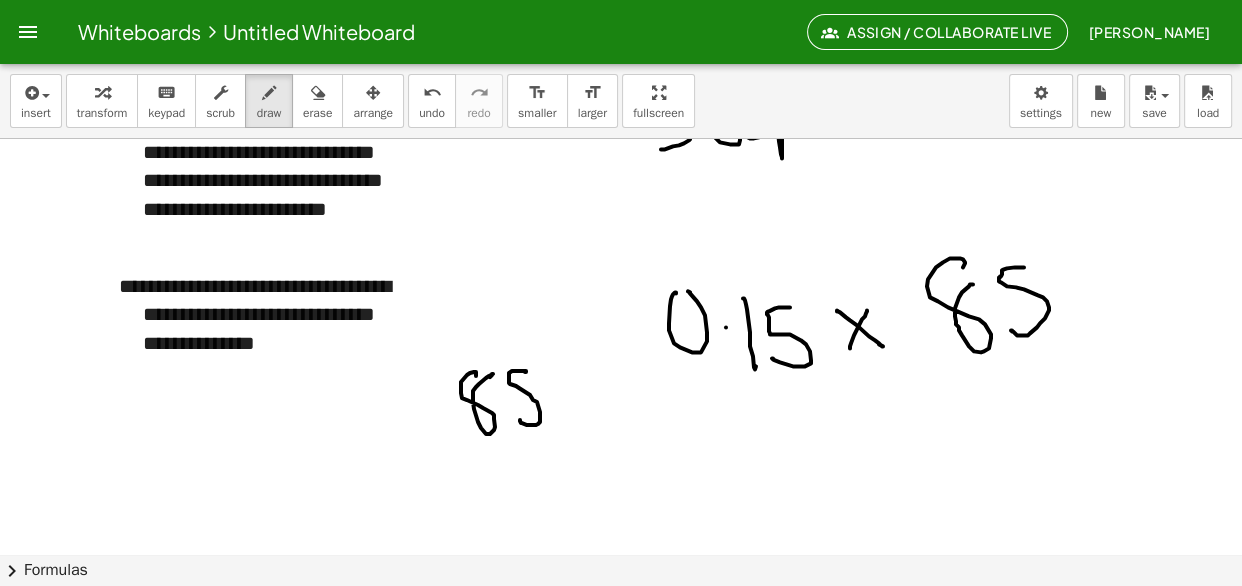 drag, startPoint x: 526, startPoint y: 370, endPoint x: 520, endPoint y: 419, distance: 49.365982 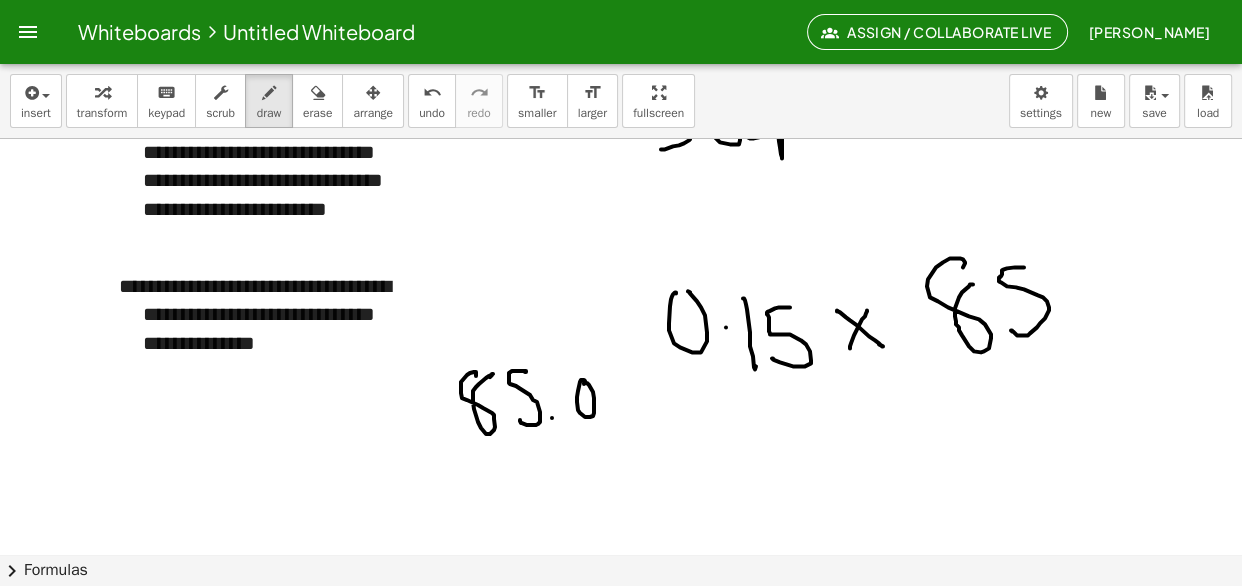 click at bounding box center (621, 81) 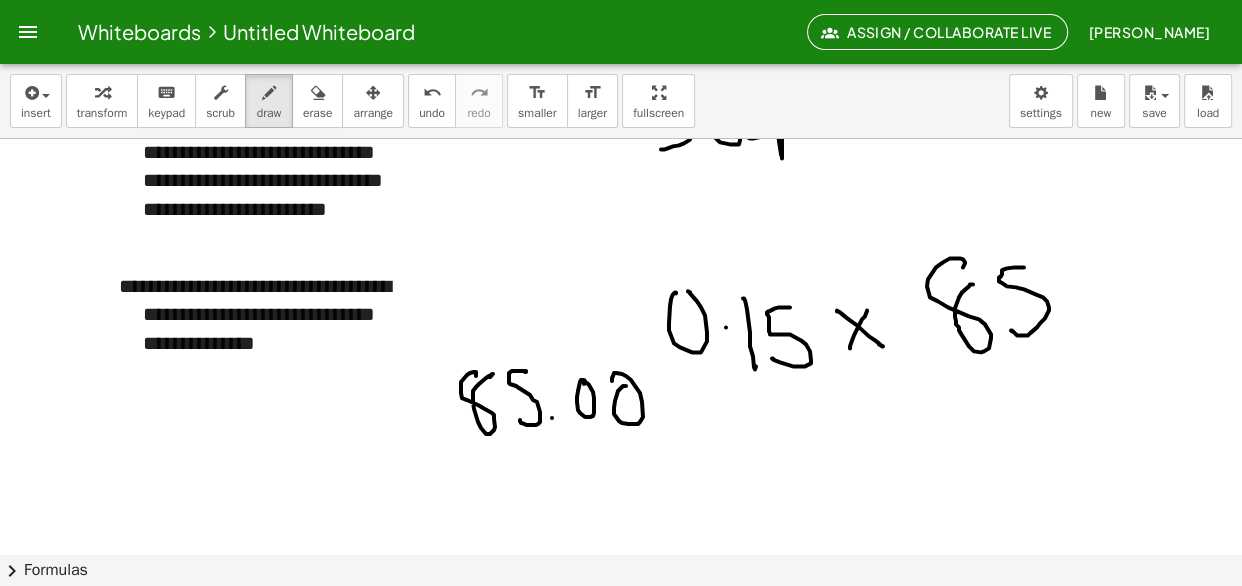drag, startPoint x: 625, startPoint y: 385, endPoint x: 612, endPoint y: 380, distance: 13.928389 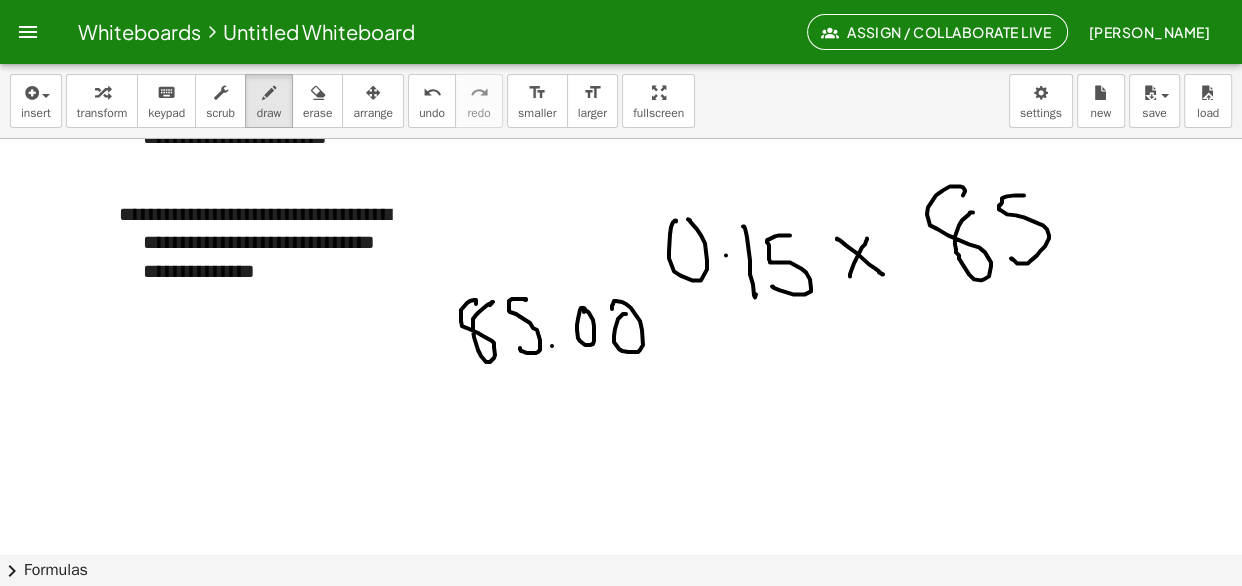 scroll, scrollTop: 692, scrollLeft: 0, axis: vertical 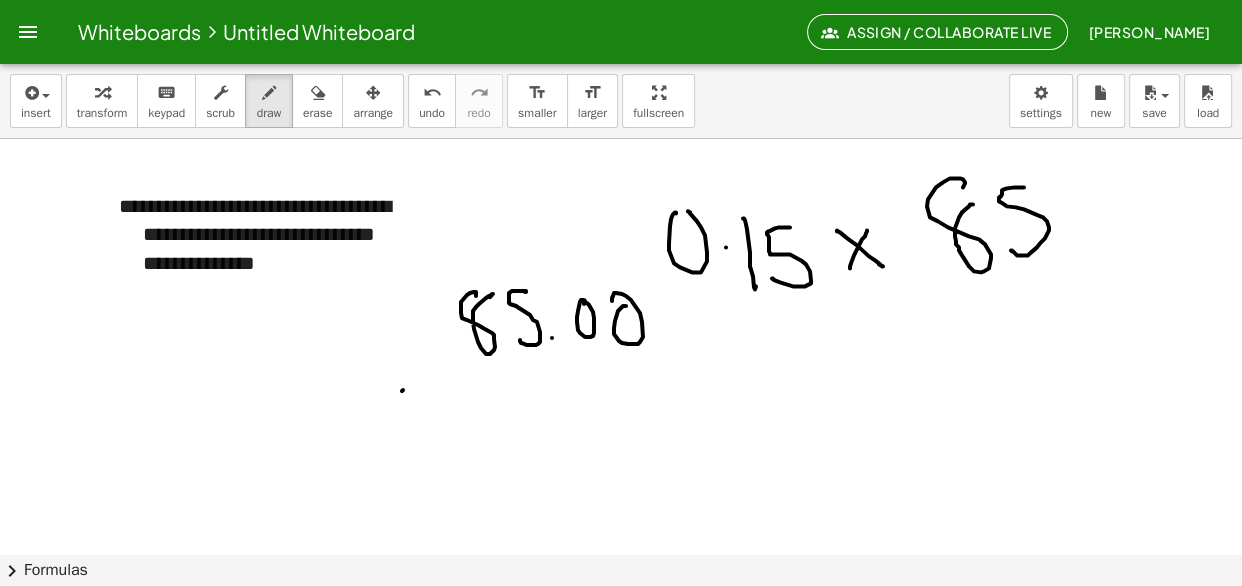 drag, startPoint x: 403, startPoint y: 389, endPoint x: 384, endPoint y: 417, distance: 33.83785 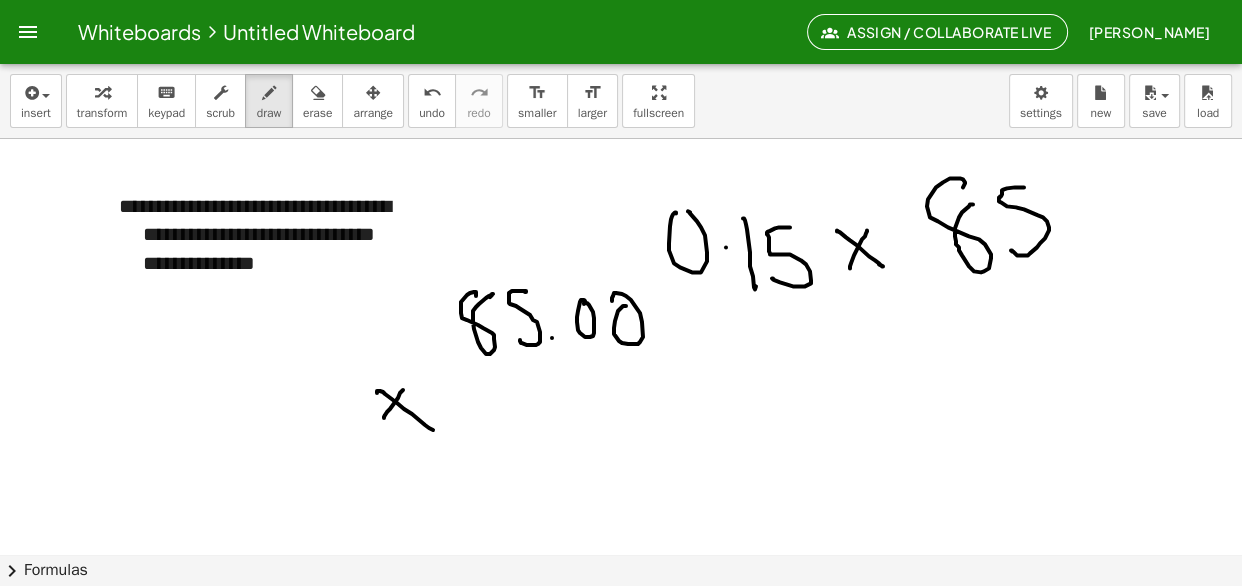 drag, startPoint x: 377, startPoint y: 391, endPoint x: 433, endPoint y: 429, distance: 67.6757 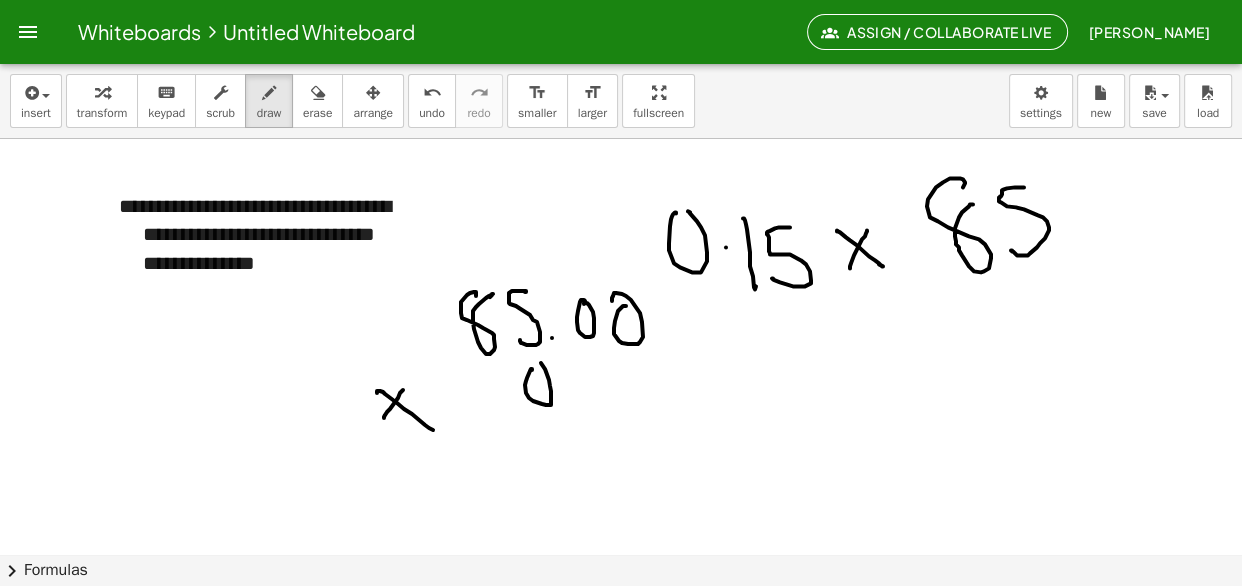 drag, startPoint x: 531, startPoint y: 368, endPoint x: 540, endPoint y: 363, distance: 10.29563 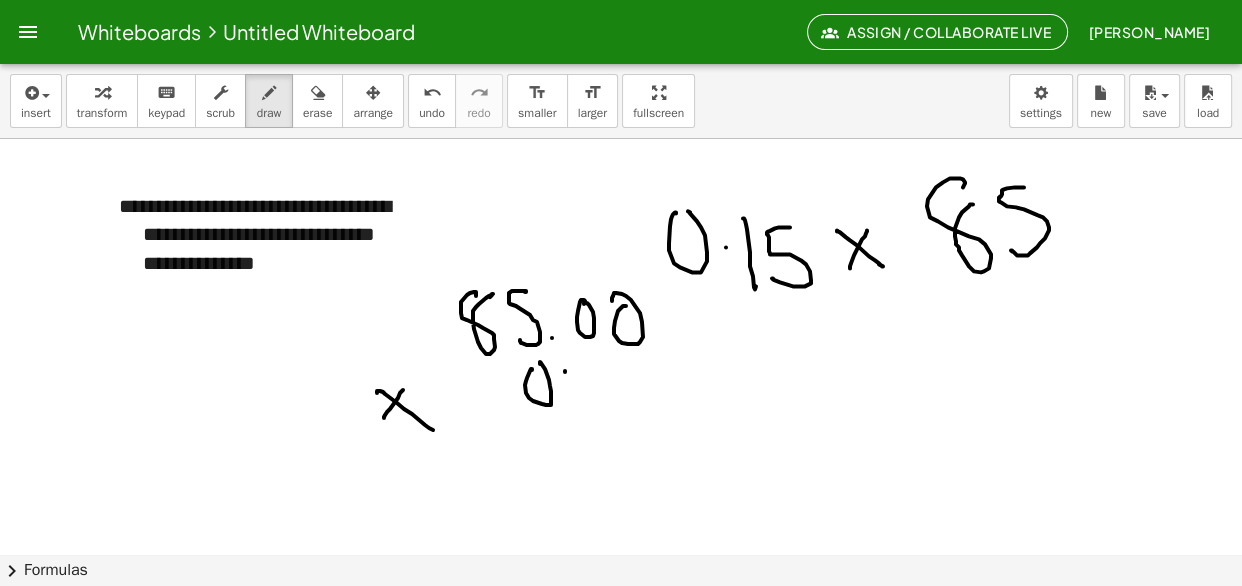 click at bounding box center [621, 278] 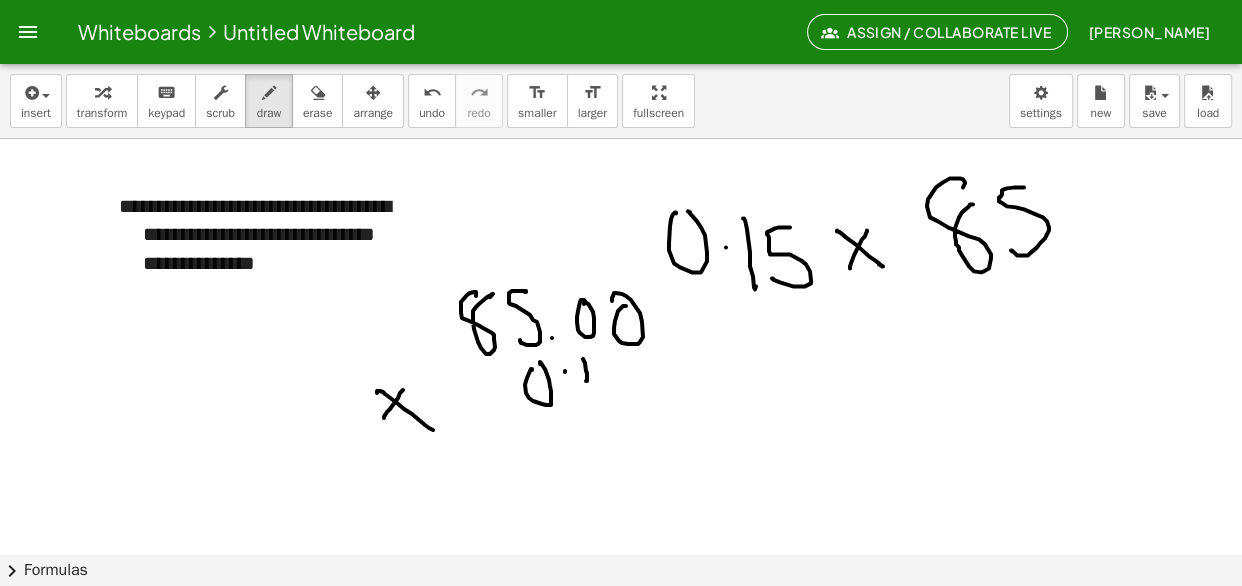 drag, startPoint x: 583, startPoint y: 358, endPoint x: 624, endPoint y: 374, distance: 44.011364 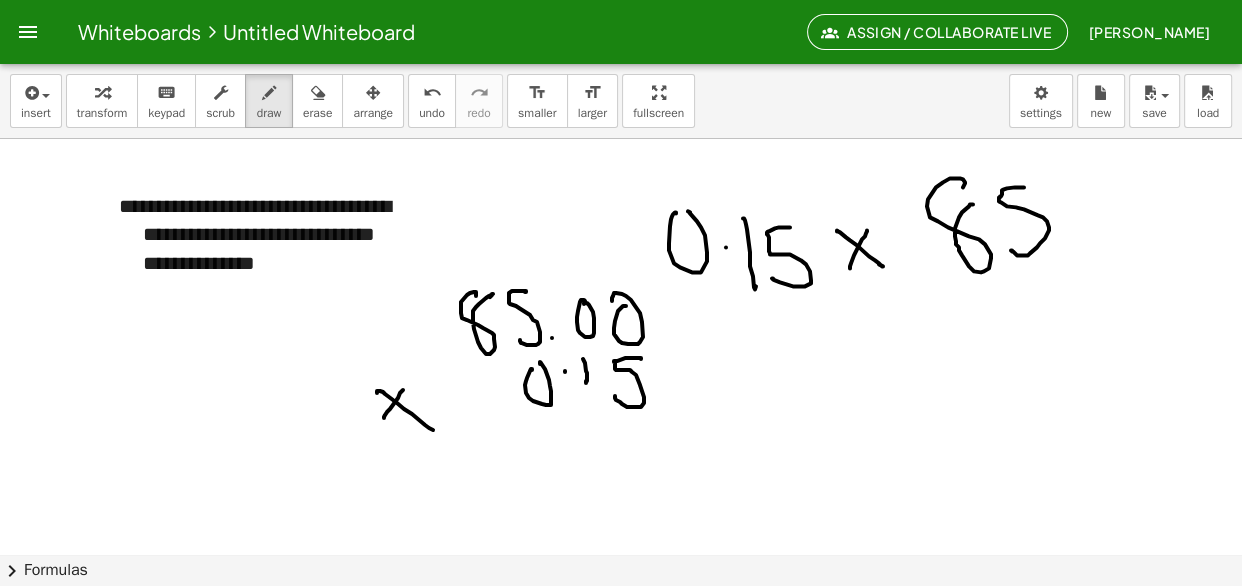 drag, startPoint x: 641, startPoint y: 358, endPoint x: 615, endPoint y: 395, distance: 45.221676 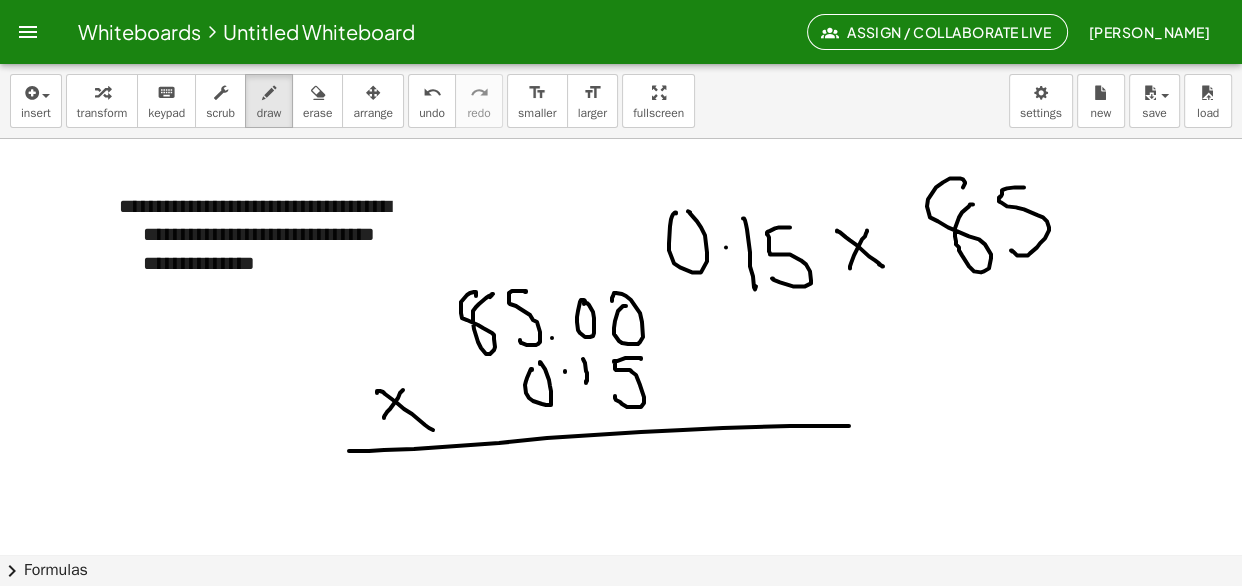 drag, startPoint x: 349, startPoint y: 450, endPoint x: 835, endPoint y: 425, distance: 486.64258 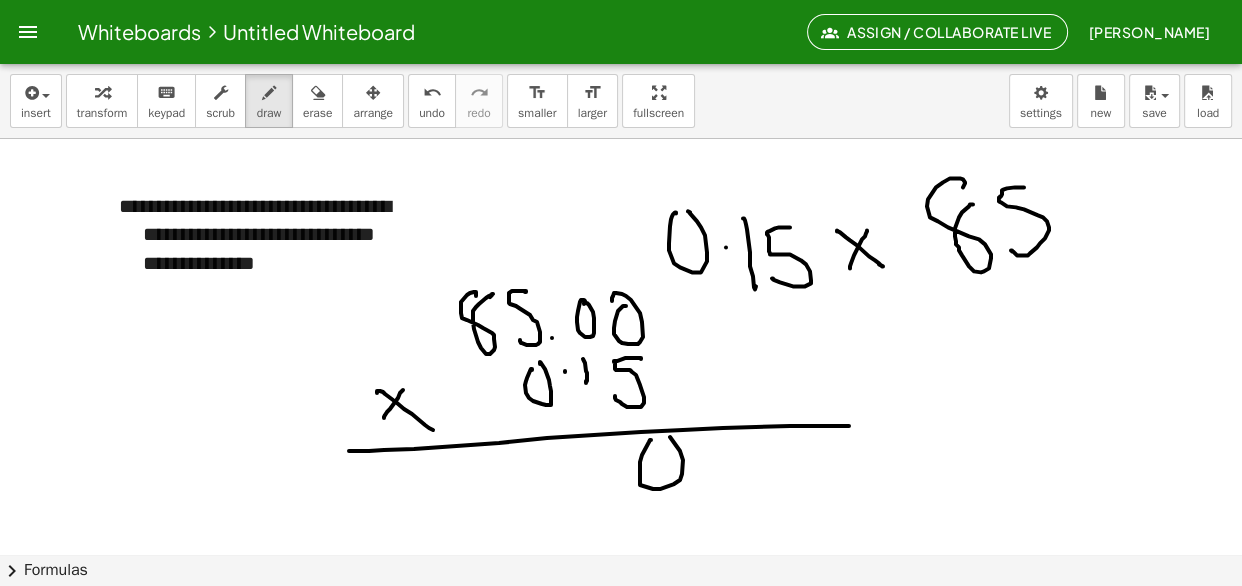 click at bounding box center (621, 278) 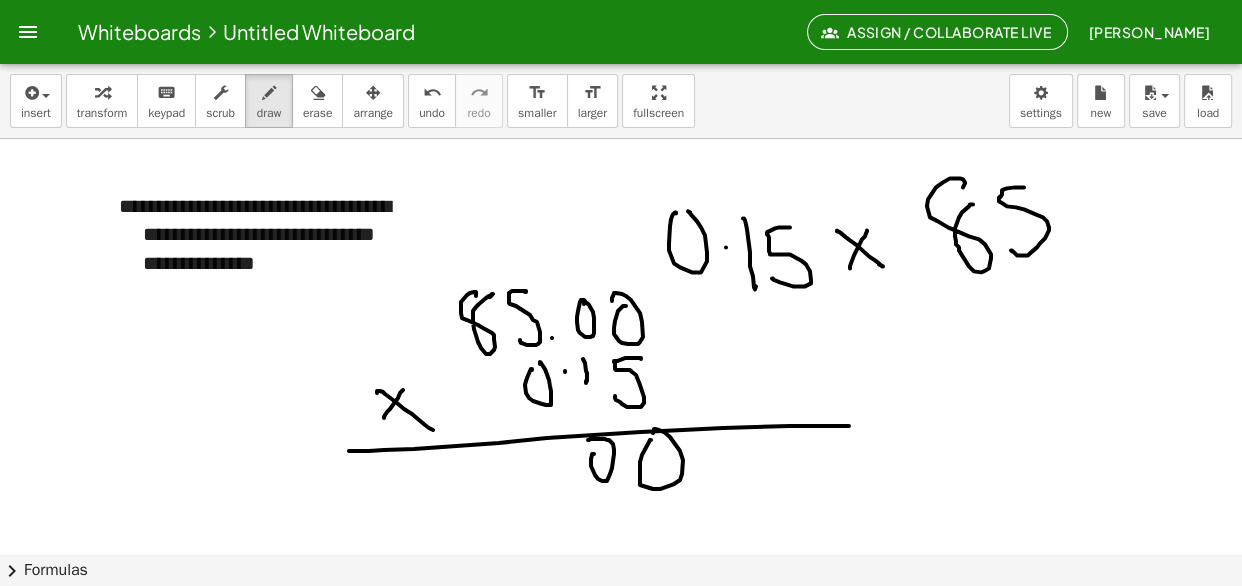 drag, startPoint x: 594, startPoint y: 453, endPoint x: 588, endPoint y: 441, distance: 13.416408 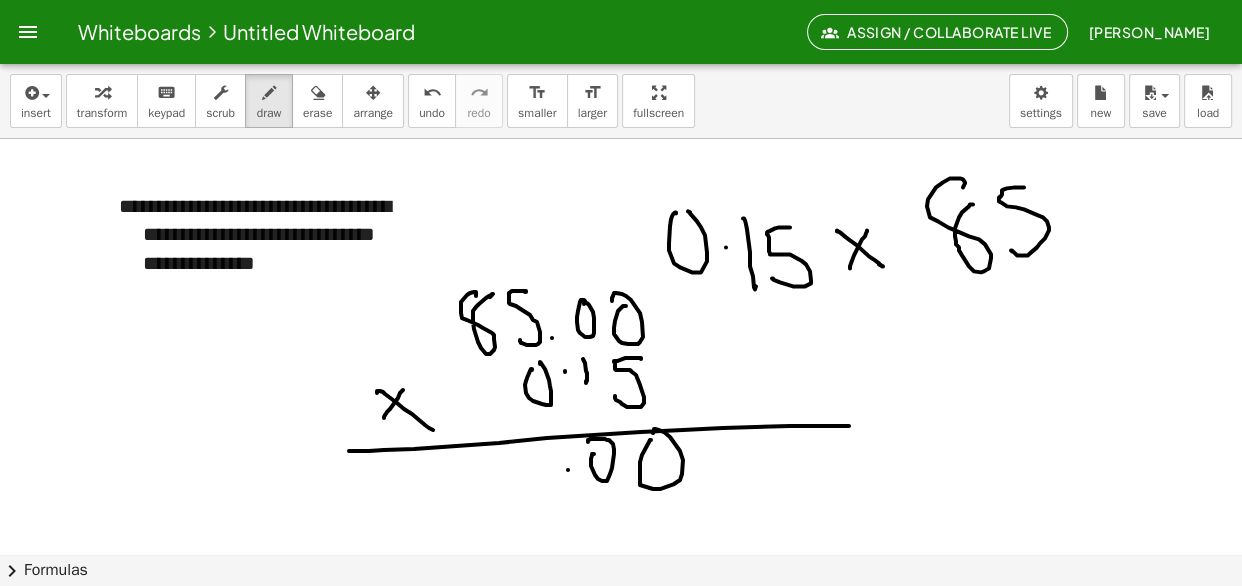 click at bounding box center [621, 278] 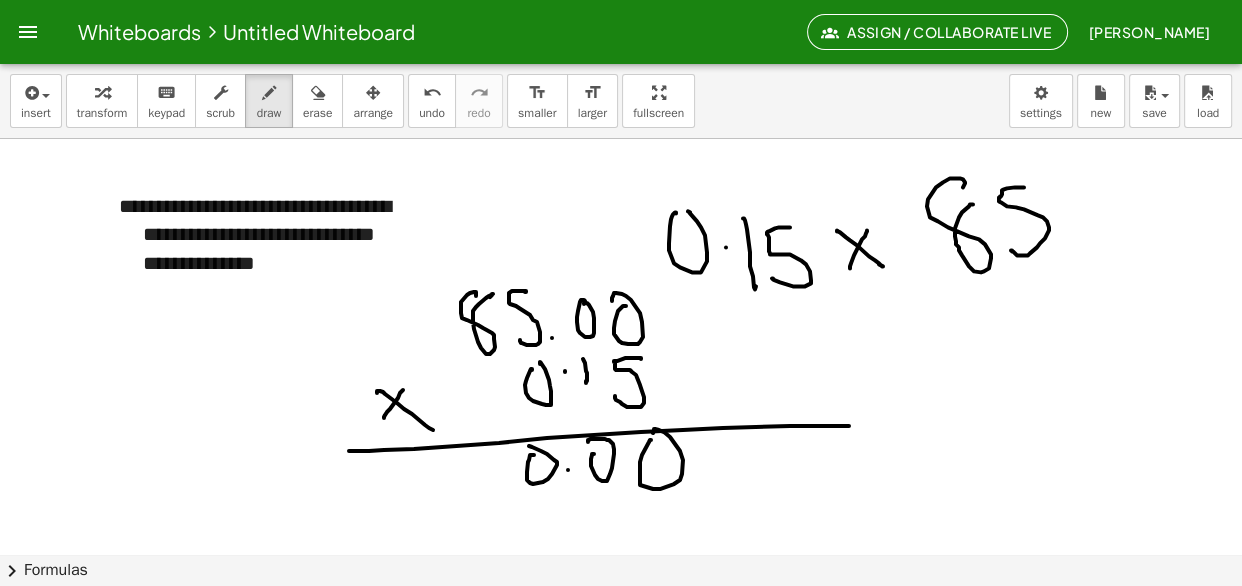 drag, startPoint x: 528, startPoint y: 461, endPoint x: 526, endPoint y: 444, distance: 17.117243 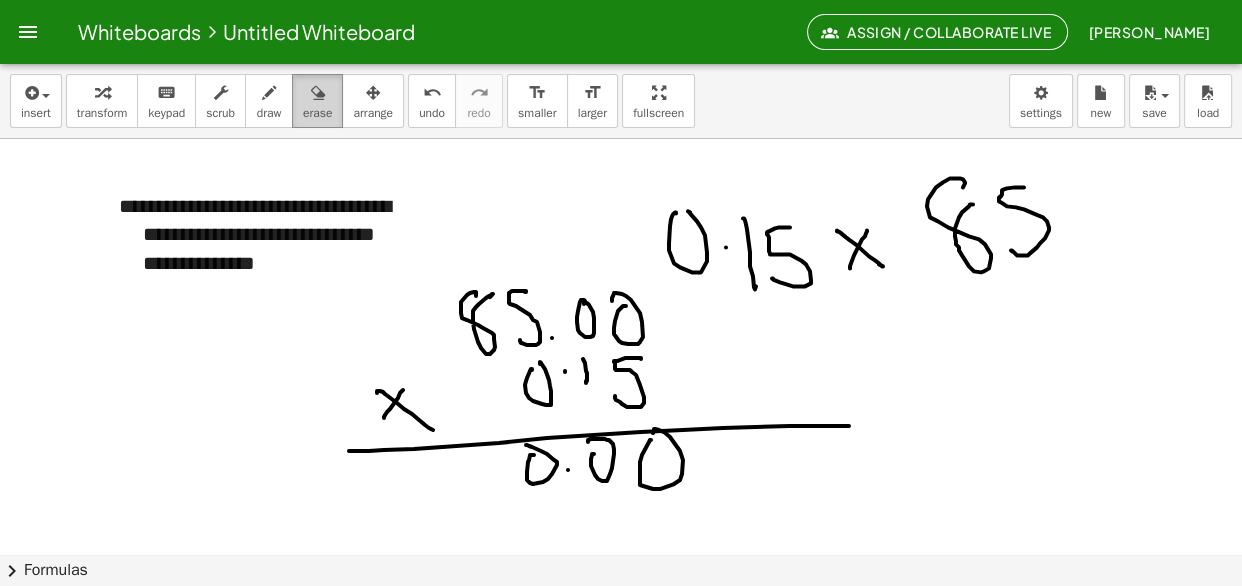 click on "erase" at bounding box center [317, 113] 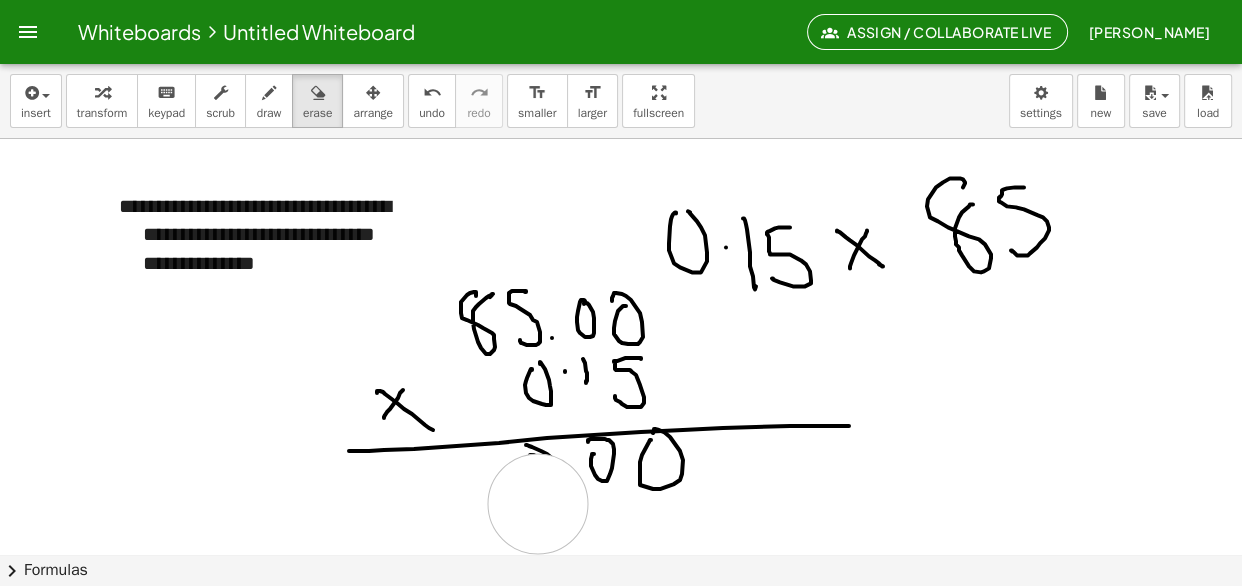 click at bounding box center (621, 278) 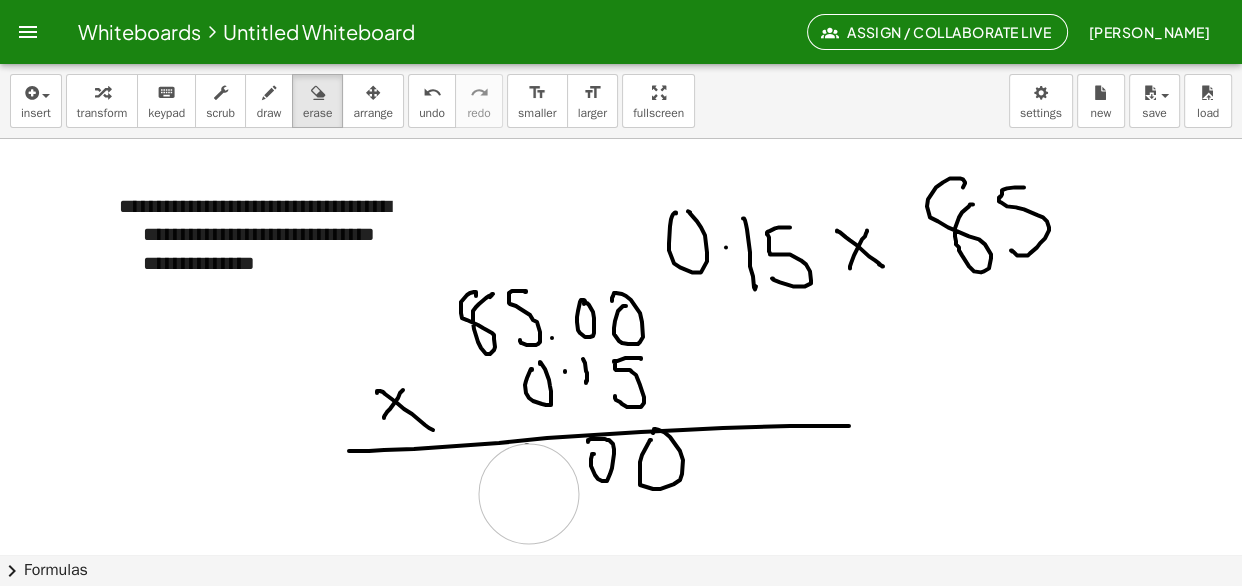 click at bounding box center [621, 278] 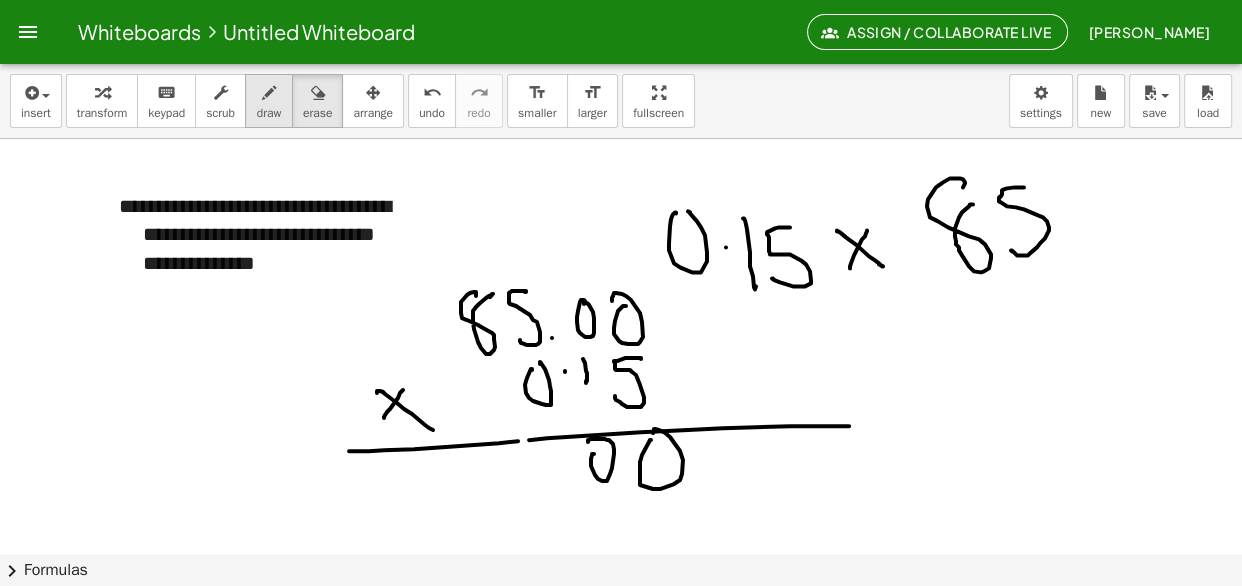 click on "draw" at bounding box center (269, 113) 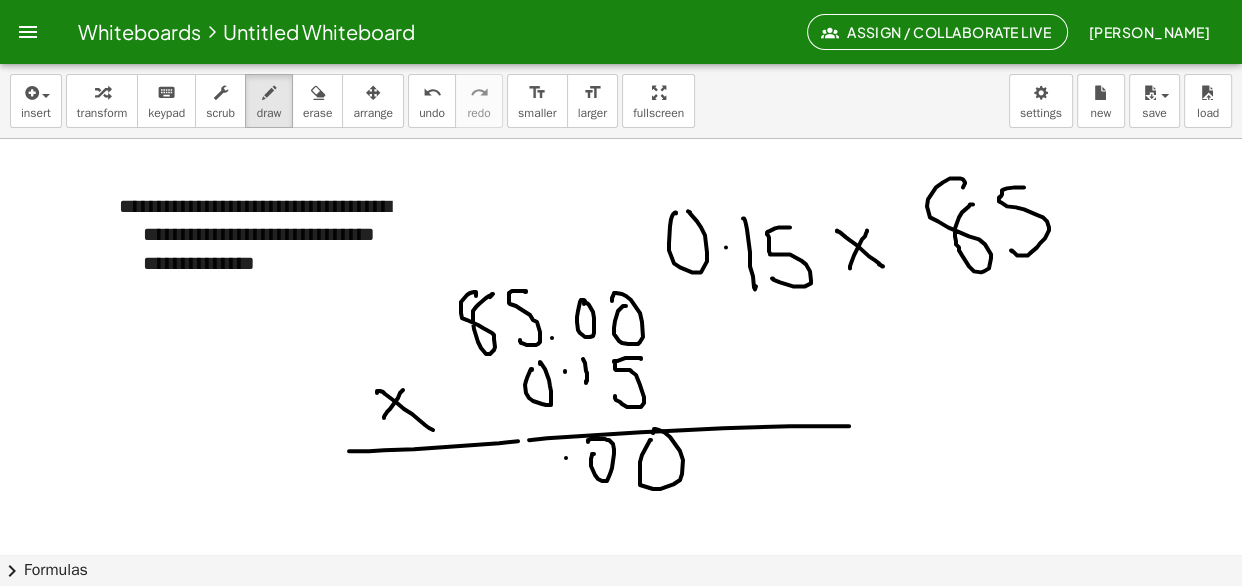 click at bounding box center (621, 278) 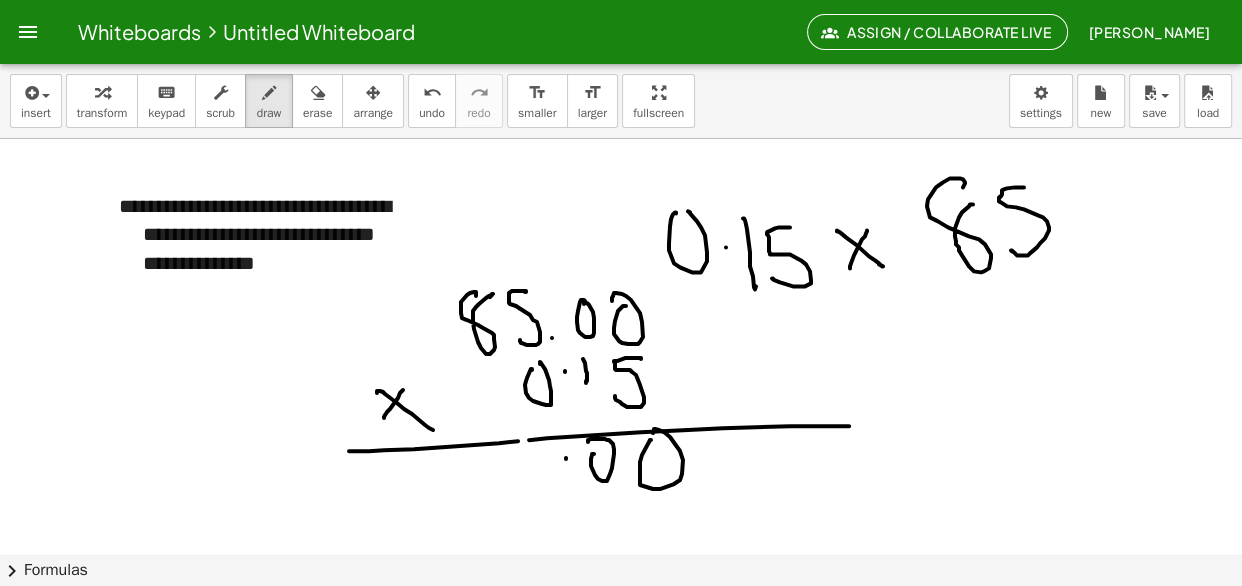 click at bounding box center [621, 278] 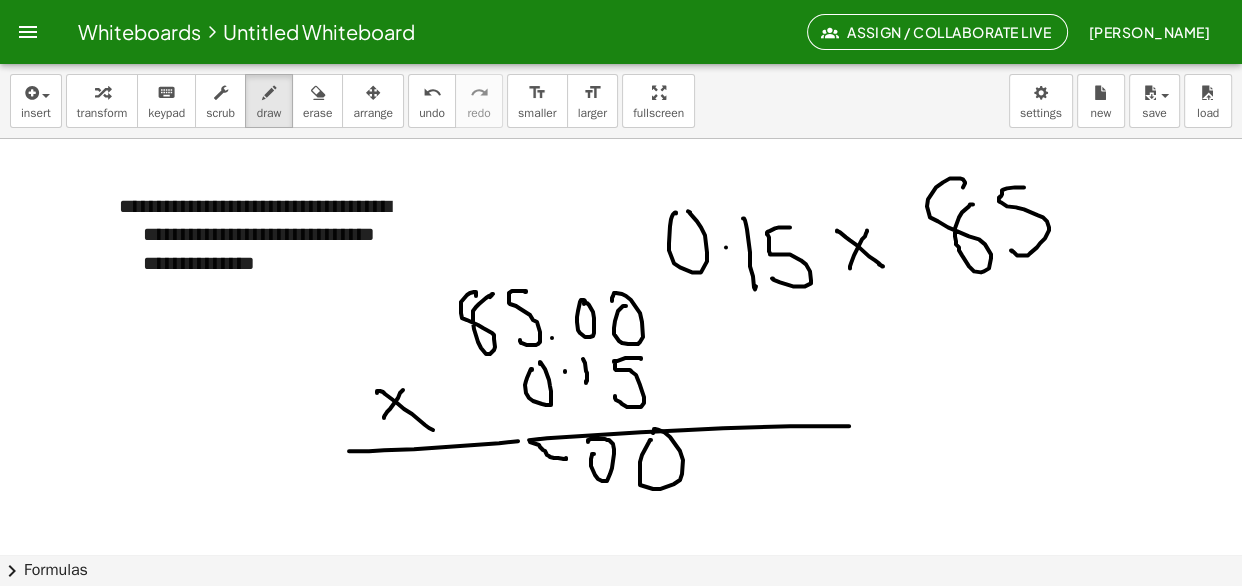 drag, startPoint x: 565, startPoint y: 458, endPoint x: 537, endPoint y: 437, distance: 35 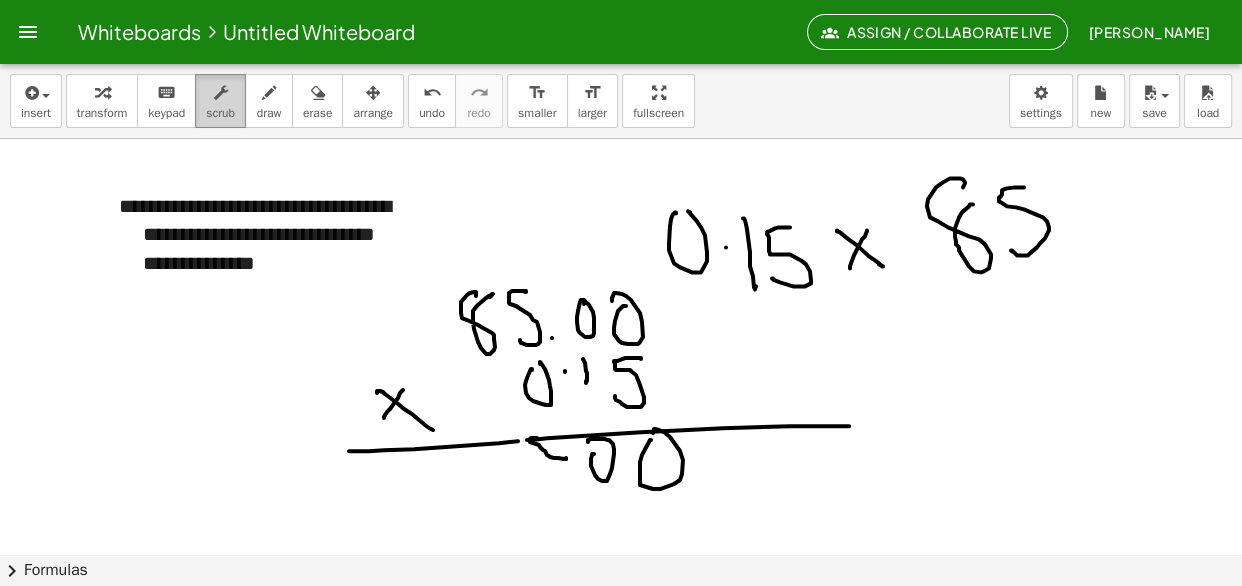 click on "scrub" at bounding box center (220, 113) 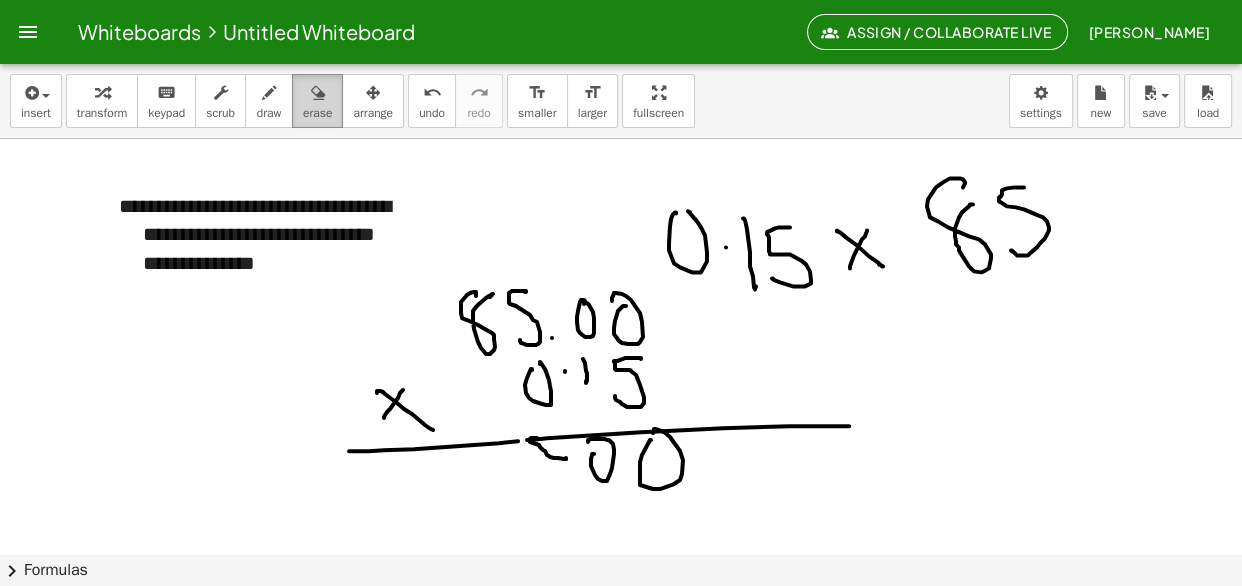 click on "erase" at bounding box center [317, 101] 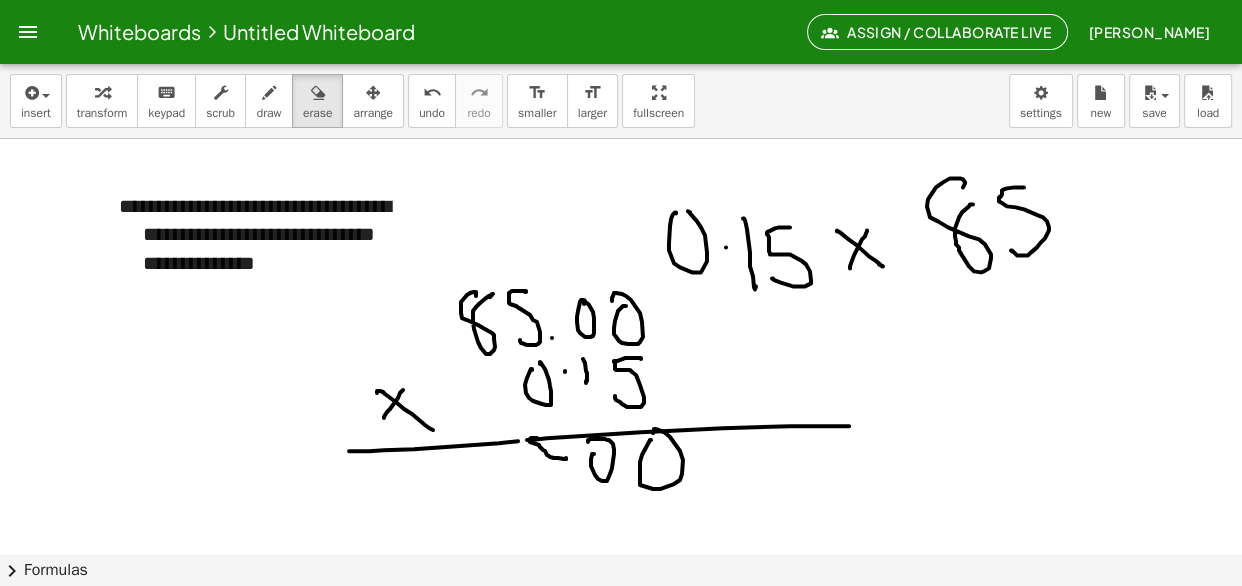 click at bounding box center (621, 278) 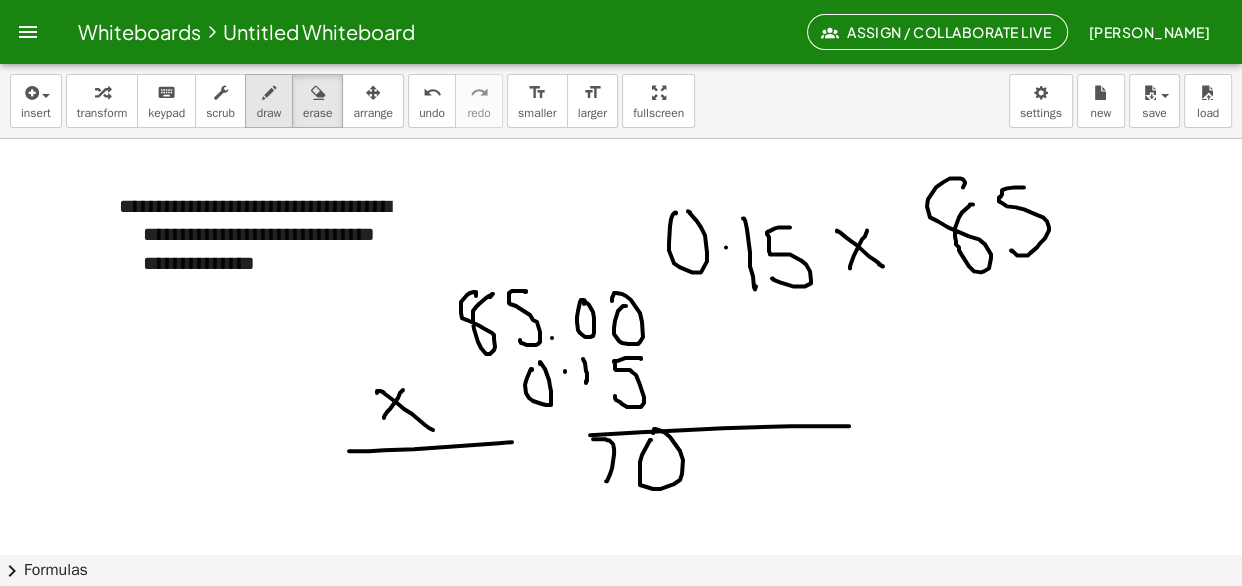 click at bounding box center (269, 93) 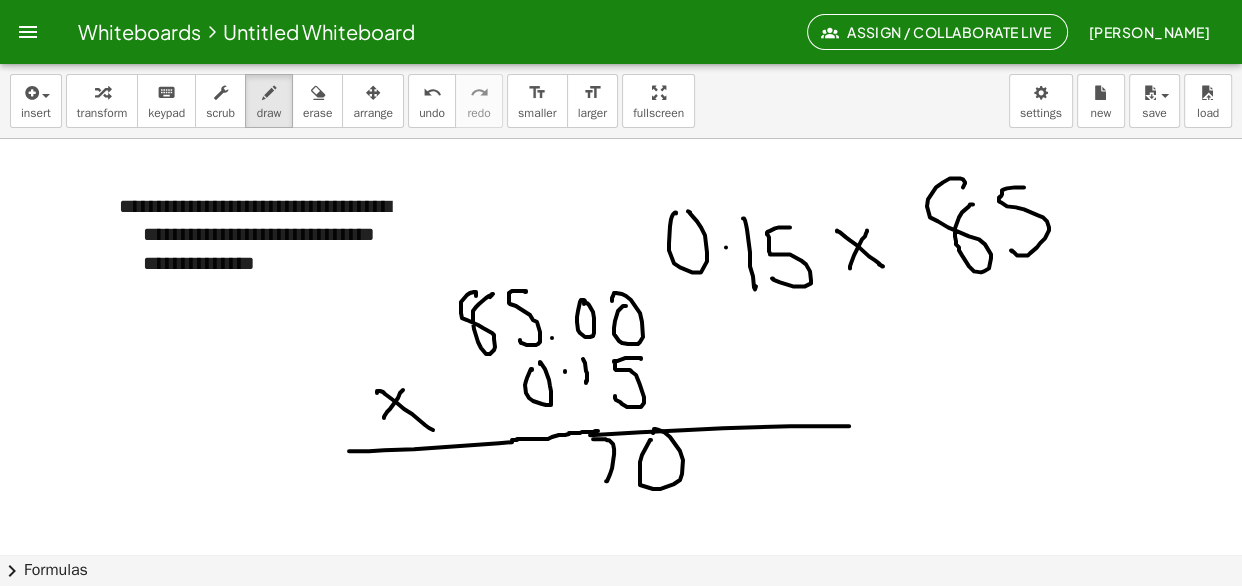 drag, startPoint x: 598, startPoint y: 430, endPoint x: 509, endPoint y: 439, distance: 89.453896 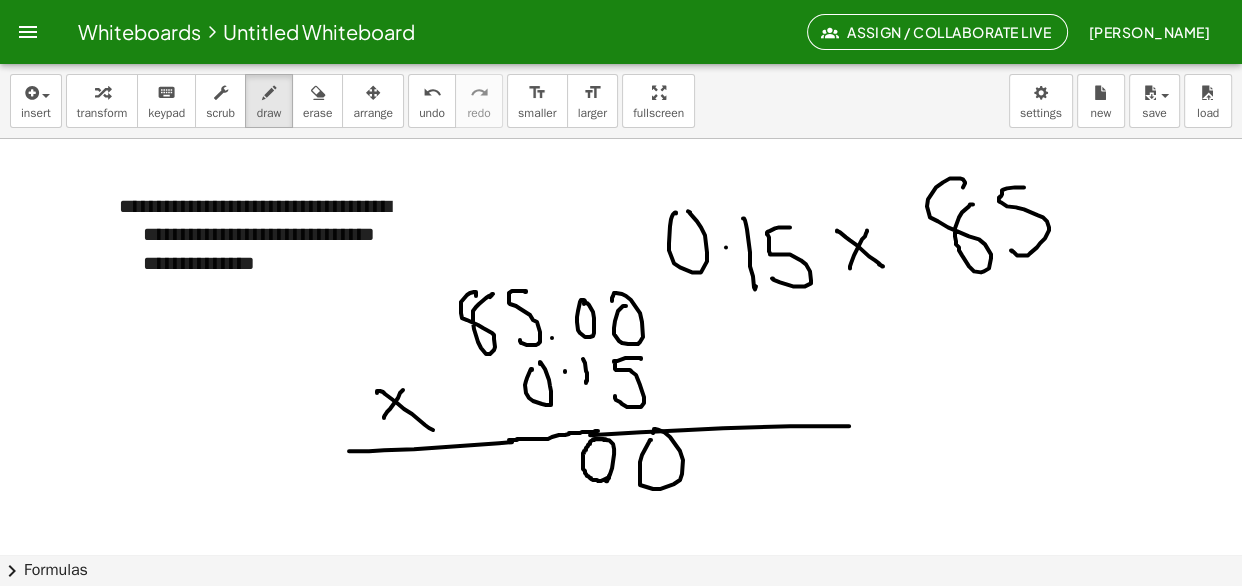 drag, startPoint x: 606, startPoint y: 439, endPoint x: 609, endPoint y: 475, distance: 36.124783 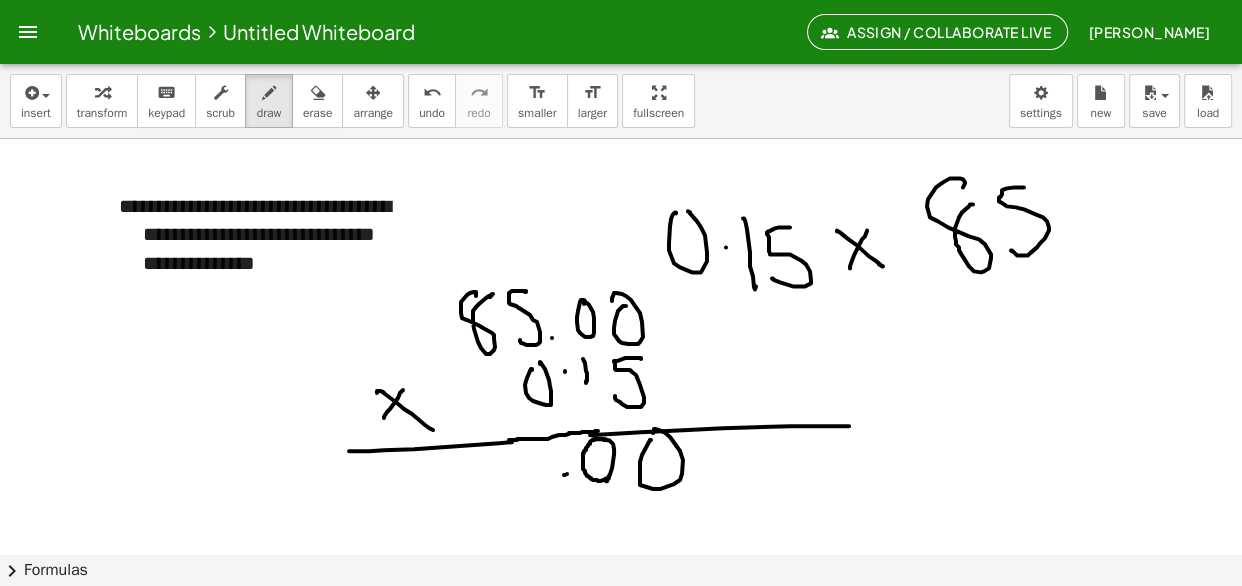 click at bounding box center [621, 278] 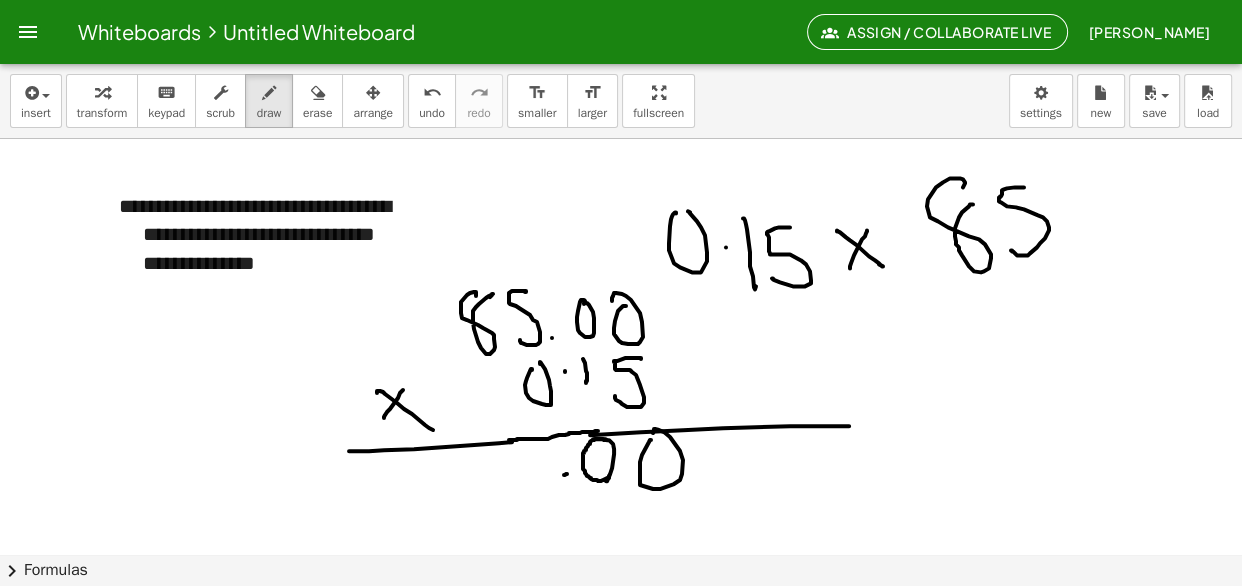 click at bounding box center [621, 278] 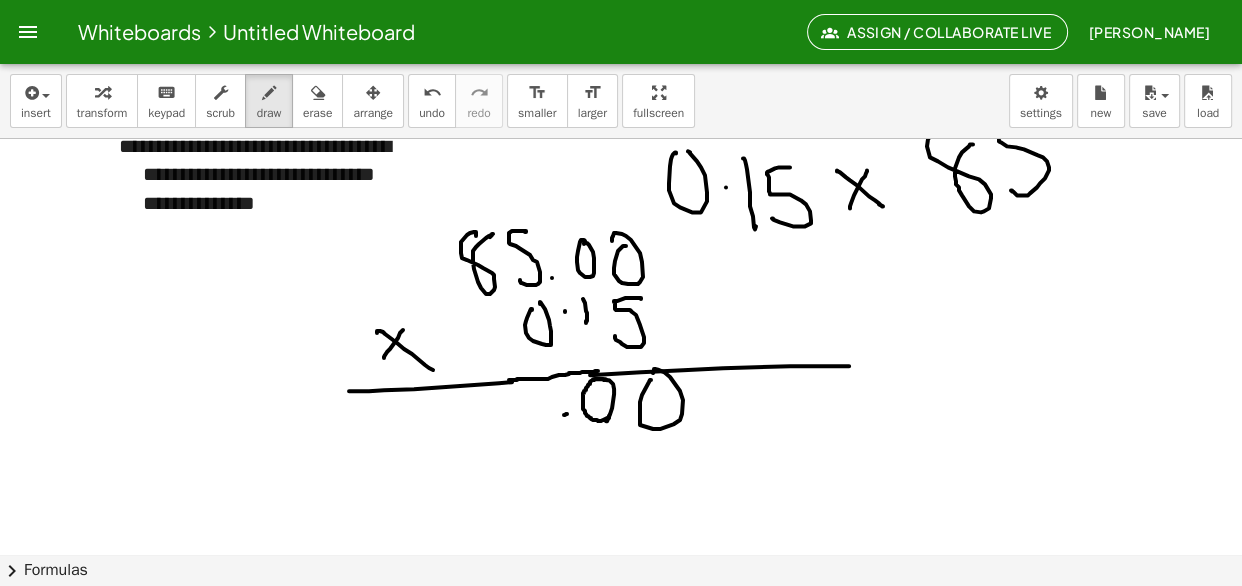scroll, scrollTop: 751, scrollLeft: 0, axis: vertical 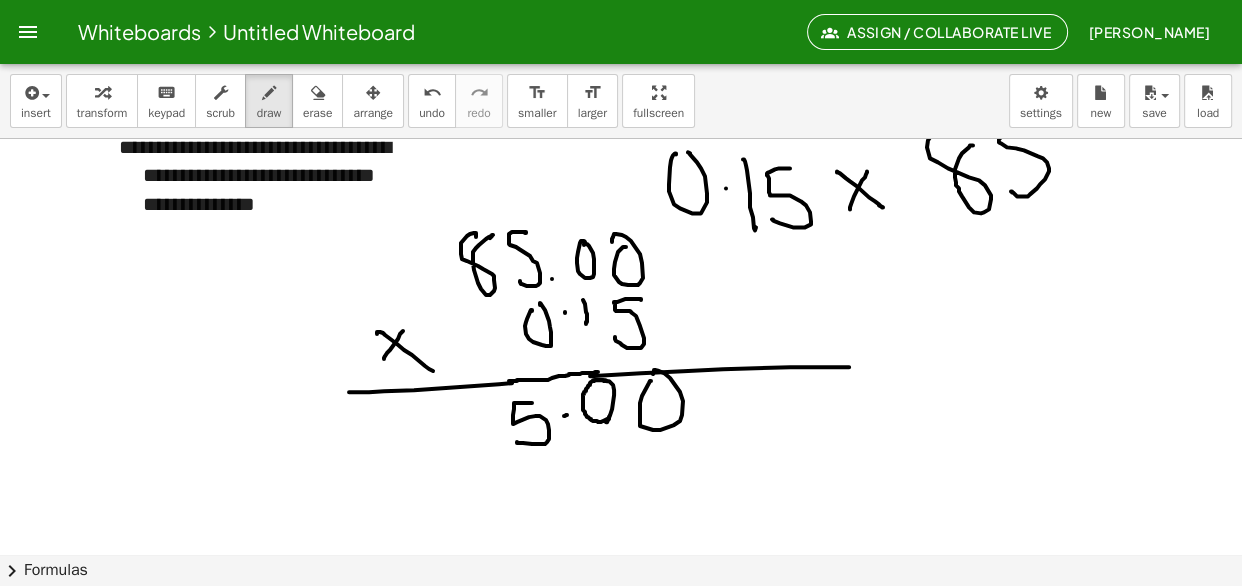 drag, startPoint x: 531, startPoint y: 402, endPoint x: 517, endPoint y: 441, distance: 41.4367 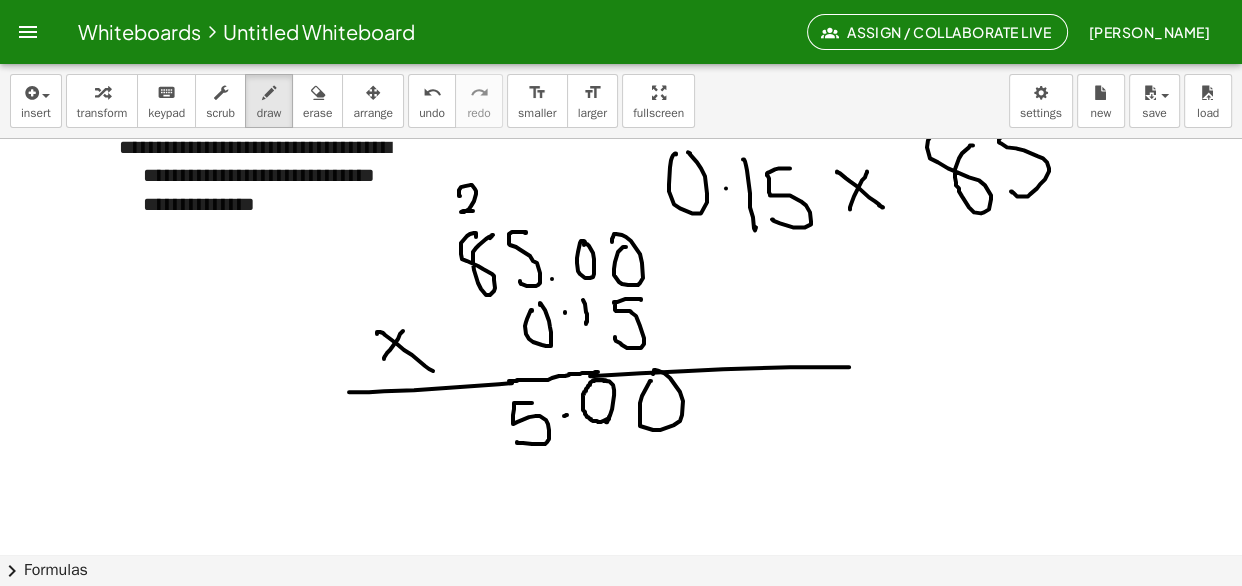drag, startPoint x: 459, startPoint y: 191, endPoint x: 487, endPoint y: 207, distance: 32.24903 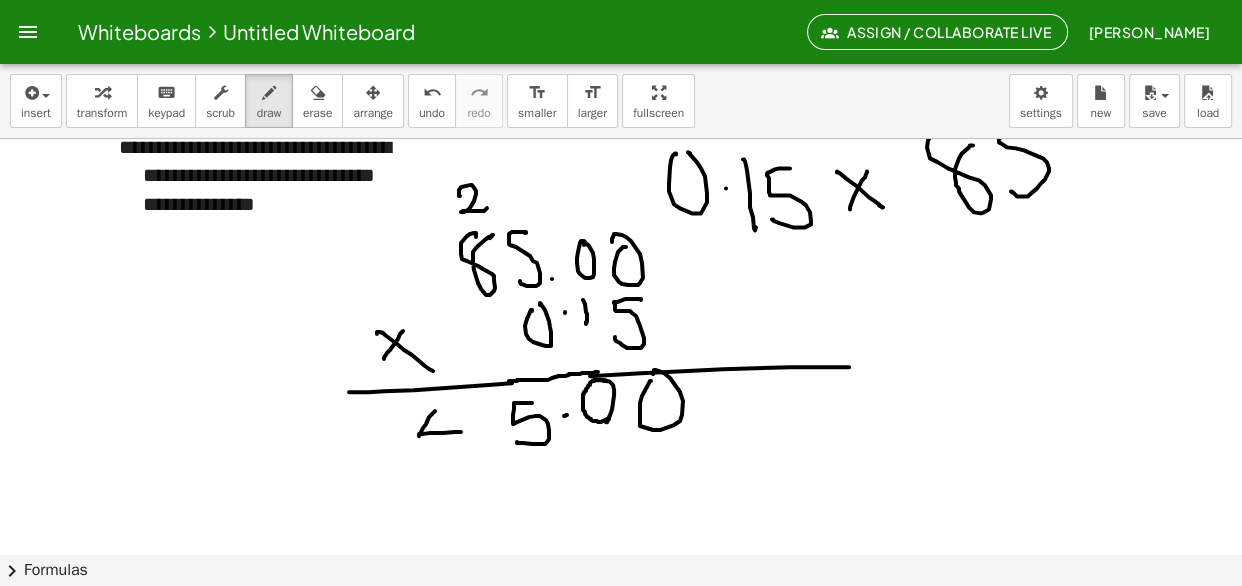 drag, startPoint x: 423, startPoint y: 427, endPoint x: 461, endPoint y: 430, distance: 38.118237 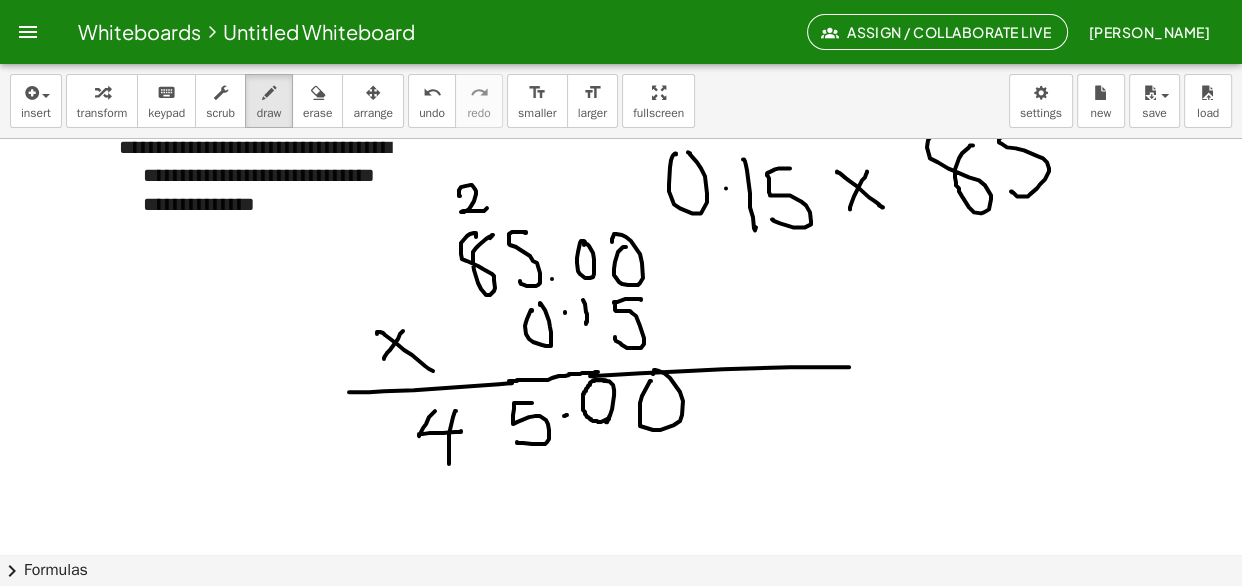 drag, startPoint x: 456, startPoint y: 410, endPoint x: 449, endPoint y: 461, distance: 51.47815 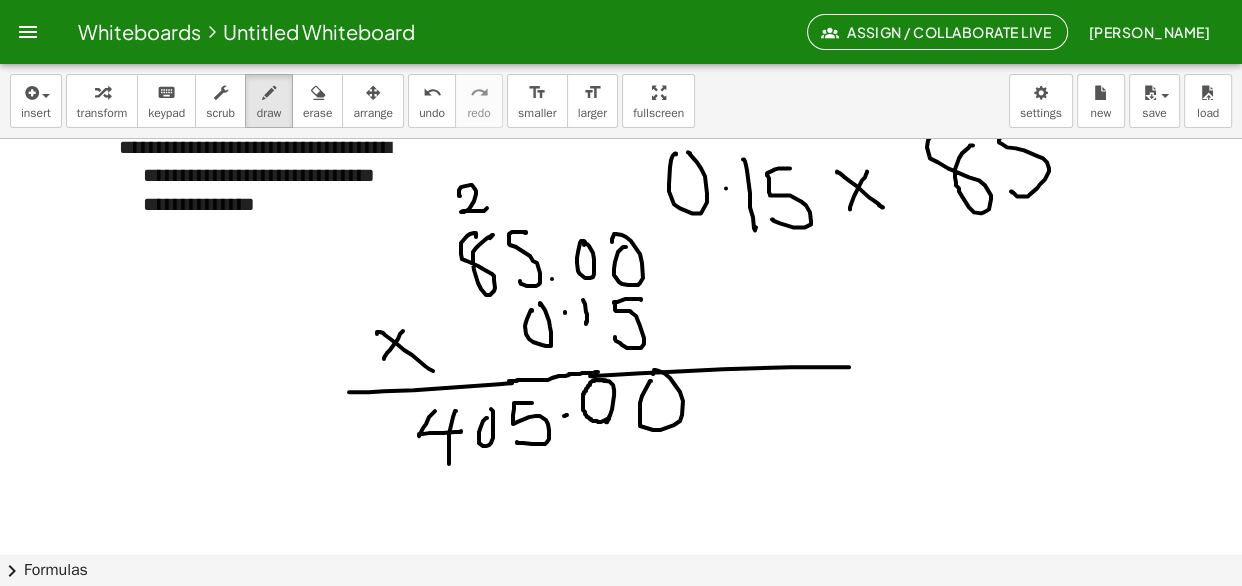drag, startPoint x: 479, startPoint y: 435, endPoint x: 491, endPoint y: 407, distance: 30.463093 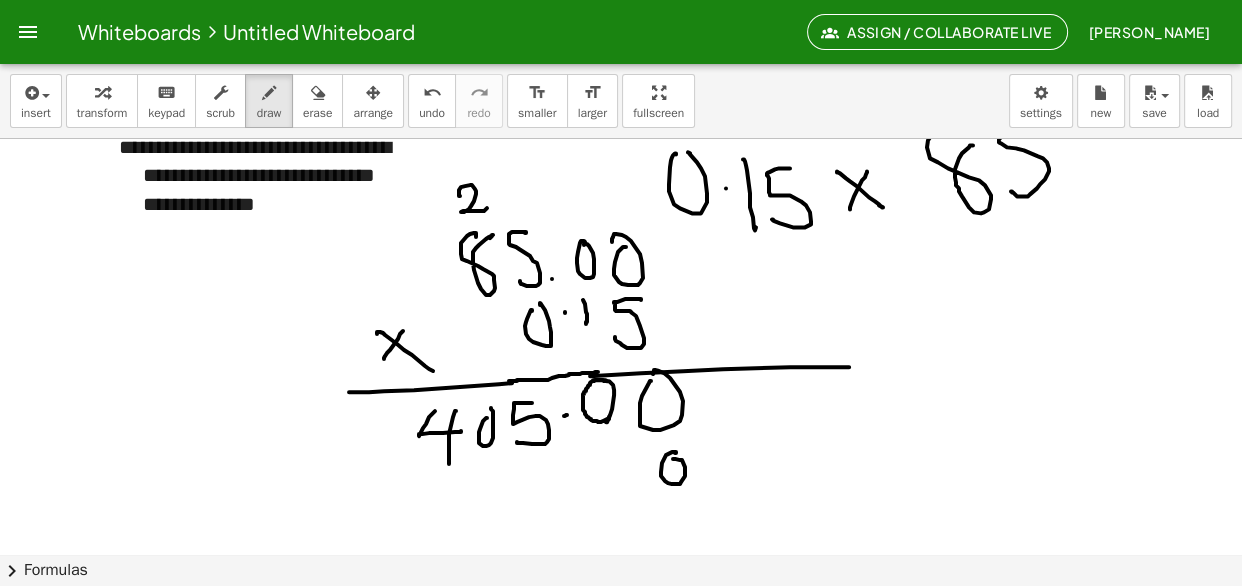click at bounding box center (621, 219) 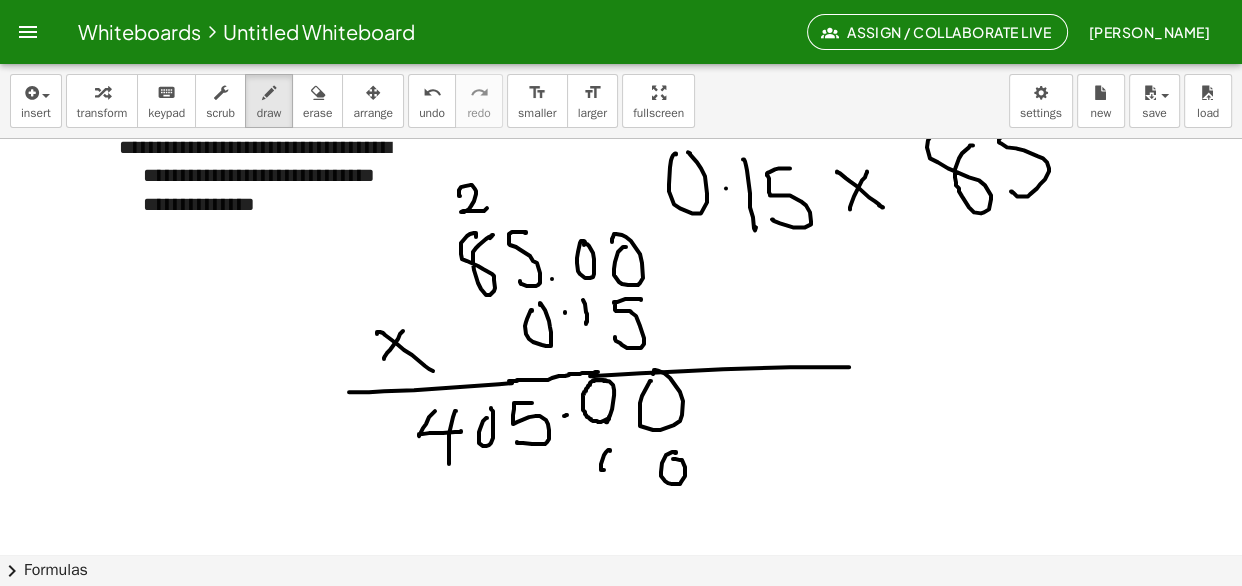 click at bounding box center [621, 219] 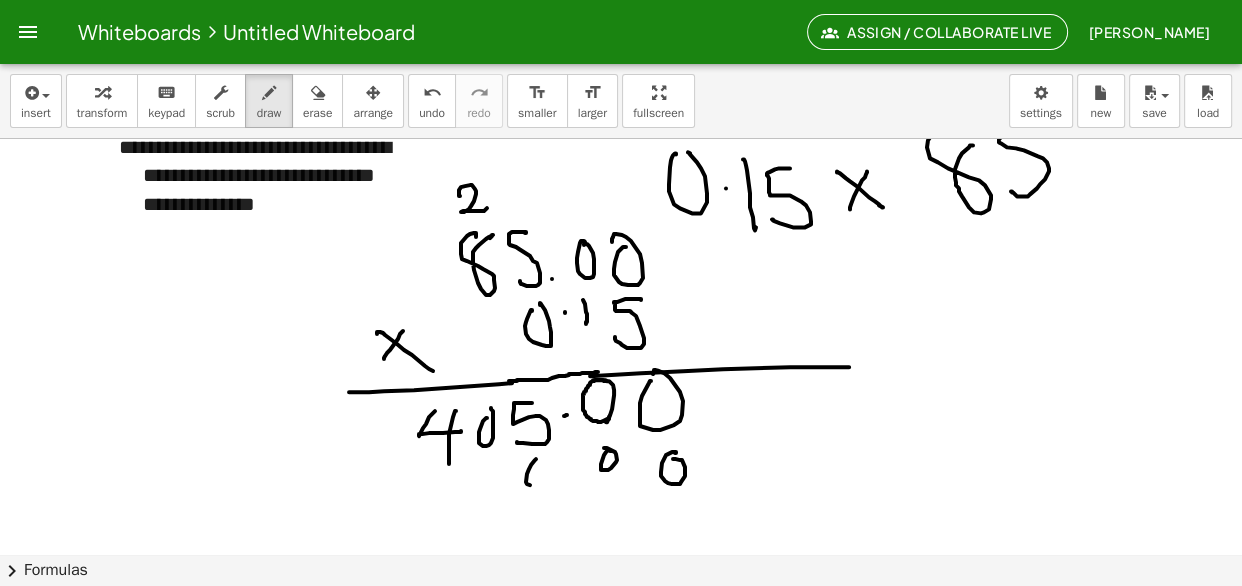 click at bounding box center [621, 219] 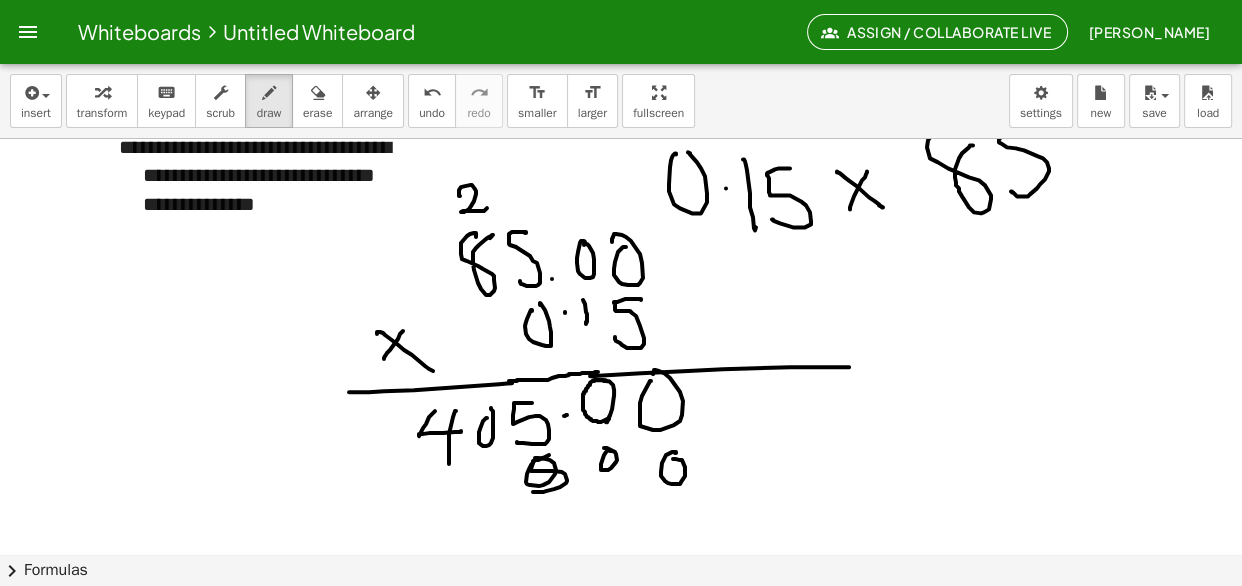 drag, startPoint x: 549, startPoint y: 454, endPoint x: 533, endPoint y: 491, distance: 40.311287 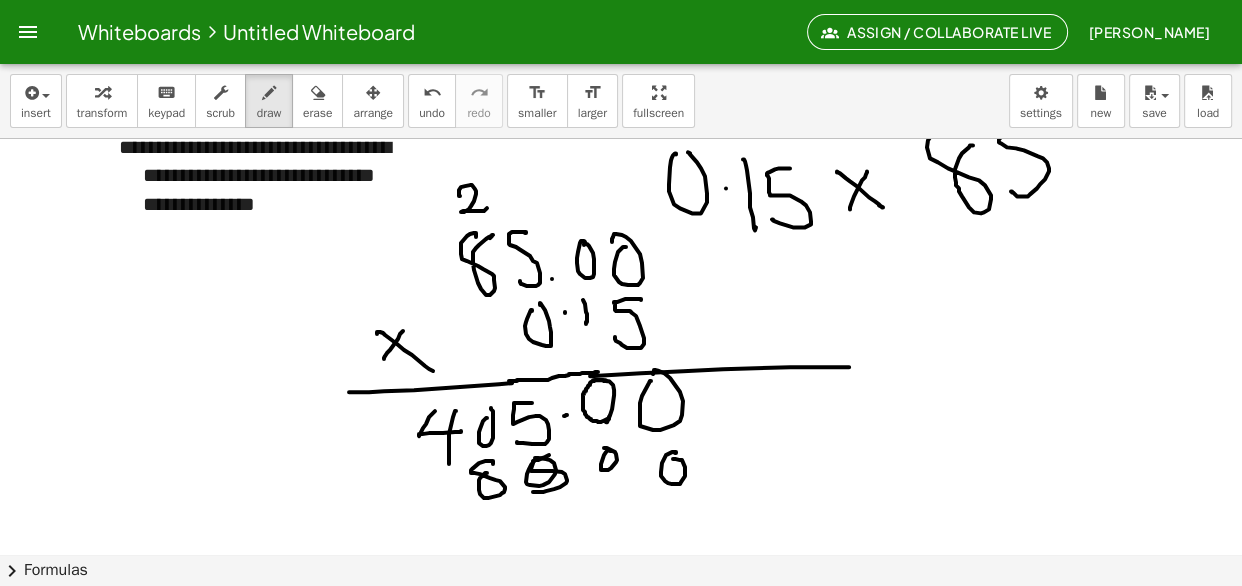 drag, startPoint x: 493, startPoint y: 462, endPoint x: 487, endPoint y: 472, distance: 11.661903 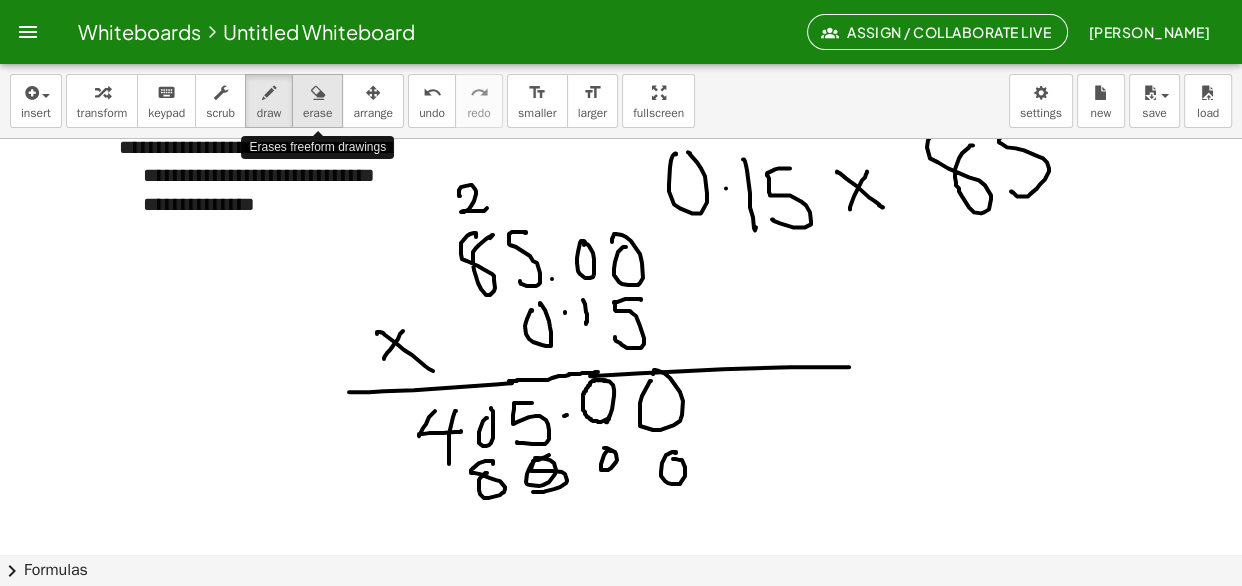 click on "erase" at bounding box center (317, 113) 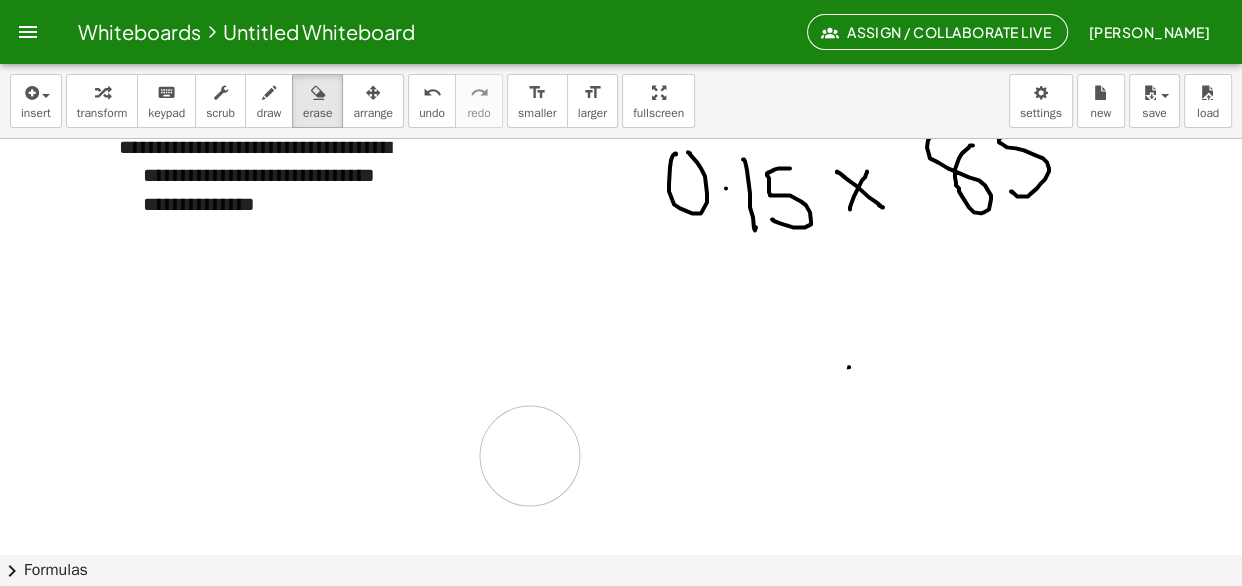 drag, startPoint x: 498, startPoint y: 213, endPoint x: 239, endPoint y: 190, distance: 260.01923 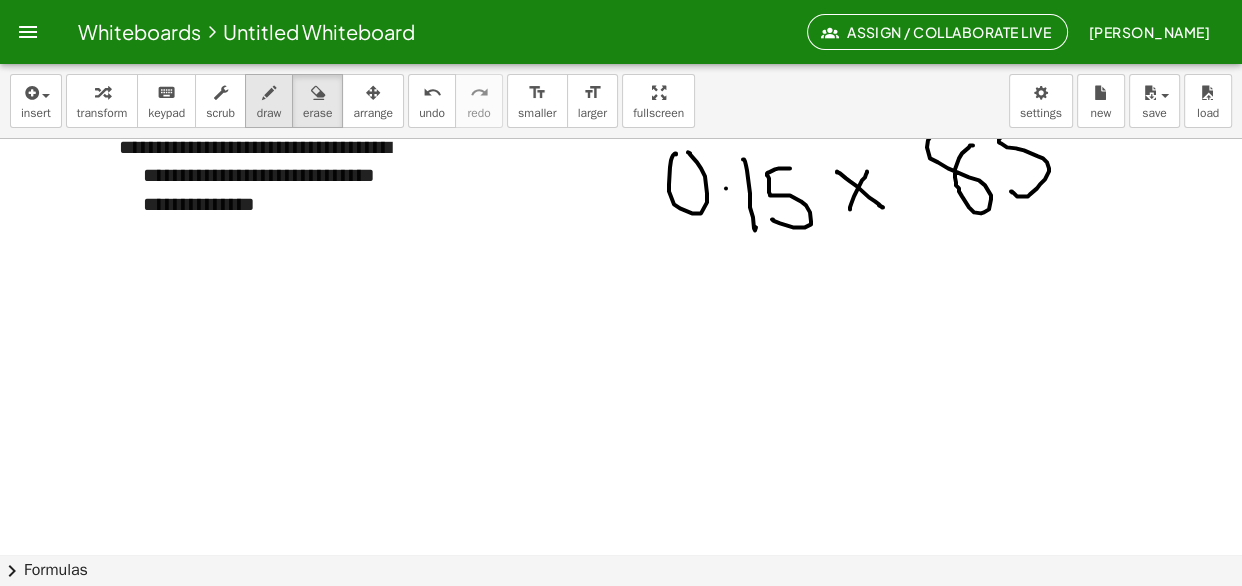 click on "draw" at bounding box center (269, 113) 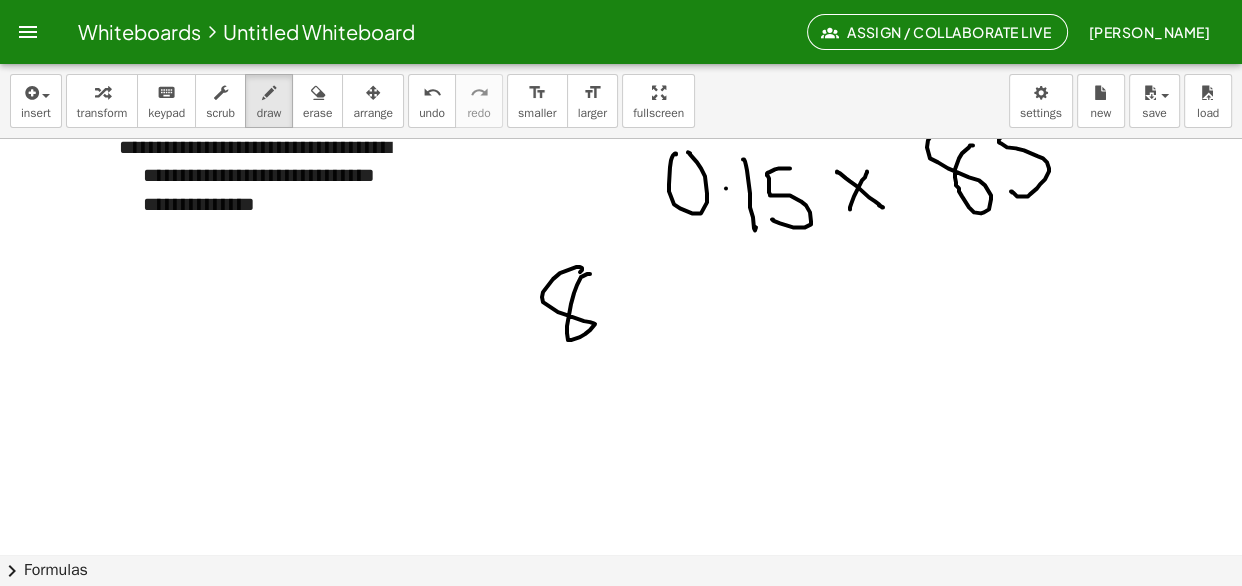 drag, startPoint x: 582, startPoint y: 267, endPoint x: 590, endPoint y: 274, distance: 10.630146 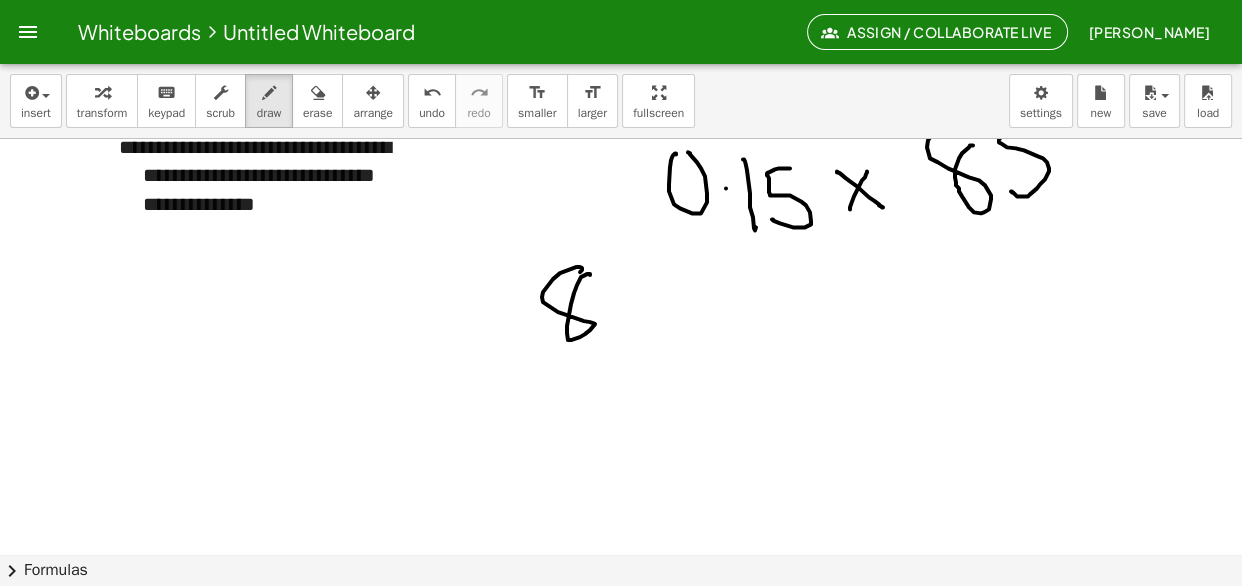 click at bounding box center [621, 219] 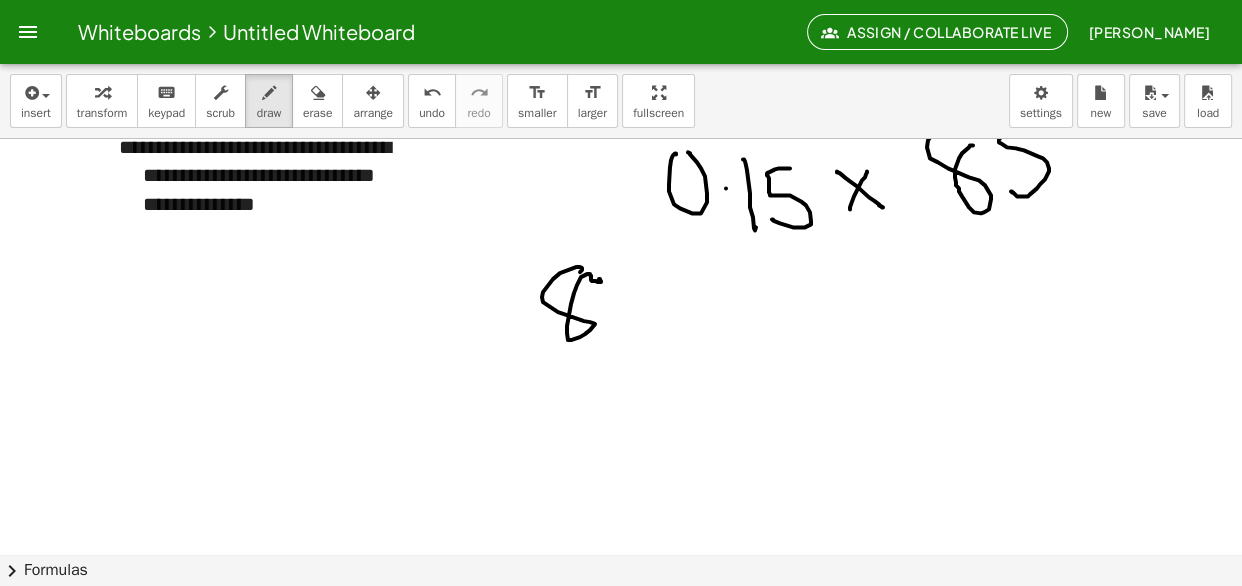 click at bounding box center (621, 219) 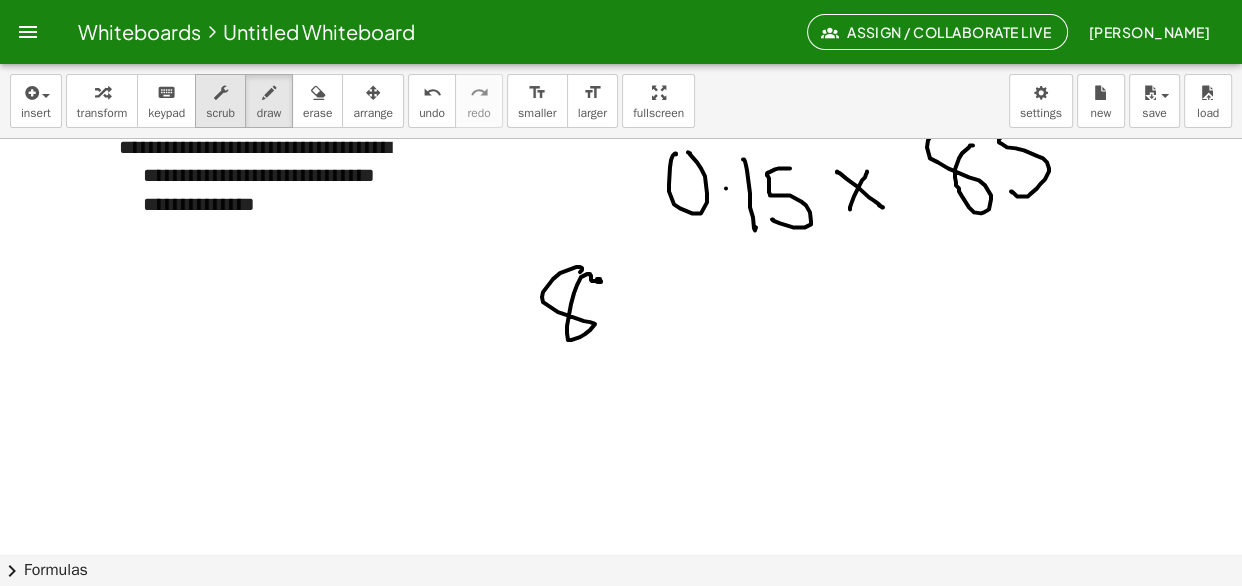 click on "scrub" at bounding box center (220, 113) 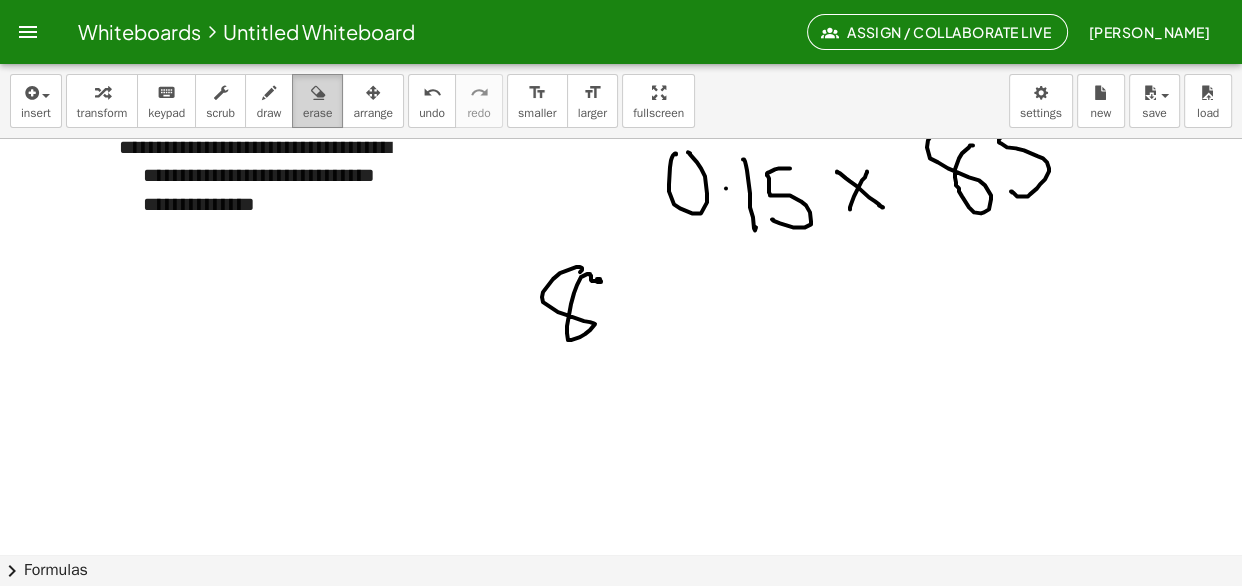click on "erase" at bounding box center (317, 113) 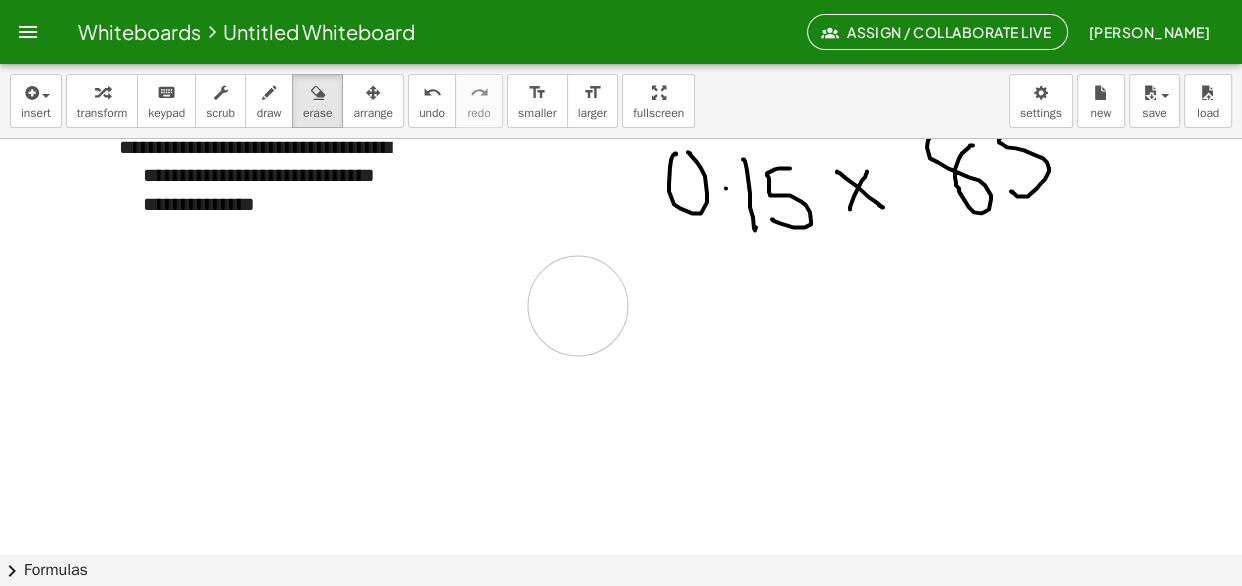 drag, startPoint x: 606, startPoint y: 294, endPoint x: 525, endPoint y: 313, distance: 83.198555 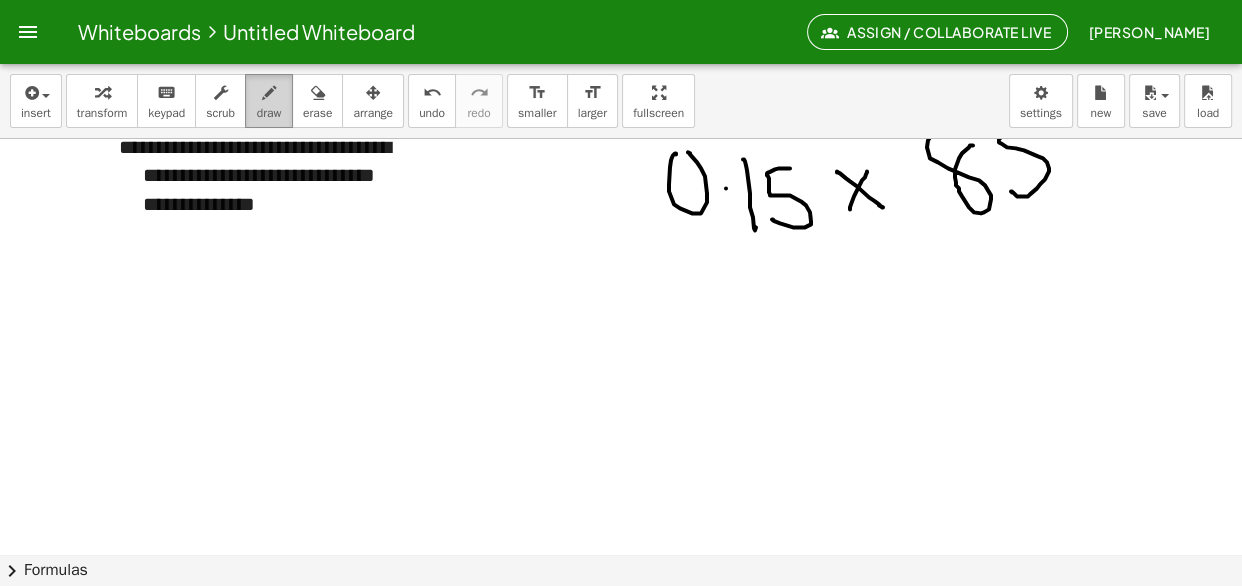 click on "draw" at bounding box center [269, 113] 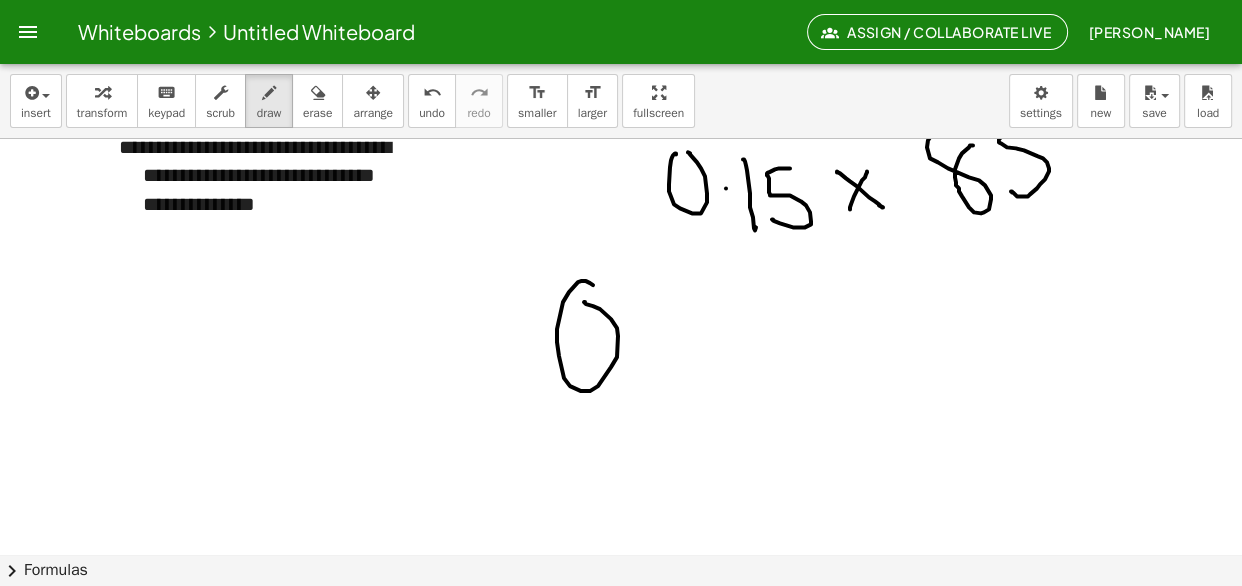 drag, startPoint x: 578, startPoint y: 281, endPoint x: 587, endPoint y: 301, distance: 21.931713 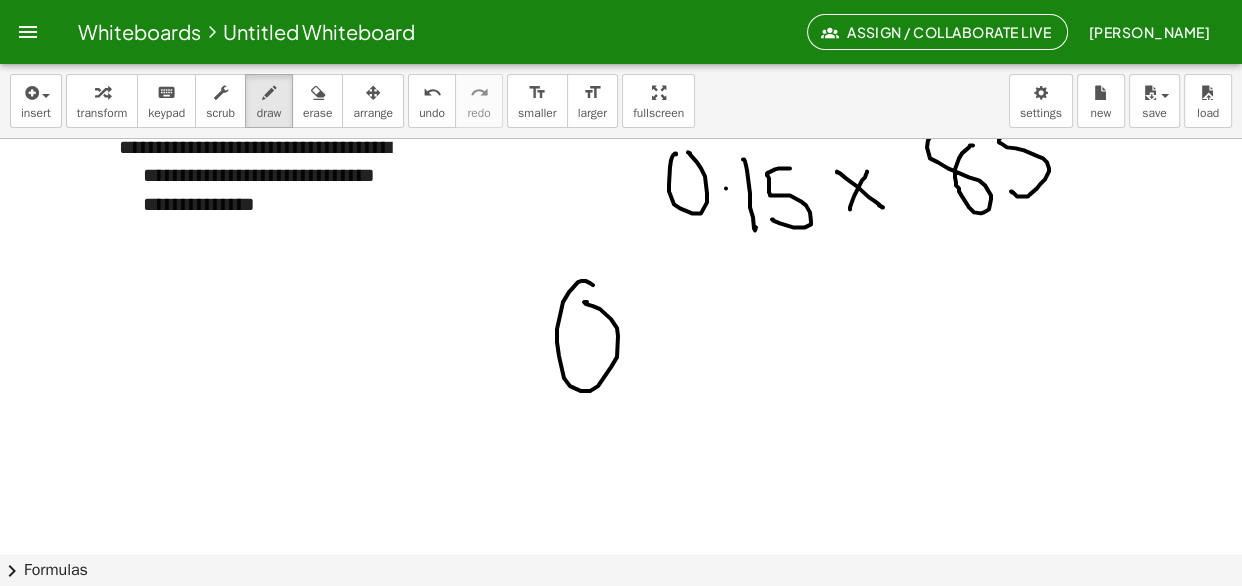 click at bounding box center [621, 219] 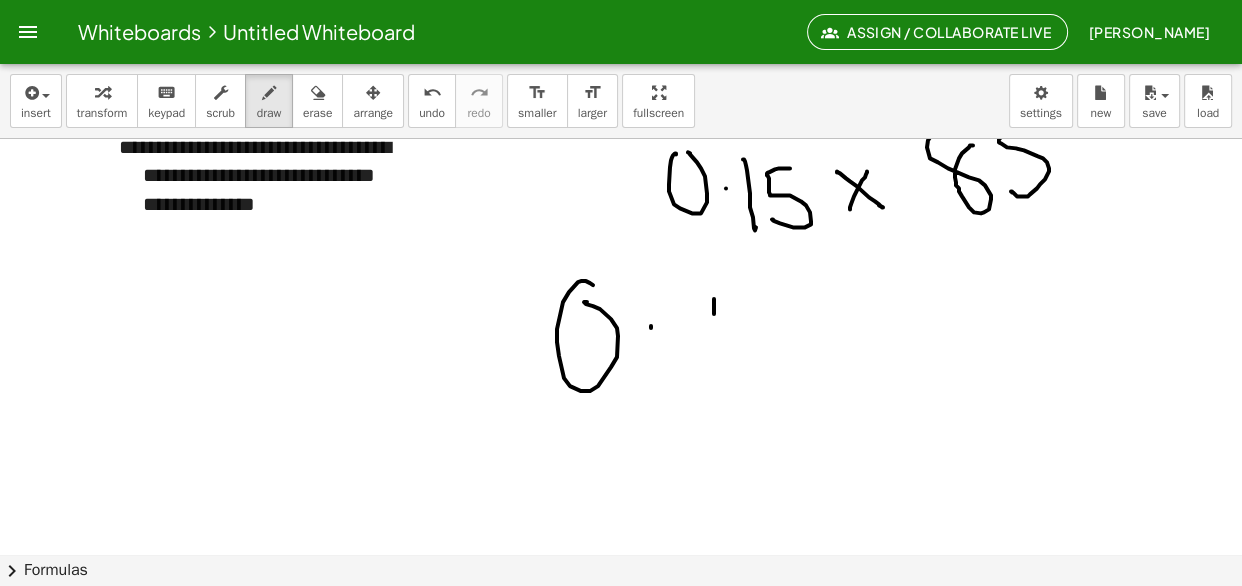 drag, startPoint x: 714, startPoint y: 298, endPoint x: 717, endPoint y: 360, distance: 62.072536 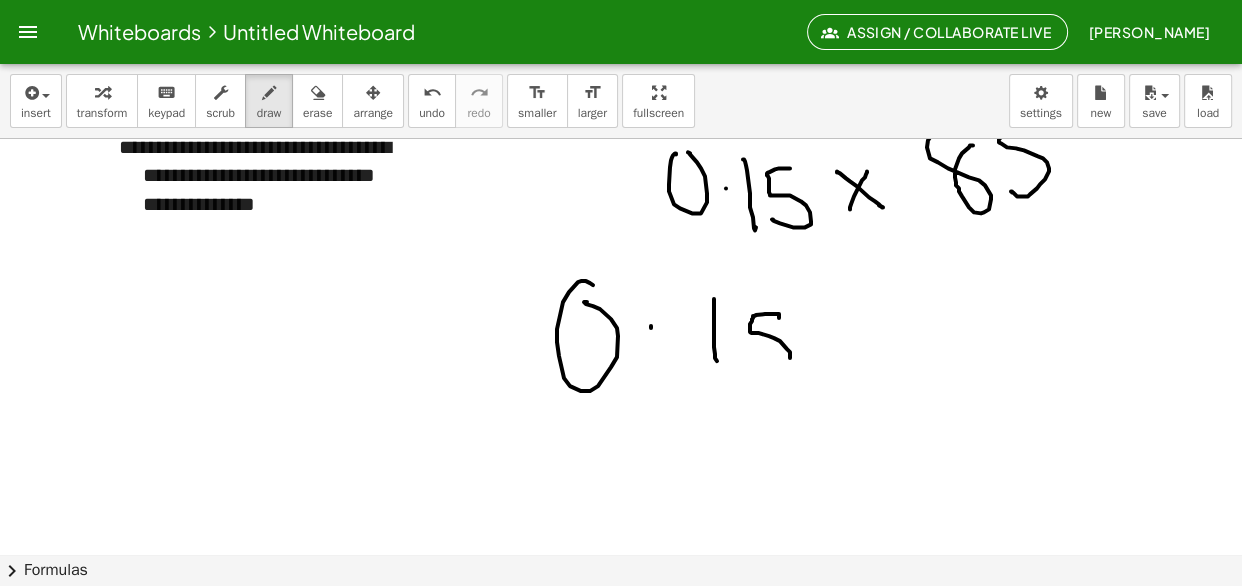 drag, startPoint x: 779, startPoint y: 317, endPoint x: 731, endPoint y: 353, distance: 60 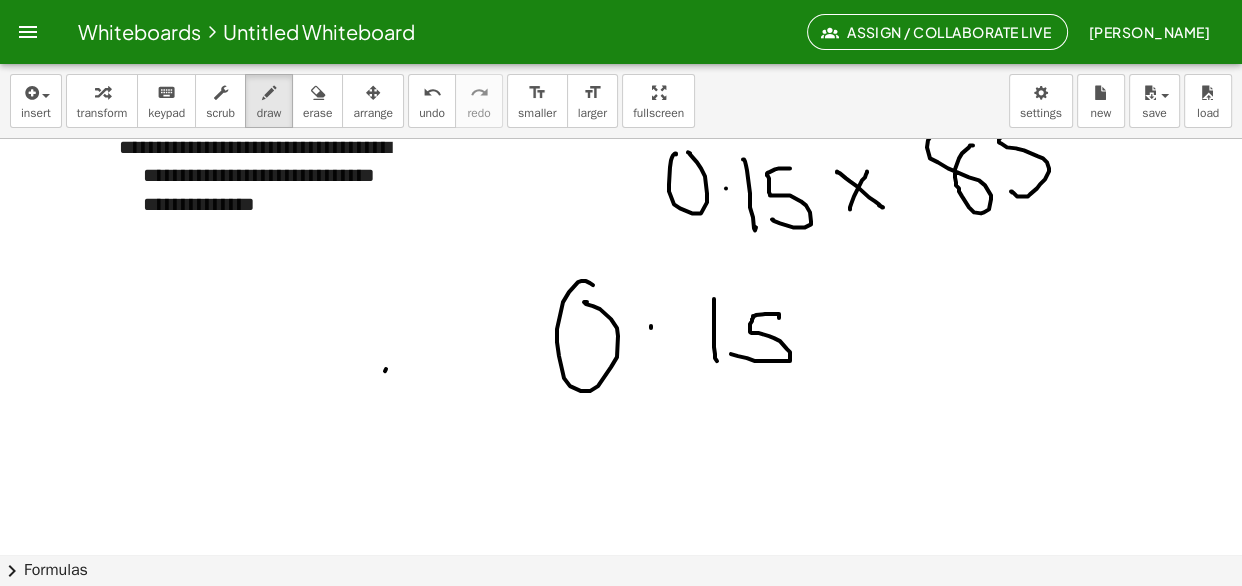 drag, startPoint x: 385, startPoint y: 370, endPoint x: 328, endPoint y: 392, distance: 61.09828 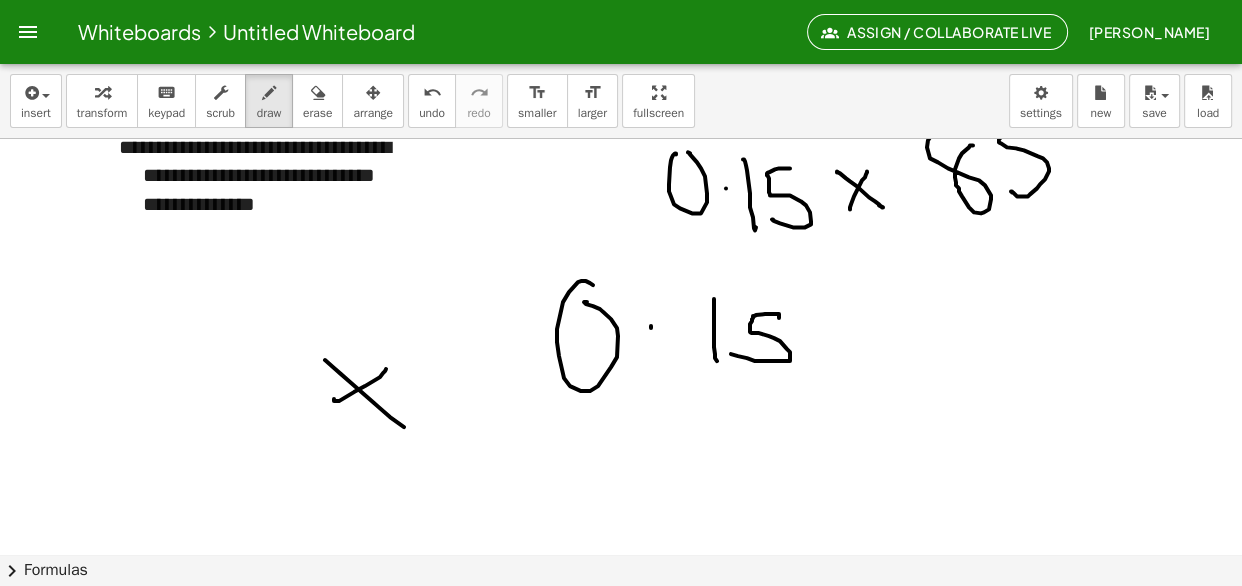 drag, startPoint x: 404, startPoint y: 426, endPoint x: 436, endPoint y: 444, distance: 36.71512 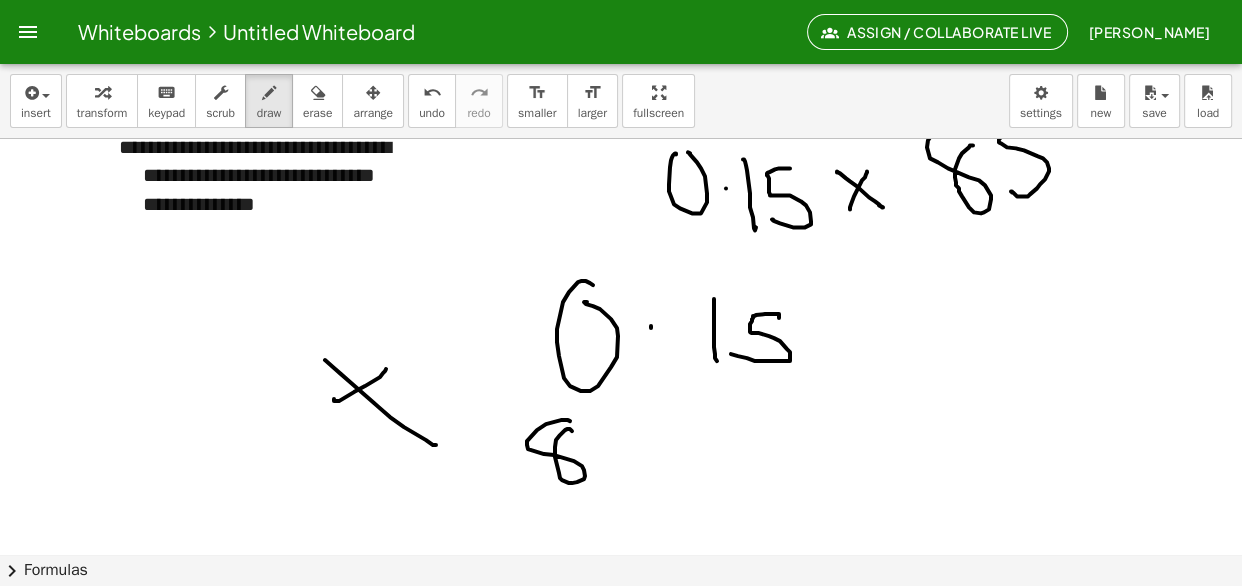 drag, startPoint x: 565, startPoint y: 419, endPoint x: 572, endPoint y: 430, distance: 13.038404 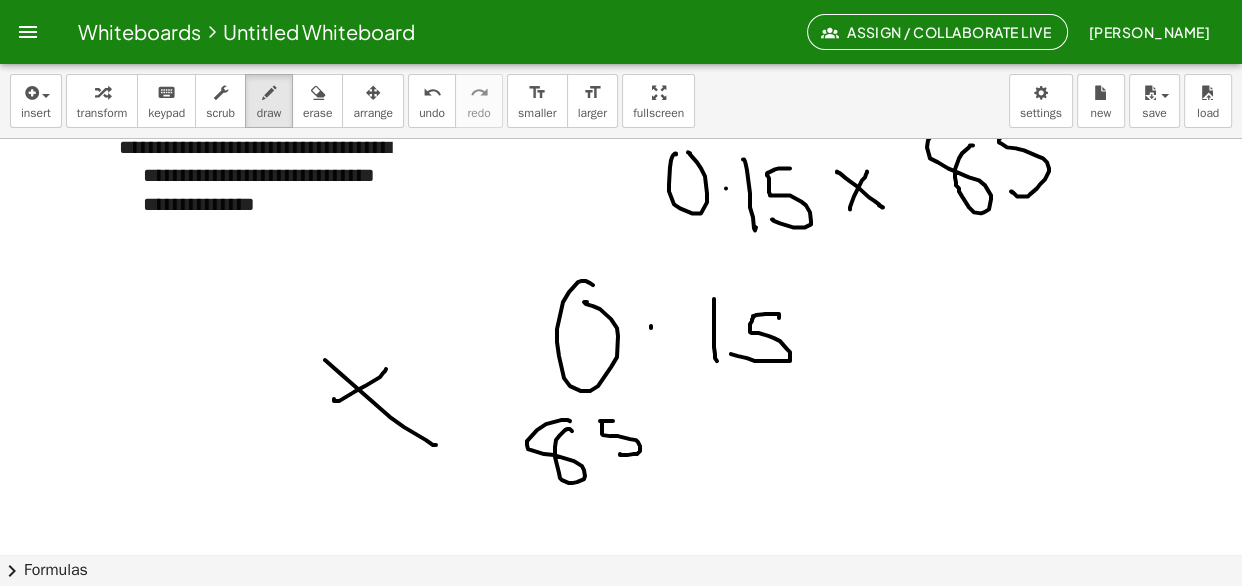 drag, startPoint x: 612, startPoint y: 420, endPoint x: 620, endPoint y: 453, distance: 33.955853 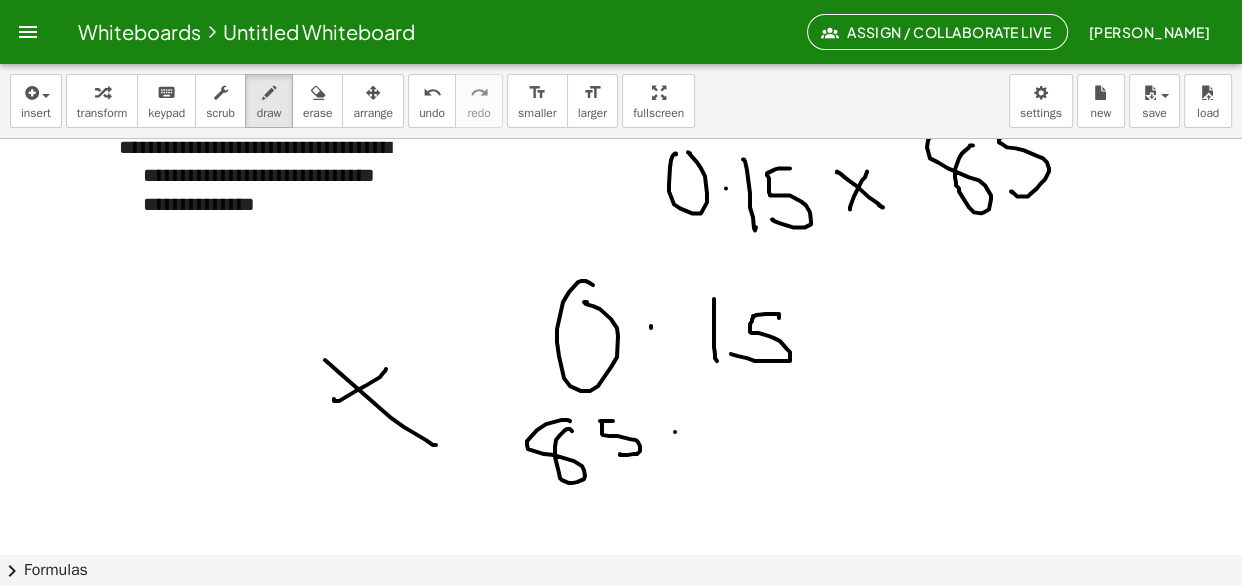 click at bounding box center (621, 219) 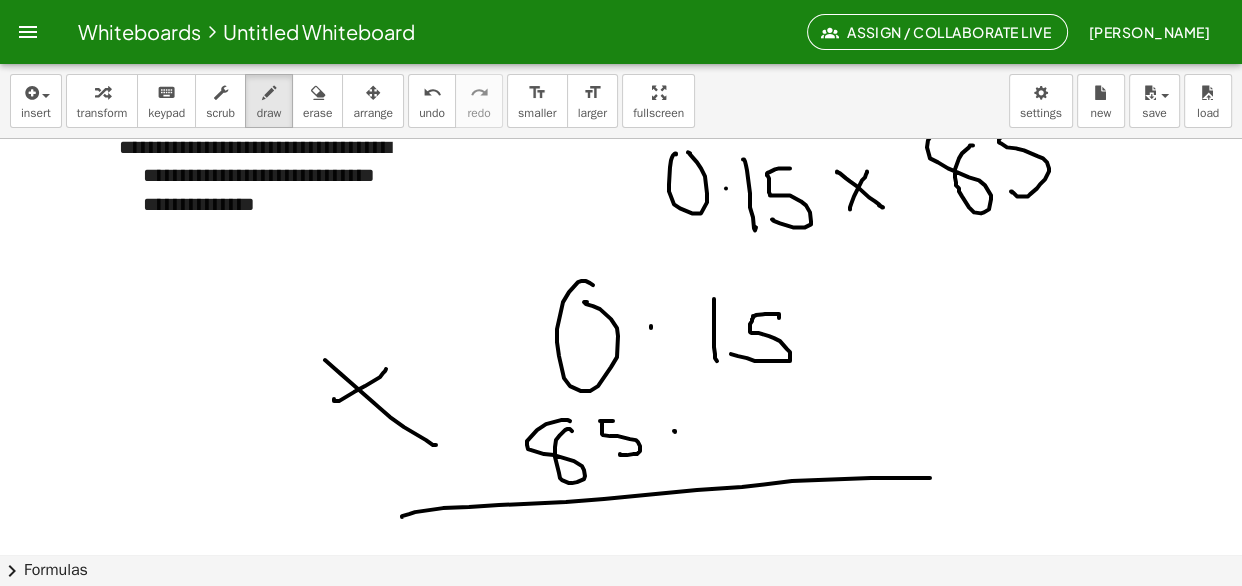 drag, startPoint x: 469, startPoint y: 506, endPoint x: 923, endPoint y: 477, distance: 454.92526 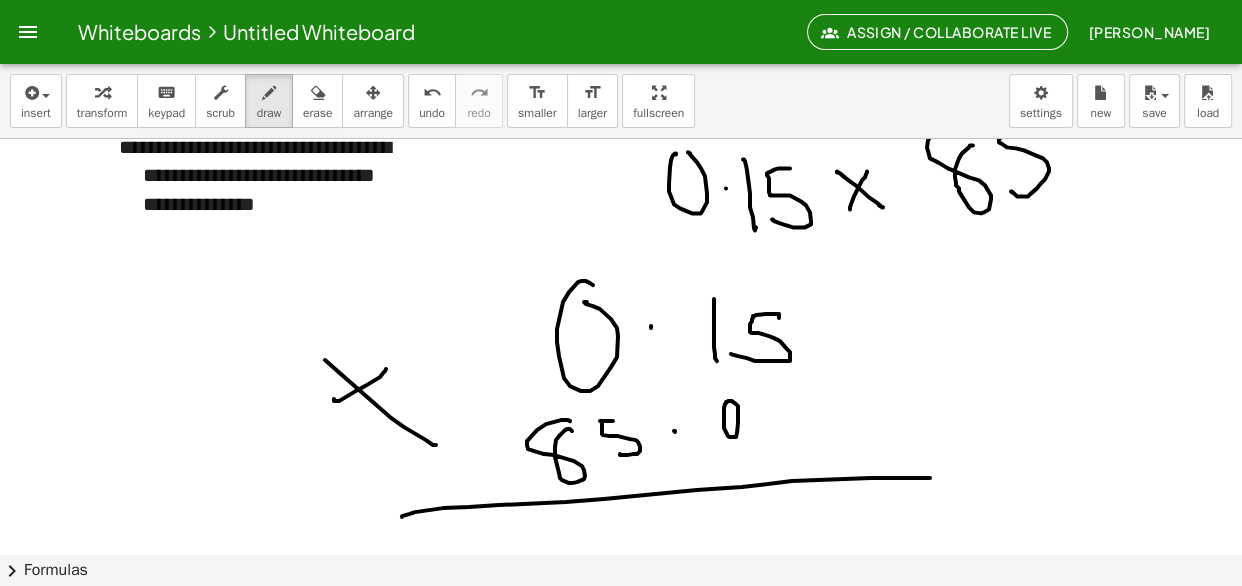 click at bounding box center (621, 219) 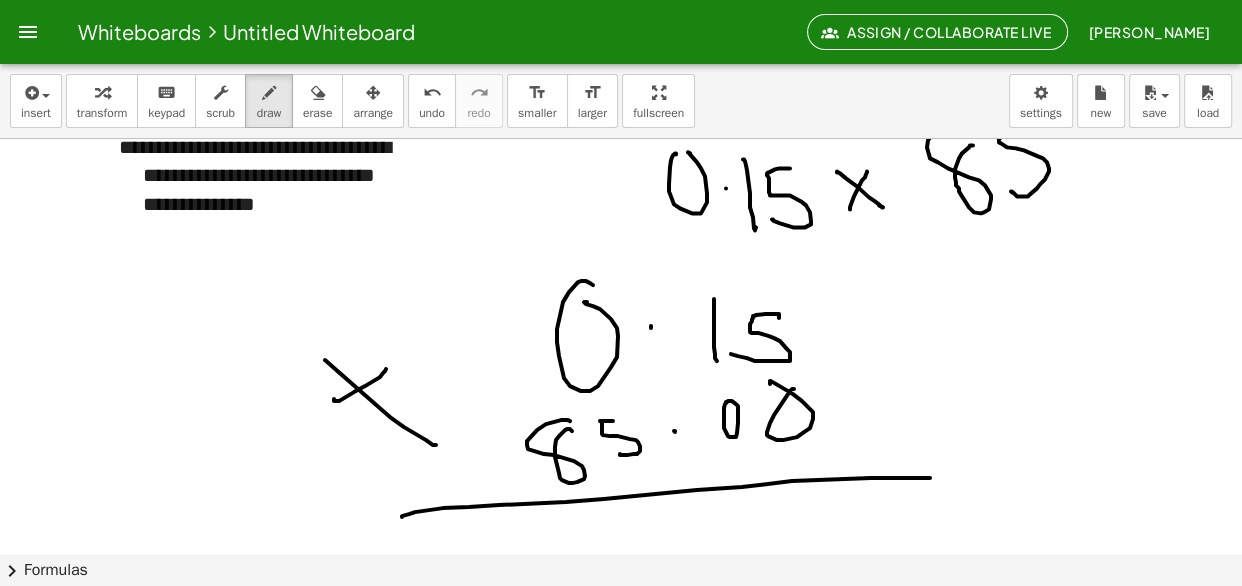 drag, startPoint x: 794, startPoint y: 388, endPoint x: 770, endPoint y: 383, distance: 24.5153 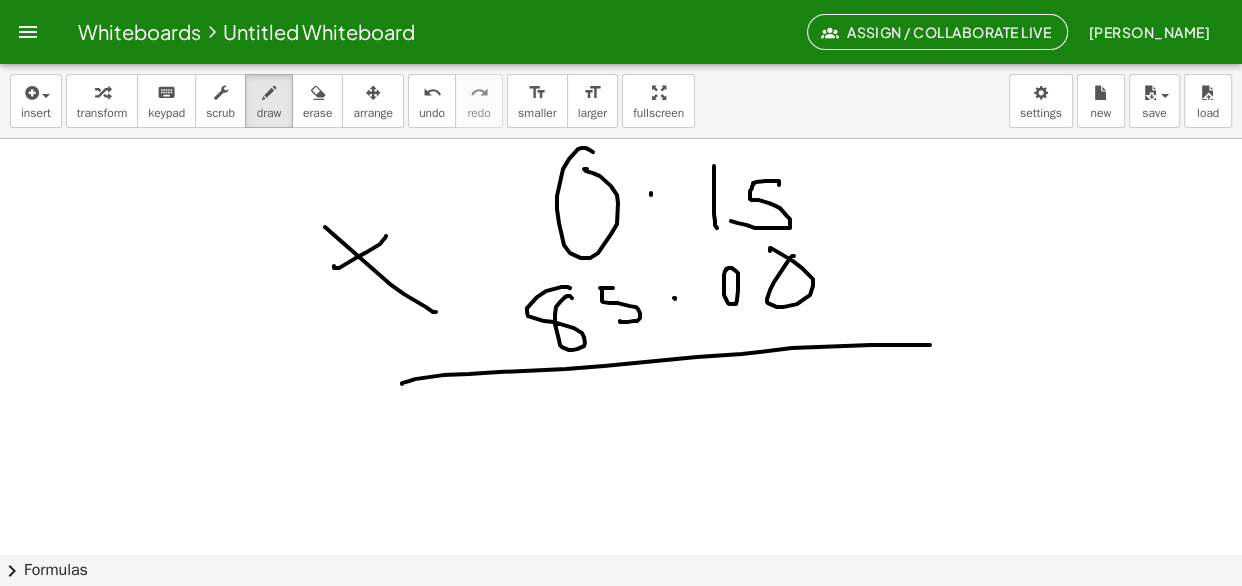 scroll, scrollTop: 899, scrollLeft: 0, axis: vertical 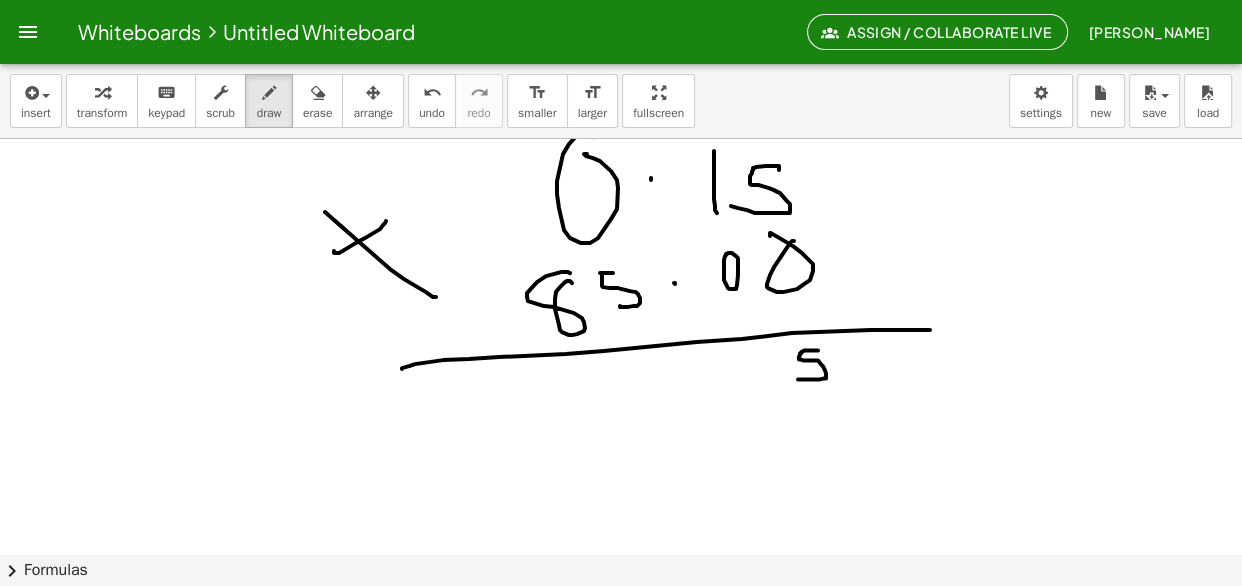 drag, startPoint x: 818, startPoint y: 350, endPoint x: 798, endPoint y: 379, distance: 35.22783 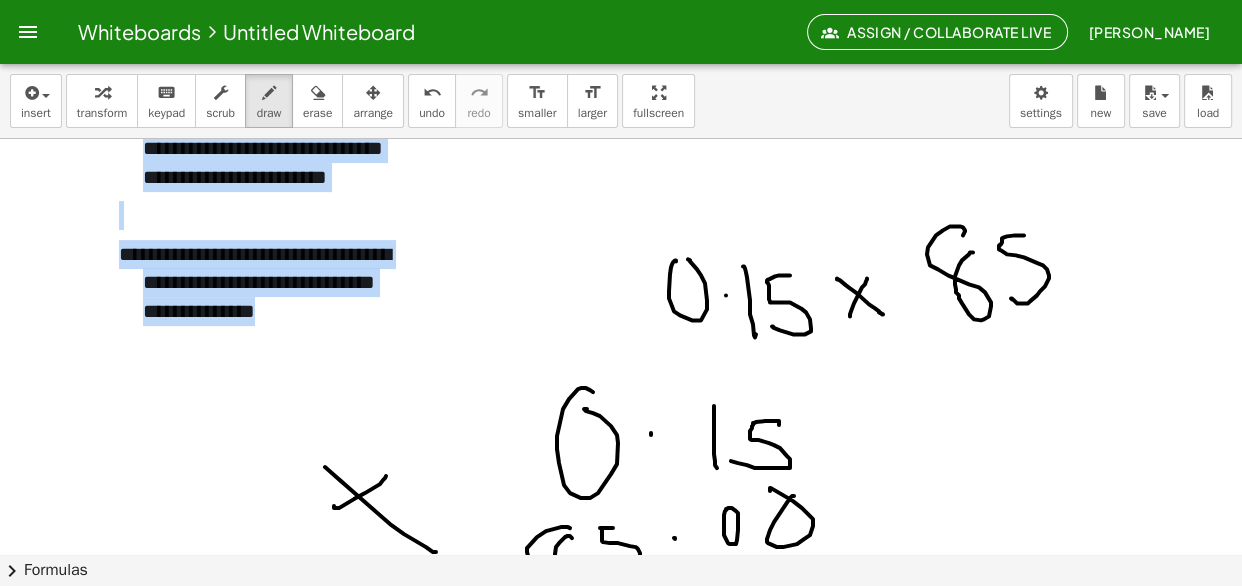 drag, startPoint x: 740, startPoint y: 127, endPoint x: 734, endPoint y: 139, distance: 13.416408 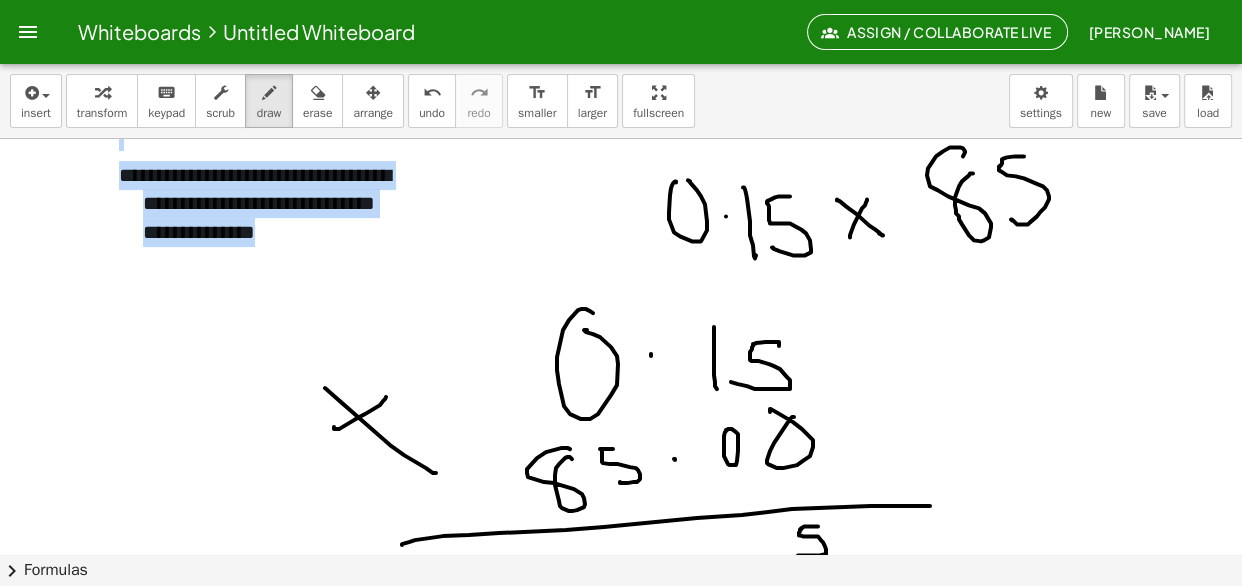 scroll, scrollTop: 724, scrollLeft: 0, axis: vertical 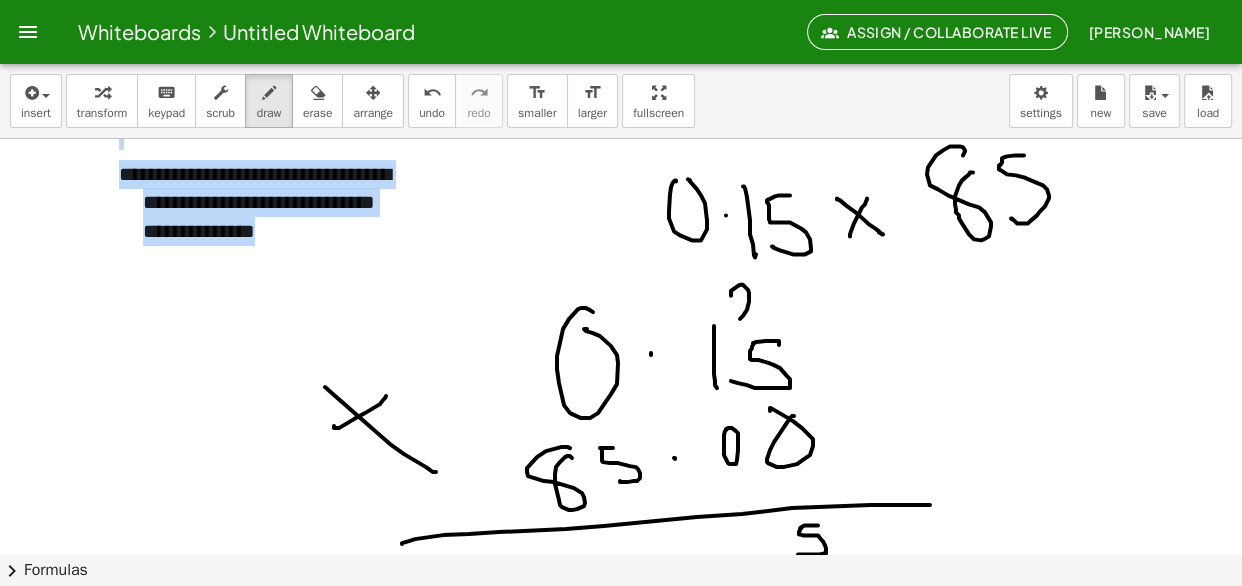 drag, startPoint x: 731, startPoint y: 295, endPoint x: 748, endPoint y: 315, distance: 26.24881 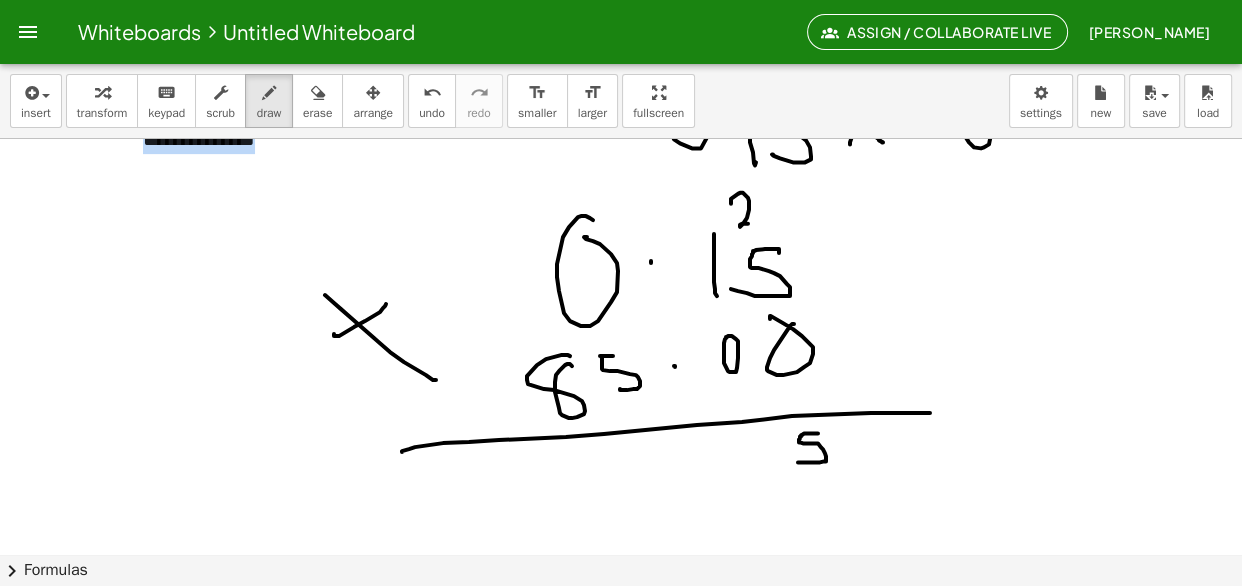 scroll, scrollTop: 827, scrollLeft: 0, axis: vertical 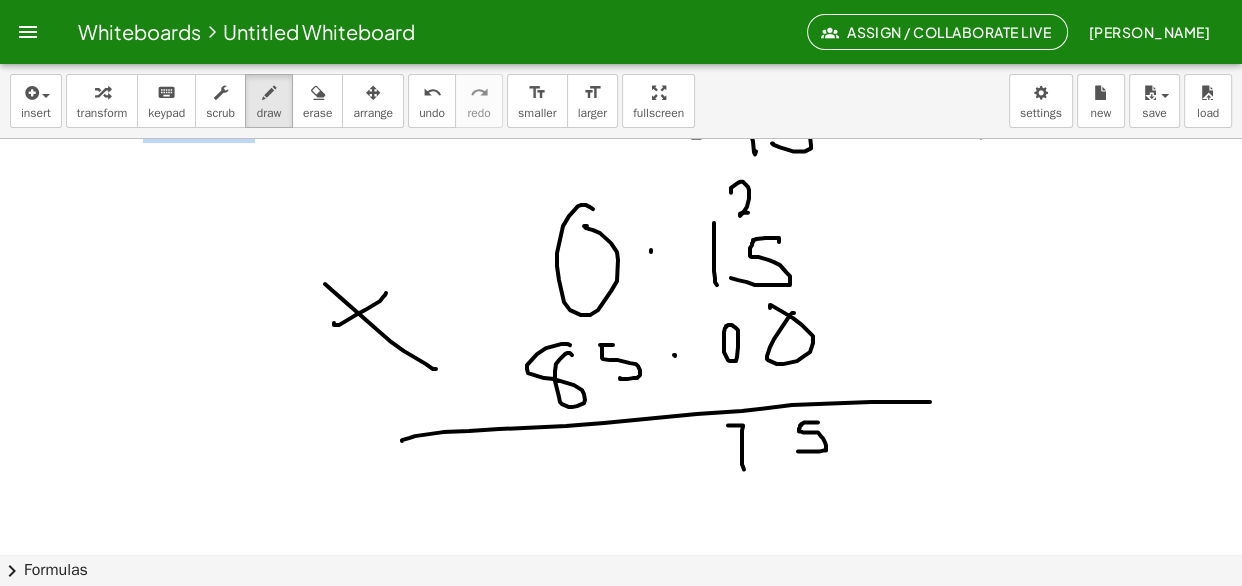 drag, startPoint x: 728, startPoint y: 425, endPoint x: 744, endPoint y: 469, distance: 46.818798 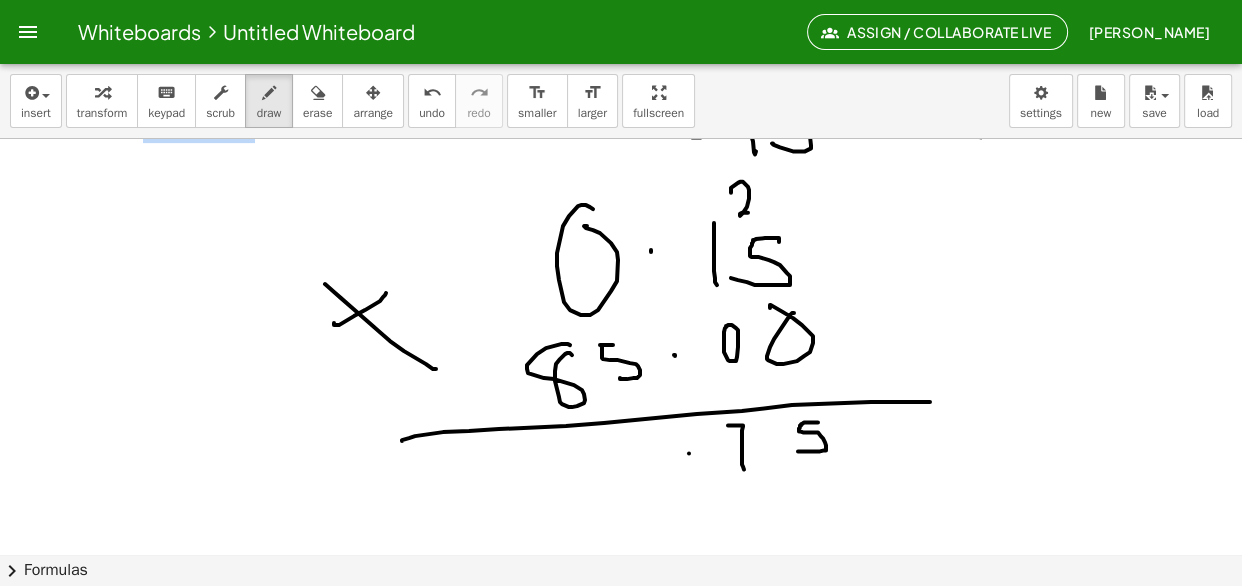 click at bounding box center [621, 143] 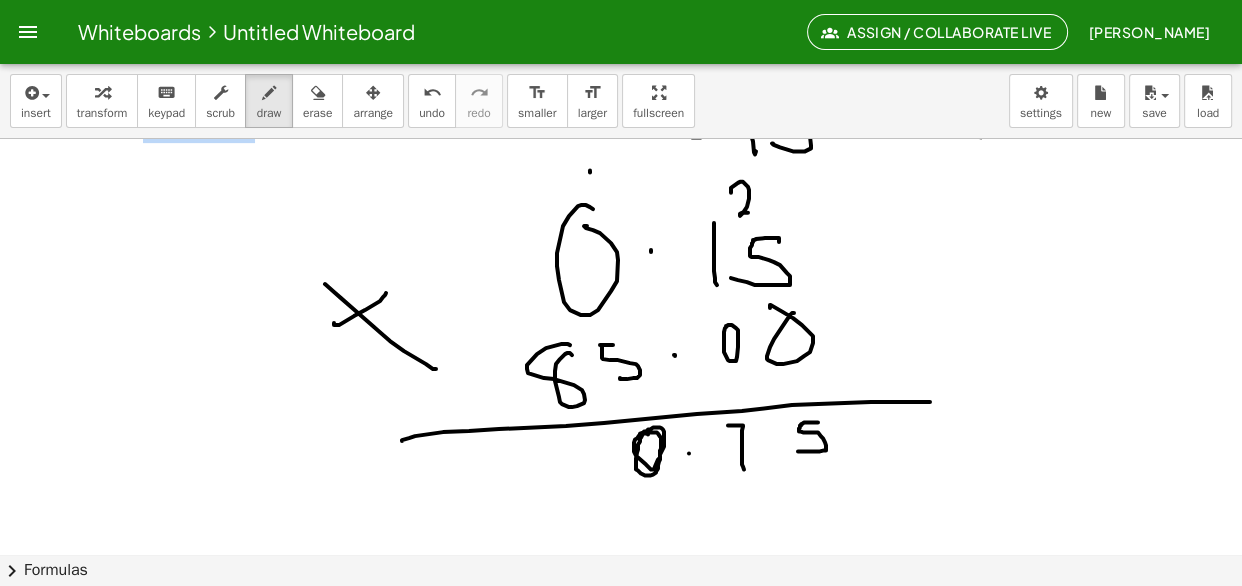 click at bounding box center [621, 143] 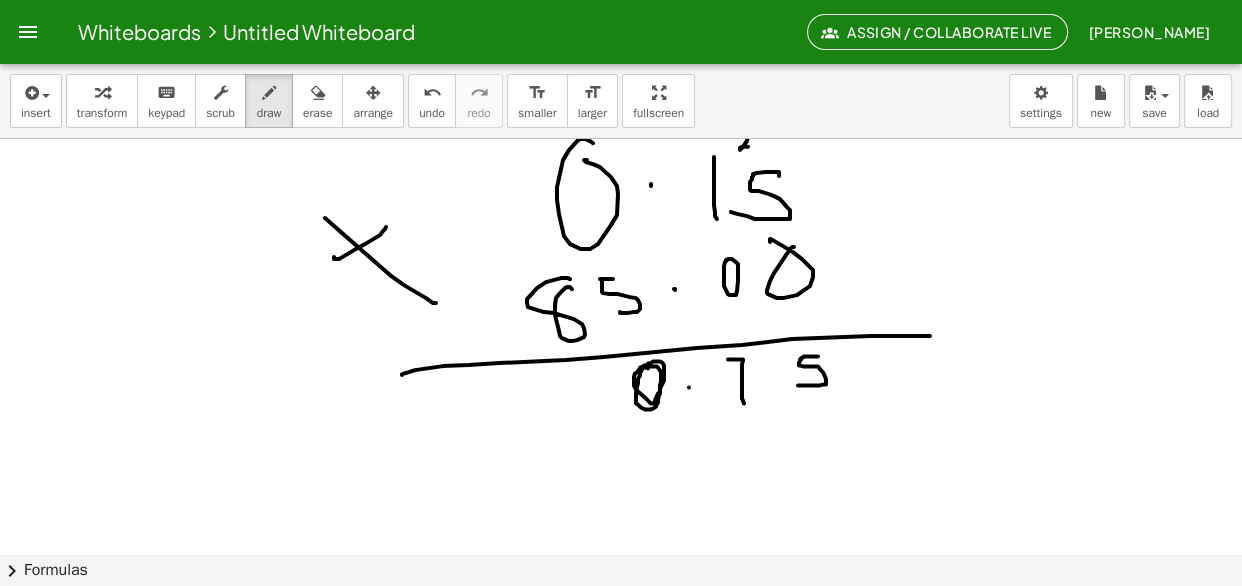 scroll, scrollTop: 894, scrollLeft: 0, axis: vertical 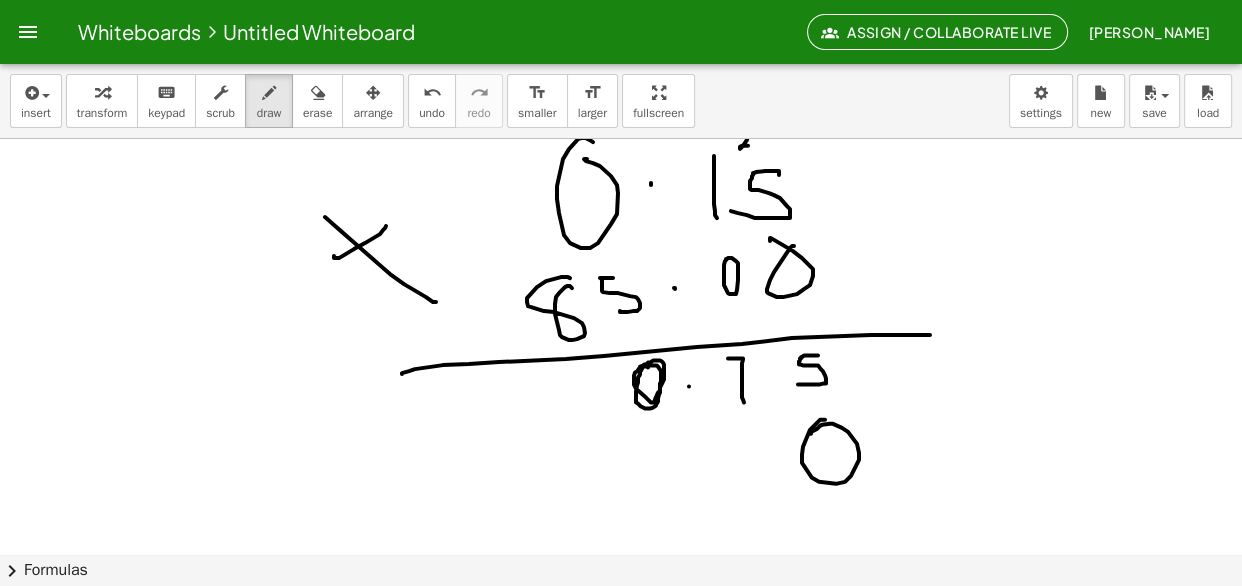 drag, startPoint x: 825, startPoint y: 419, endPoint x: 811, endPoint y: 433, distance: 19.79899 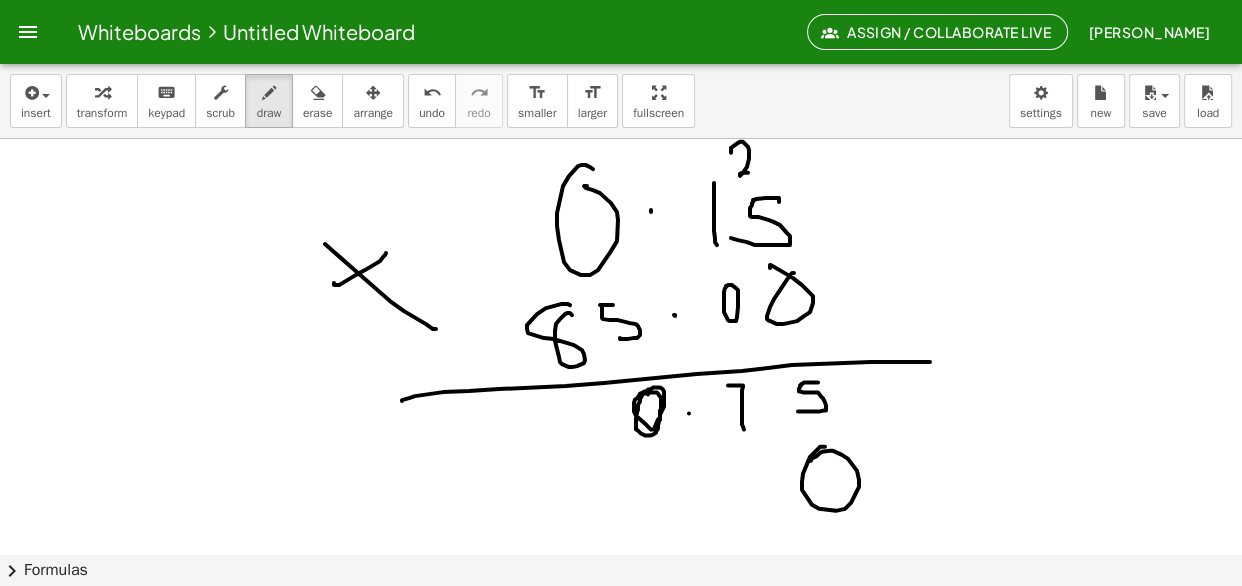 scroll, scrollTop: 845, scrollLeft: 0, axis: vertical 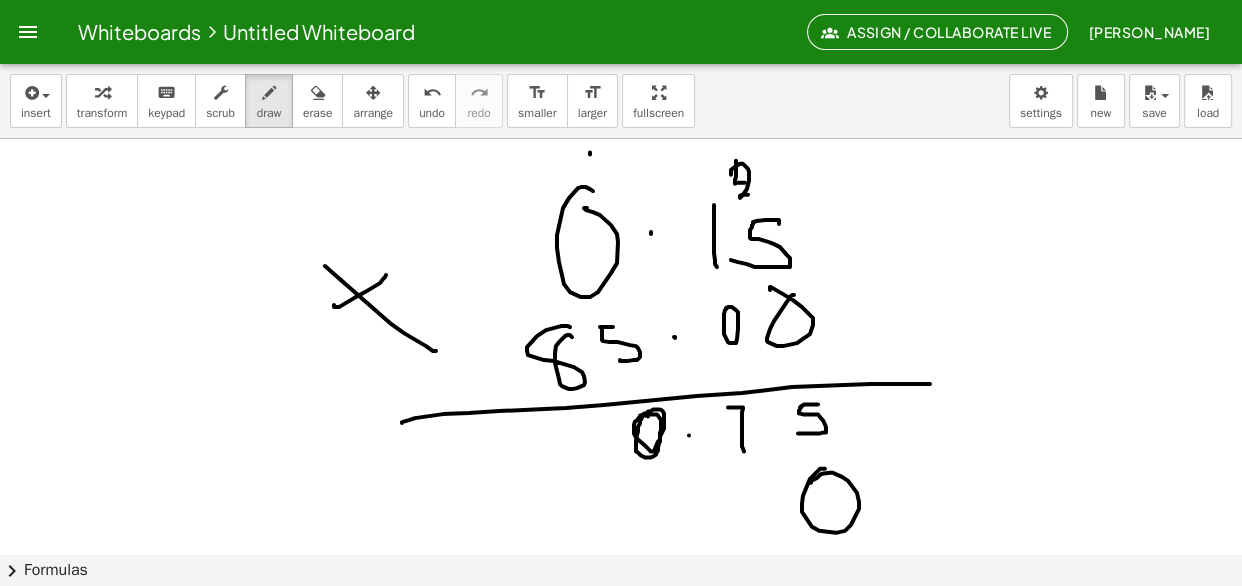 drag, startPoint x: 736, startPoint y: 160, endPoint x: 768, endPoint y: 181, distance: 38.27532 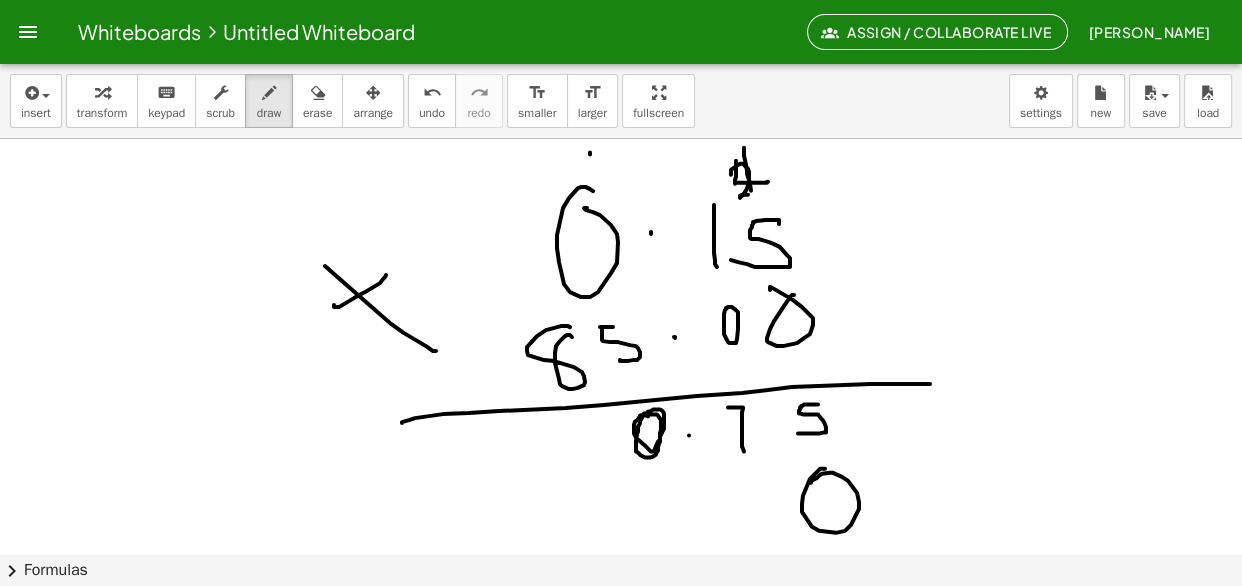 drag, startPoint x: 744, startPoint y: 147, endPoint x: 751, endPoint y: 199, distance: 52.46904 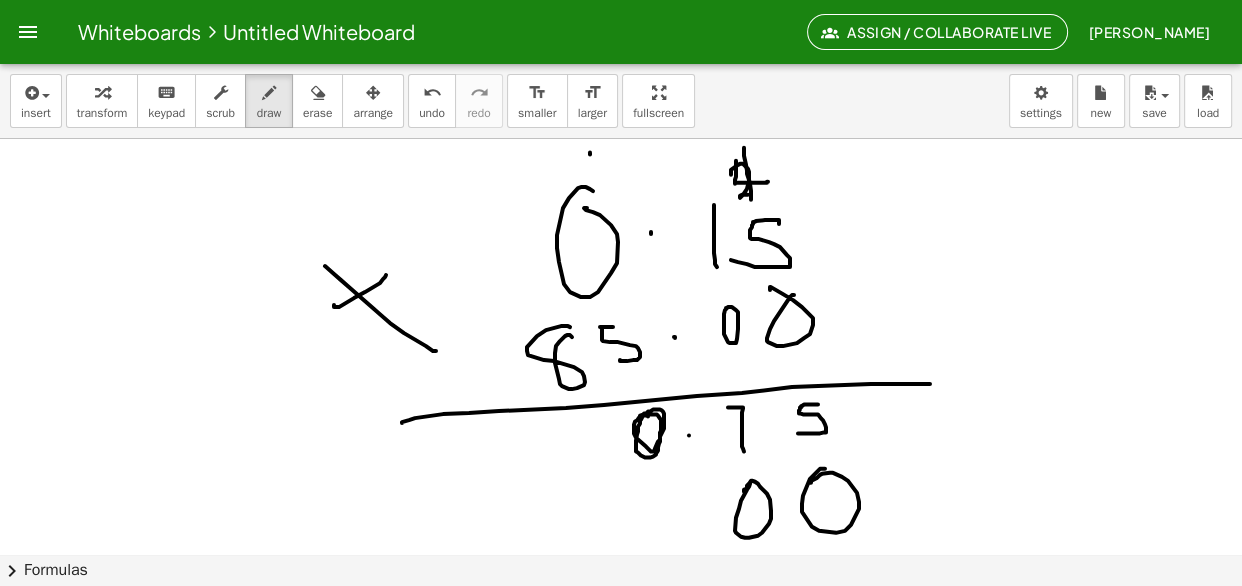 click at bounding box center [621, 125] 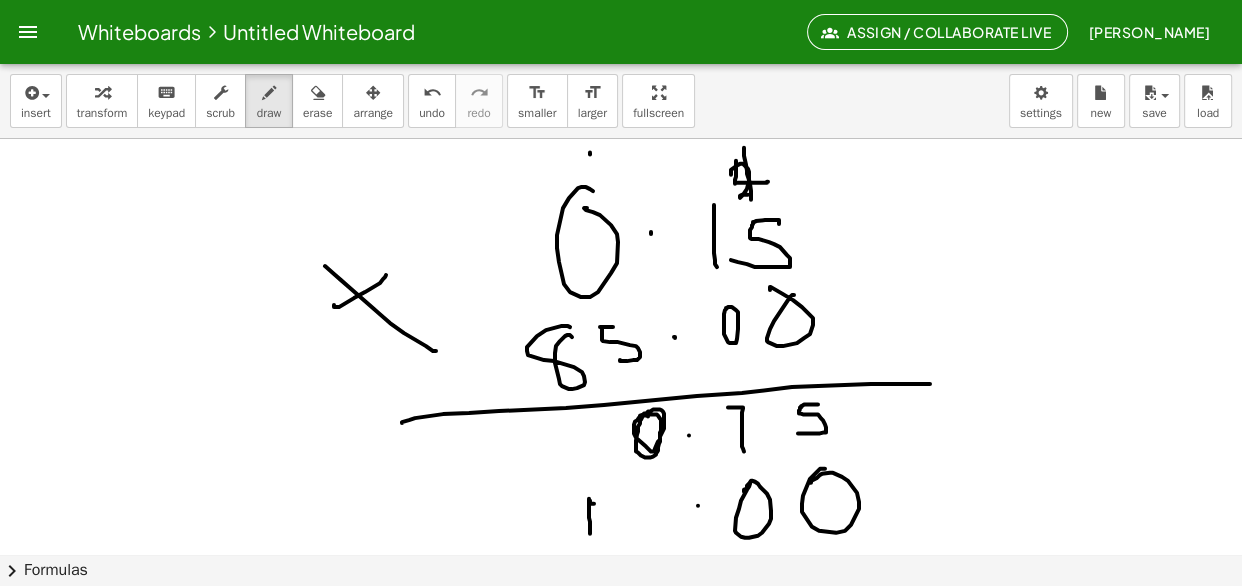 drag, startPoint x: 594, startPoint y: 503, endPoint x: 591, endPoint y: 533, distance: 30.149628 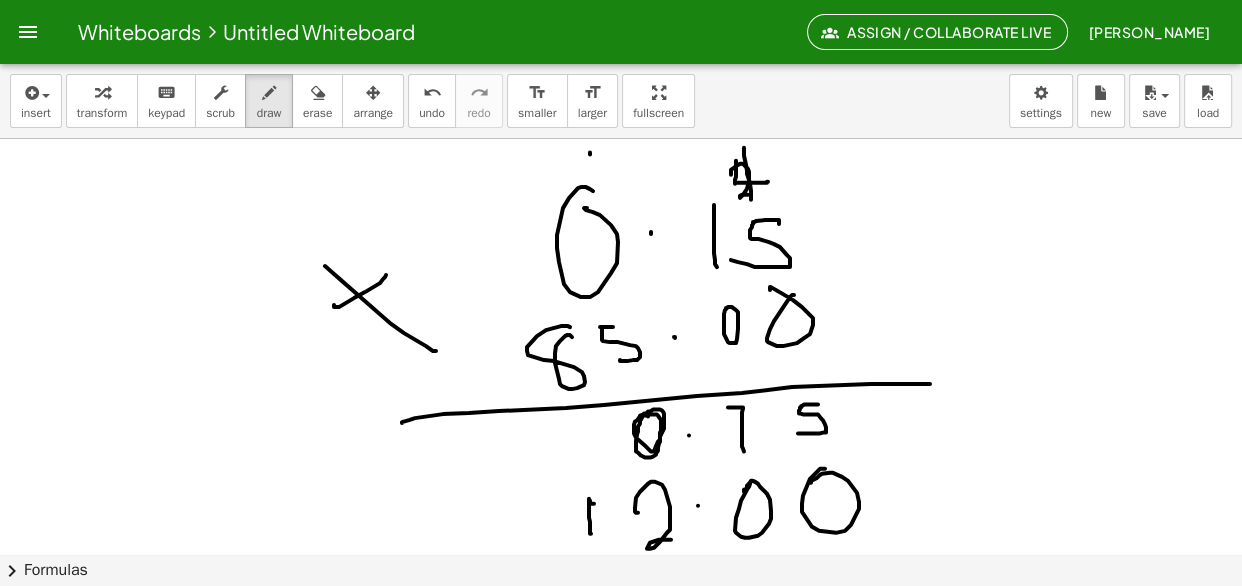 drag, startPoint x: 637, startPoint y: 512, endPoint x: 683, endPoint y: 535, distance: 51.42956 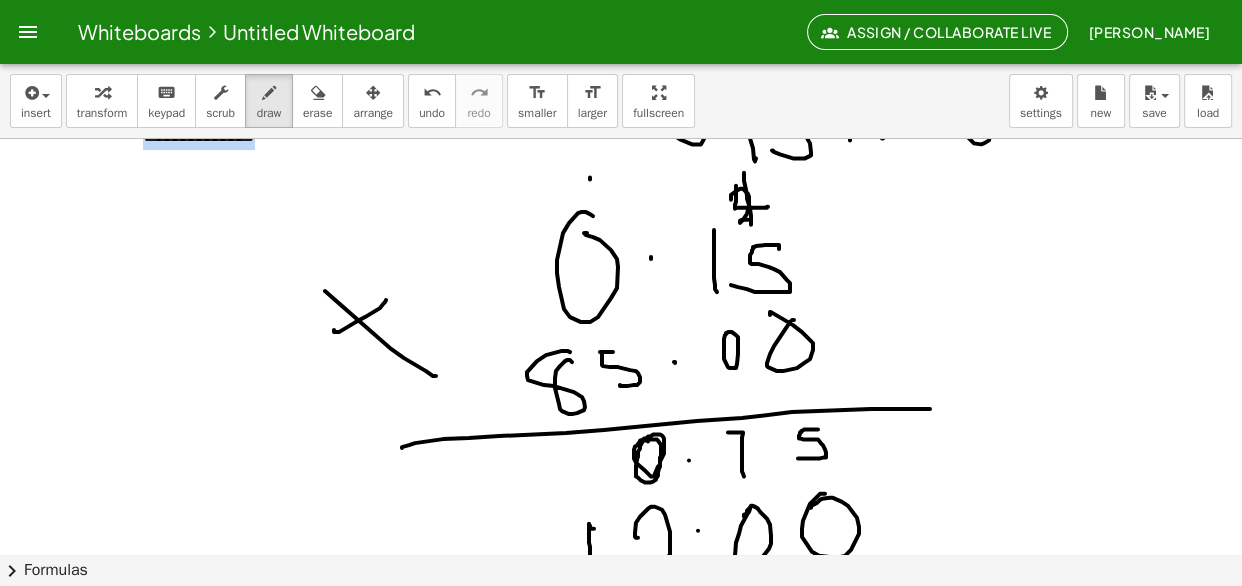 scroll, scrollTop: 798, scrollLeft: 0, axis: vertical 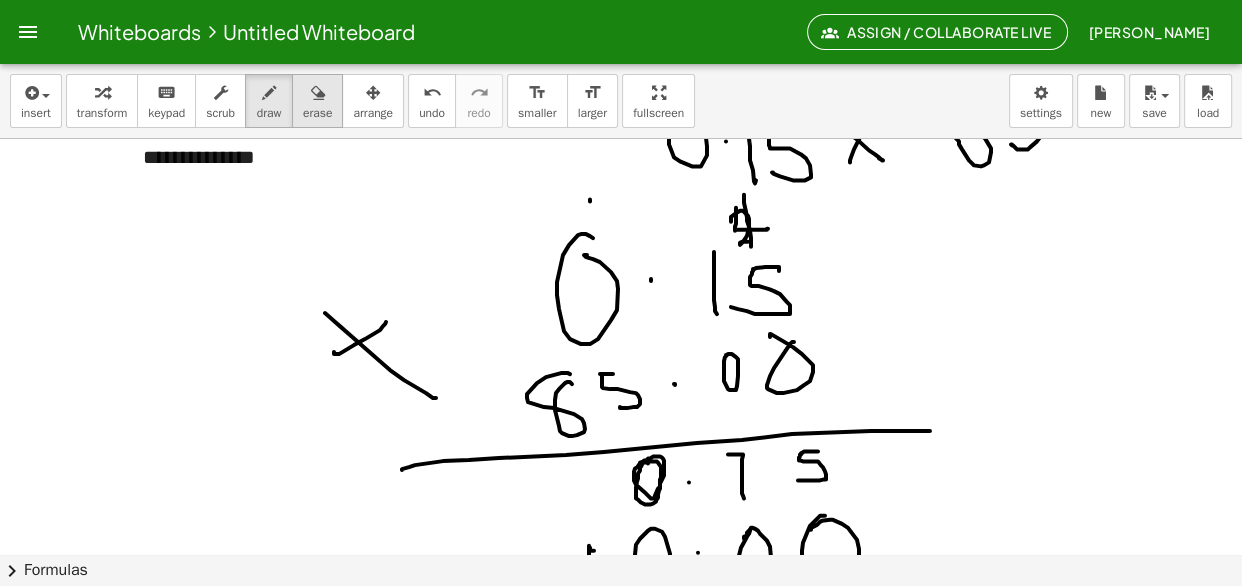 click at bounding box center (318, 93) 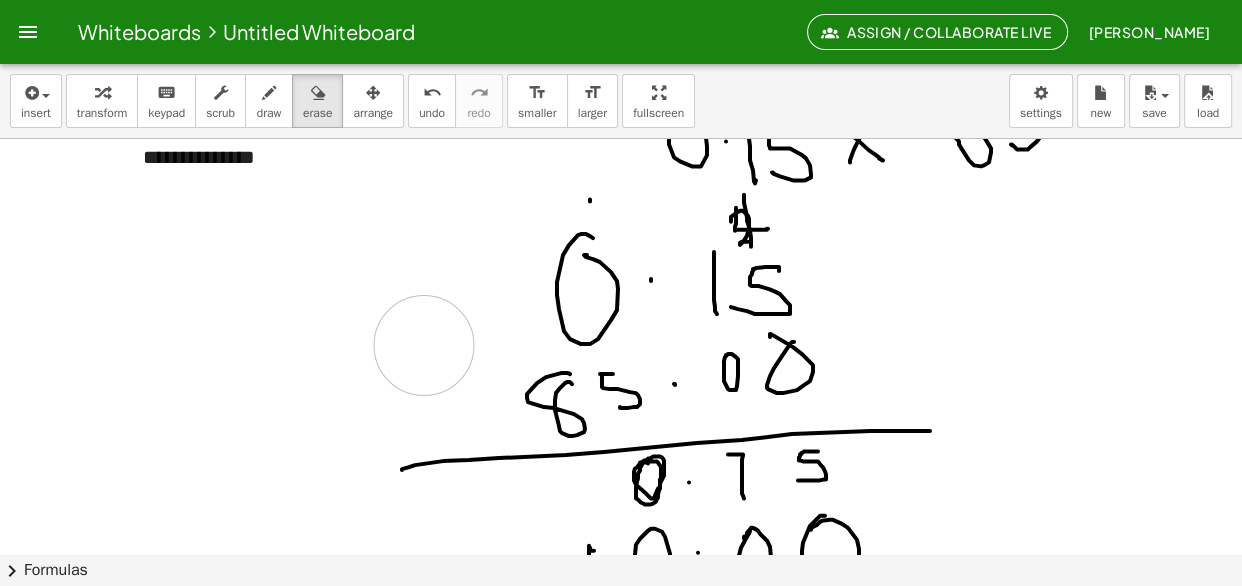 drag, startPoint x: 310, startPoint y: 416, endPoint x: 426, endPoint y: 342, distance: 137.5936 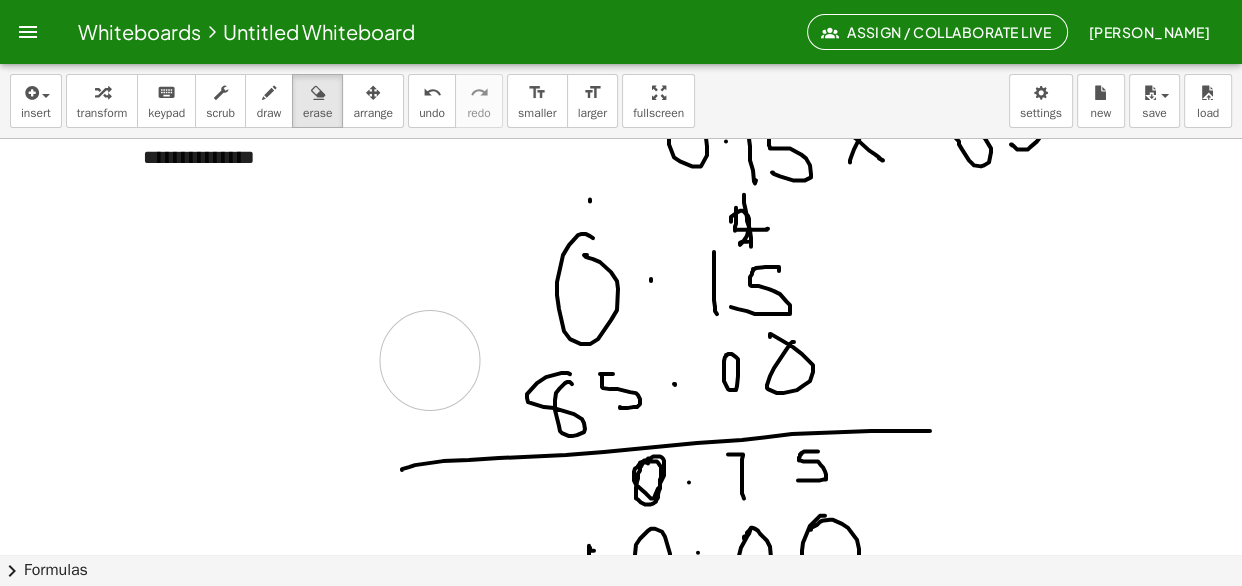 drag, startPoint x: 452, startPoint y: 269, endPoint x: 429, endPoint y: 360, distance: 93.8616 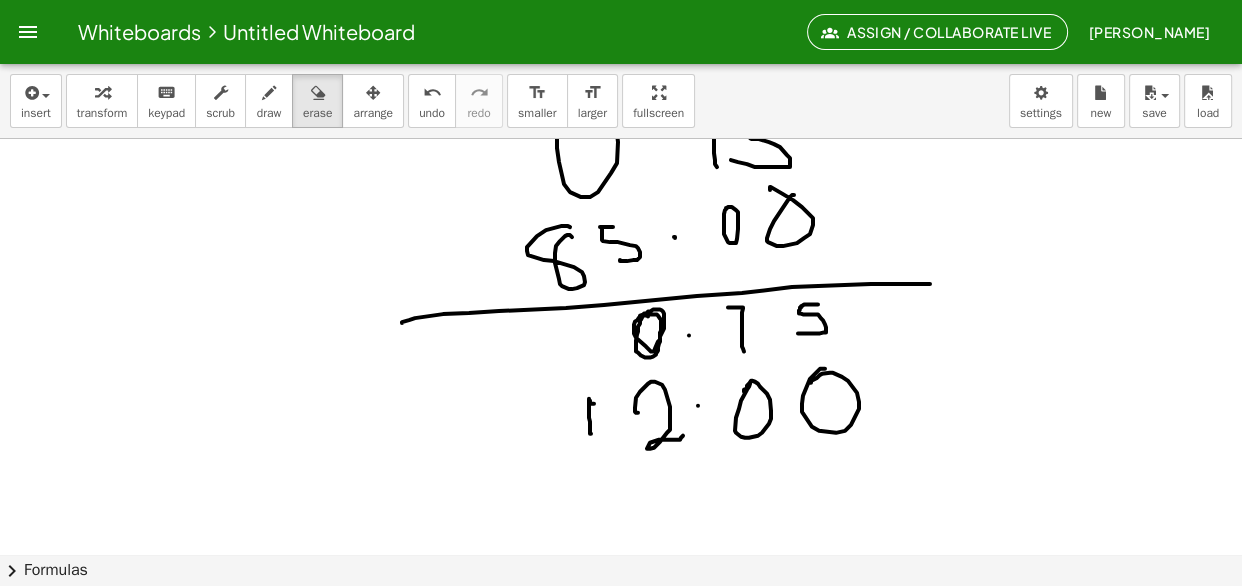 scroll, scrollTop: 946, scrollLeft: 0, axis: vertical 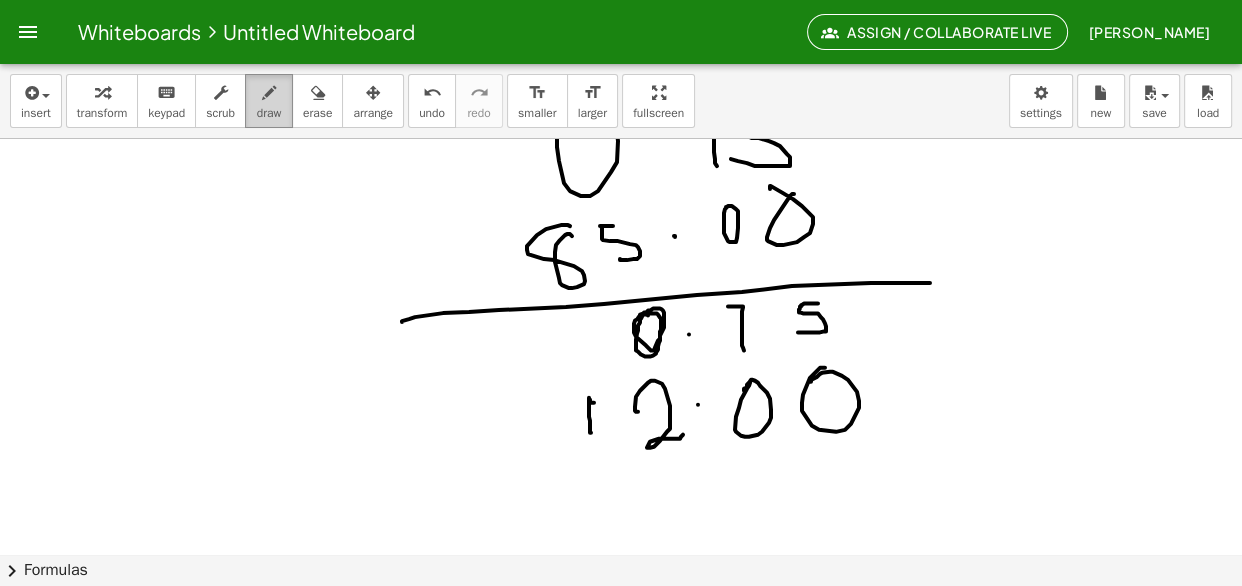 click on "draw" at bounding box center (269, 113) 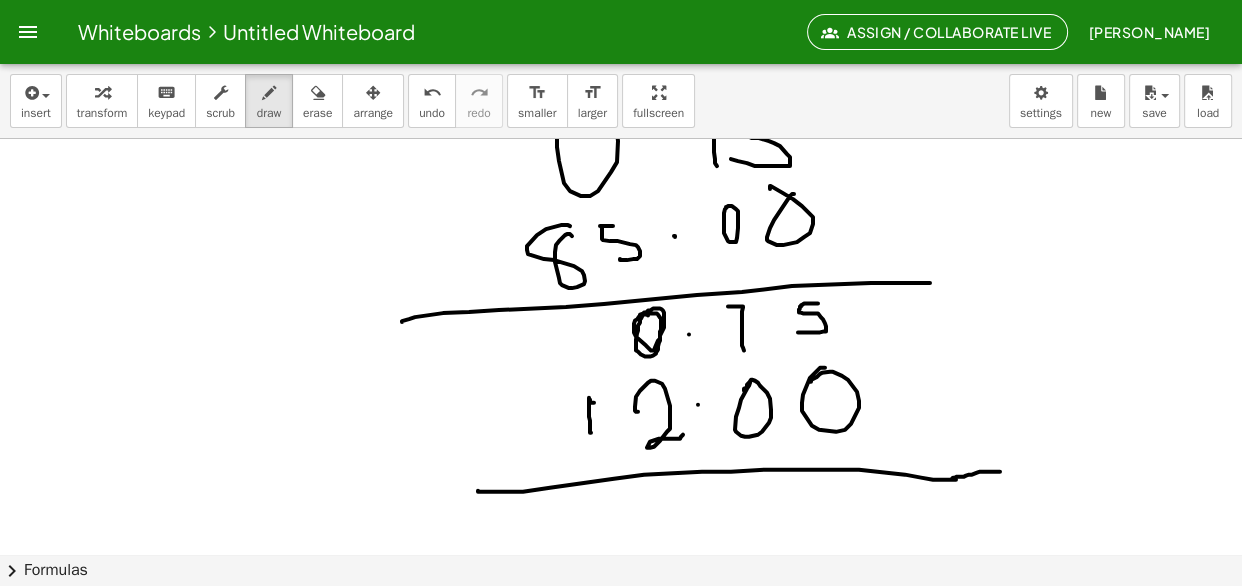drag, startPoint x: 484, startPoint y: 491, endPoint x: 1000, endPoint y: 471, distance: 516.38745 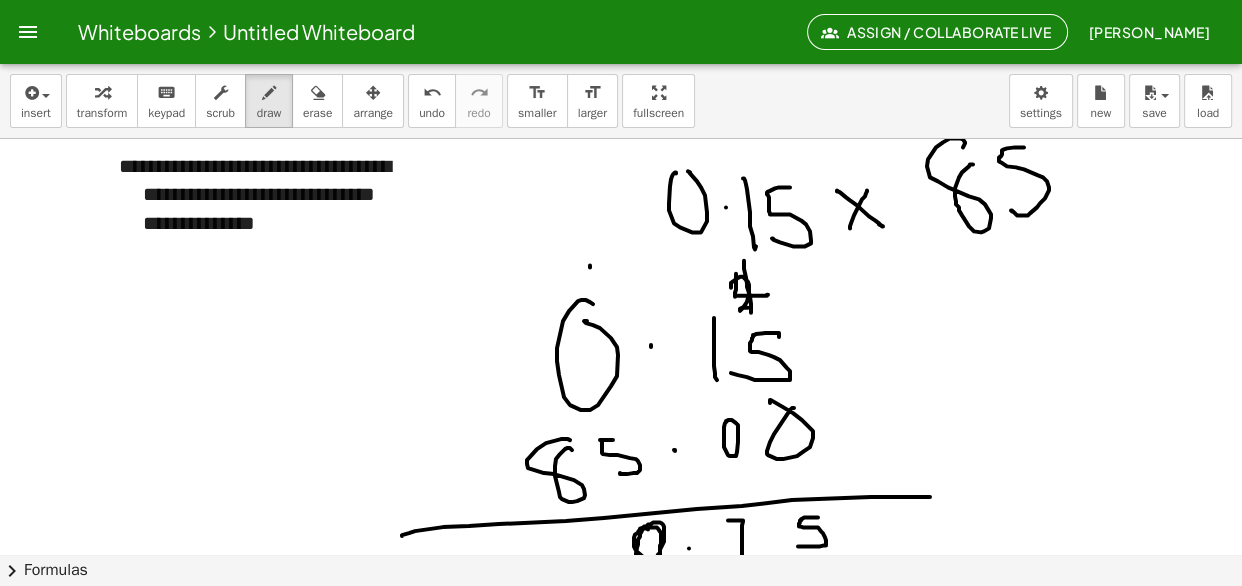 scroll, scrollTop: 712, scrollLeft: 0, axis: vertical 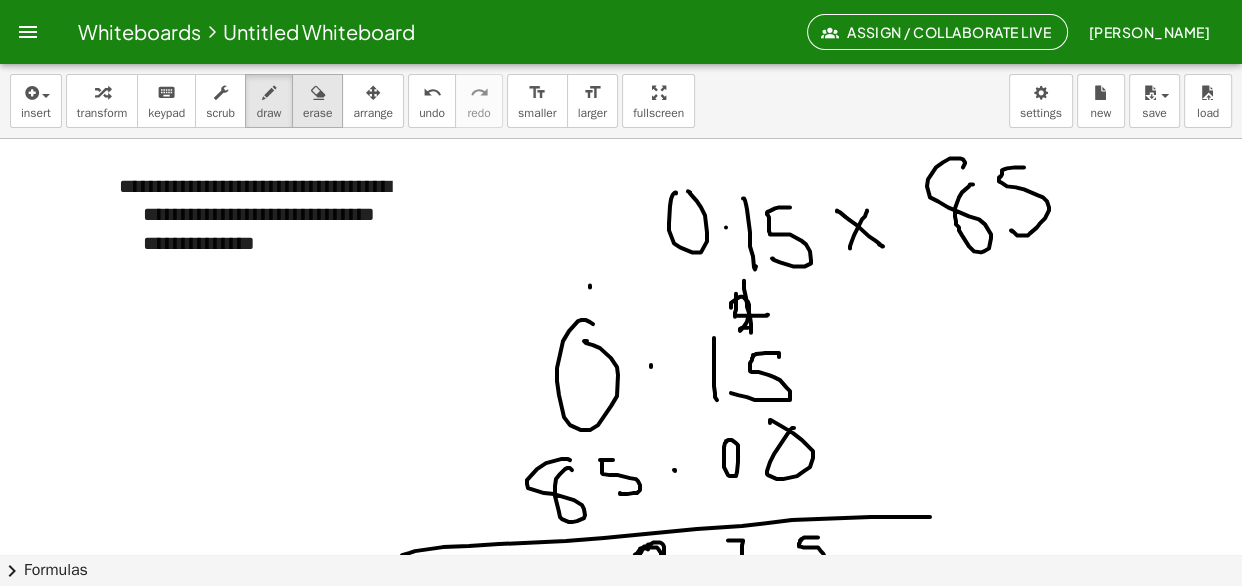 click at bounding box center (318, 93) 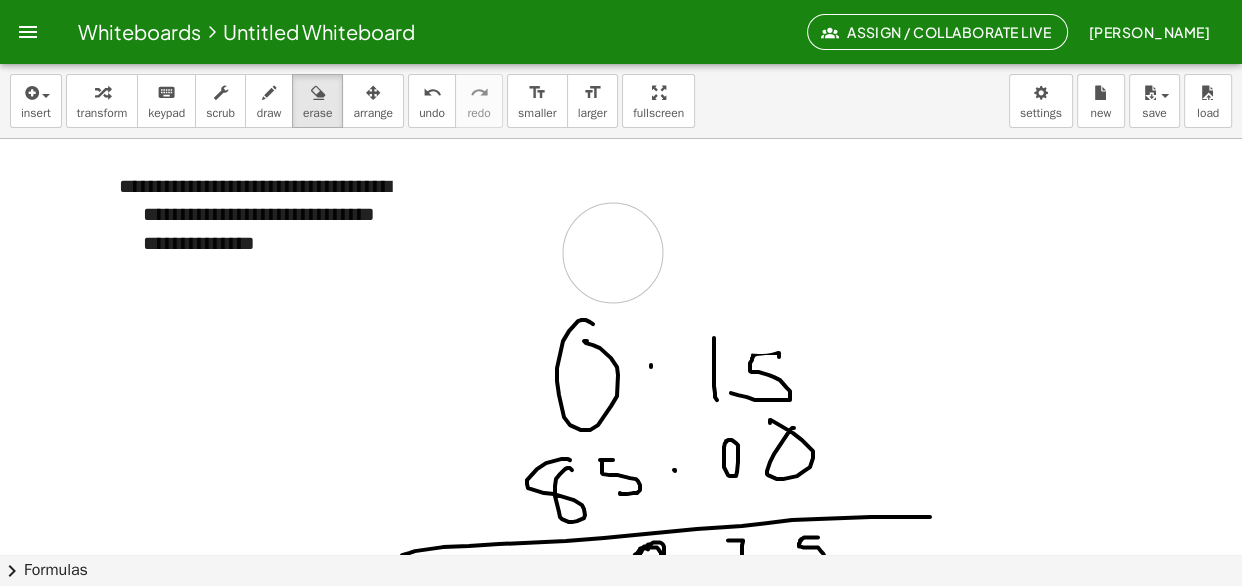 drag, startPoint x: 978, startPoint y: 190, endPoint x: 613, endPoint y: 252, distance: 370.2283 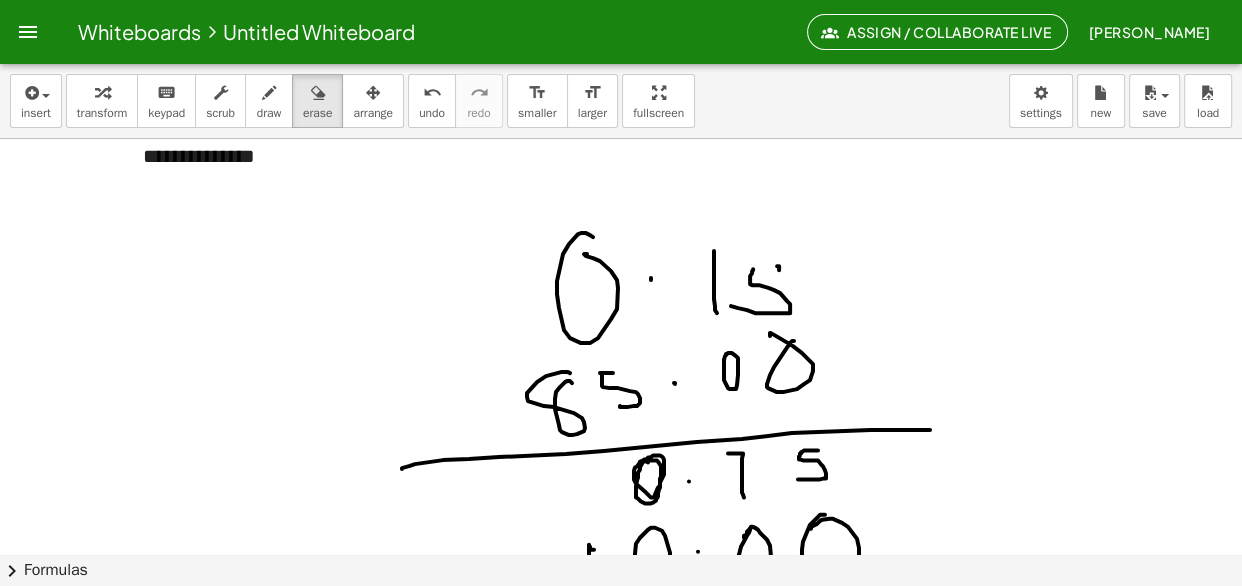 scroll, scrollTop: 816, scrollLeft: 0, axis: vertical 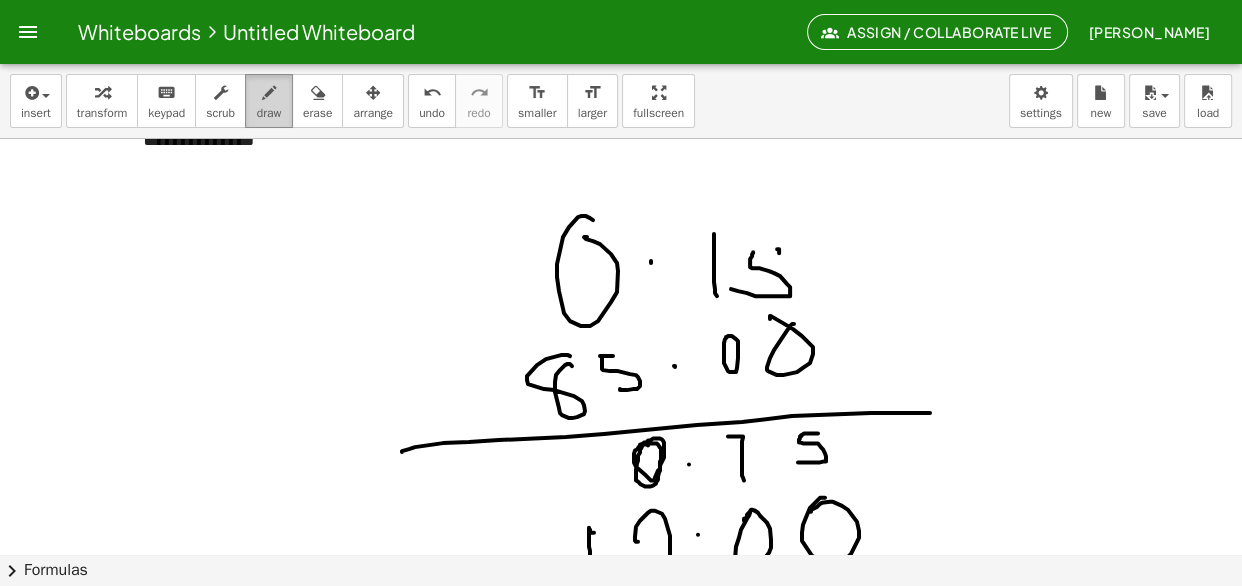 click at bounding box center [269, 93] 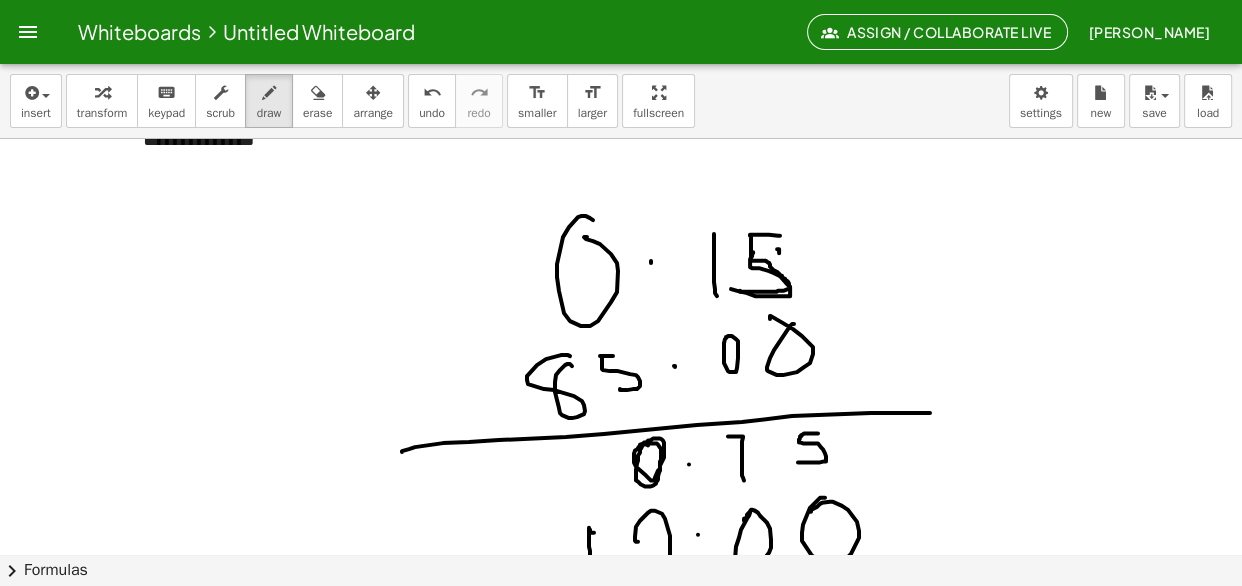 drag, startPoint x: 780, startPoint y: 235, endPoint x: 740, endPoint y: 290, distance: 68.007355 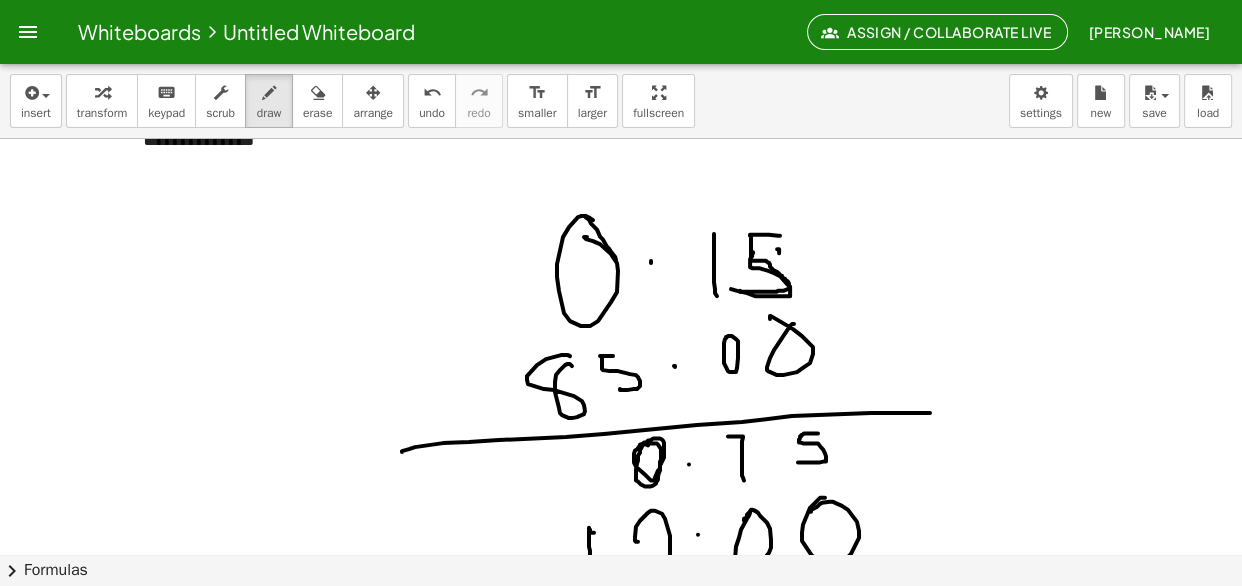 drag, startPoint x: 585, startPoint y: 216, endPoint x: 620, endPoint y: 273, distance: 66.88796 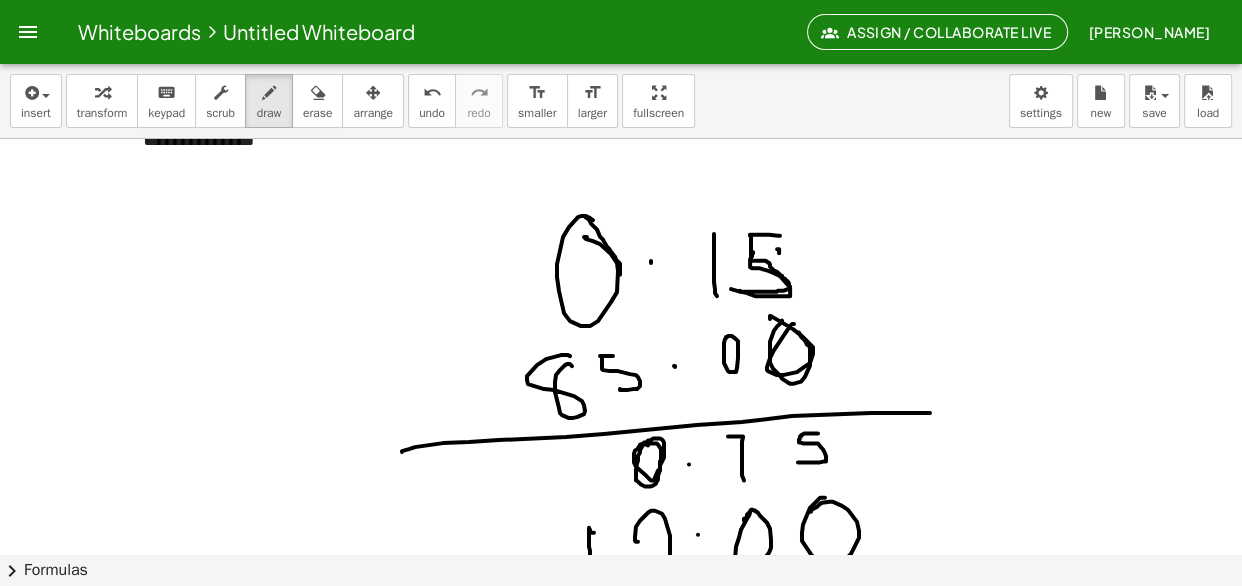 drag, startPoint x: 782, startPoint y: 320, endPoint x: 791, endPoint y: 327, distance: 11.401754 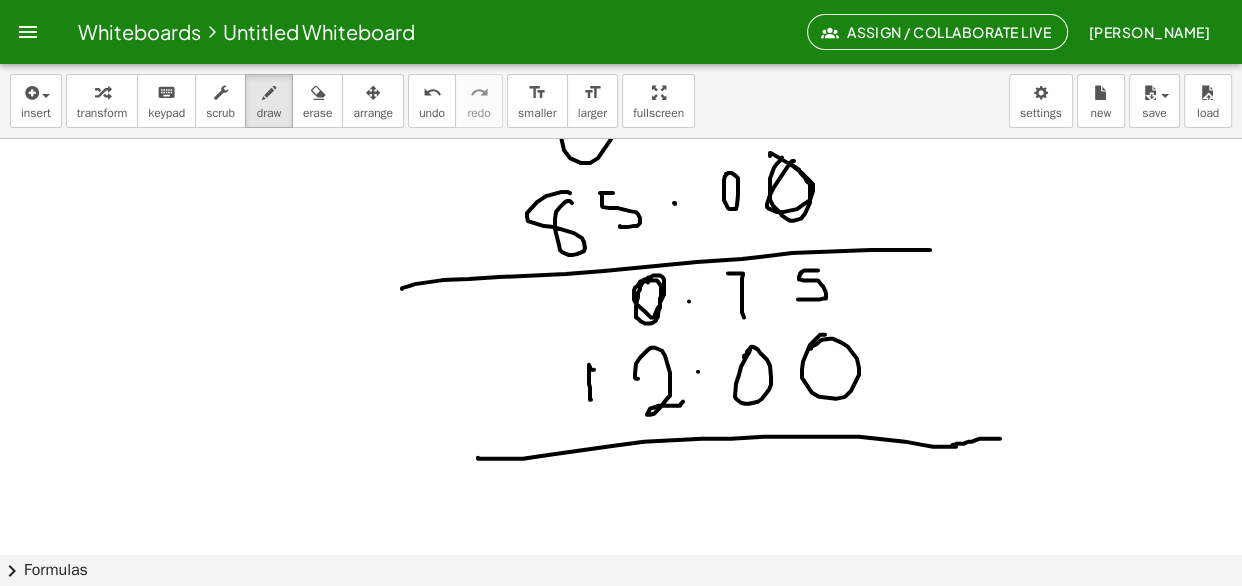 scroll, scrollTop: 981, scrollLeft: 0, axis: vertical 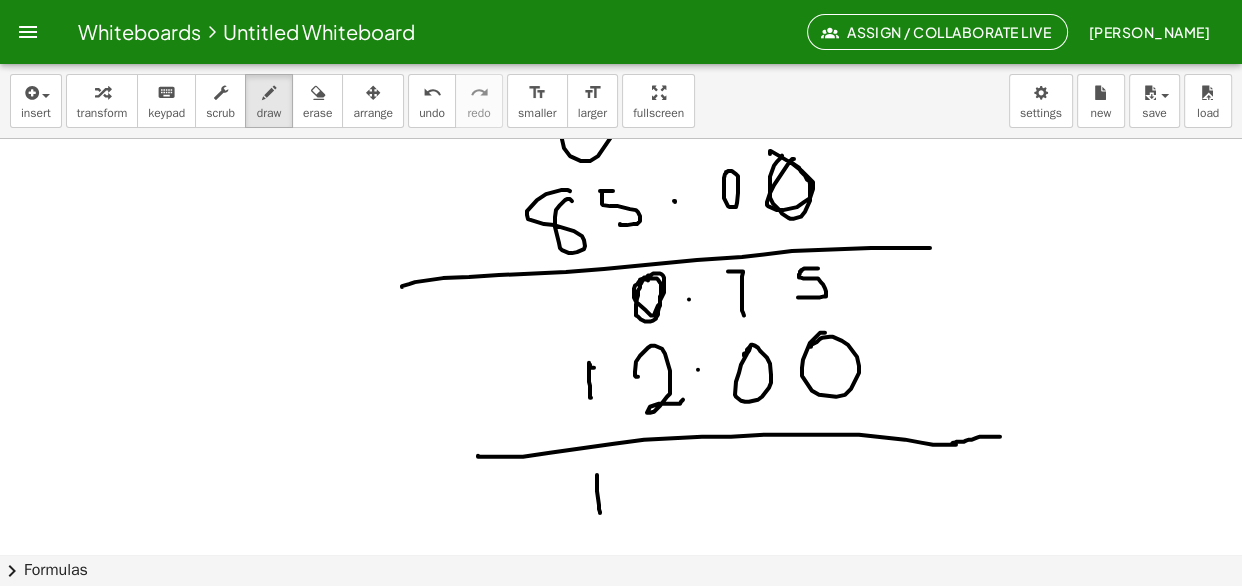 drag, startPoint x: 597, startPoint y: 474, endPoint x: 600, endPoint y: 512, distance: 38.118237 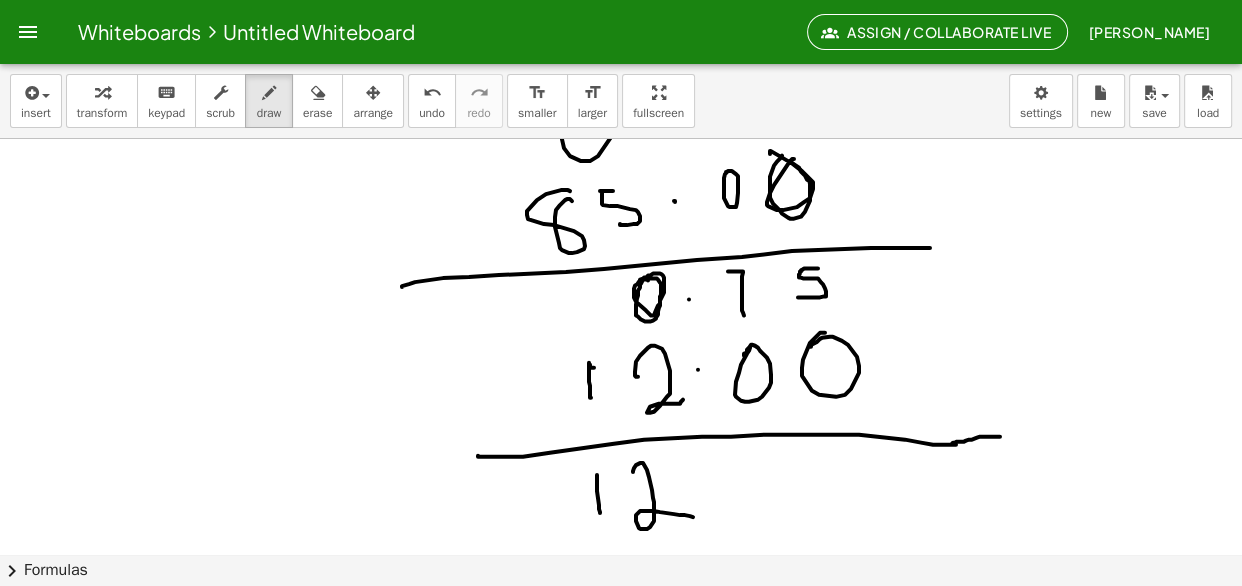 drag, startPoint x: 633, startPoint y: 470, endPoint x: 693, endPoint y: 516, distance: 75.60423 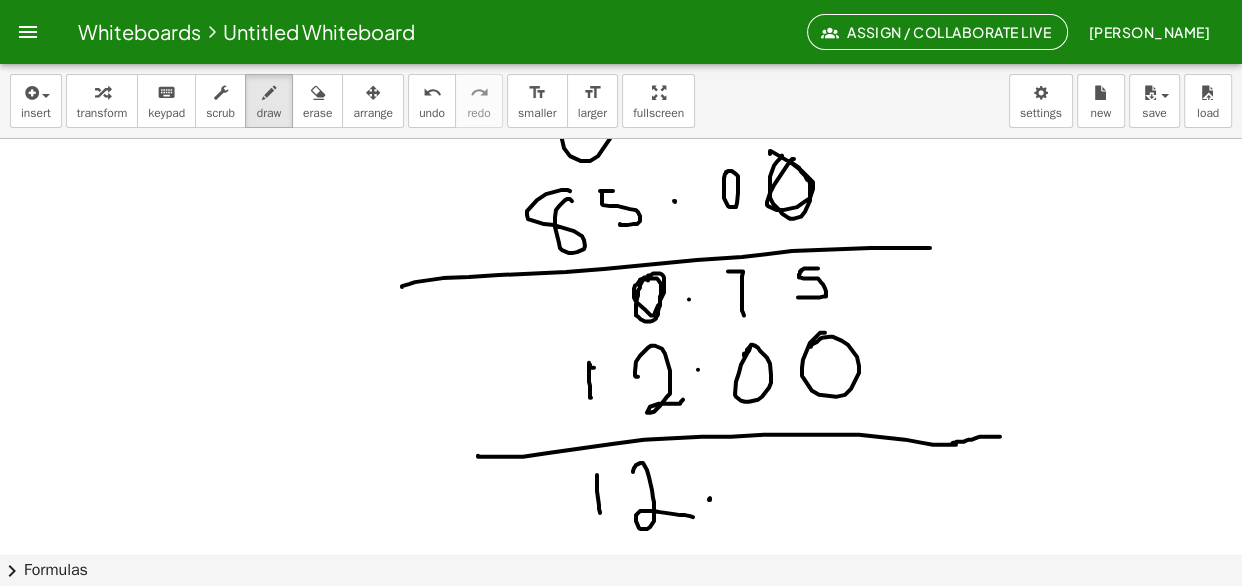 click at bounding box center [621, -11] 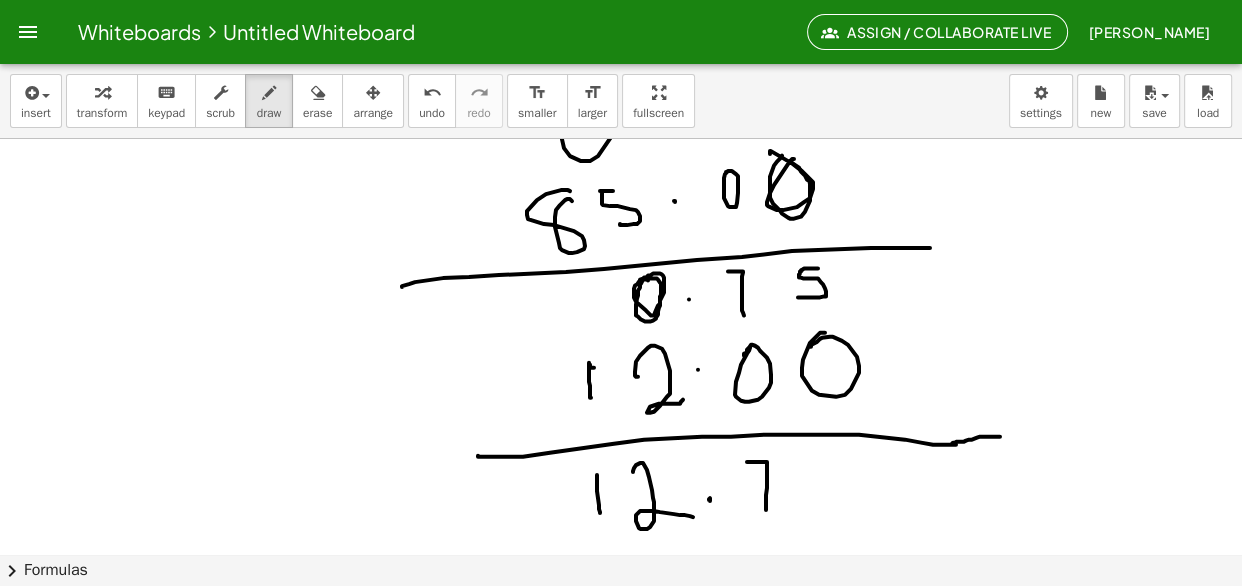 drag, startPoint x: 752, startPoint y: 461, endPoint x: 764, endPoint y: 514, distance: 54.34151 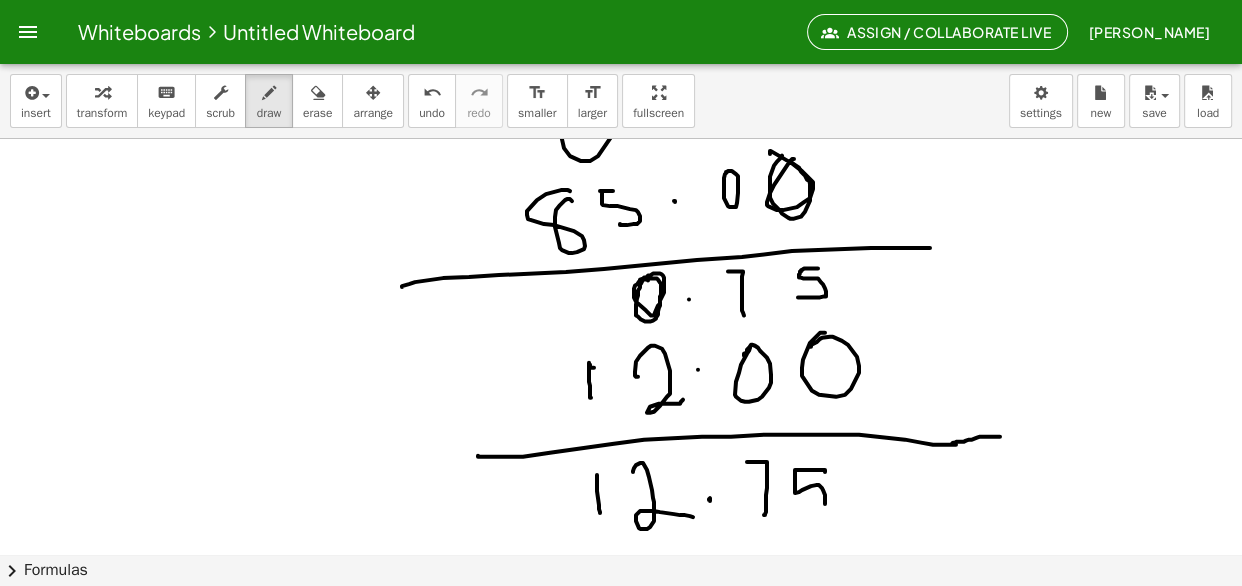 drag, startPoint x: 817, startPoint y: 469, endPoint x: 797, endPoint y: 502, distance: 38.587563 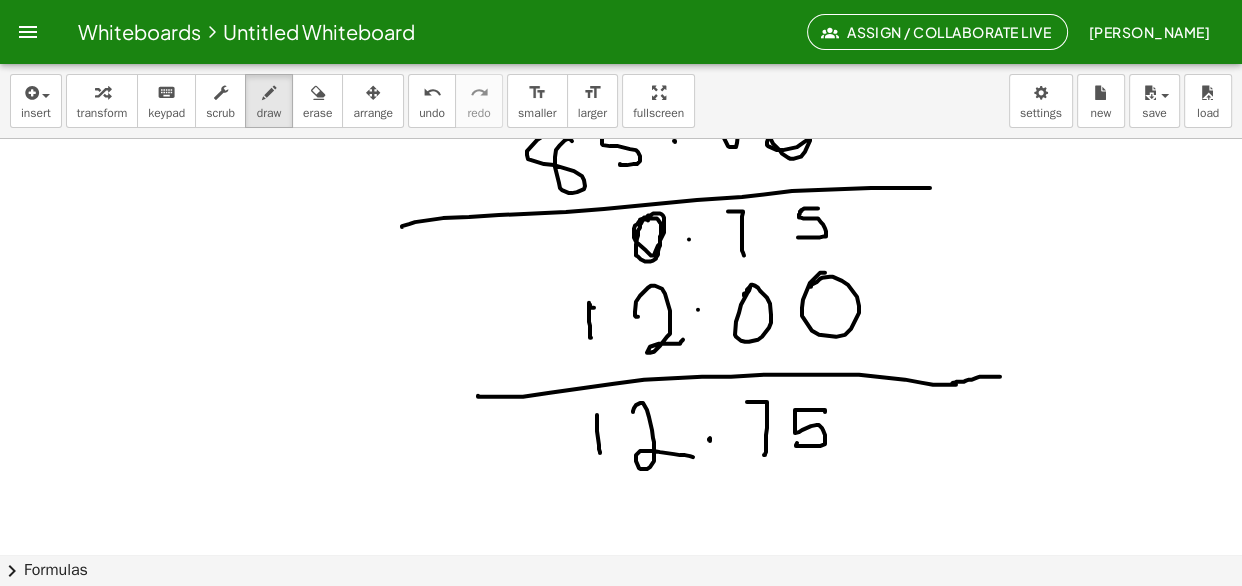 scroll, scrollTop: 1054, scrollLeft: 0, axis: vertical 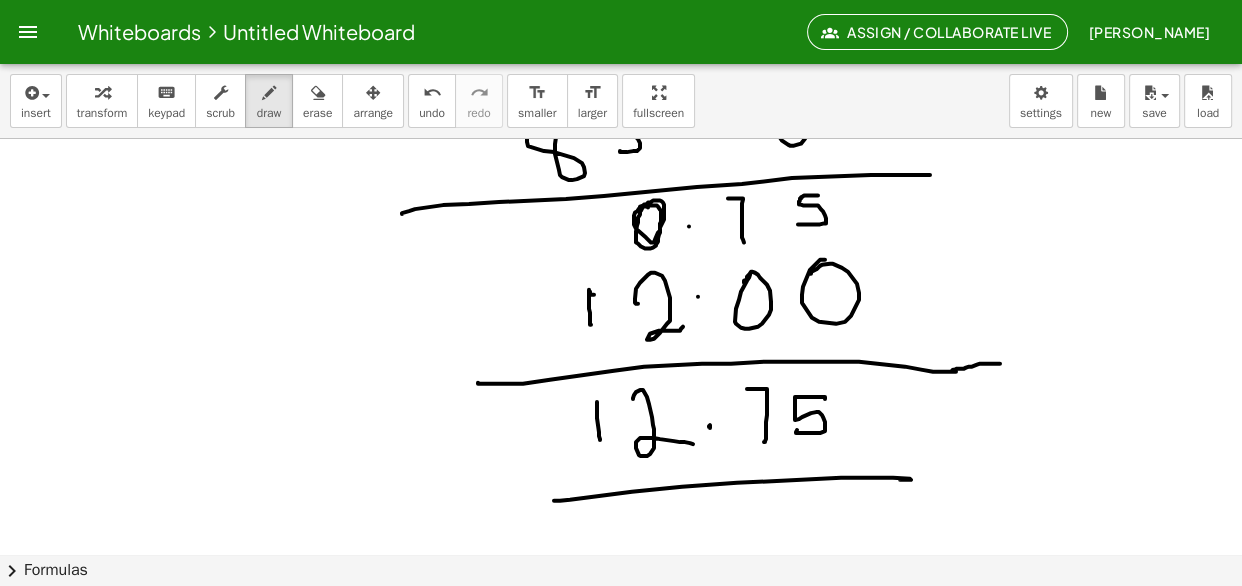 drag, startPoint x: 554, startPoint y: 500, endPoint x: 900, endPoint y: 479, distance: 346.6367 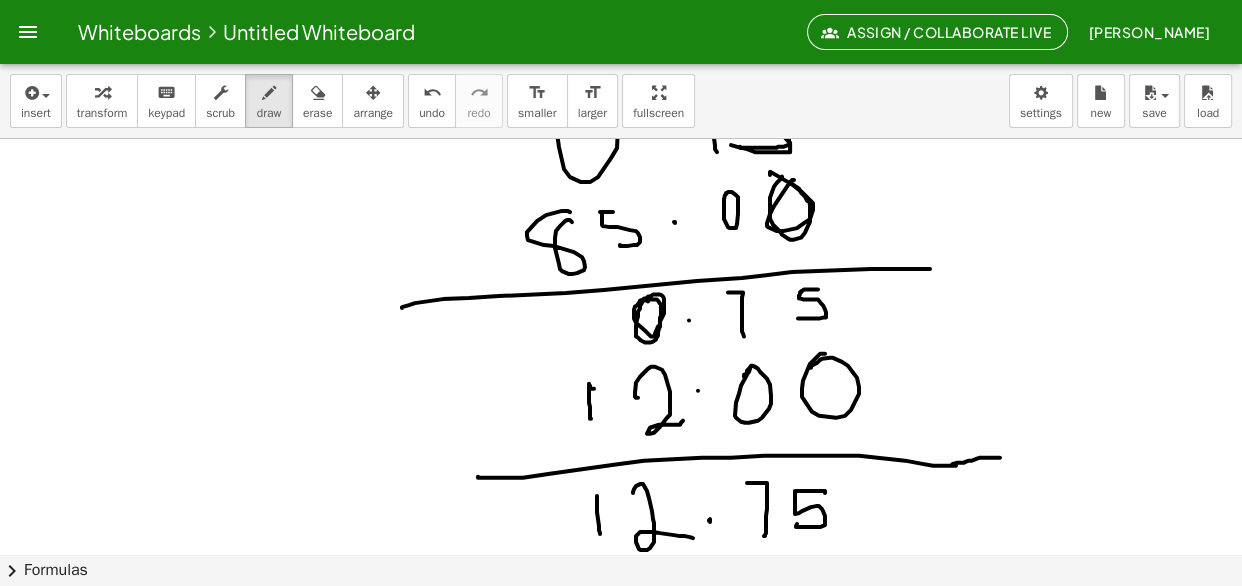 scroll, scrollTop: 960, scrollLeft: 0, axis: vertical 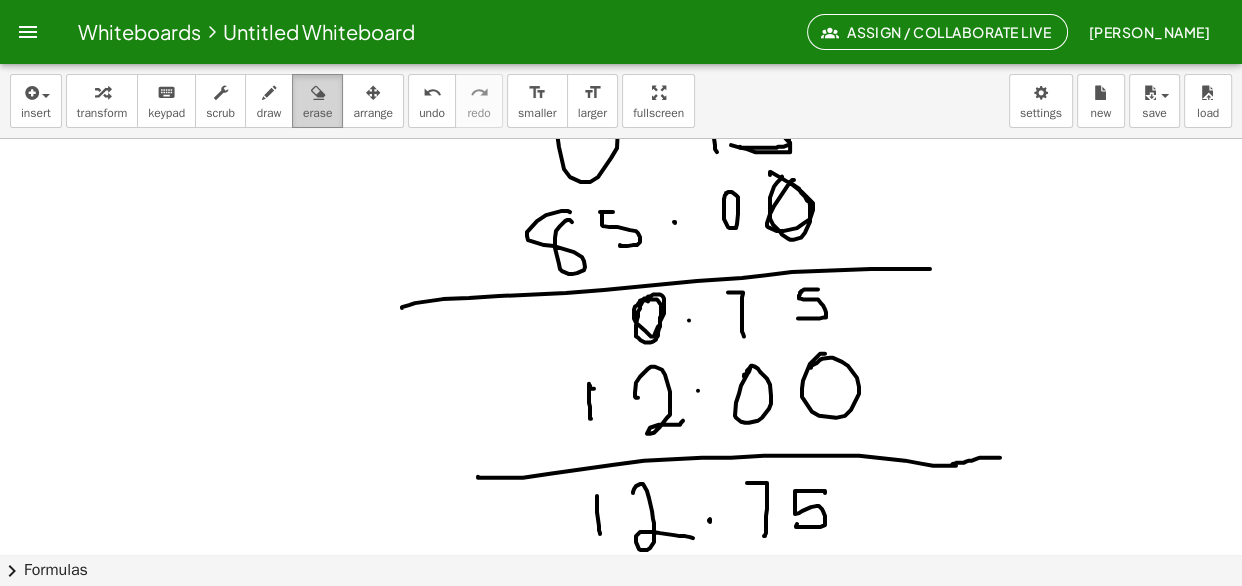 click on "erase" at bounding box center [317, 113] 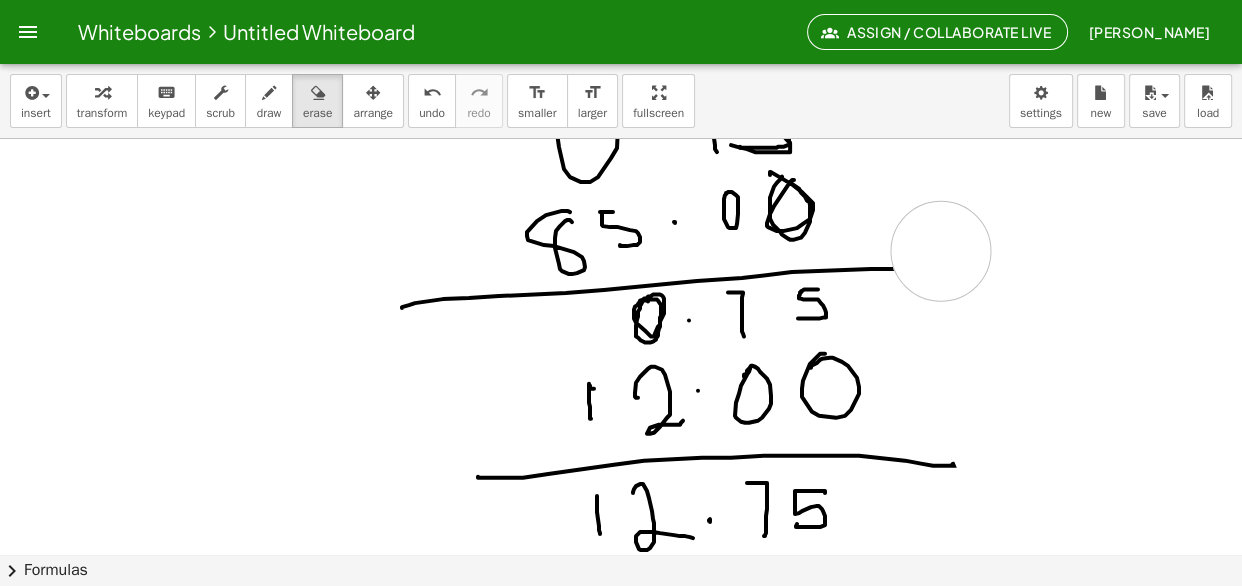 drag, startPoint x: 1009, startPoint y: 450, endPoint x: 1001, endPoint y: 355, distance: 95.33625 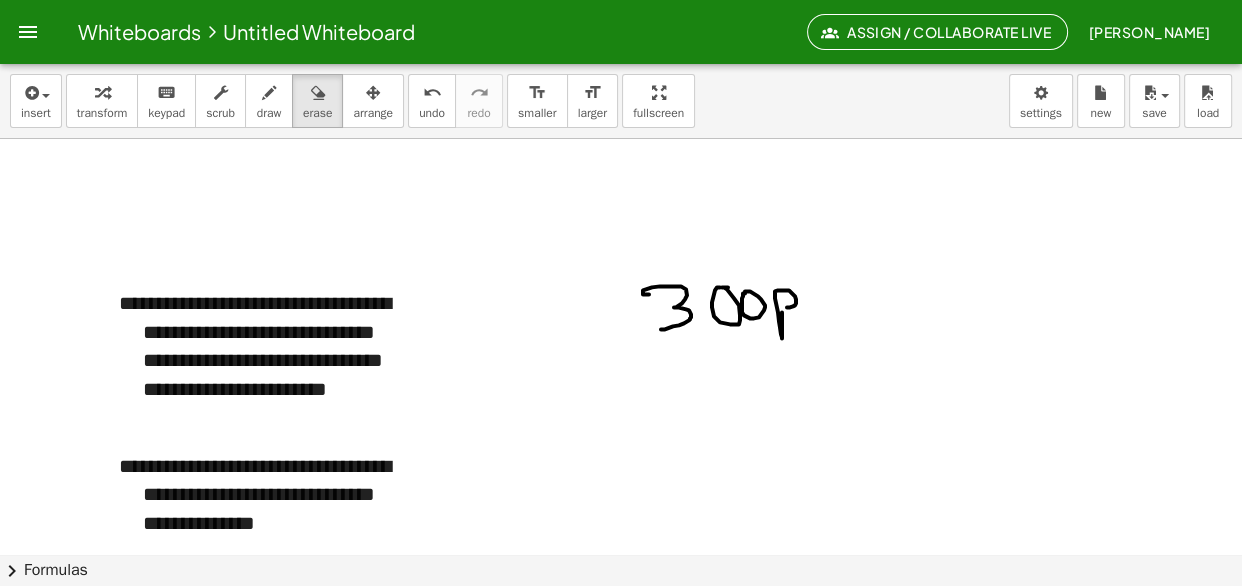 scroll, scrollTop: 415, scrollLeft: 0, axis: vertical 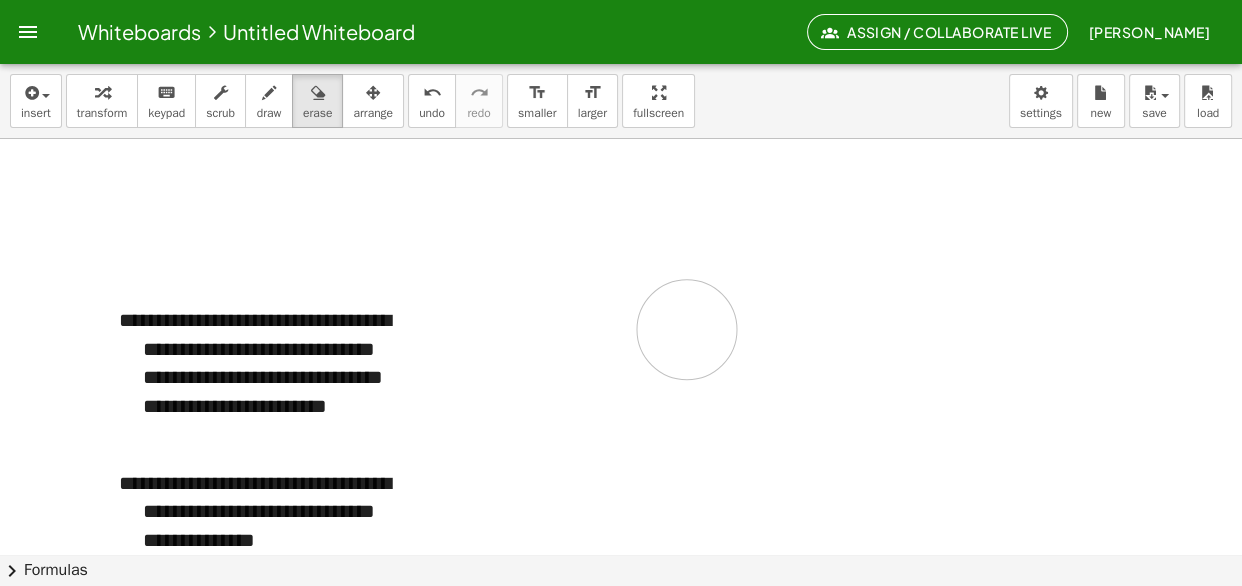 drag, startPoint x: 767, startPoint y: 361, endPoint x: 685, endPoint y: 320, distance: 91.67879 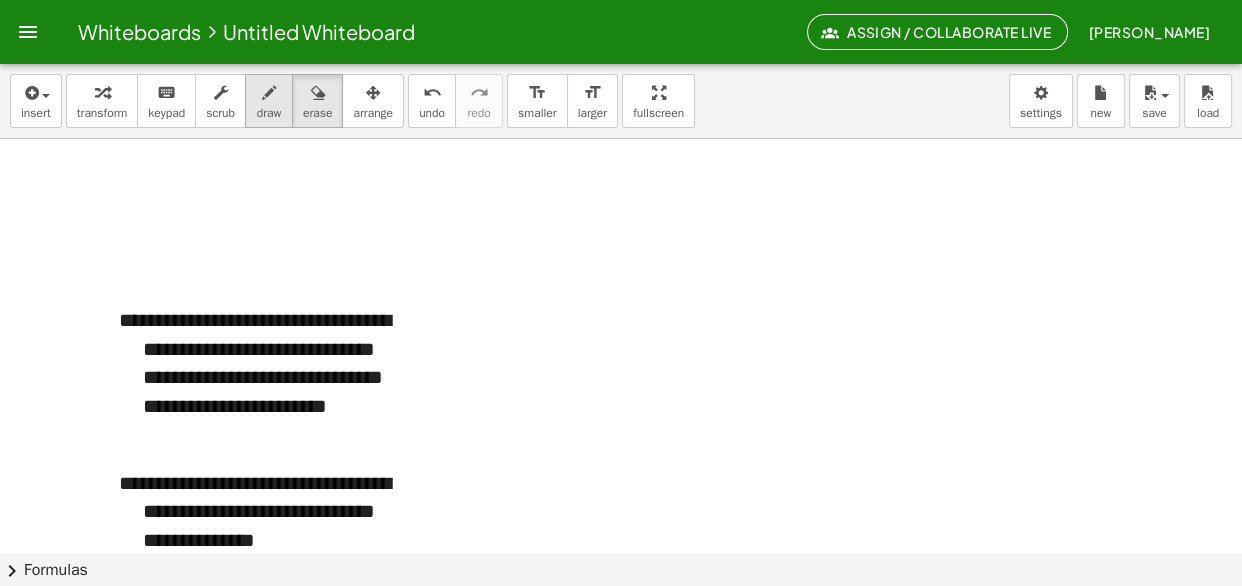 click on "draw" at bounding box center (269, 101) 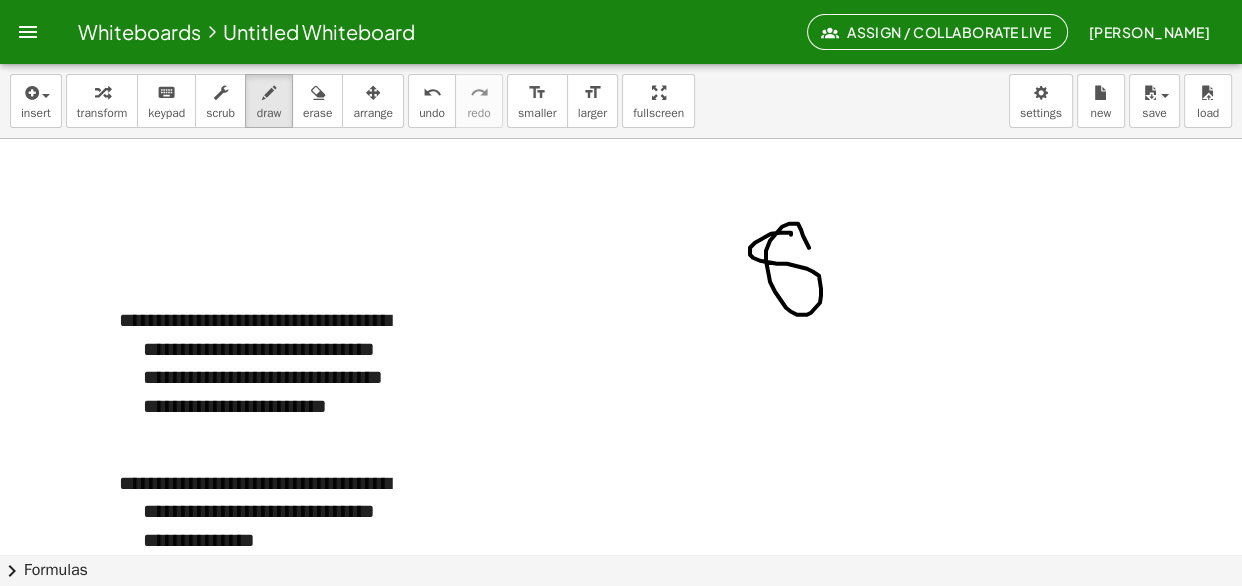 drag, startPoint x: 791, startPoint y: 234, endPoint x: 809, endPoint y: 247, distance: 22.203604 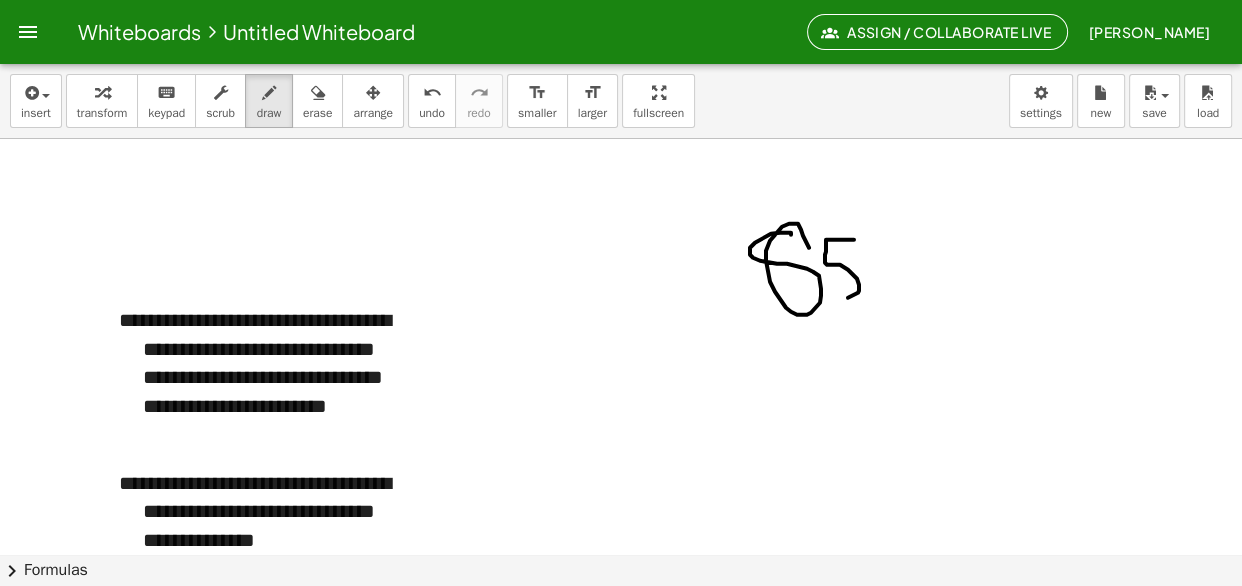 drag, startPoint x: 838, startPoint y: 239, endPoint x: 831, endPoint y: 289, distance: 50.48762 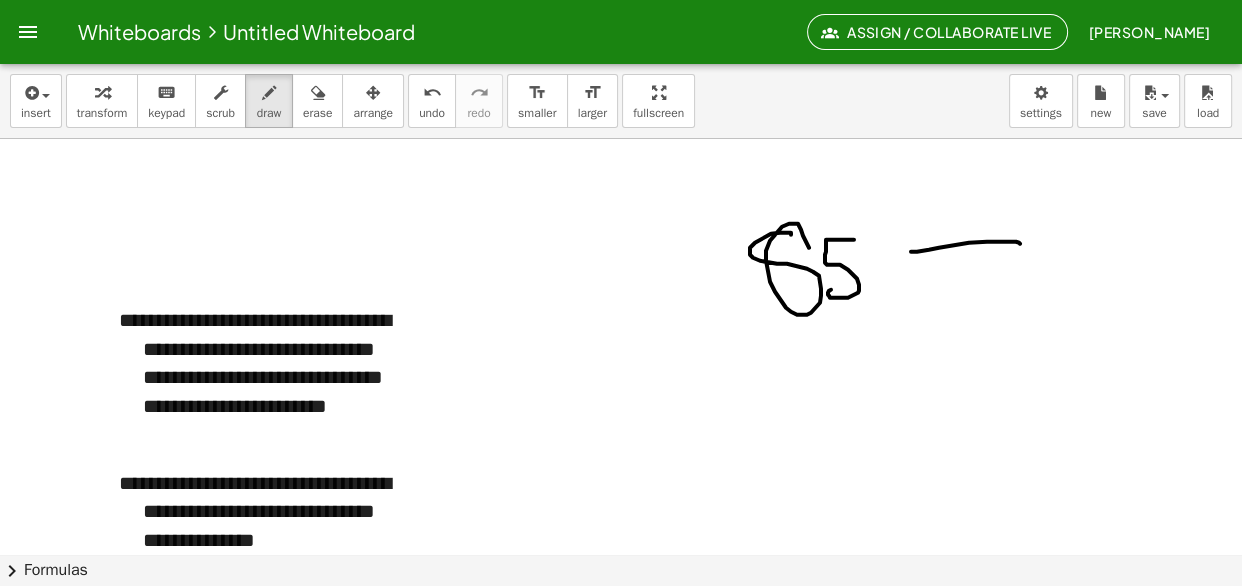 drag, startPoint x: 914, startPoint y: 251, endPoint x: 1020, endPoint y: 243, distance: 106.30146 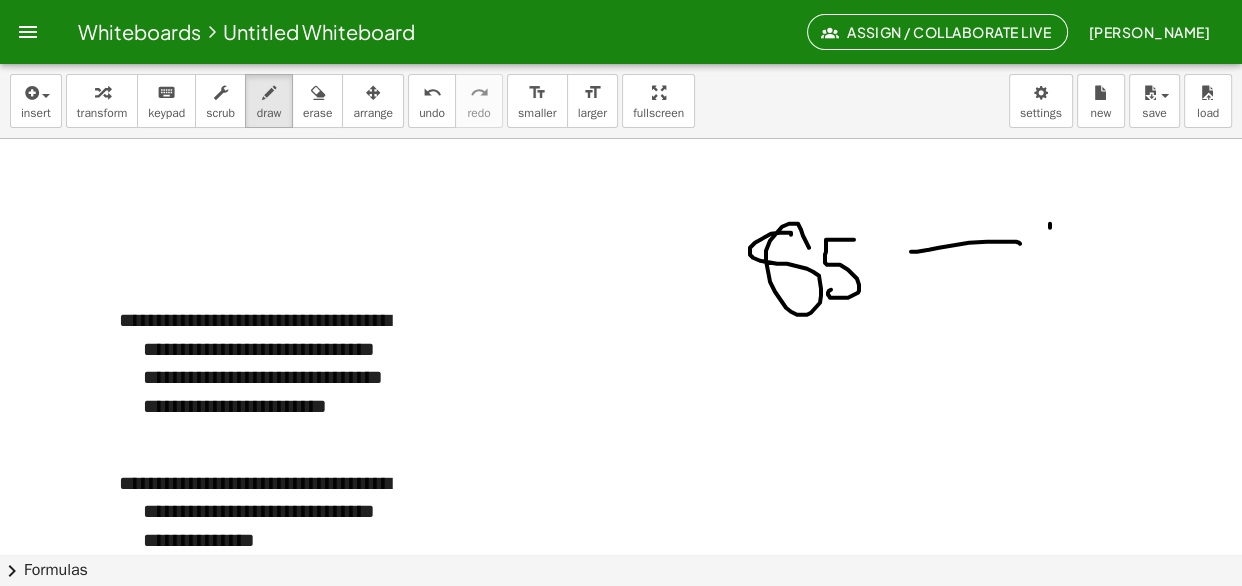 drag, startPoint x: 1050, startPoint y: 227, endPoint x: 1049, endPoint y: 270, distance: 43.011627 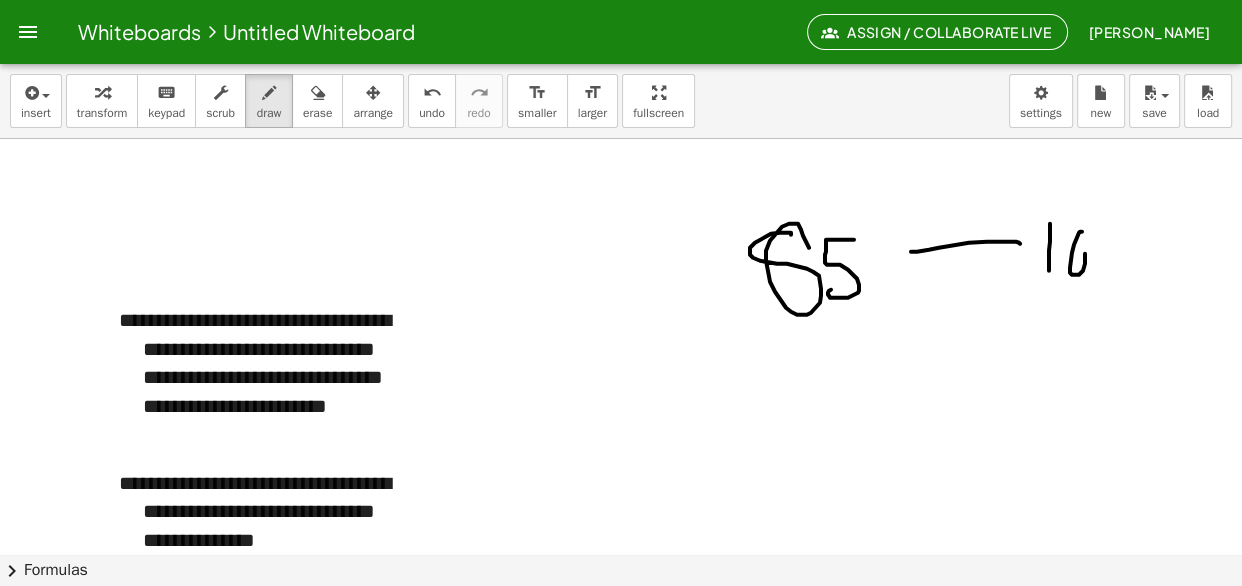 drag, startPoint x: 1080, startPoint y: 231, endPoint x: 1082, endPoint y: 248, distance: 17.117243 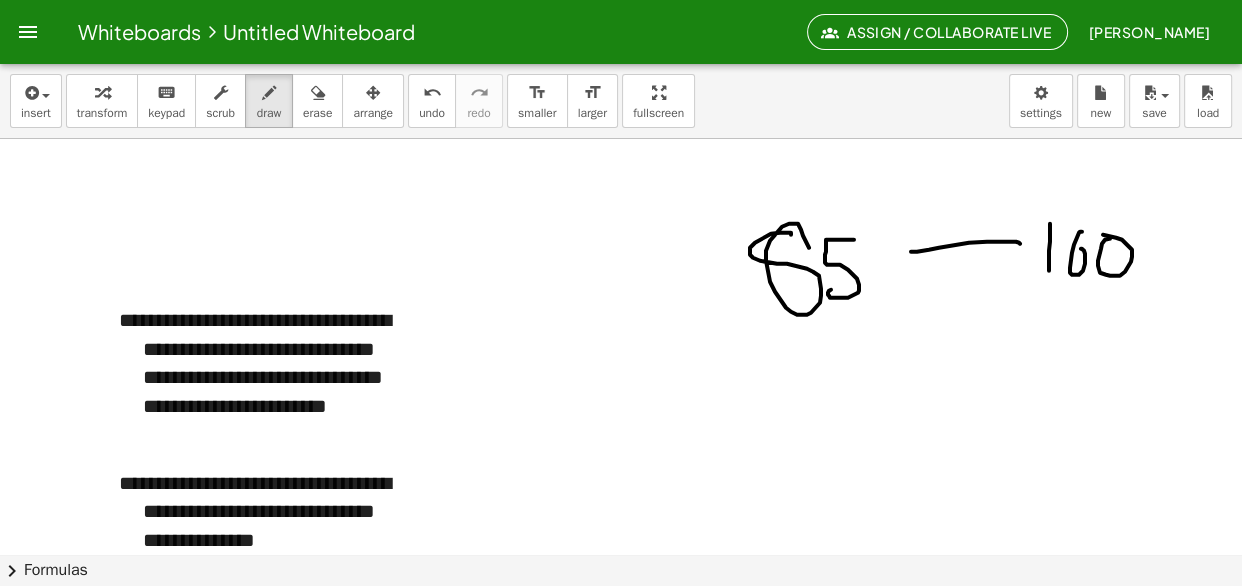 drag, startPoint x: 1109, startPoint y: 238, endPoint x: 1095, endPoint y: 242, distance: 14.56022 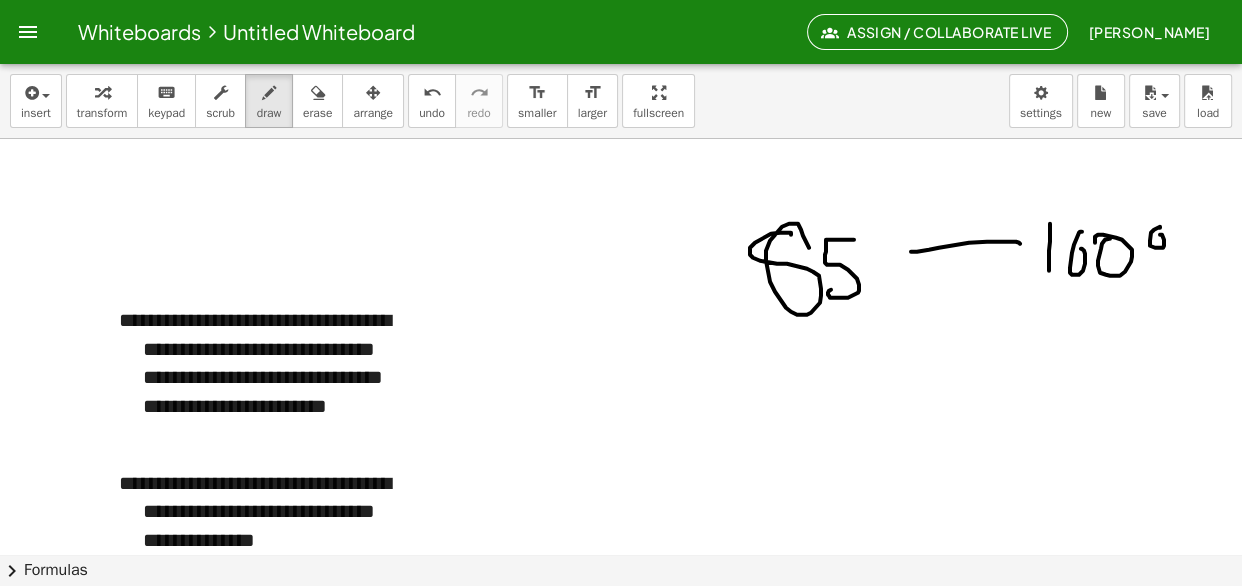 drag, startPoint x: 1160, startPoint y: 226, endPoint x: 1177, endPoint y: 234, distance: 18.788294 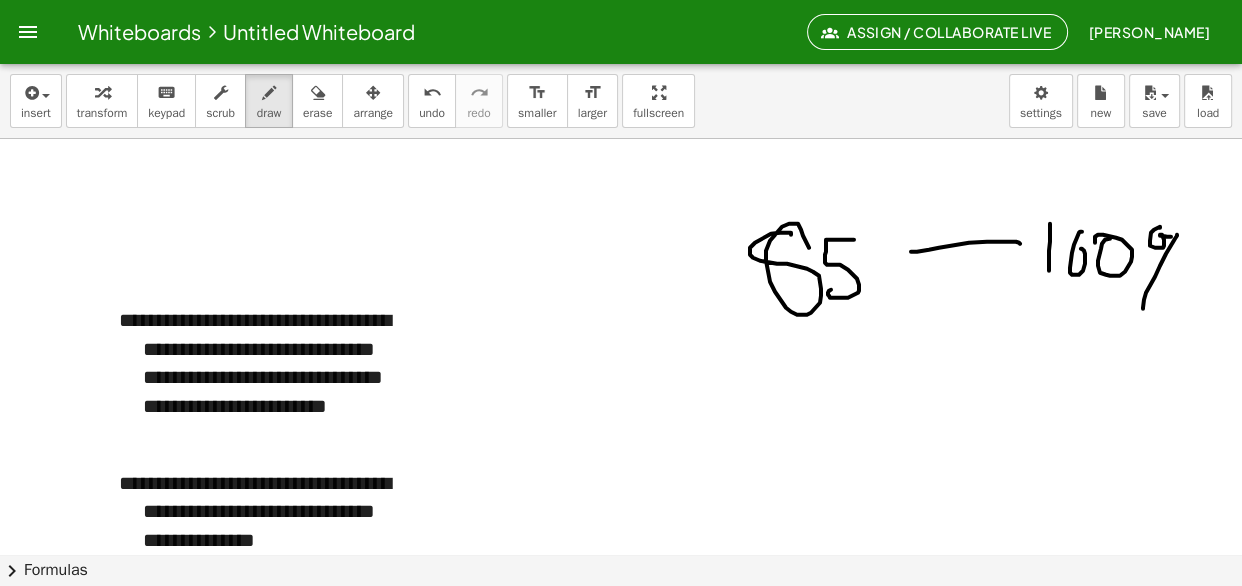 drag, startPoint x: 1177, startPoint y: 234, endPoint x: 1144, endPoint y: 308, distance: 81.02469 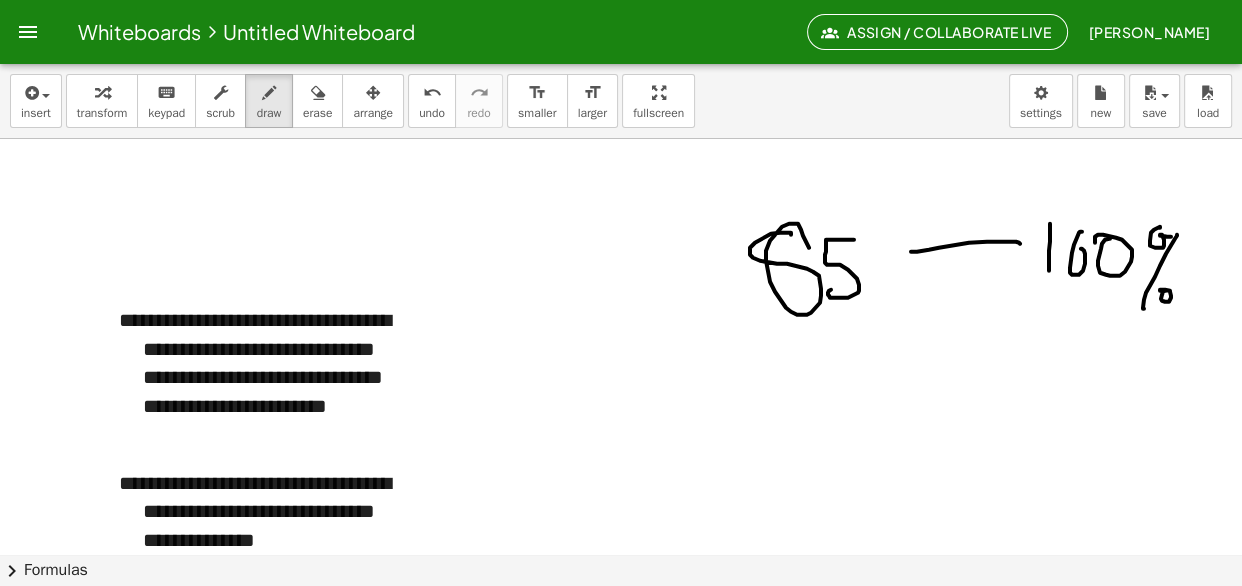click at bounding box center [621, 555] 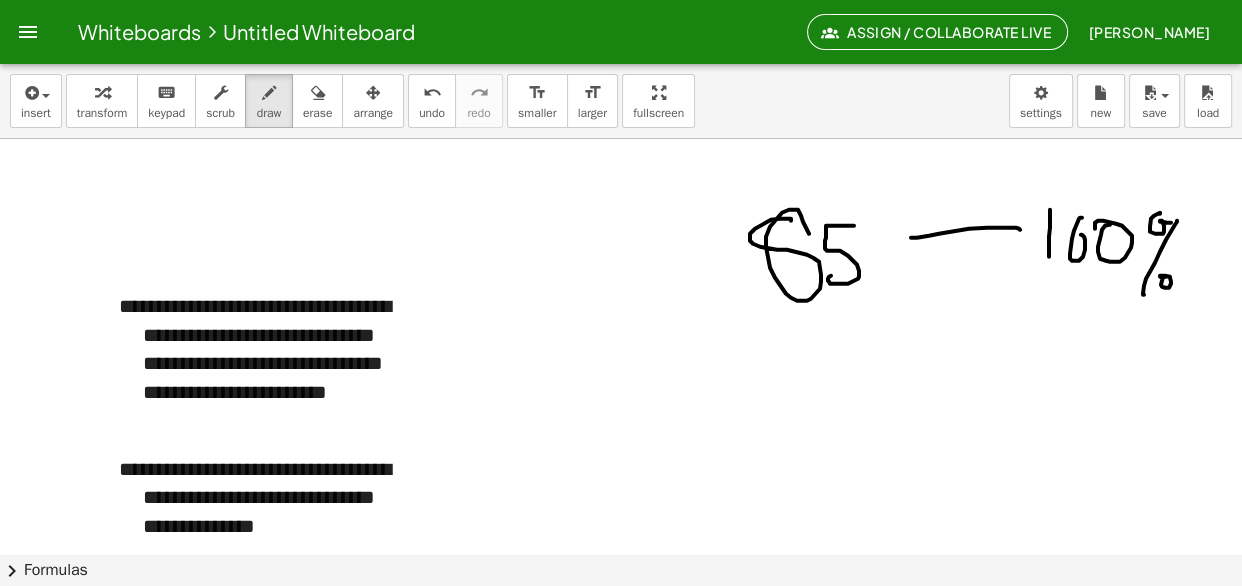 scroll, scrollTop: 432, scrollLeft: 0, axis: vertical 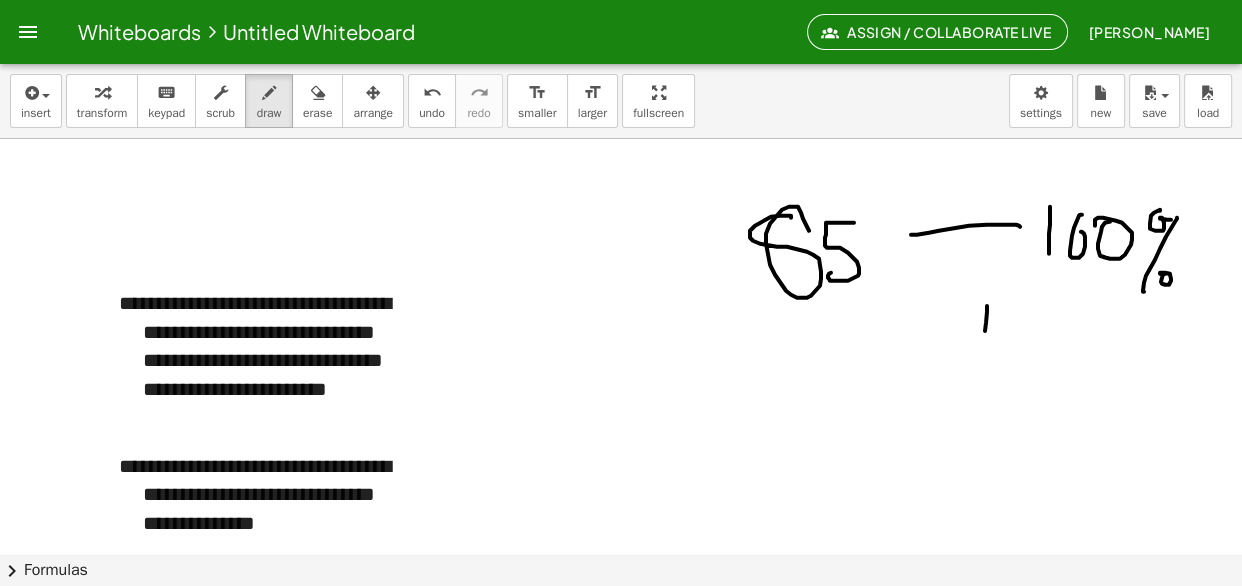 drag, startPoint x: 985, startPoint y: 330, endPoint x: 985, endPoint y: 350, distance: 20 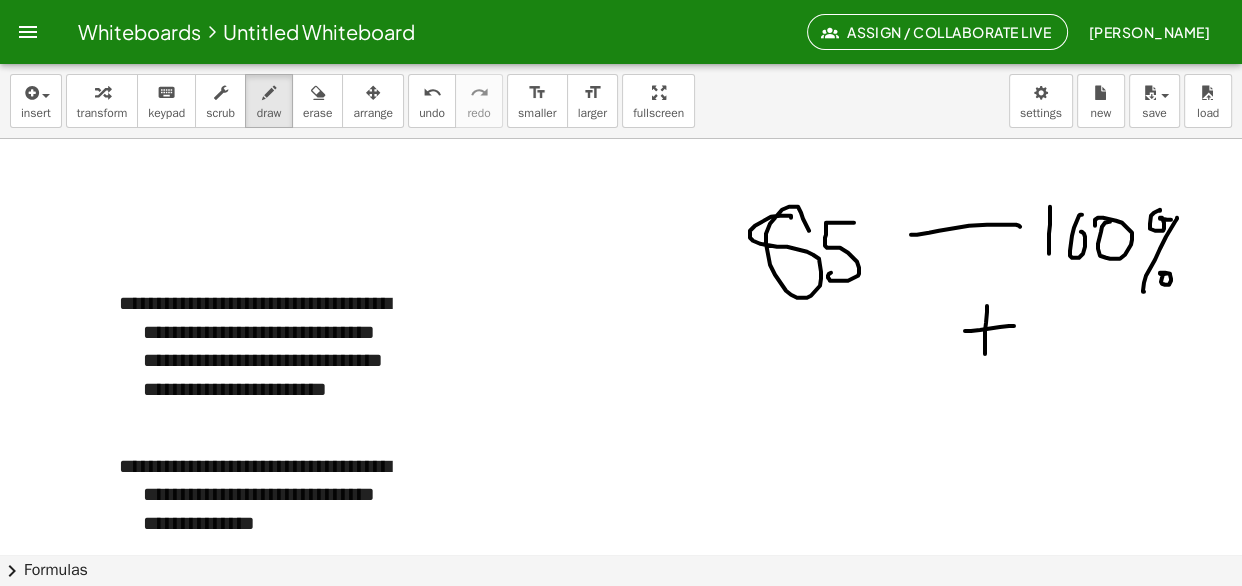 drag, startPoint x: 966, startPoint y: 330, endPoint x: 1027, endPoint y: 320, distance: 61.81424 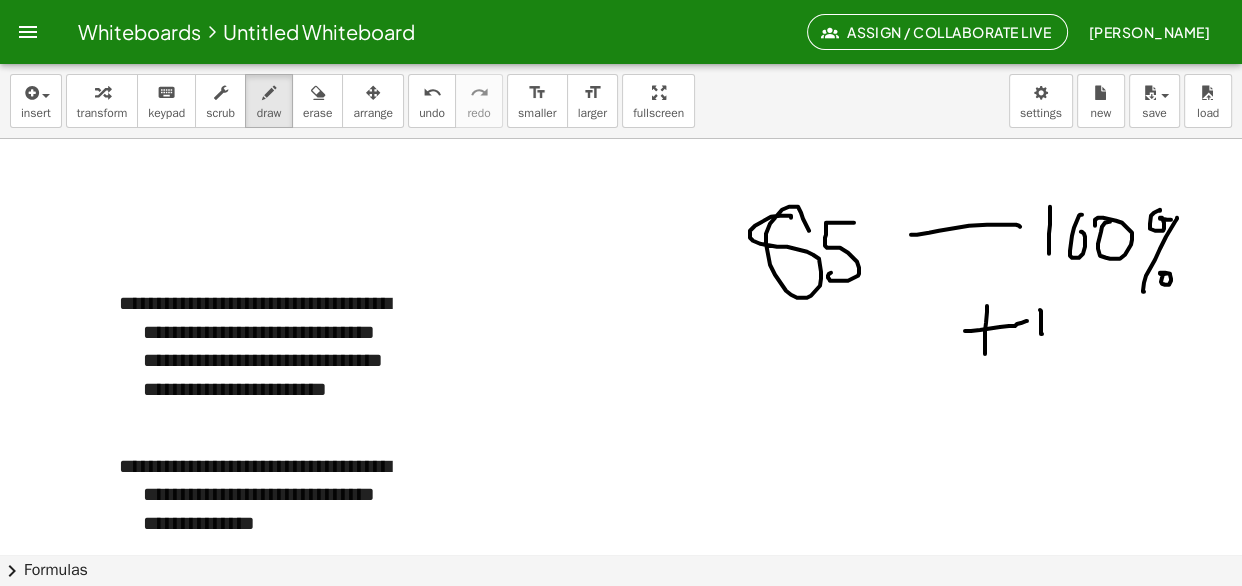 drag, startPoint x: 1041, startPoint y: 313, endPoint x: 1087, endPoint y: 285, distance: 53.851646 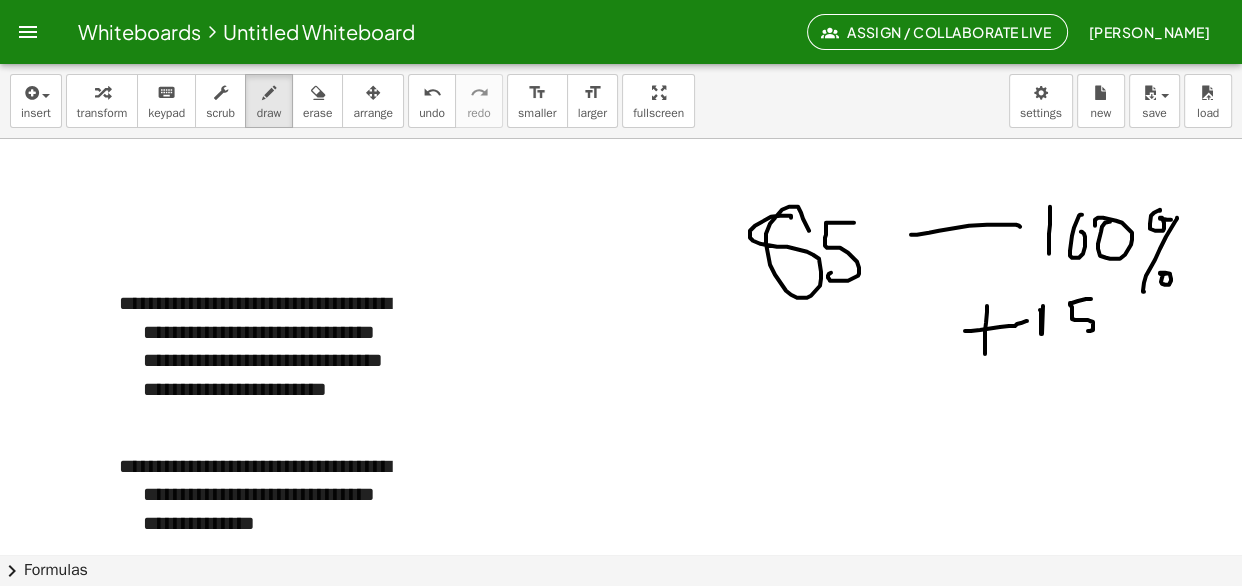 drag, startPoint x: 1091, startPoint y: 298, endPoint x: 1081, endPoint y: 329, distance: 32.572994 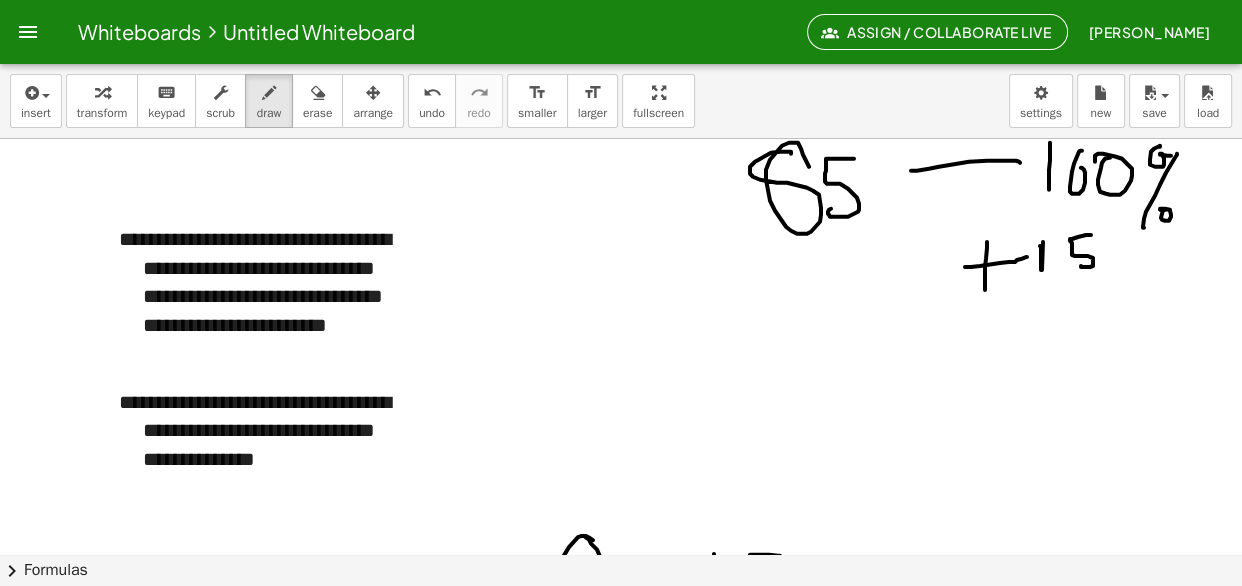 scroll, scrollTop: 510, scrollLeft: 0, axis: vertical 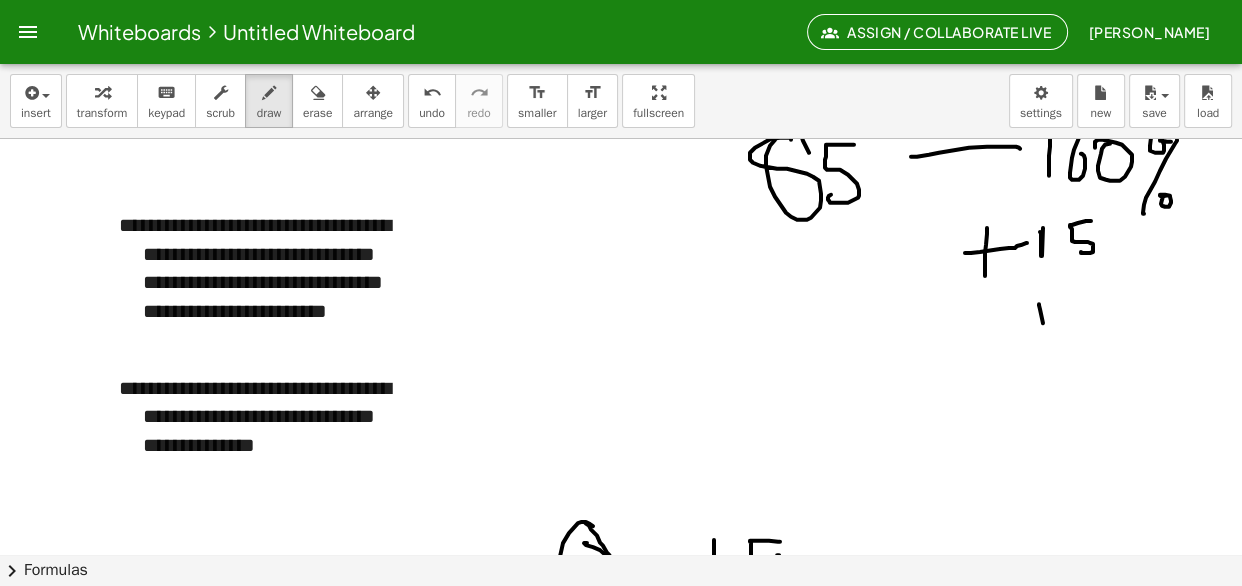 drag, startPoint x: 1043, startPoint y: 323, endPoint x: 1046, endPoint y: 343, distance: 20.22375 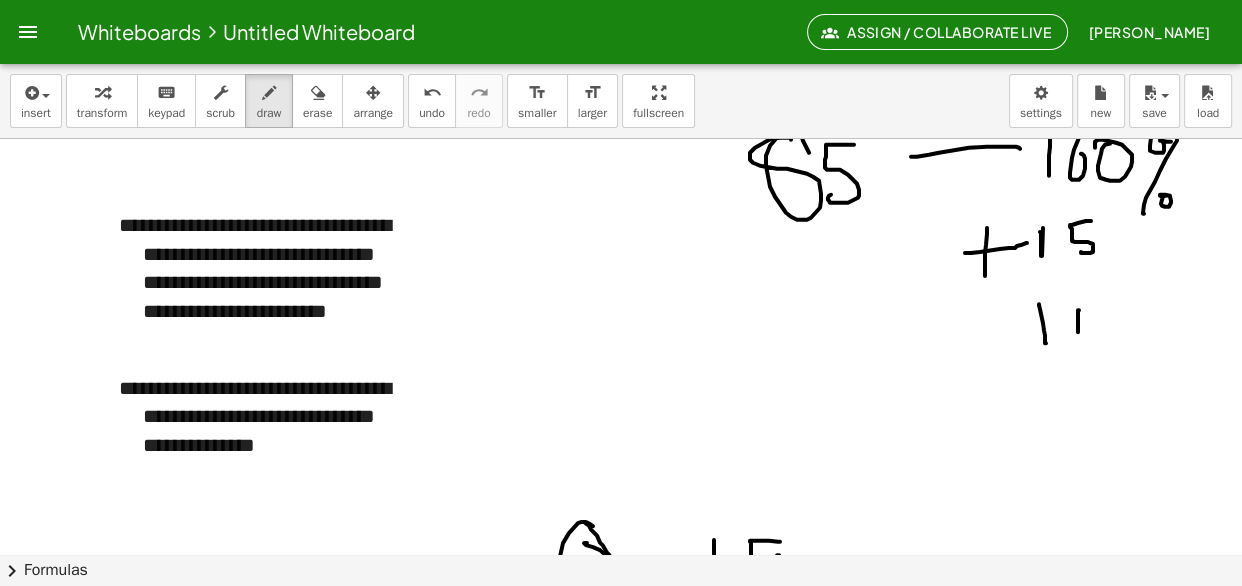 click at bounding box center (621, 460) 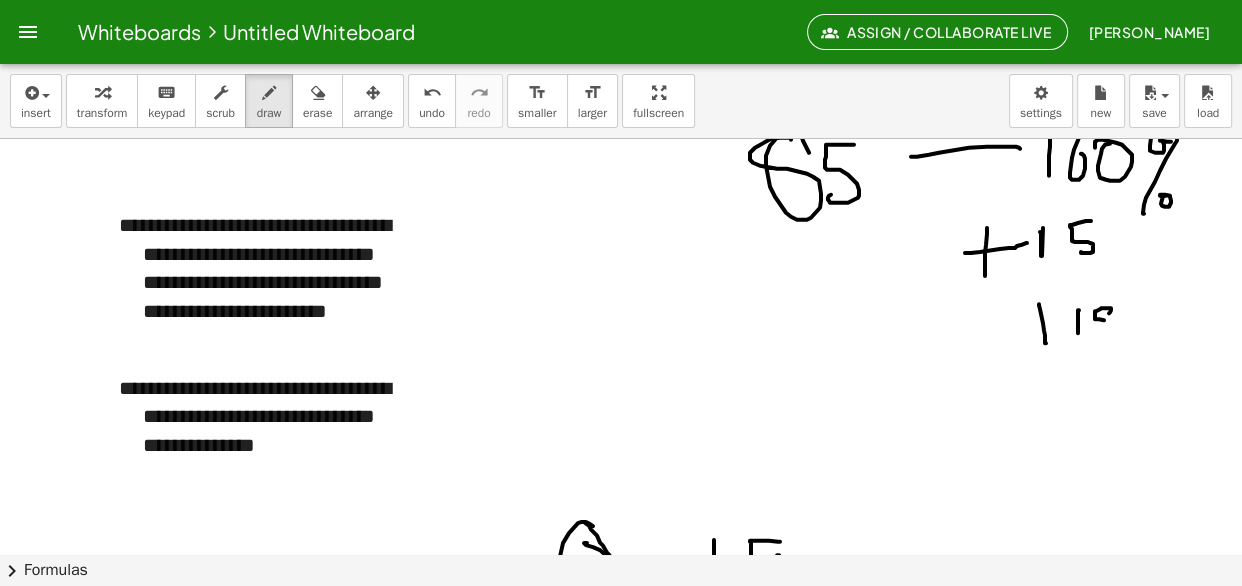 drag, startPoint x: 1110, startPoint y: 312, endPoint x: 1150, endPoint y: 289, distance: 46.141087 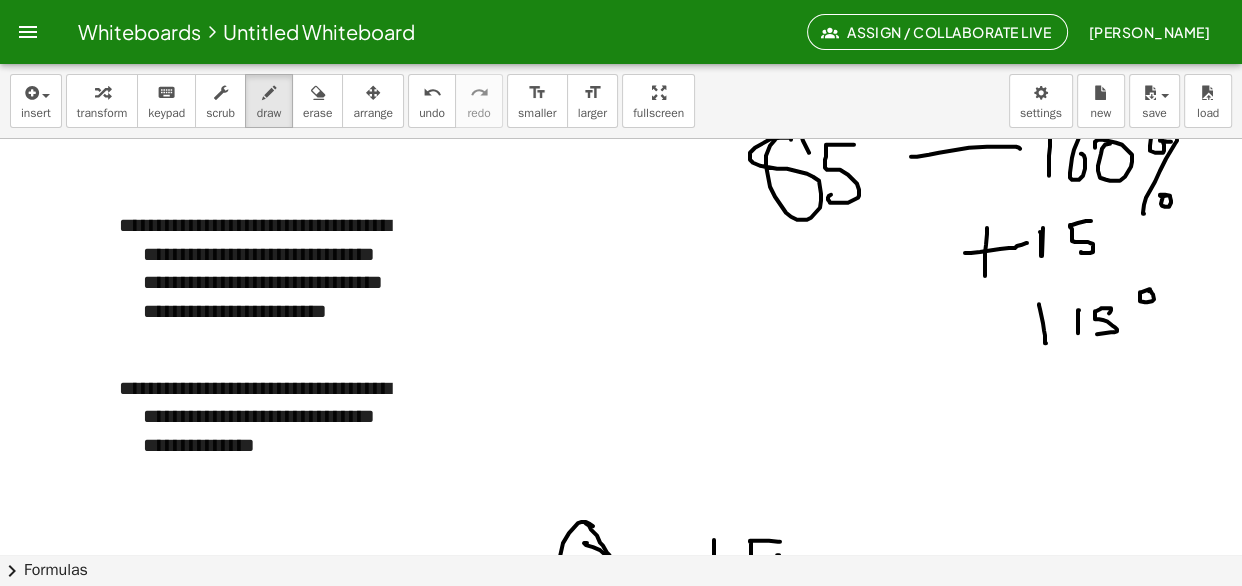 click at bounding box center (621, 460) 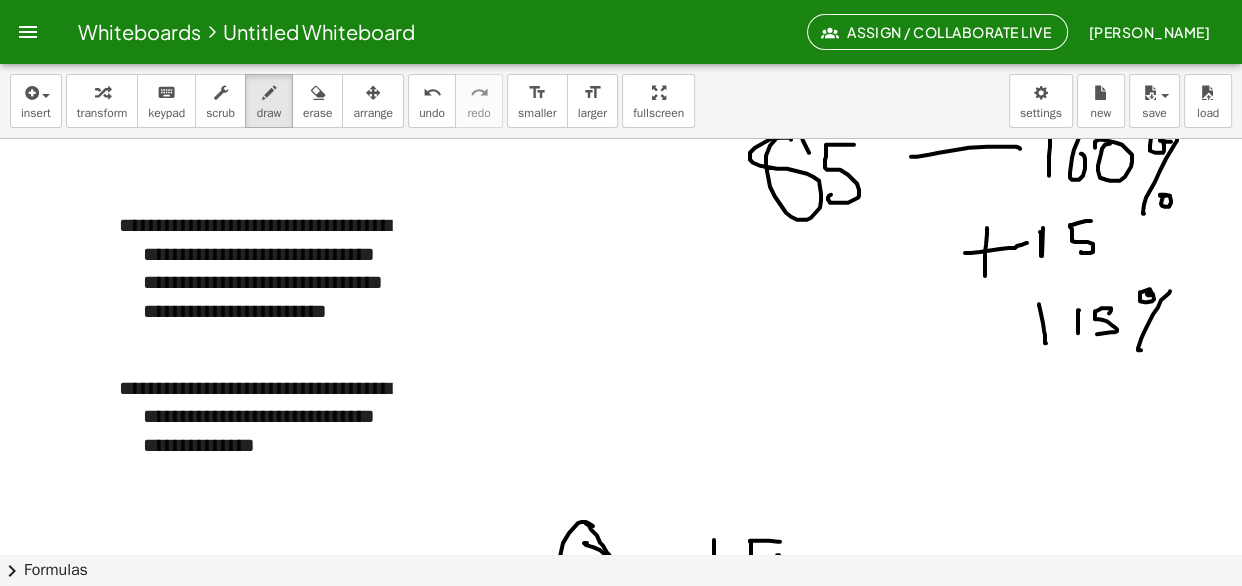 drag, startPoint x: 1144, startPoint y: 332, endPoint x: 1141, endPoint y: 350, distance: 18.248287 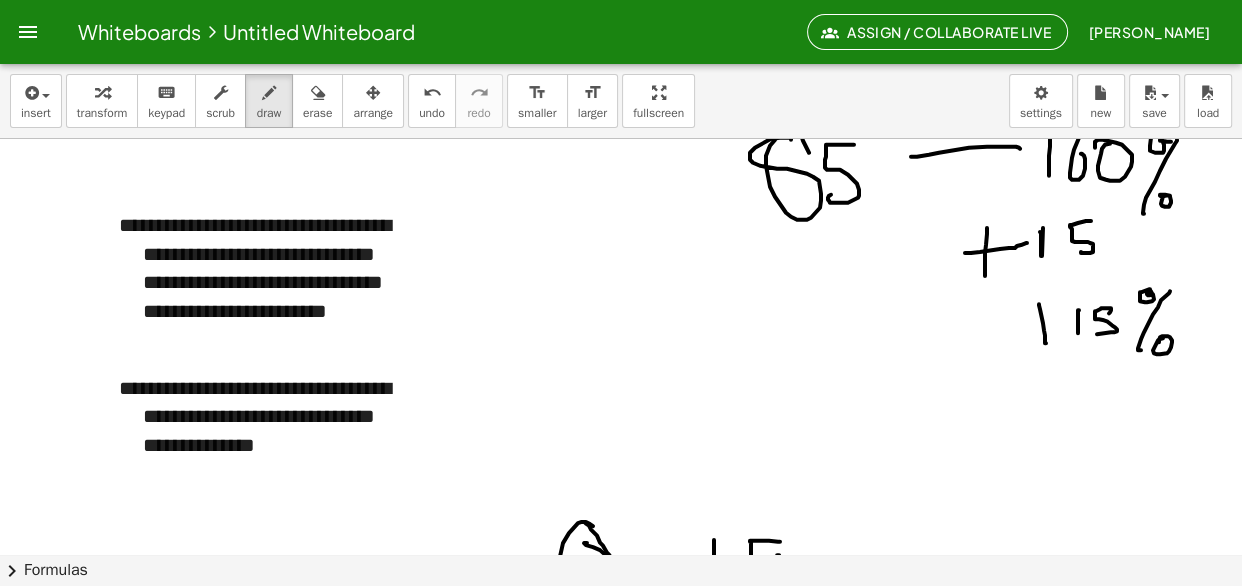 click at bounding box center (621, 460) 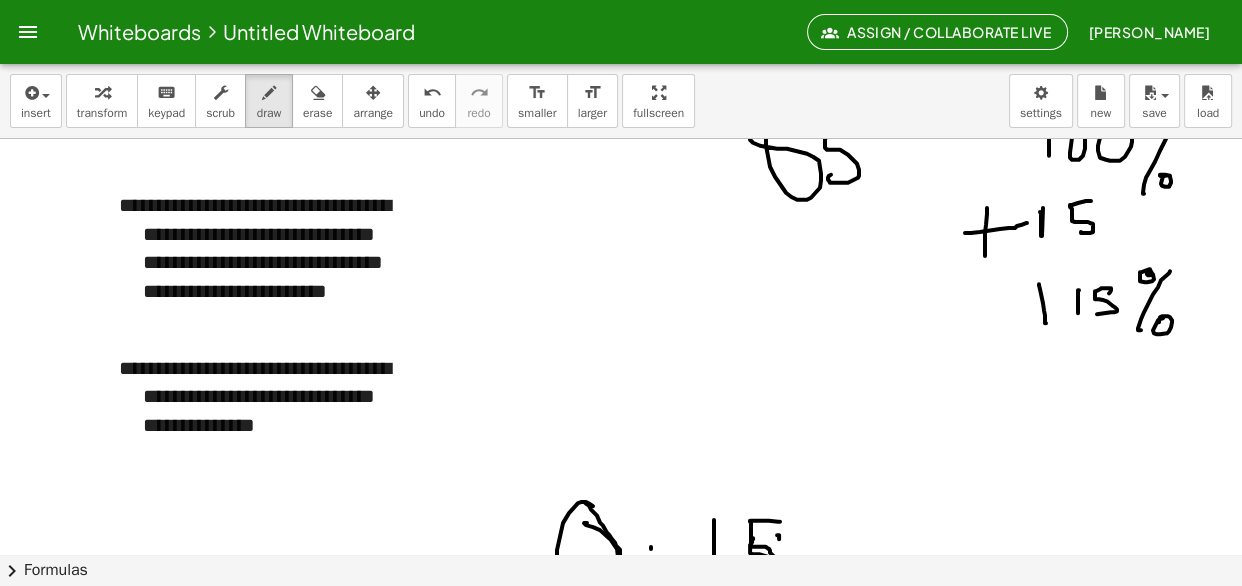 scroll, scrollTop: 532, scrollLeft: 0, axis: vertical 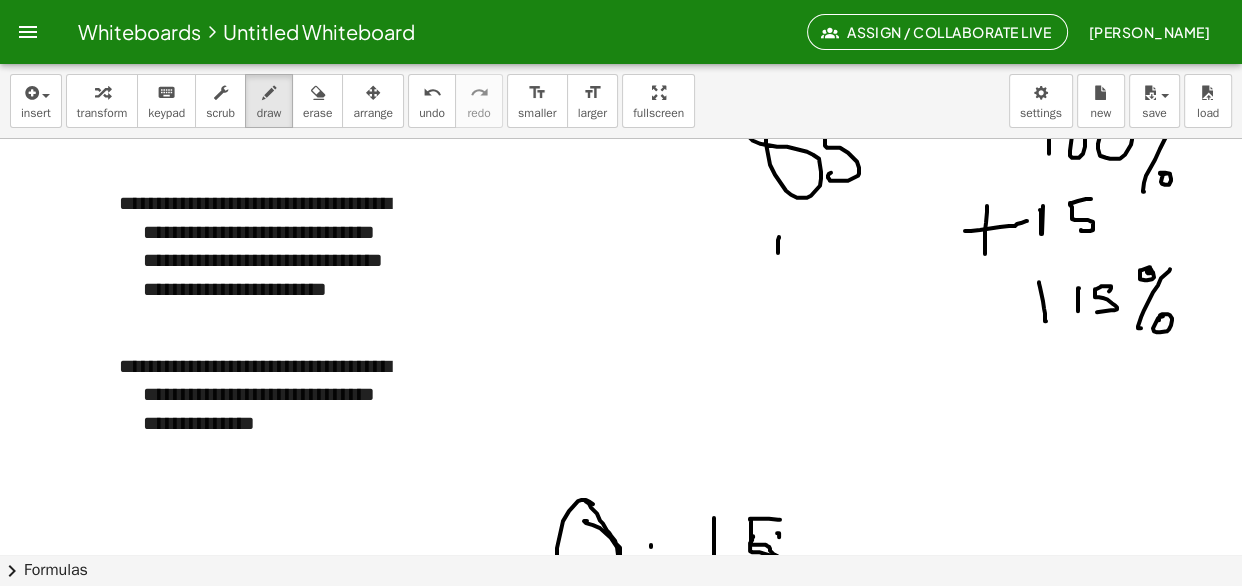 drag, startPoint x: 779, startPoint y: 236, endPoint x: 778, endPoint y: 265, distance: 29.017237 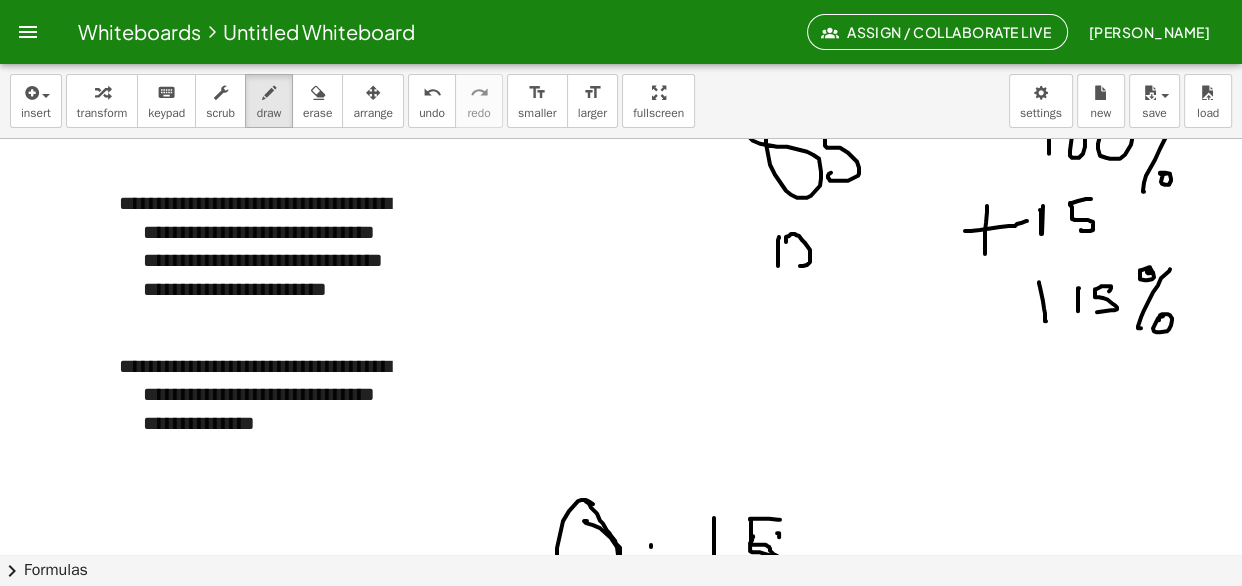drag, startPoint x: 786, startPoint y: 238, endPoint x: 823, endPoint y: 262, distance: 44.102154 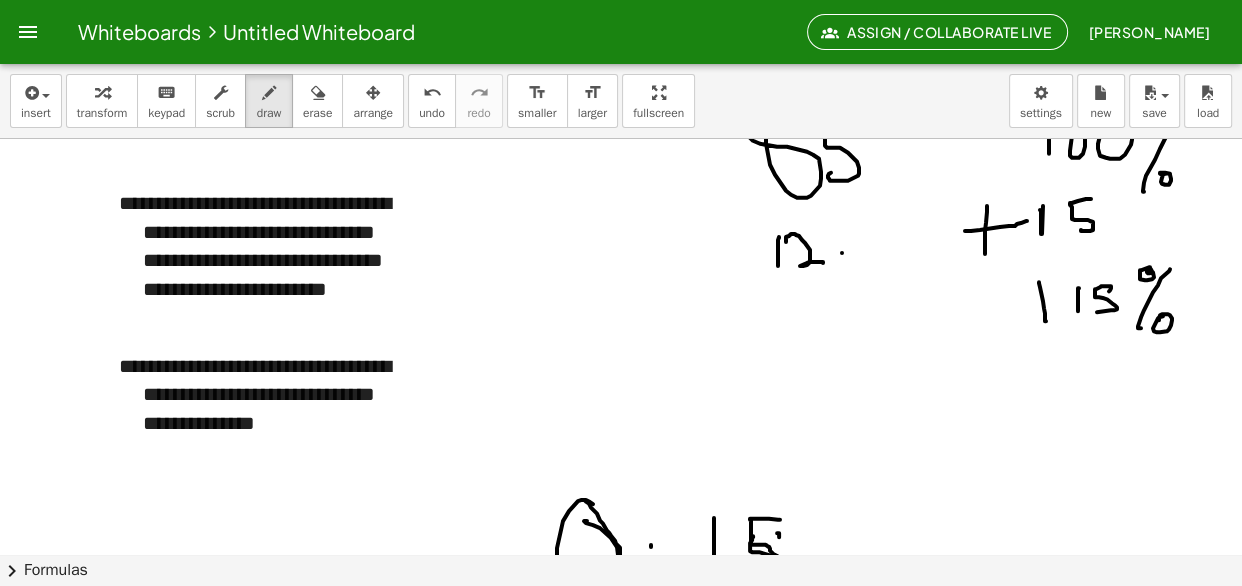 click at bounding box center (621, 438) 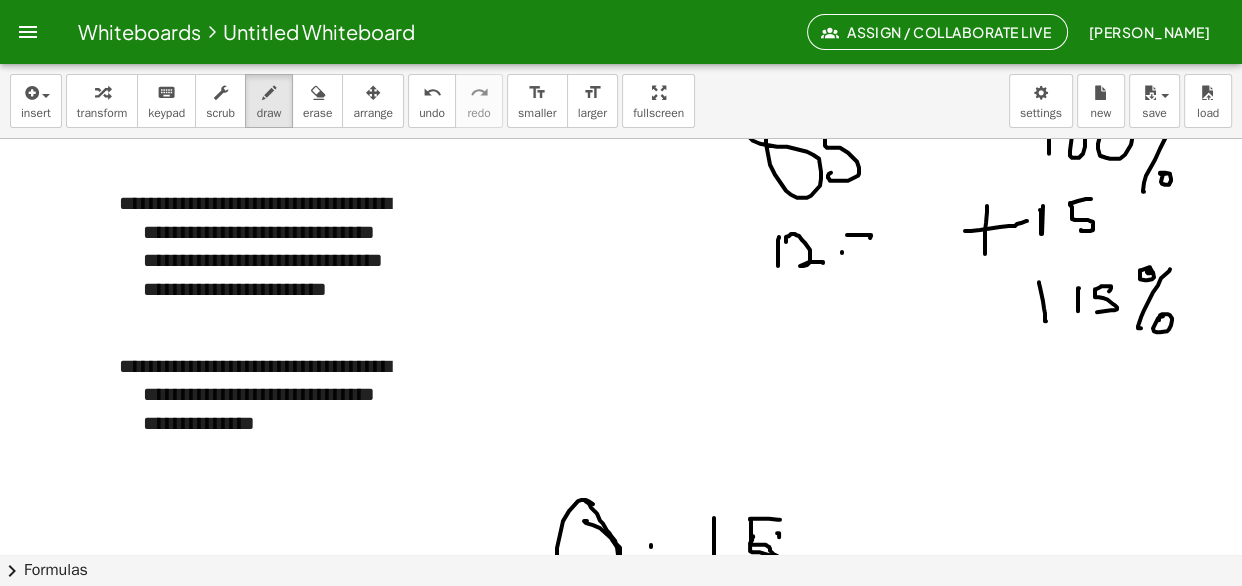 drag, startPoint x: 848, startPoint y: 234, endPoint x: 862, endPoint y: 273, distance: 41.4367 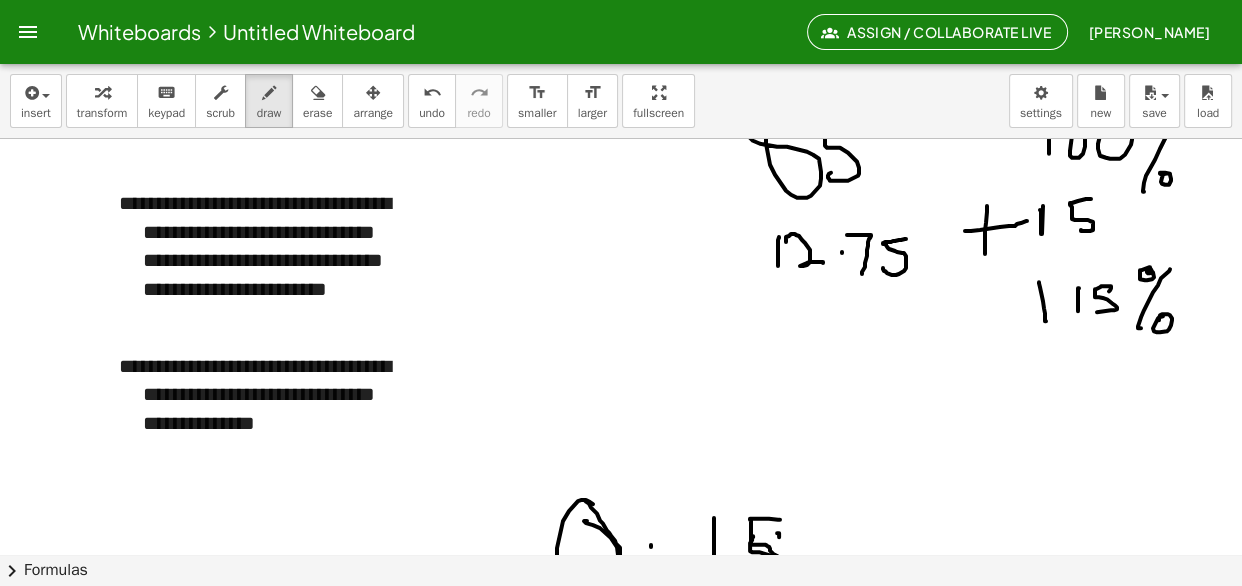 drag, startPoint x: 899, startPoint y: 239, endPoint x: 883, endPoint y: 267, distance: 32.24903 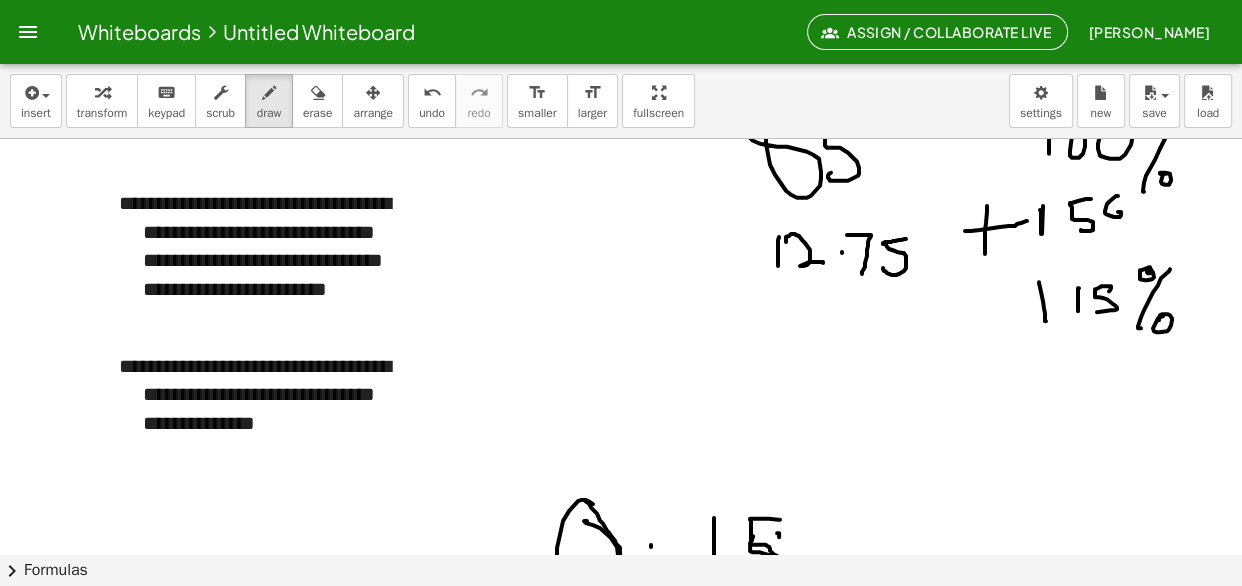 drag, startPoint x: 1116, startPoint y: 195, endPoint x: 1126, endPoint y: 208, distance: 16.40122 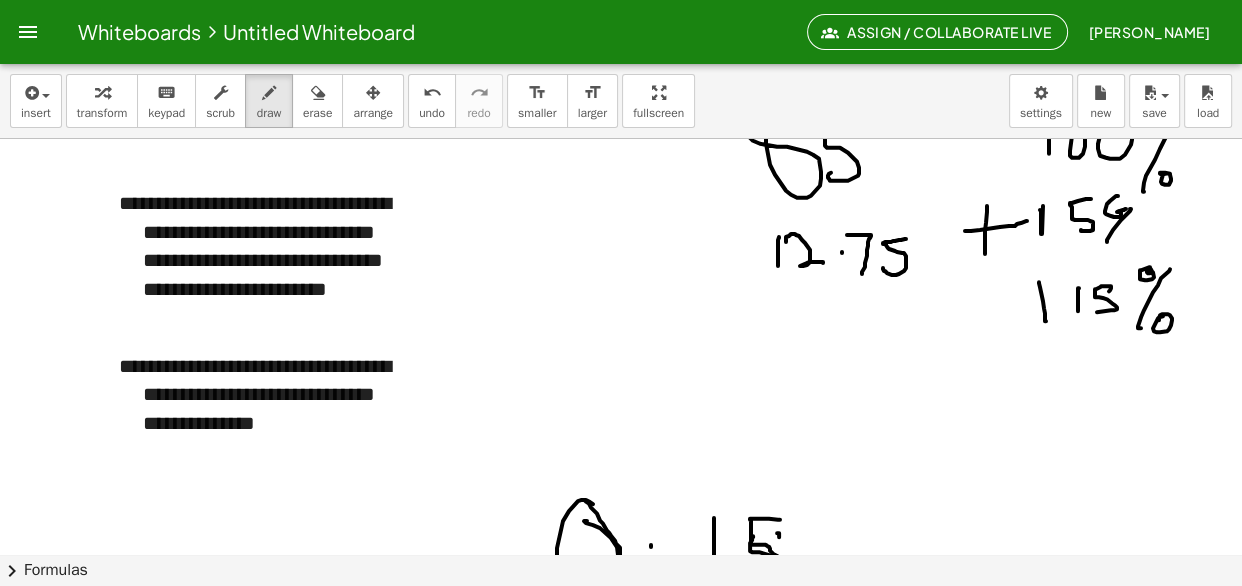 drag, startPoint x: 1126, startPoint y: 214, endPoint x: 1109, endPoint y: 239, distance: 30.232433 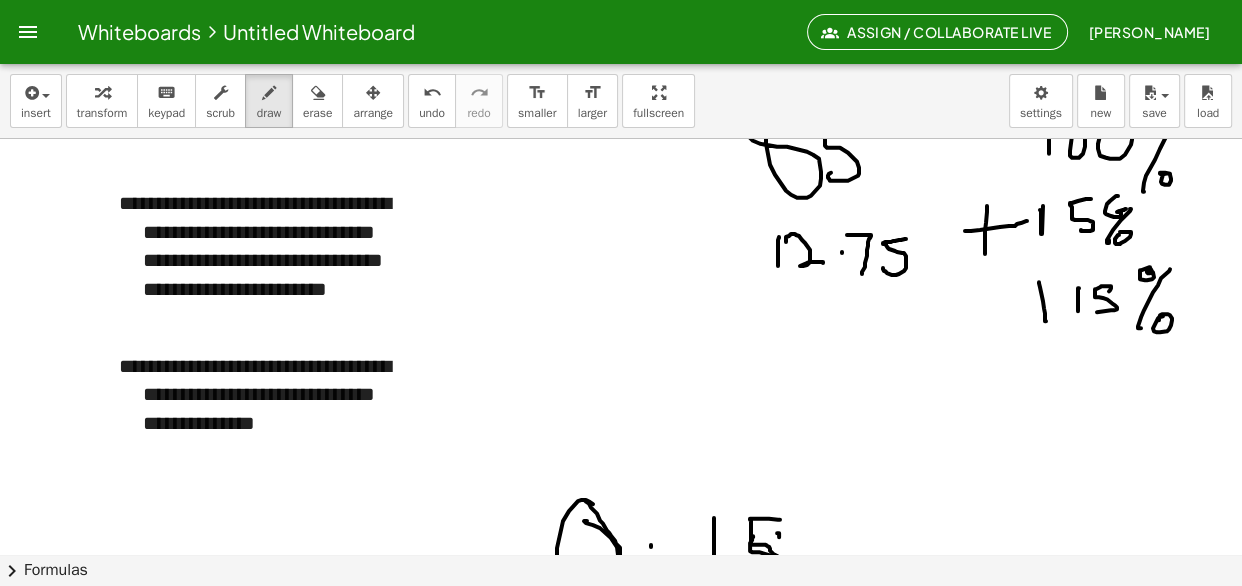 click at bounding box center [621, 438] 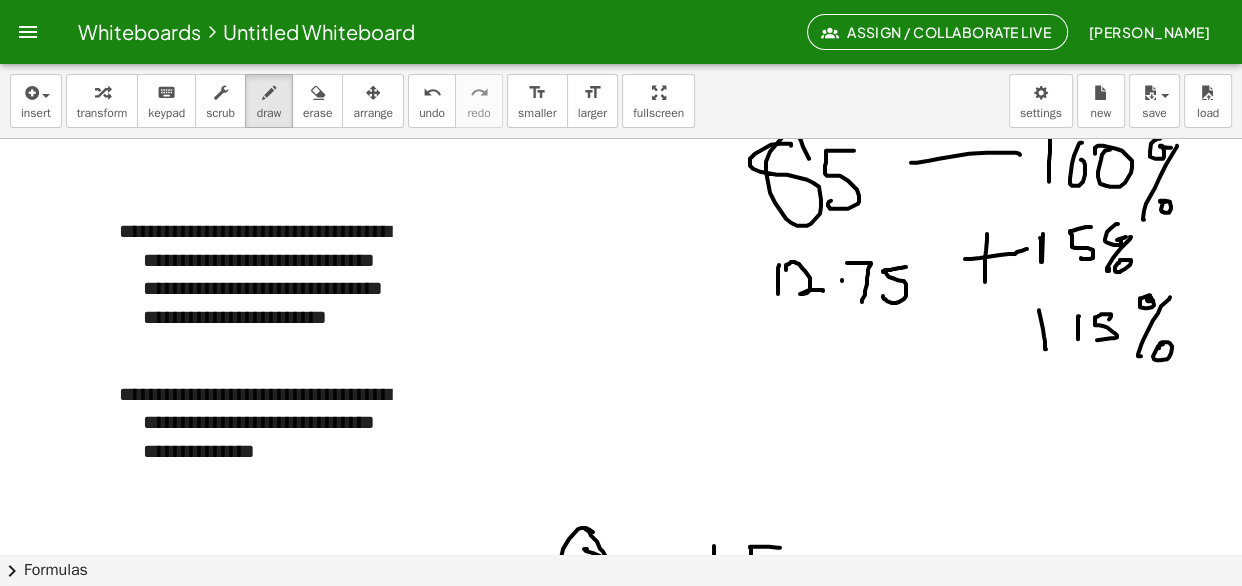 scroll, scrollTop: 502, scrollLeft: 0, axis: vertical 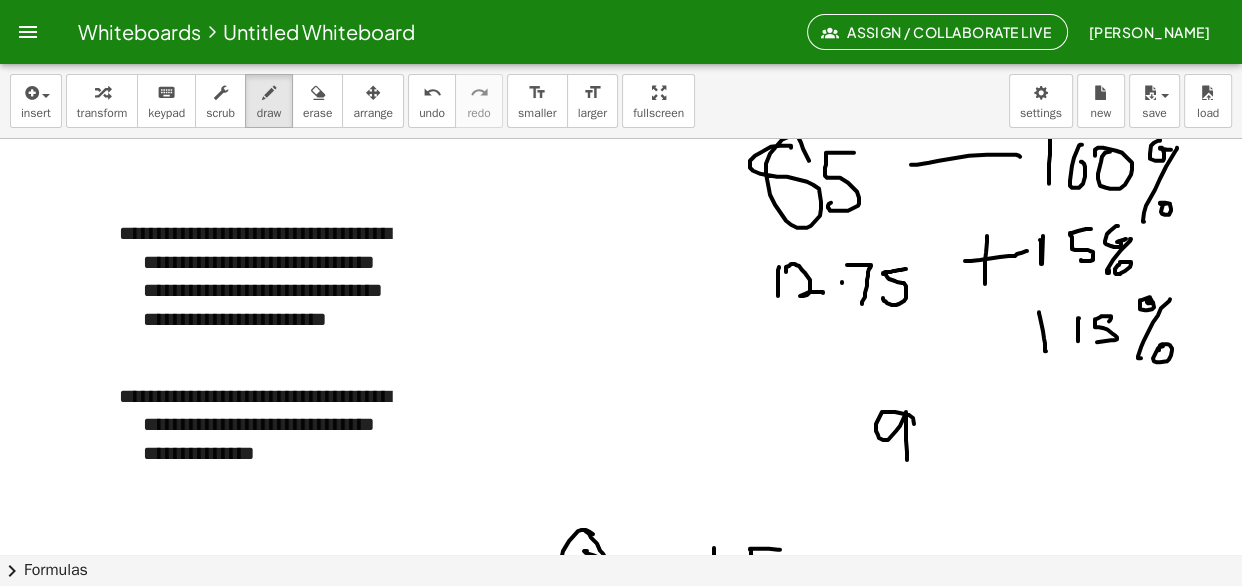 drag, startPoint x: 914, startPoint y: 423, endPoint x: 907, endPoint y: 459, distance: 36.67424 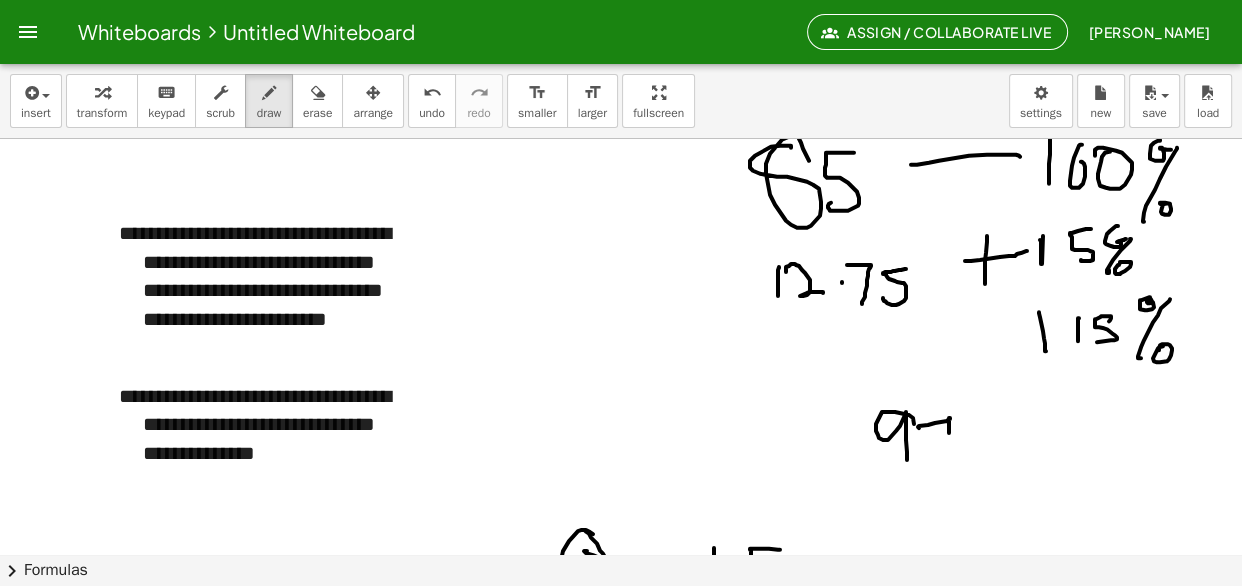drag, startPoint x: 918, startPoint y: 426, endPoint x: 948, endPoint y: 455, distance: 41.725292 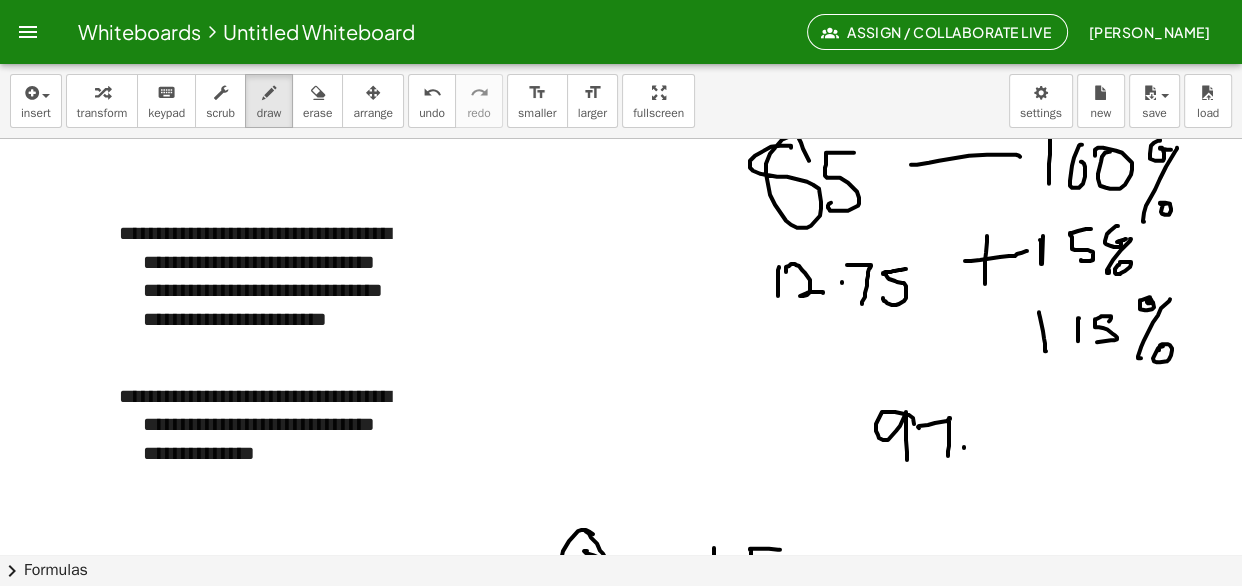 click at bounding box center [621, 468] 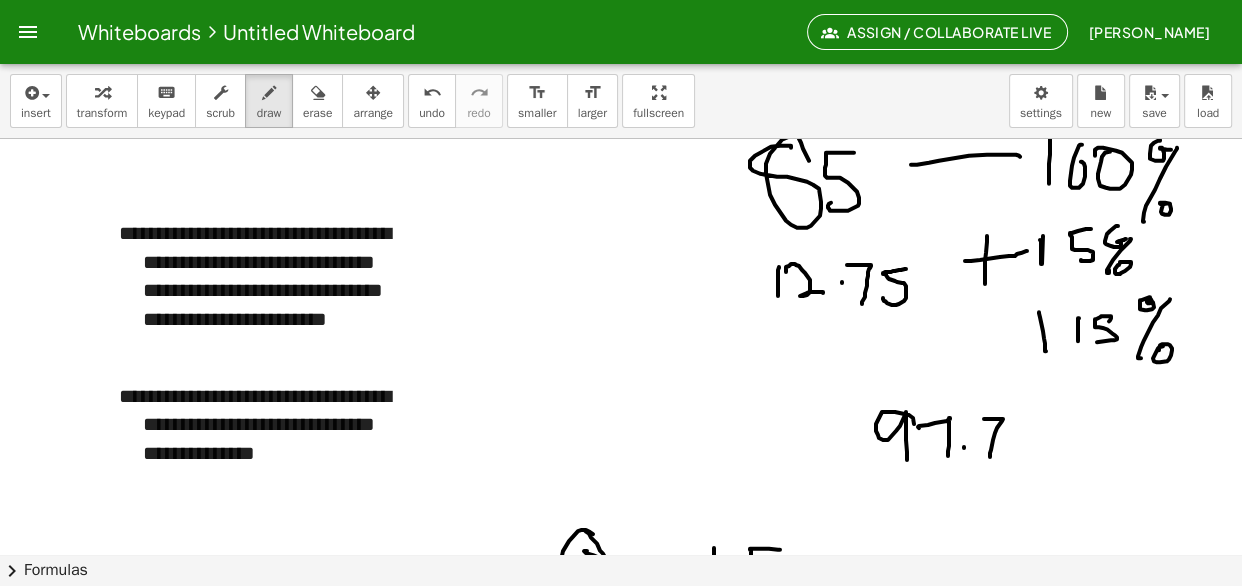 drag, startPoint x: 989, startPoint y: 418, endPoint x: 990, endPoint y: 456, distance: 38.013157 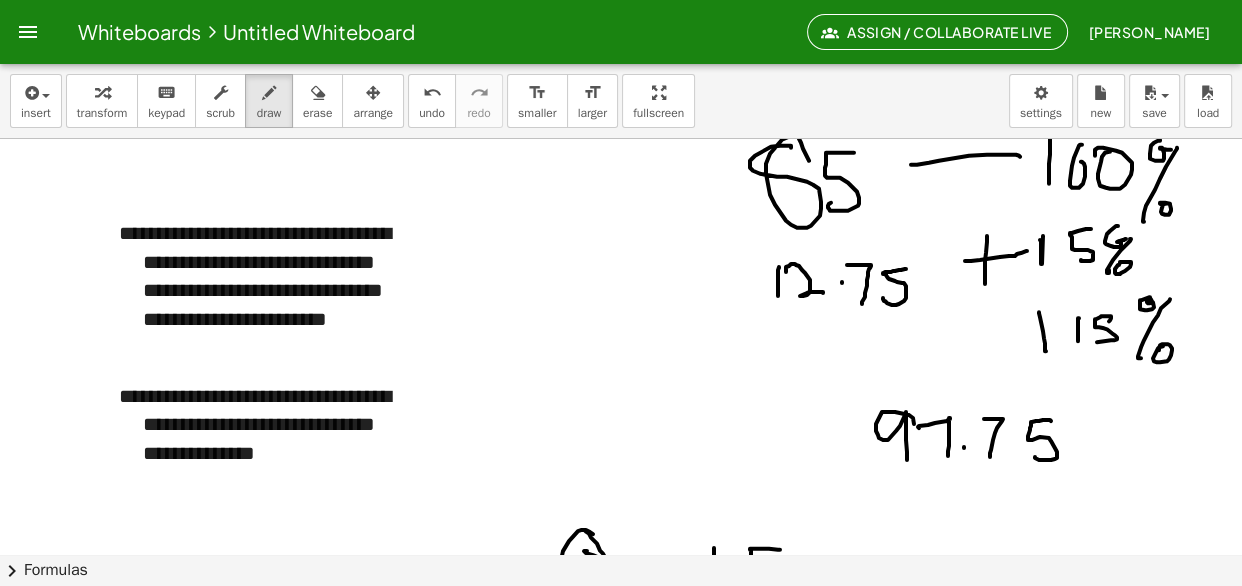 drag, startPoint x: 1051, startPoint y: 420, endPoint x: 1035, endPoint y: 456, distance: 39.39543 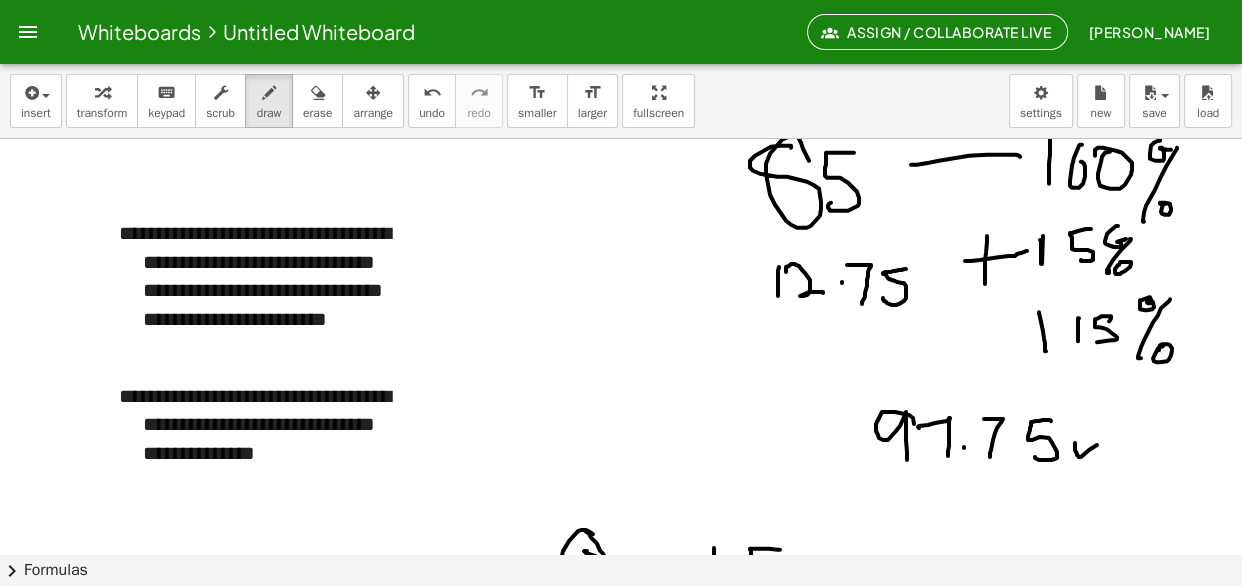 drag, startPoint x: 1075, startPoint y: 442, endPoint x: 1144, endPoint y: 415, distance: 74.094536 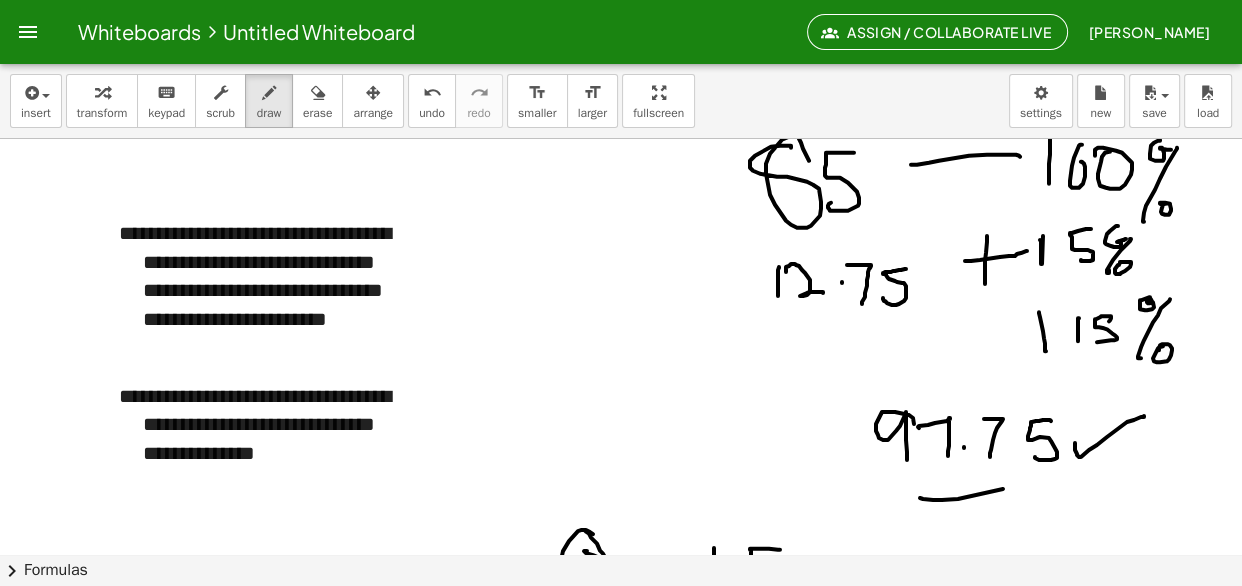 drag, startPoint x: 933, startPoint y: 499, endPoint x: 945, endPoint y: 496, distance: 12.369317 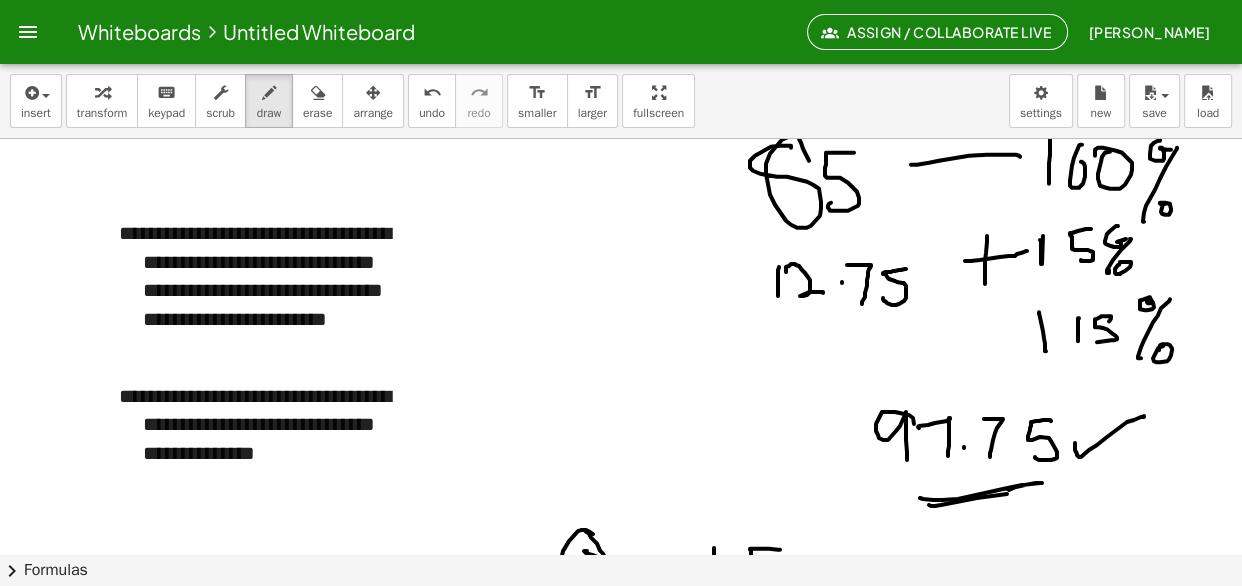 drag, startPoint x: 929, startPoint y: 504, endPoint x: 1076, endPoint y: 496, distance: 147.21753 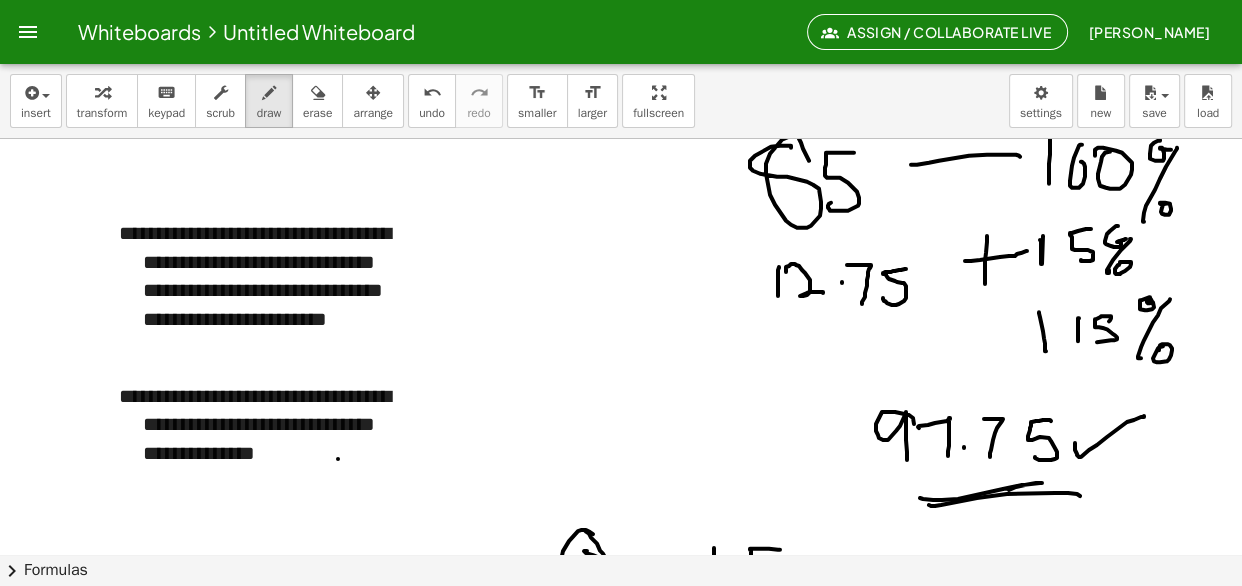 click at bounding box center [621, 468] 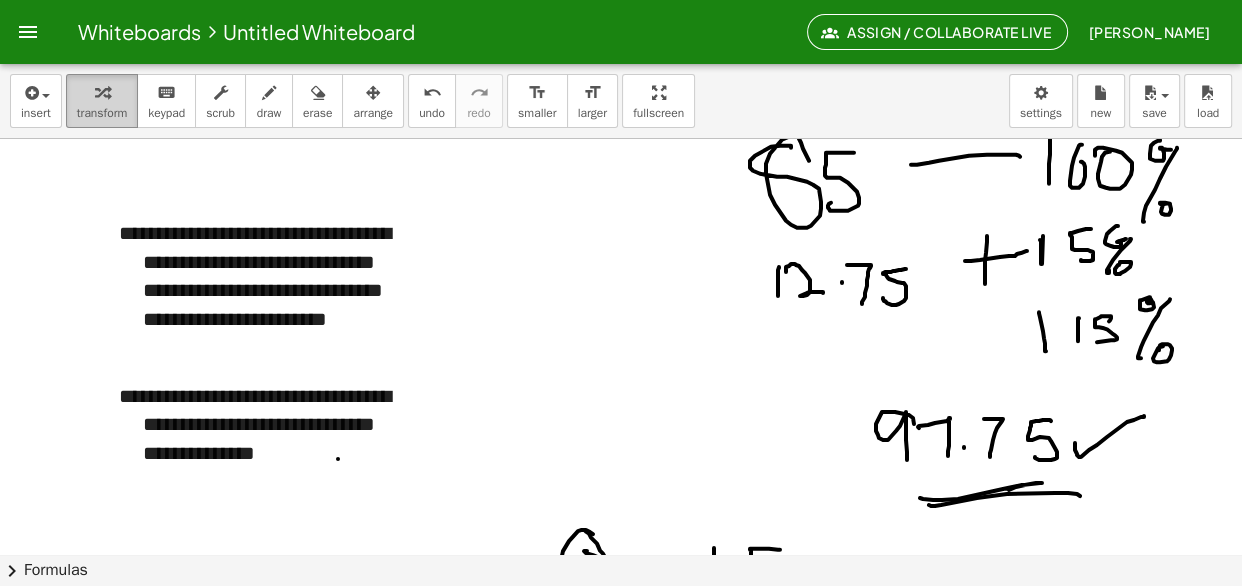click on "transform" at bounding box center (102, 113) 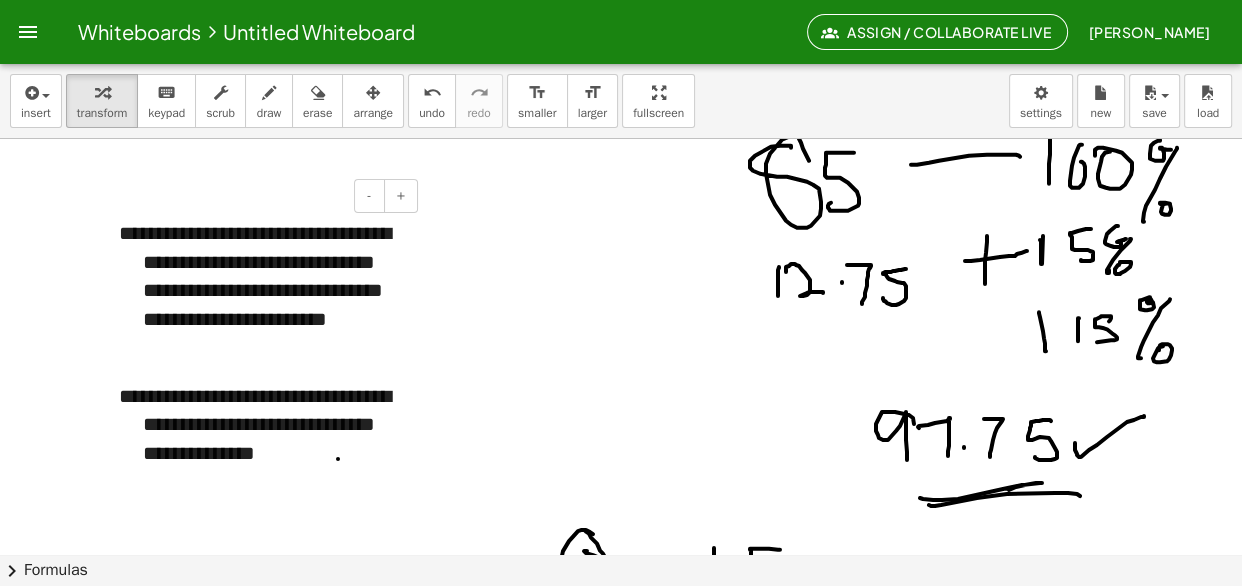 click on "**********" at bounding box center (273, 425) 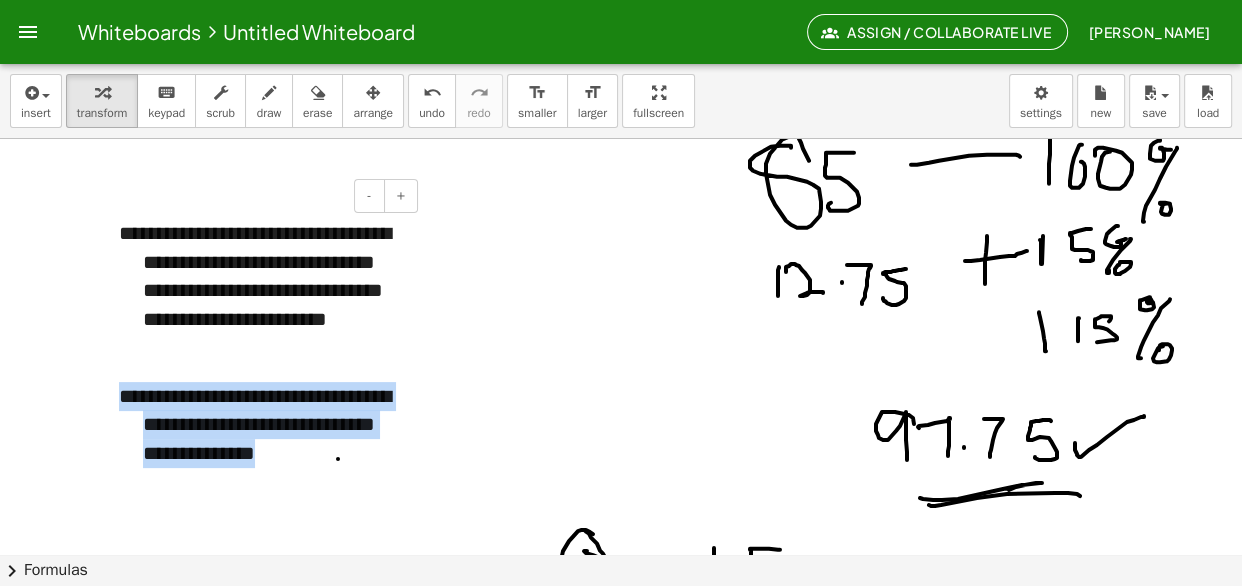 drag, startPoint x: 353, startPoint y: 456, endPoint x: 124, endPoint y: 394, distance: 237.2446 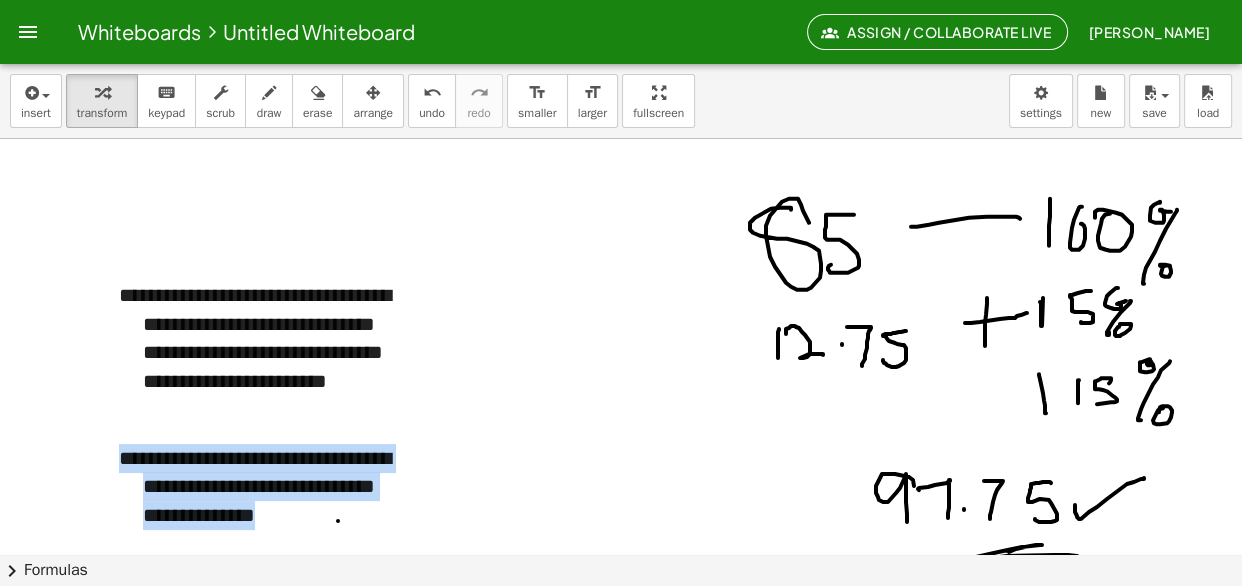scroll, scrollTop: 427, scrollLeft: 0, axis: vertical 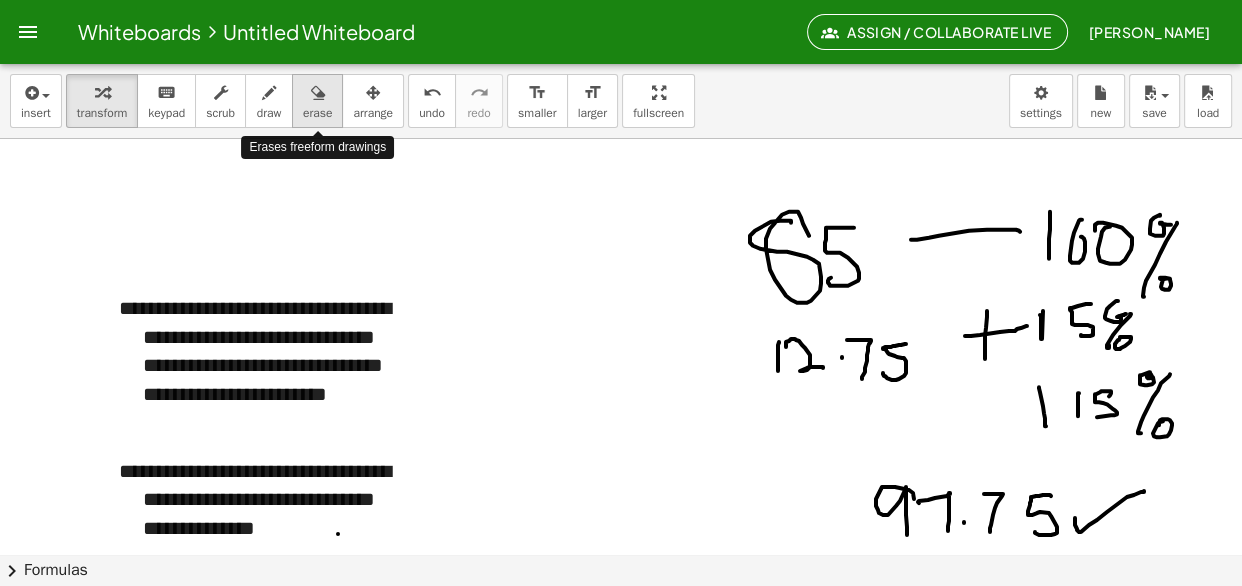 click on "erase" at bounding box center [317, 113] 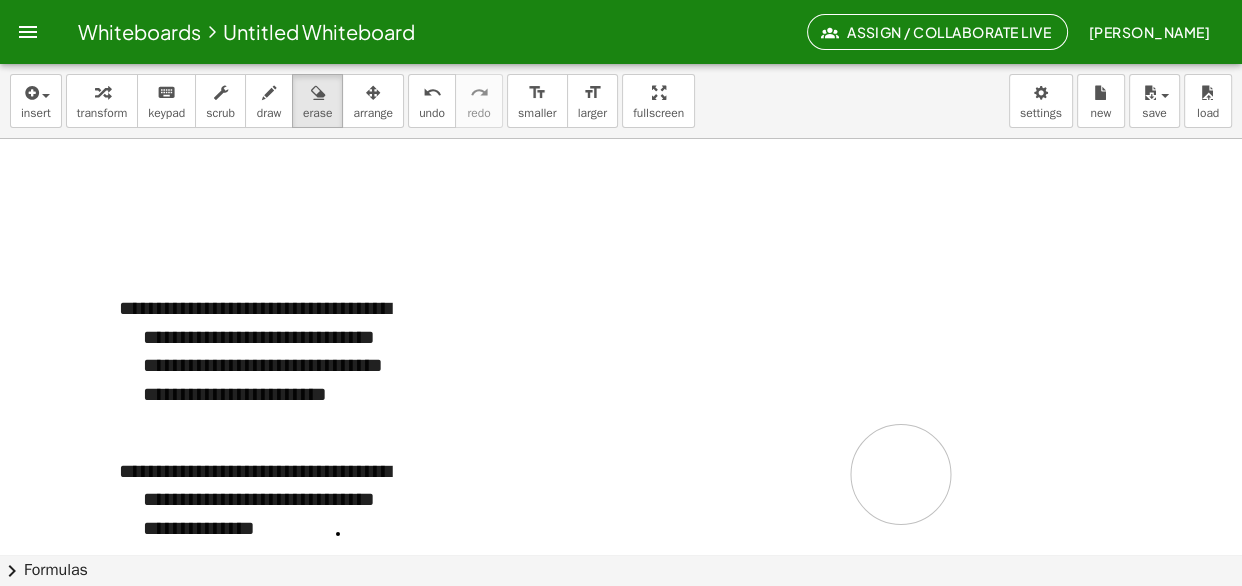 drag, startPoint x: 666, startPoint y: 182, endPoint x: 863, endPoint y: 489, distance: 364.77115 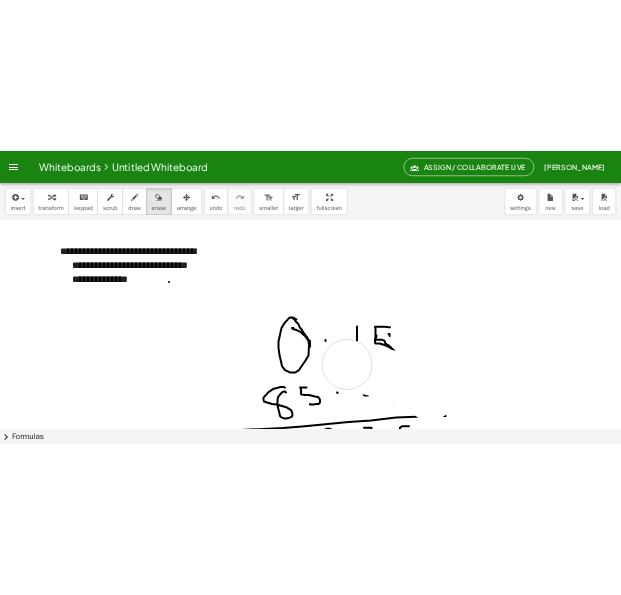 scroll, scrollTop: 705, scrollLeft: 0, axis: vertical 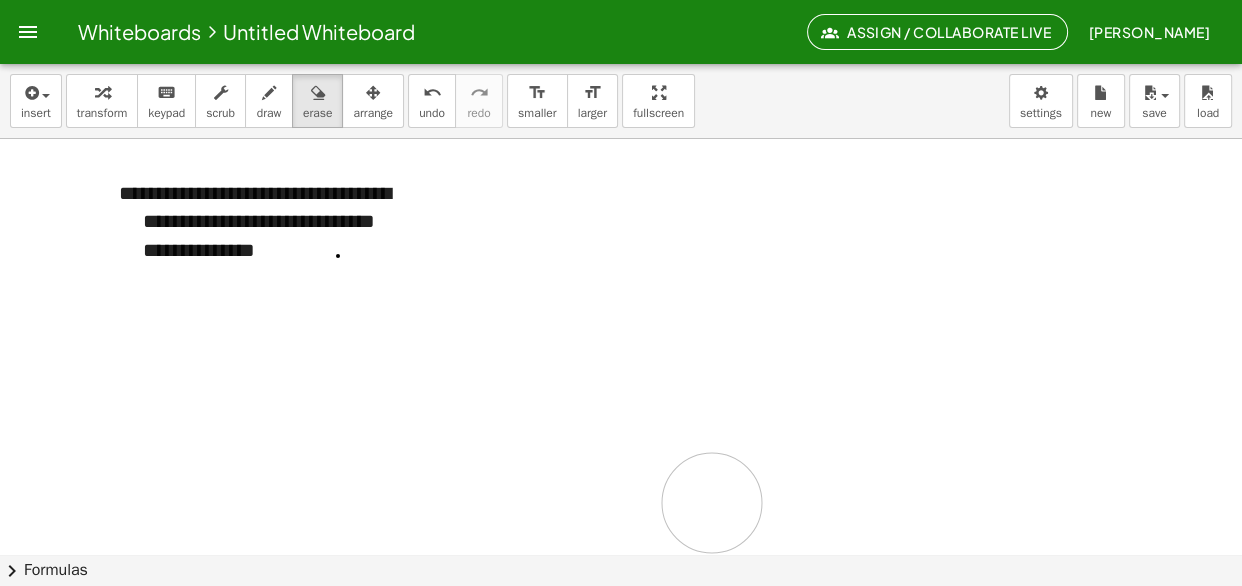 drag, startPoint x: 860, startPoint y: 485, endPoint x: 740, endPoint y: 442, distance: 127.471565 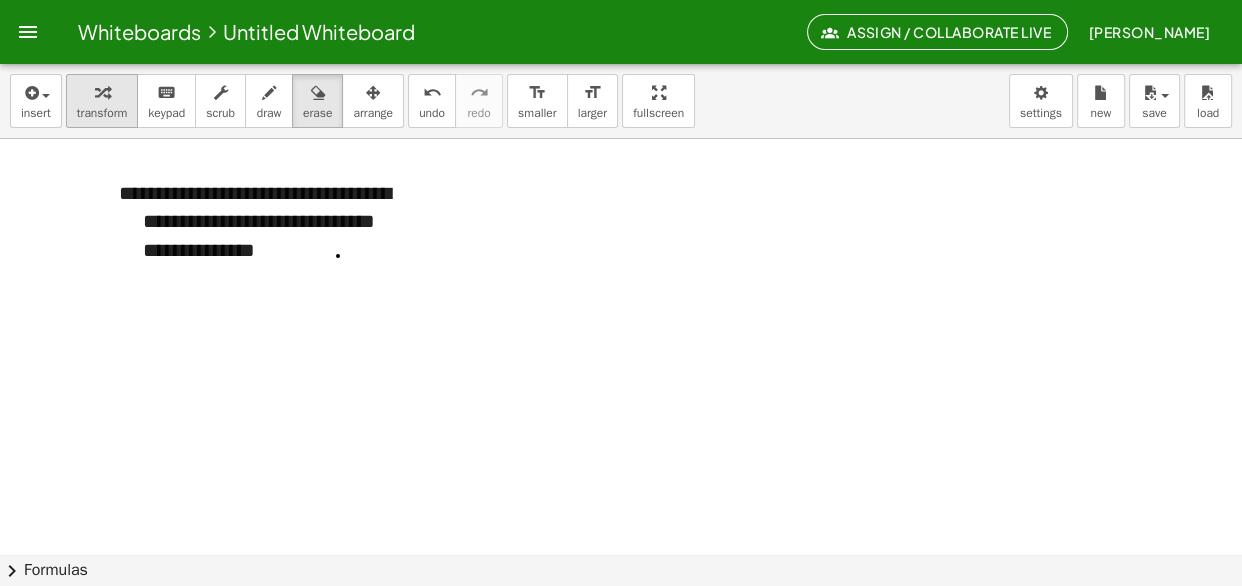 click on "transform" at bounding box center (102, 101) 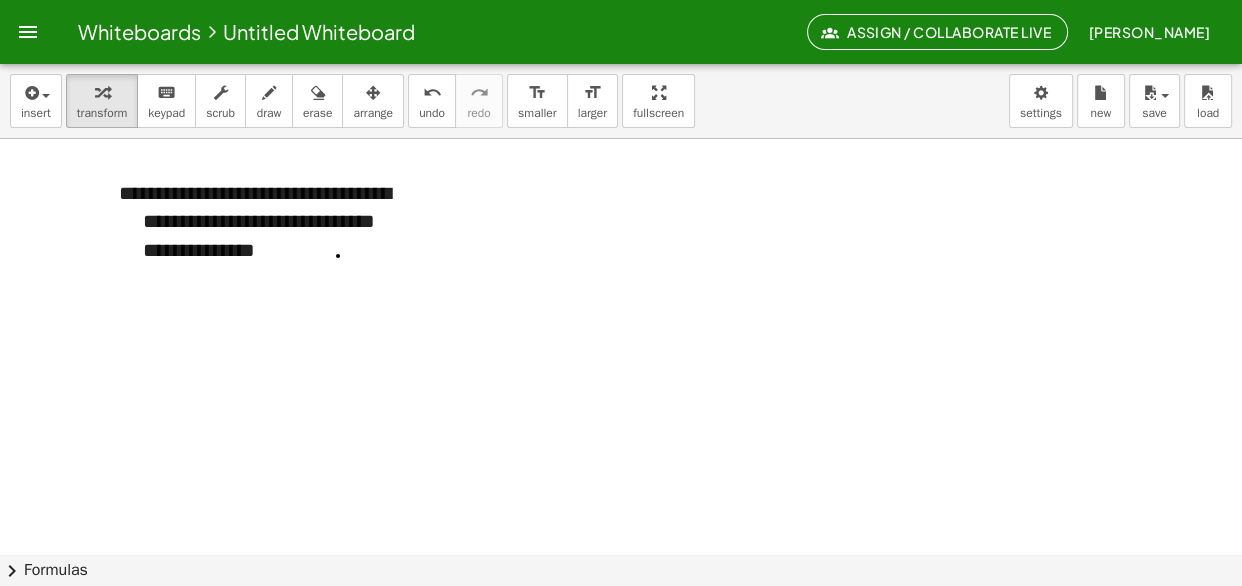 click on "**********" at bounding box center [273, 222] 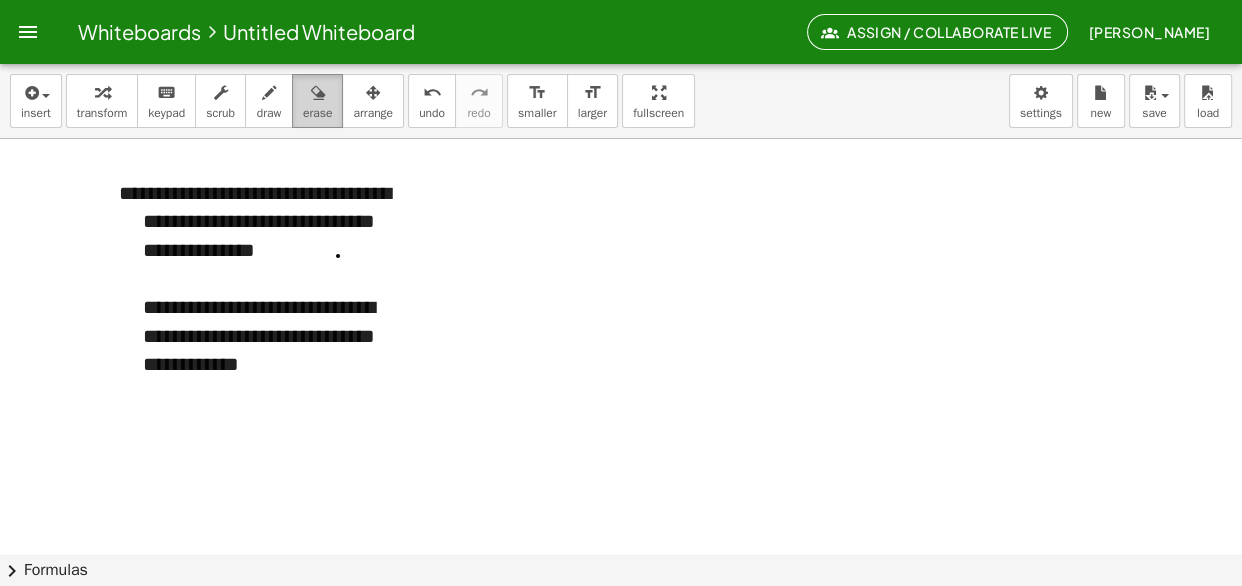 click at bounding box center [318, 93] 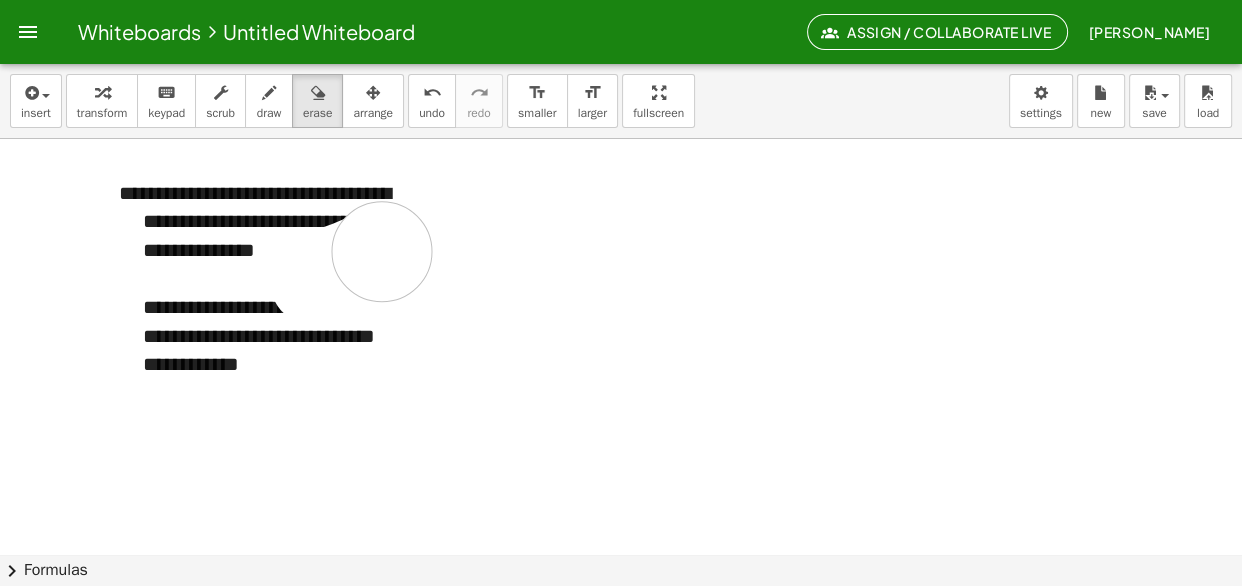 drag, startPoint x: 319, startPoint y: 277, endPoint x: 355, endPoint y: 260, distance: 39.812057 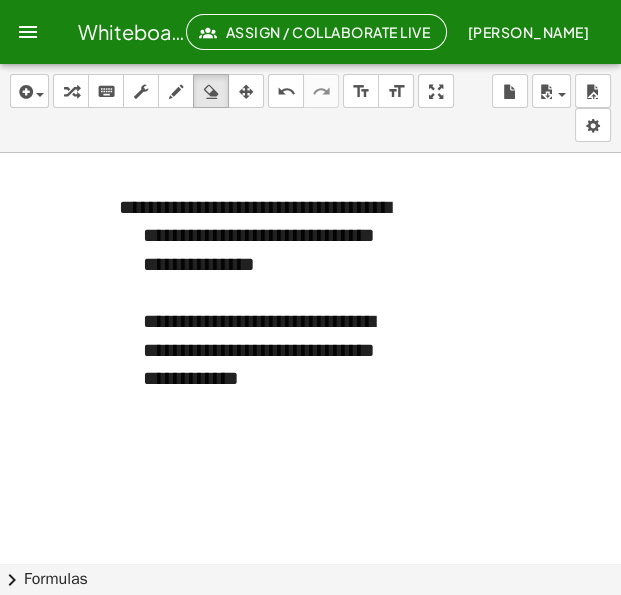 click at bounding box center (313, 279) 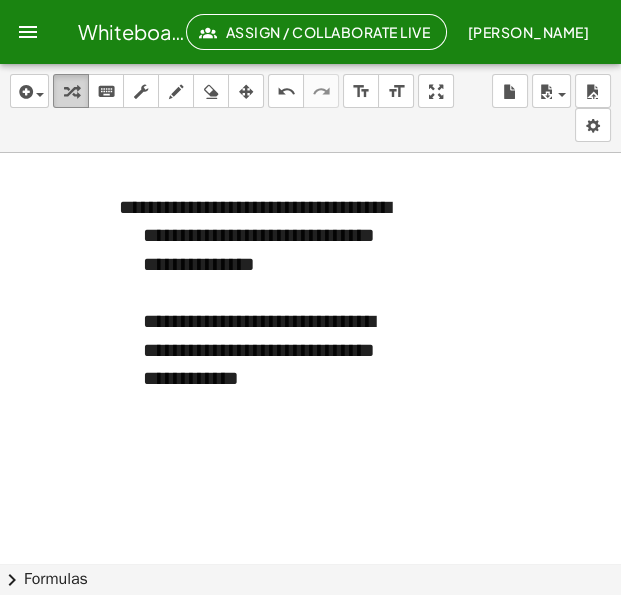 click at bounding box center [71, 91] 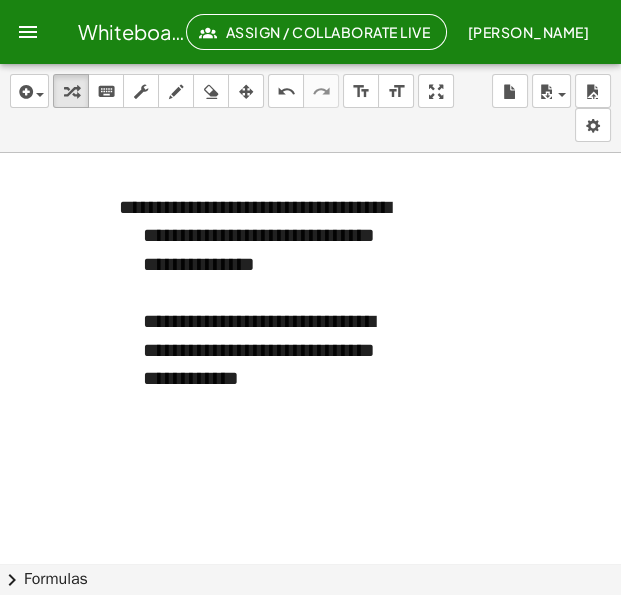 click on "**********" at bounding box center (273, 293) 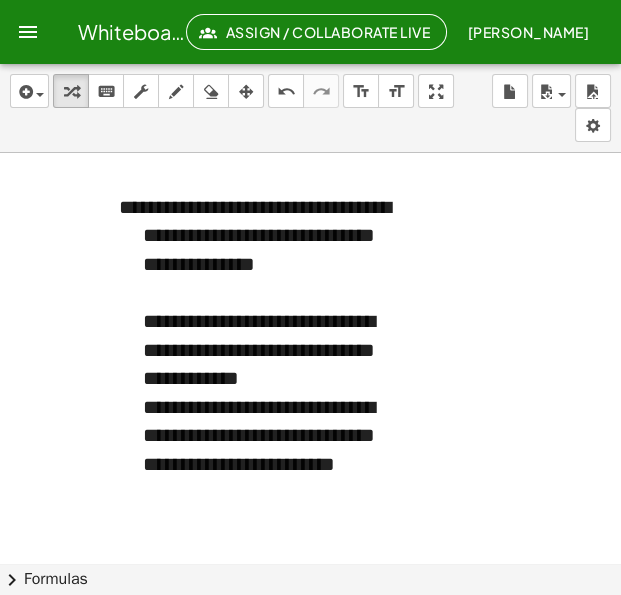 click on "**********" at bounding box center (273, 336) 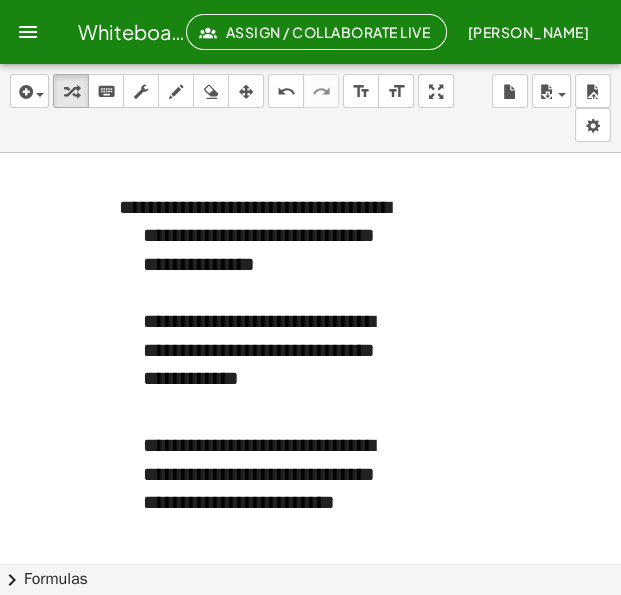 click at bounding box center (133, 278) 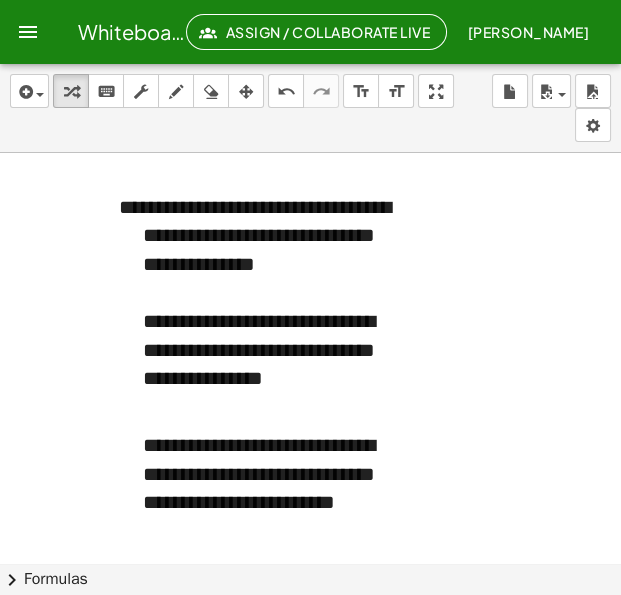 click on "**********" at bounding box center (273, 460) 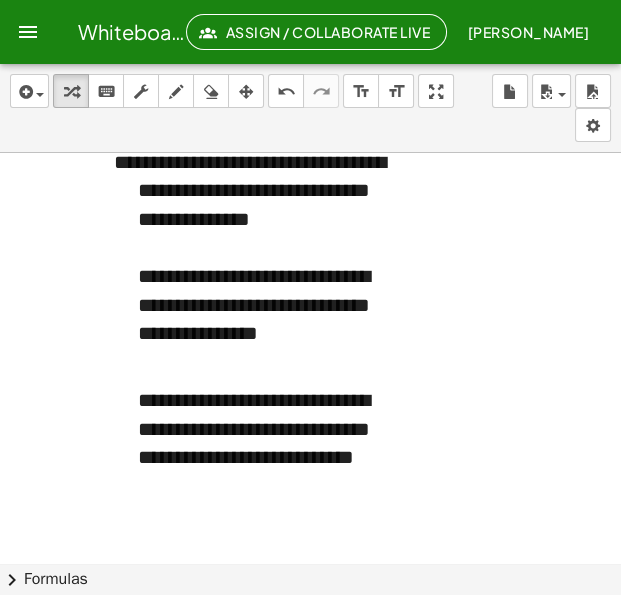 scroll, scrollTop: 765, scrollLeft: 18, axis: both 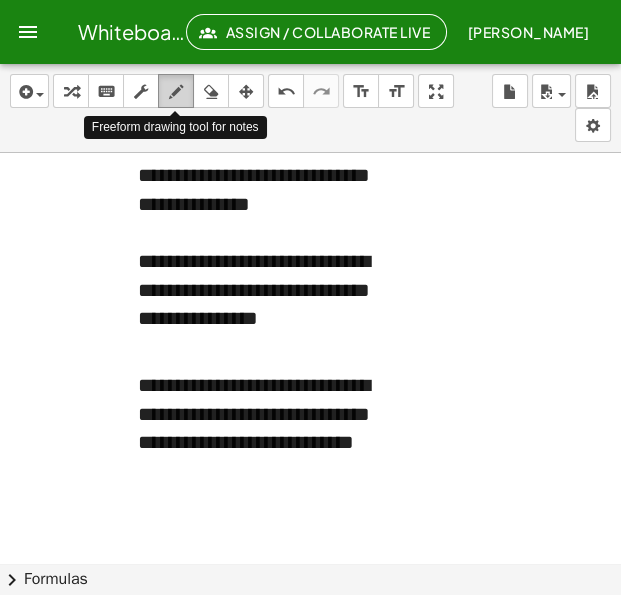 click at bounding box center (176, 92) 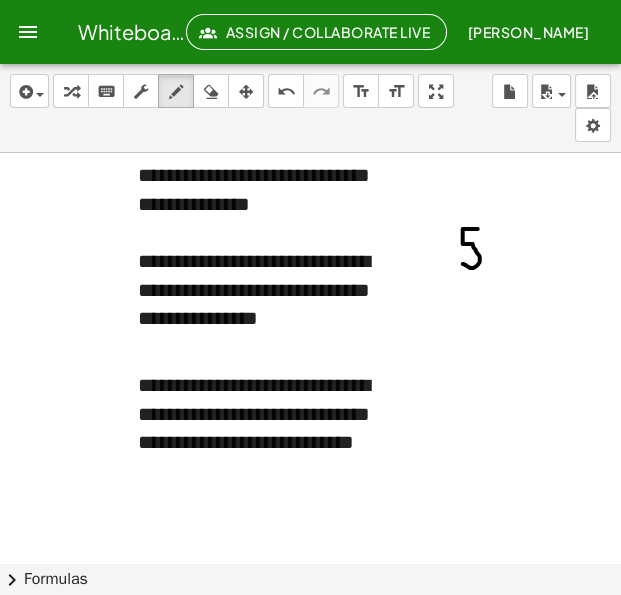 drag, startPoint x: 464, startPoint y: 227, endPoint x: 449, endPoint y: 261, distance: 37.161808 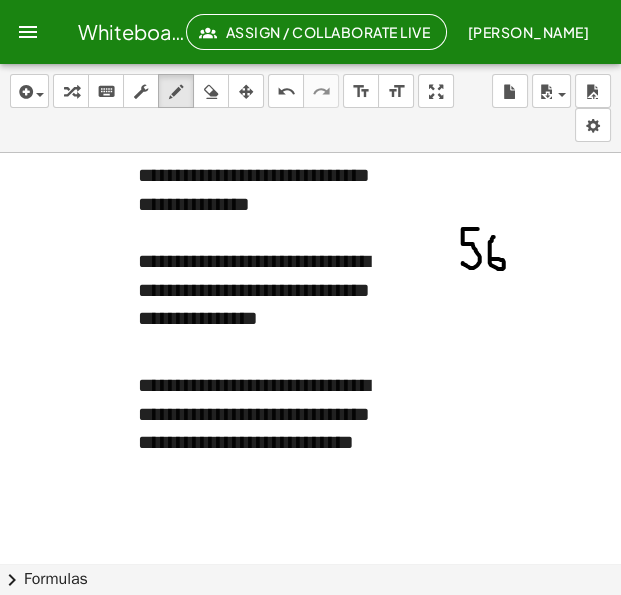 drag, startPoint x: 480, startPoint y: 235, endPoint x: 476, endPoint y: 257, distance: 22.36068 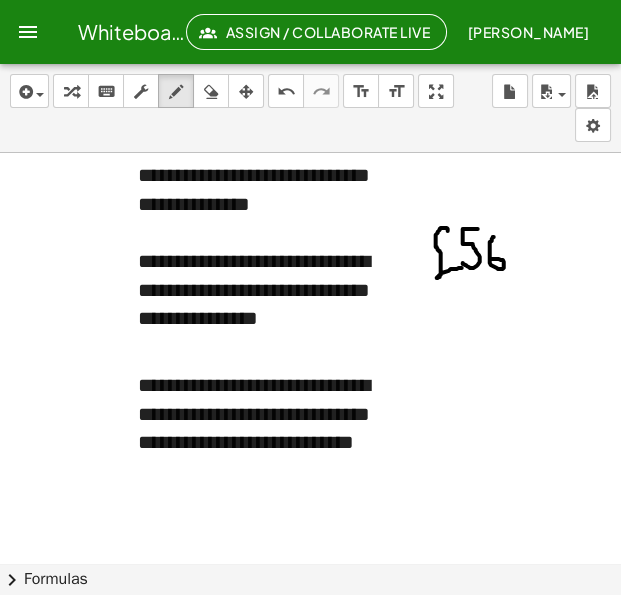 drag, startPoint x: 434, startPoint y: 229, endPoint x: 452, endPoint y: 265, distance: 40.24922 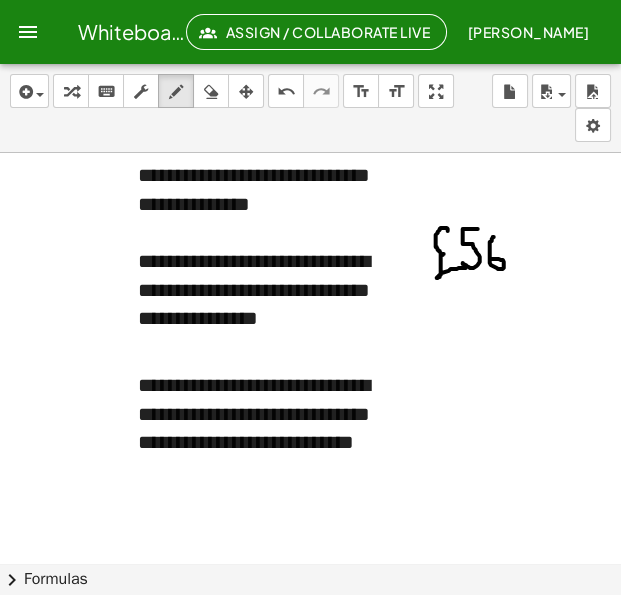 click at bounding box center (308, 219) 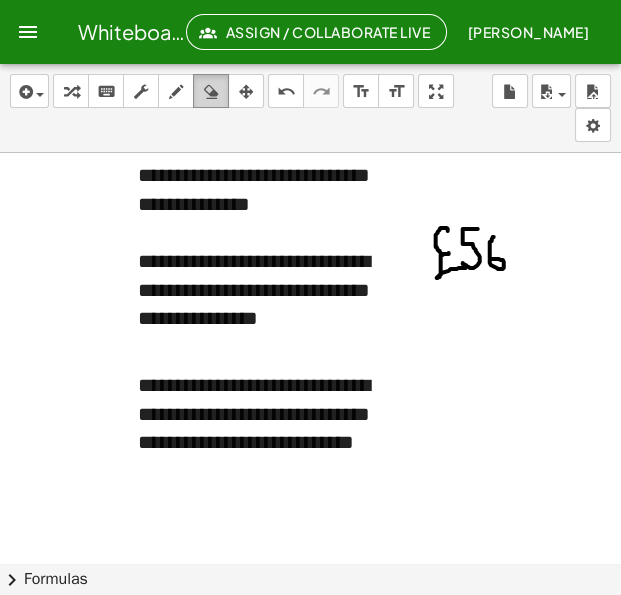 click at bounding box center (211, 92) 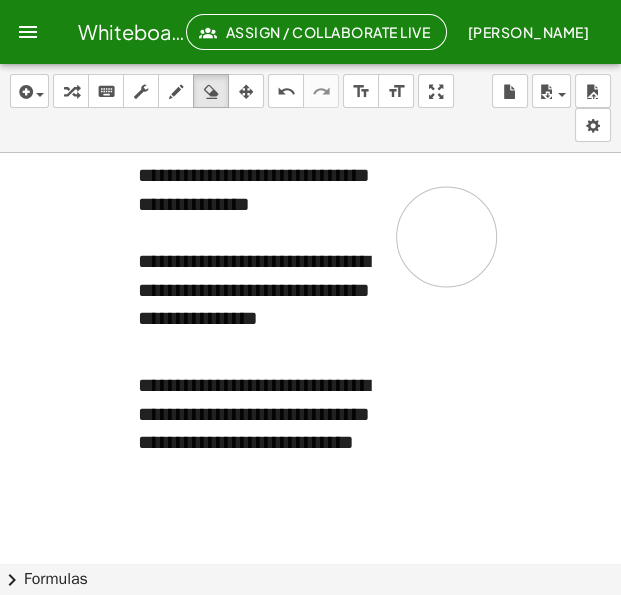 drag, startPoint x: 480, startPoint y: 281, endPoint x: 438, endPoint y: 262, distance: 46.09772 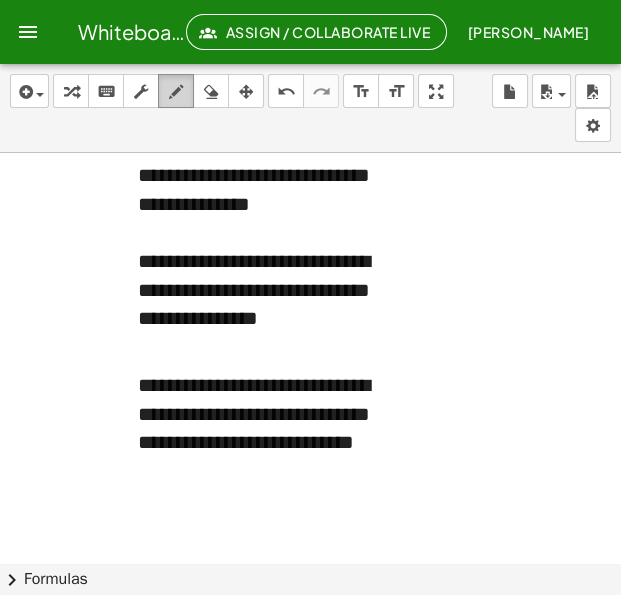 click at bounding box center [176, 92] 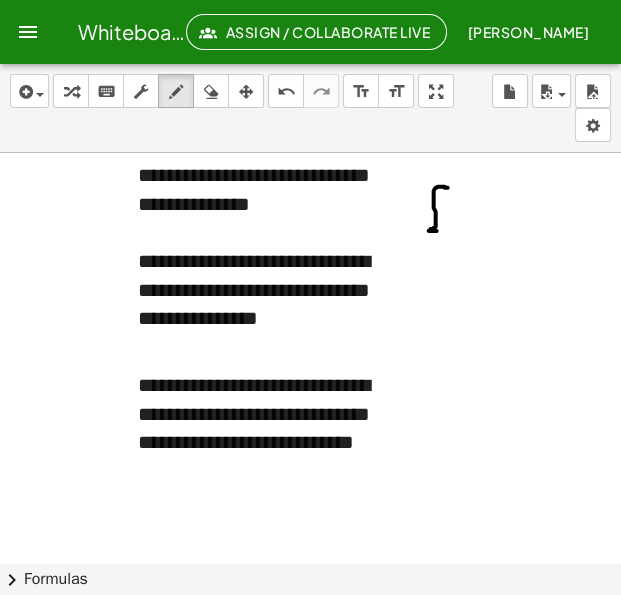 drag, startPoint x: 434, startPoint y: 186, endPoint x: 431, endPoint y: 232, distance: 46.09772 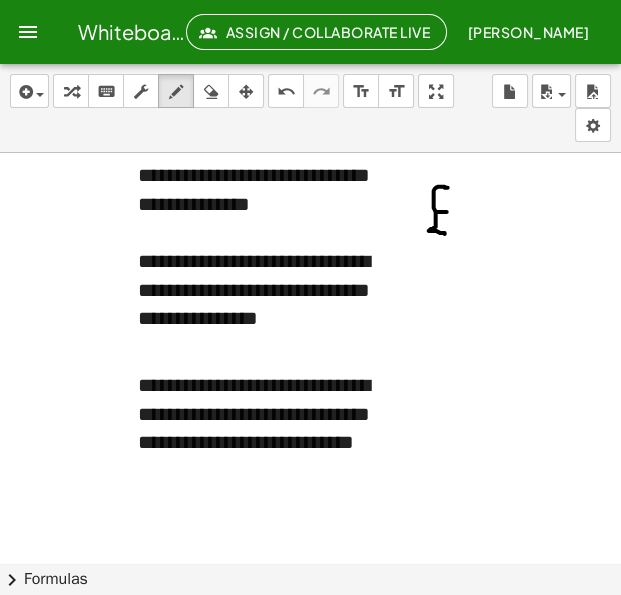 drag, startPoint x: 422, startPoint y: 210, endPoint x: 433, endPoint y: 210, distance: 11 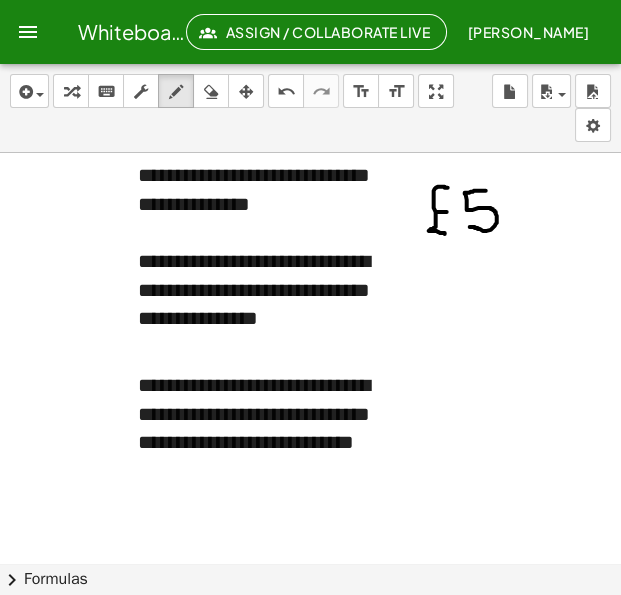 drag, startPoint x: 472, startPoint y: 189, endPoint x: 456, endPoint y: 225, distance: 39.39543 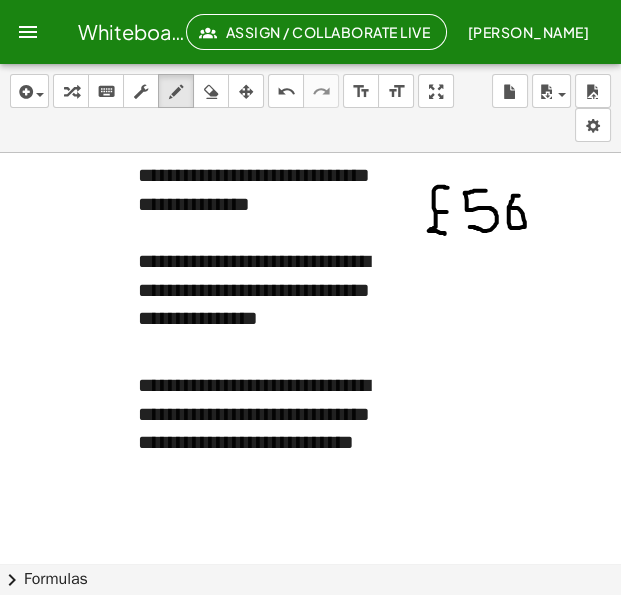 drag, startPoint x: 505, startPoint y: 194, endPoint x: 498, endPoint y: 208, distance: 15.652476 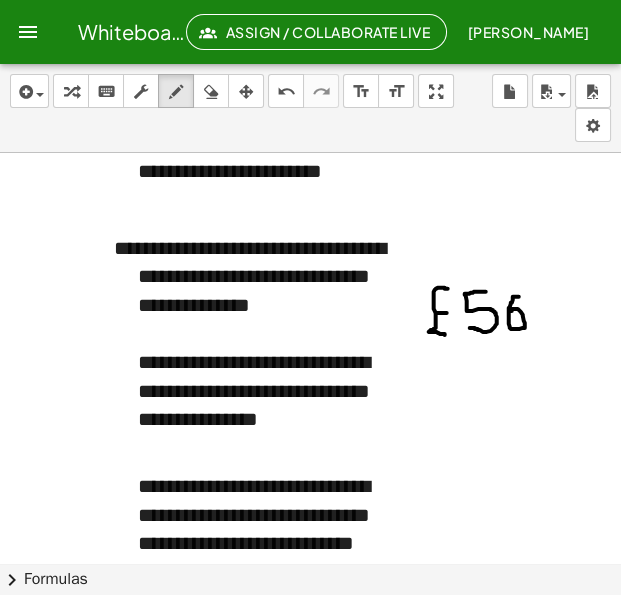 scroll, scrollTop: 667, scrollLeft: 18, axis: both 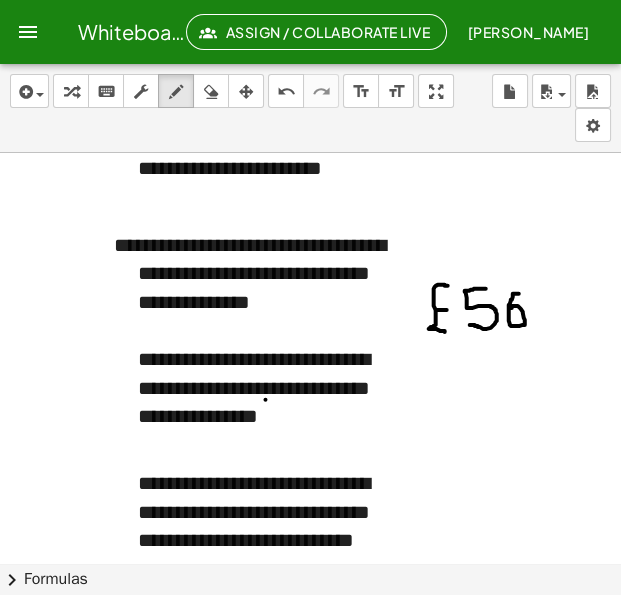 click at bounding box center (308, 317) 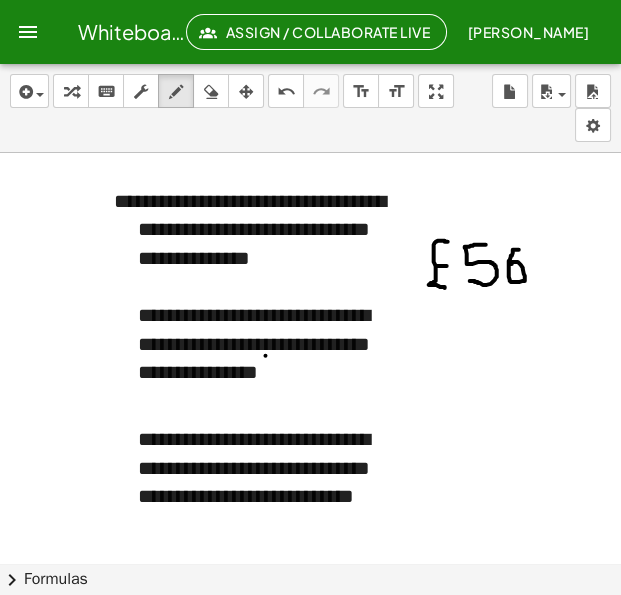scroll, scrollTop: 742, scrollLeft: 18, axis: both 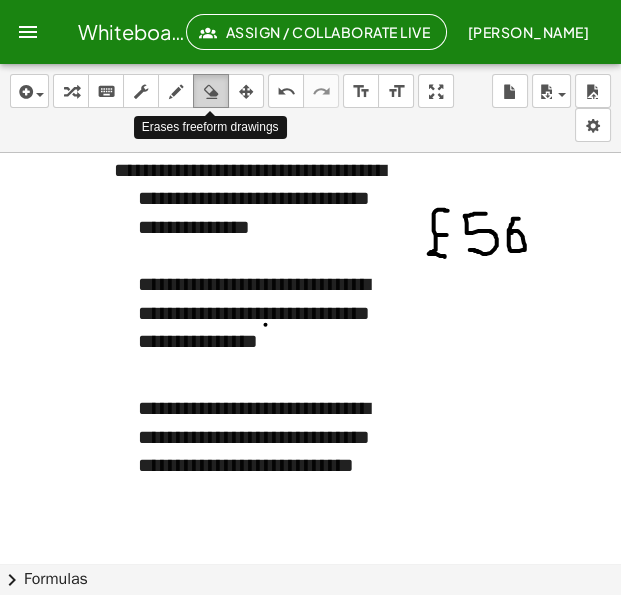 click at bounding box center [211, 92] 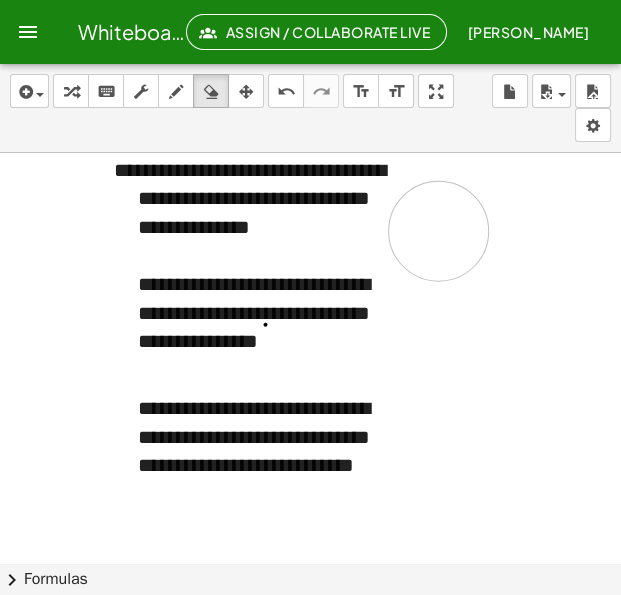 drag, startPoint x: 510, startPoint y: 291, endPoint x: 490, endPoint y: 221, distance: 72.8011 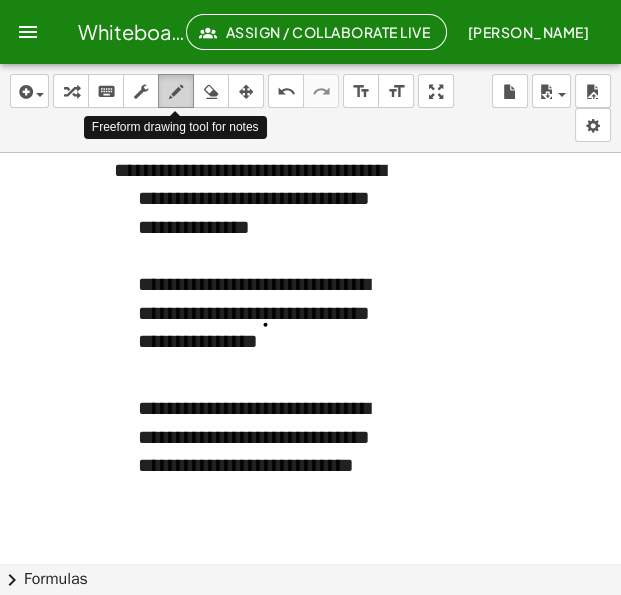 click at bounding box center (176, 92) 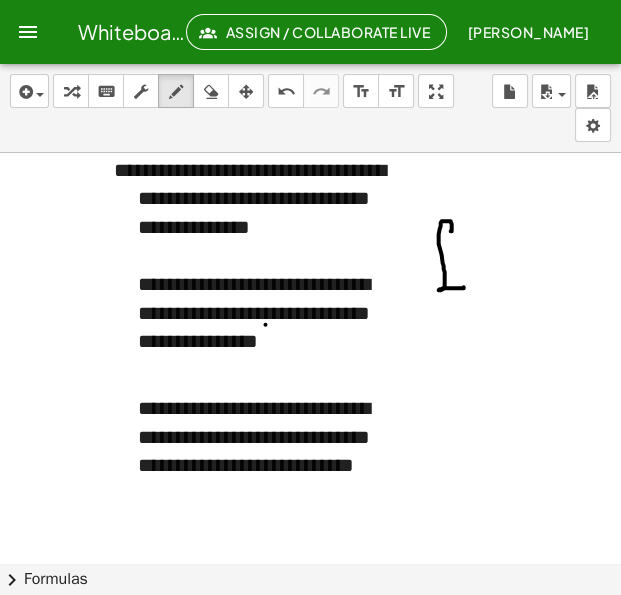 drag, startPoint x: 438, startPoint y: 225, endPoint x: 430, endPoint y: 250, distance: 26.24881 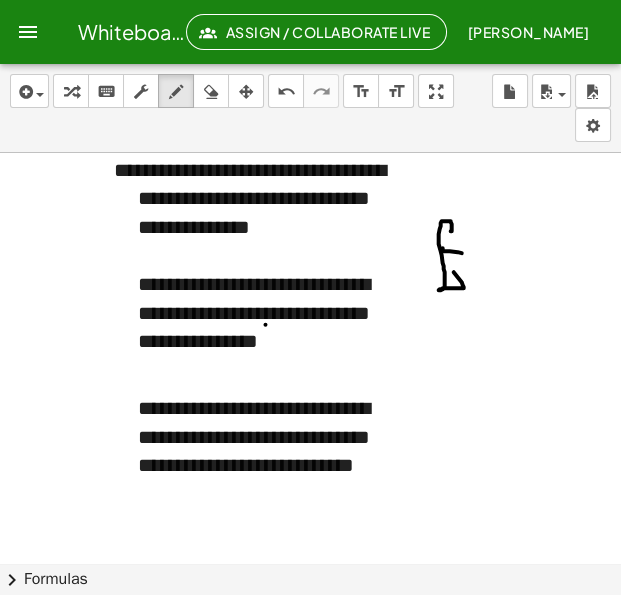 drag, startPoint x: 429, startPoint y: 246, endPoint x: 453, endPoint y: 251, distance: 24.5153 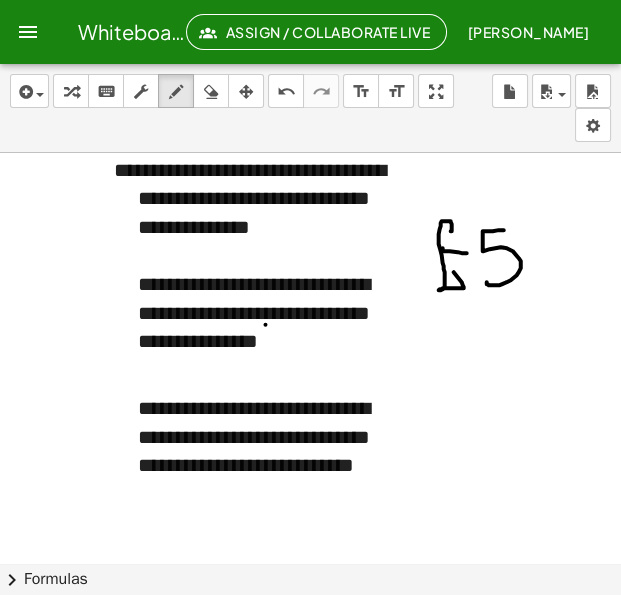 drag, startPoint x: 490, startPoint y: 228, endPoint x: 473, endPoint y: 280, distance: 54.708317 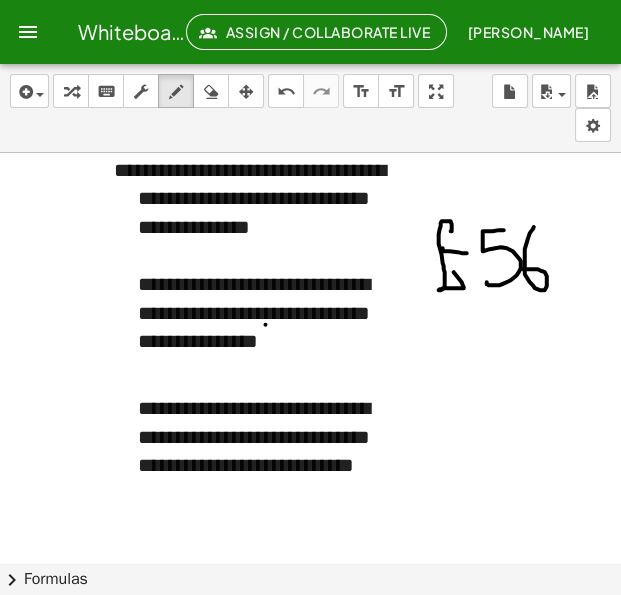 drag, startPoint x: 520, startPoint y: 225, endPoint x: 509, endPoint y: 267, distance: 43.416588 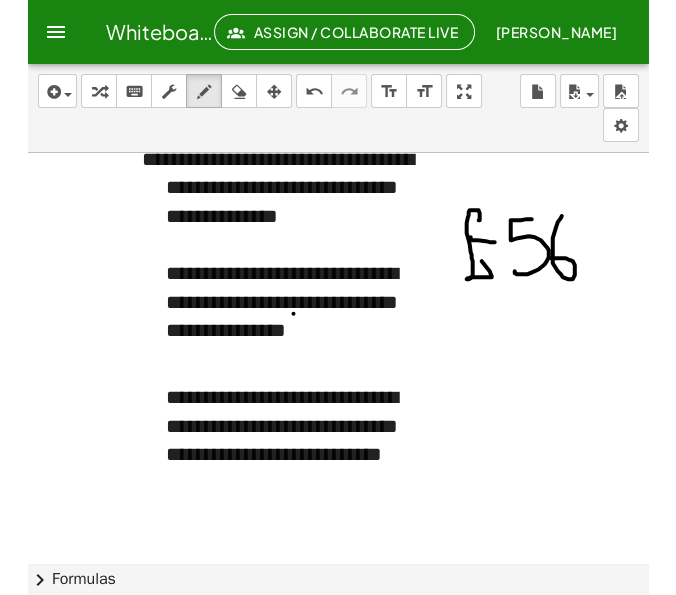 scroll, scrollTop: 766, scrollLeft: 18, axis: both 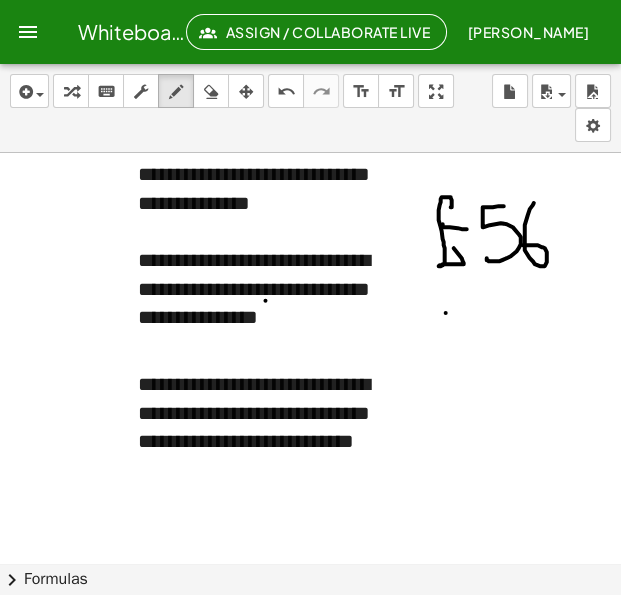 click at bounding box center [308, 218] 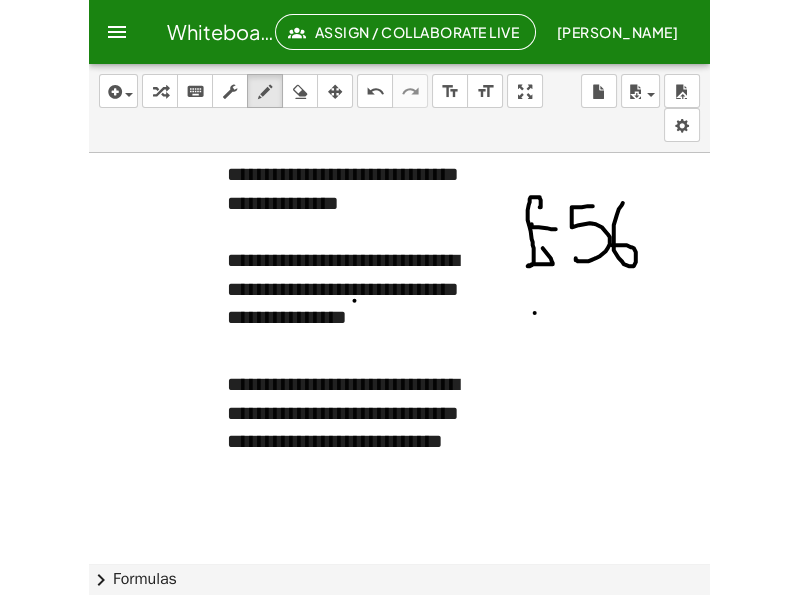 scroll, scrollTop: 766, scrollLeft: 0, axis: vertical 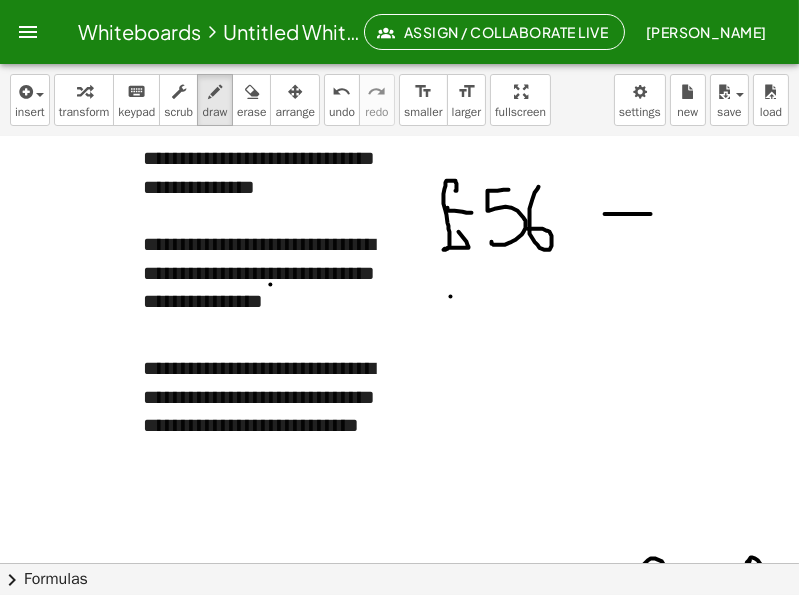 drag, startPoint x: 605, startPoint y: 214, endPoint x: 628, endPoint y: 224, distance: 25.079872 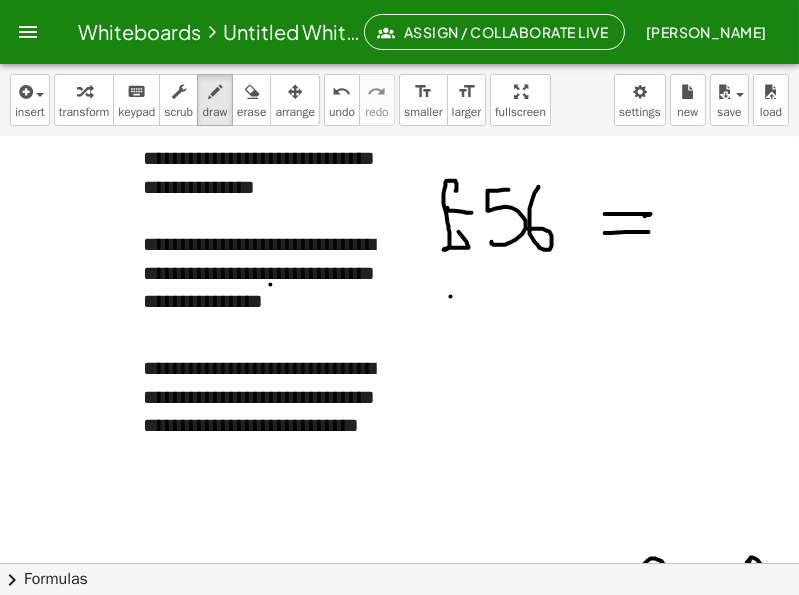 drag, startPoint x: 605, startPoint y: 233, endPoint x: 679, endPoint y: 231, distance: 74.02702 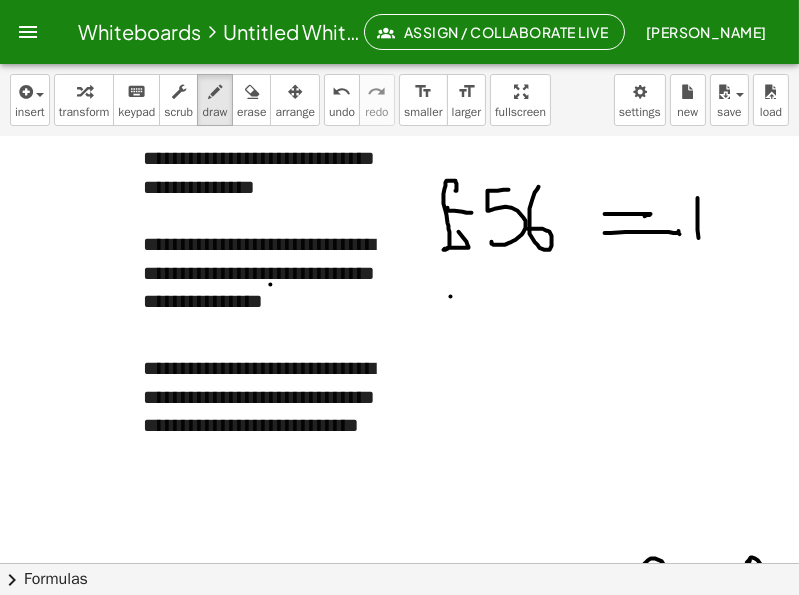drag, startPoint x: 698, startPoint y: 208, endPoint x: 701, endPoint y: 254, distance: 46.09772 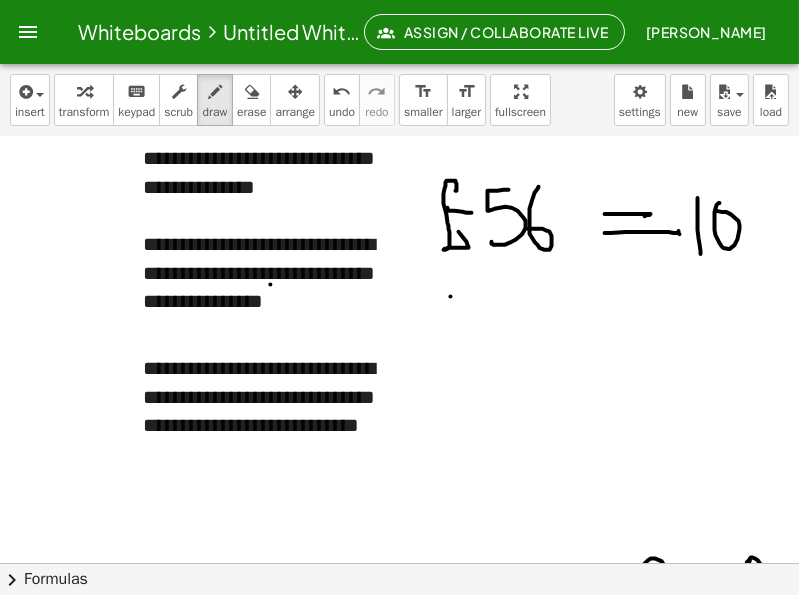 click at bounding box center [399, 202] 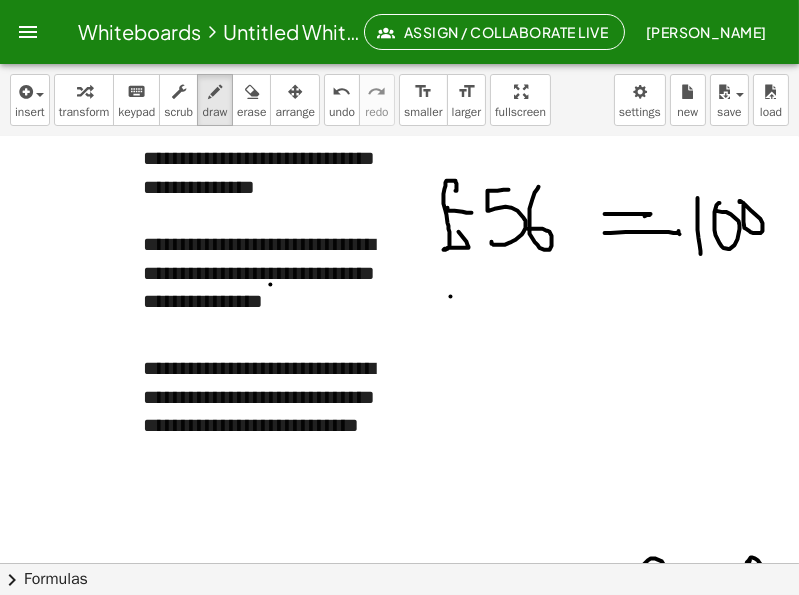 click at bounding box center [399, 202] 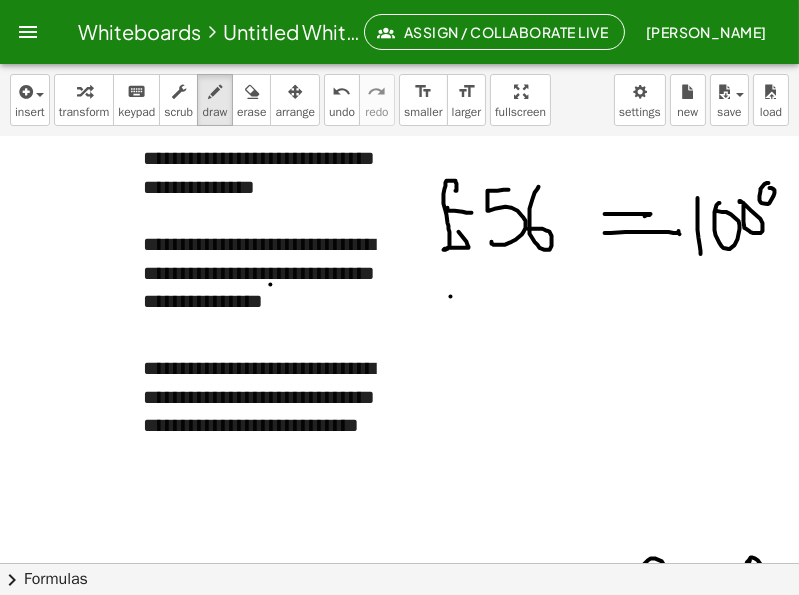 click at bounding box center [399, 202] 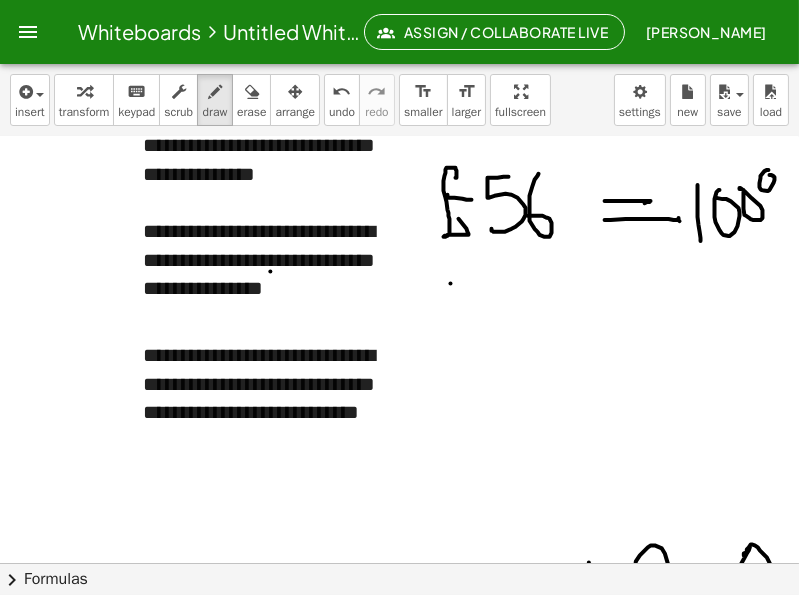 scroll, scrollTop: 801, scrollLeft: 0, axis: vertical 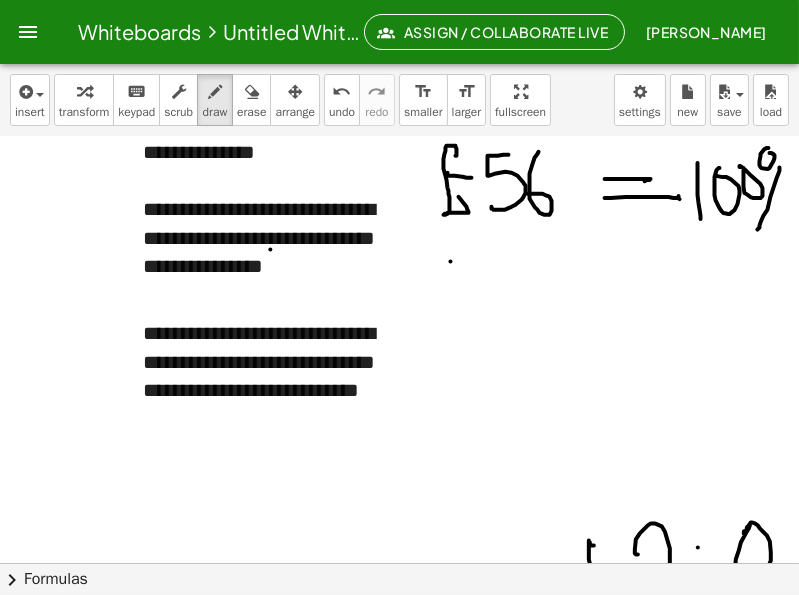 drag, startPoint x: 780, startPoint y: 167, endPoint x: 758, endPoint y: 229, distance: 65.78754 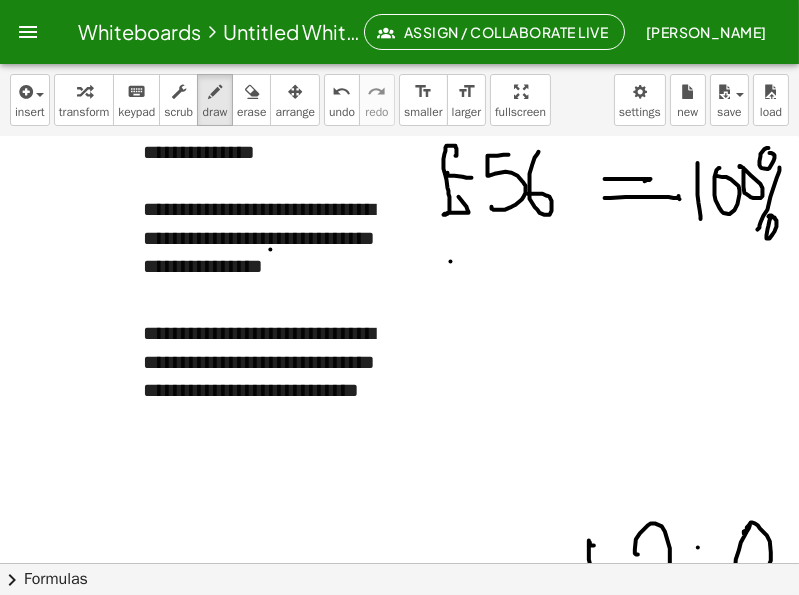 click at bounding box center [399, 167] 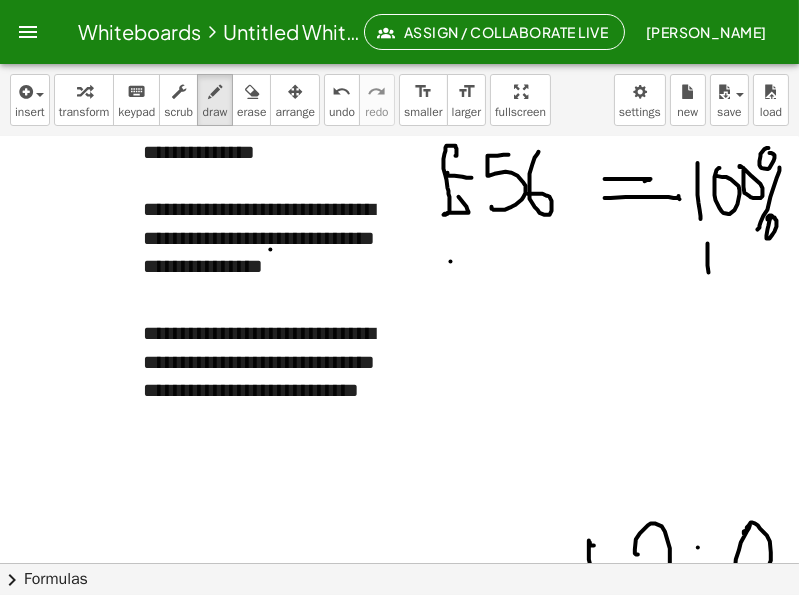 drag, startPoint x: 708, startPoint y: 243, endPoint x: 709, endPoint y: 275, distance: 32.01562 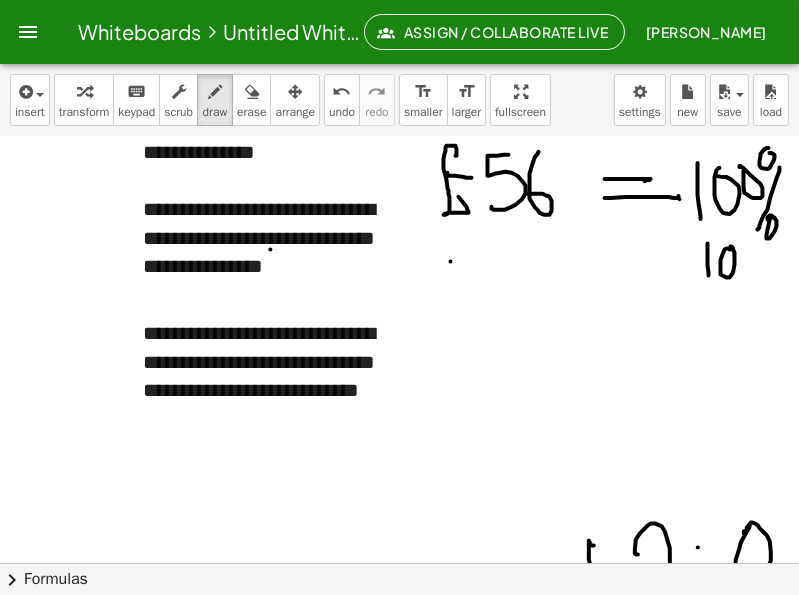 click at bounding box center (399, 167) 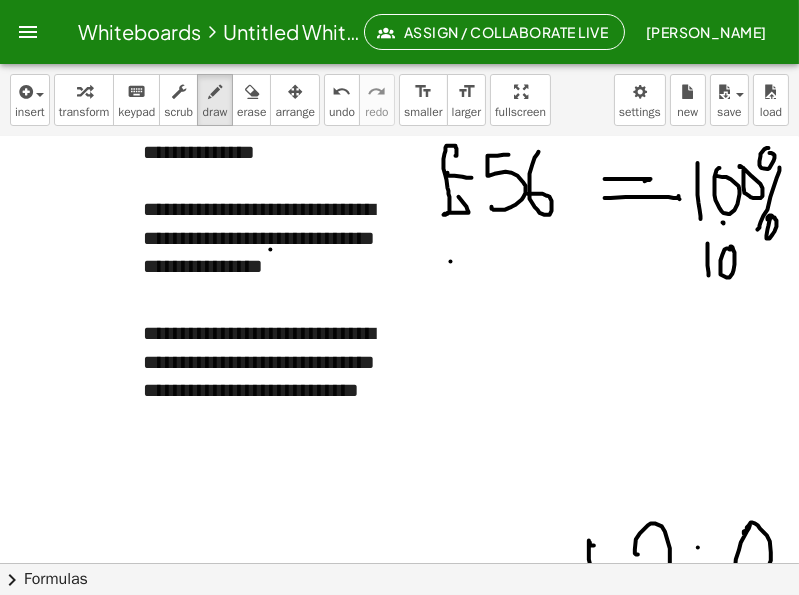 drag, startPoint x: 724, startPoint y: 223, endPoint x: 723, endPoint y: 236, distance: 13.038404 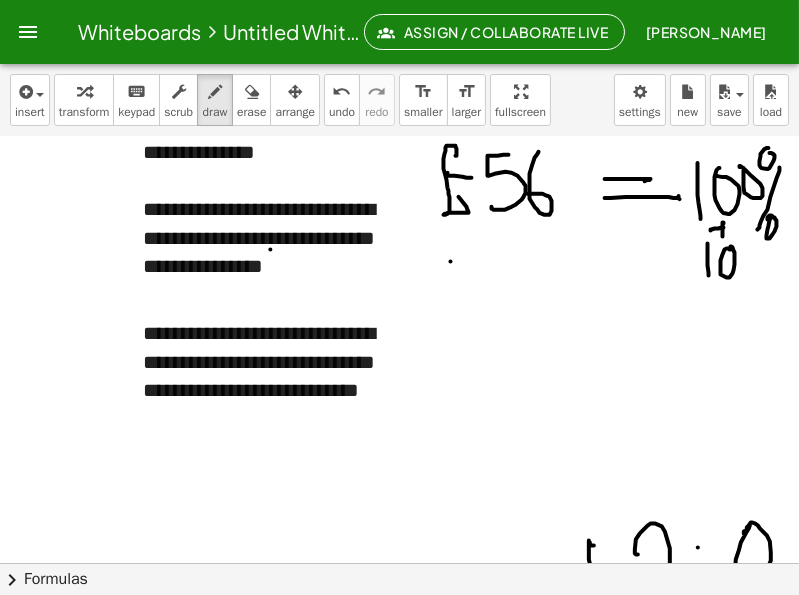 drag, startPoint x: 715, startPoint y: 228, endPoint x: 733, endPoint y: 224, distance: 18.439089 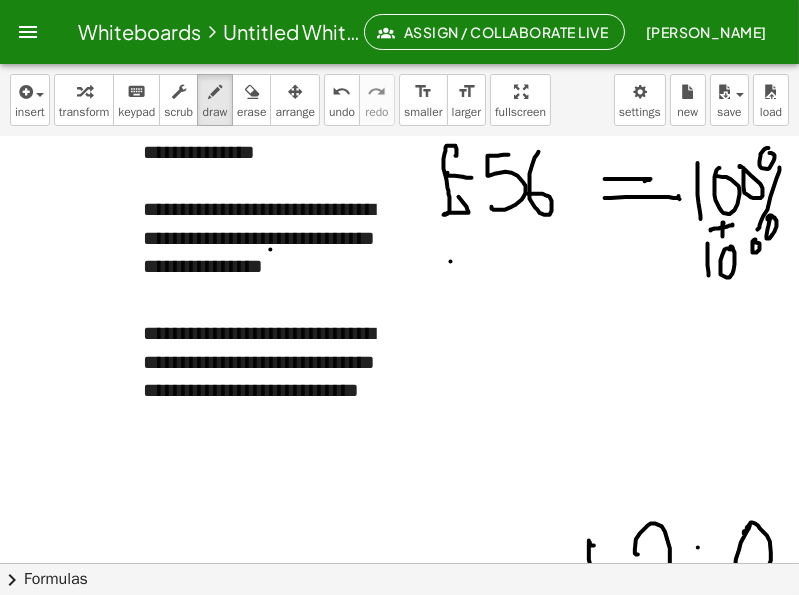 click at bounding box center (399, 167) 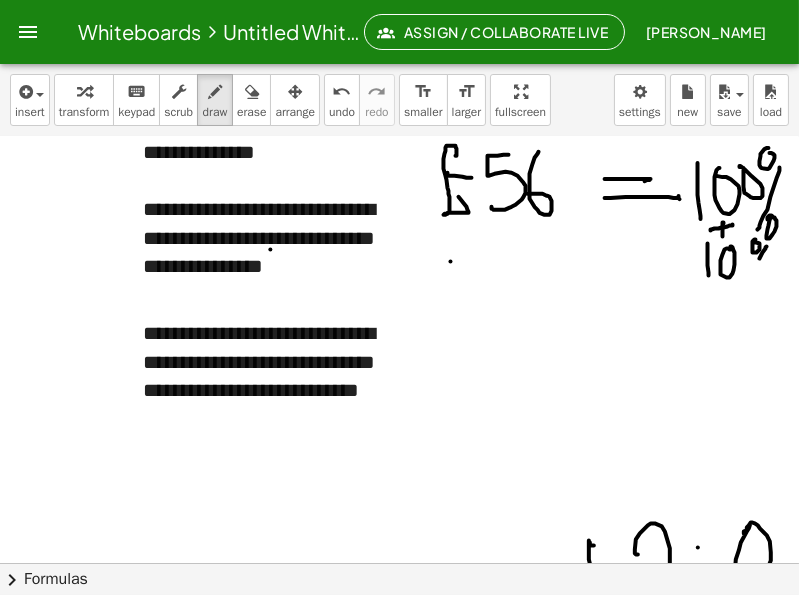 drag, startPoint x: 767, startPoint y: 246, endPoint x: 760, endPoint y: 274, distance: 28.86174 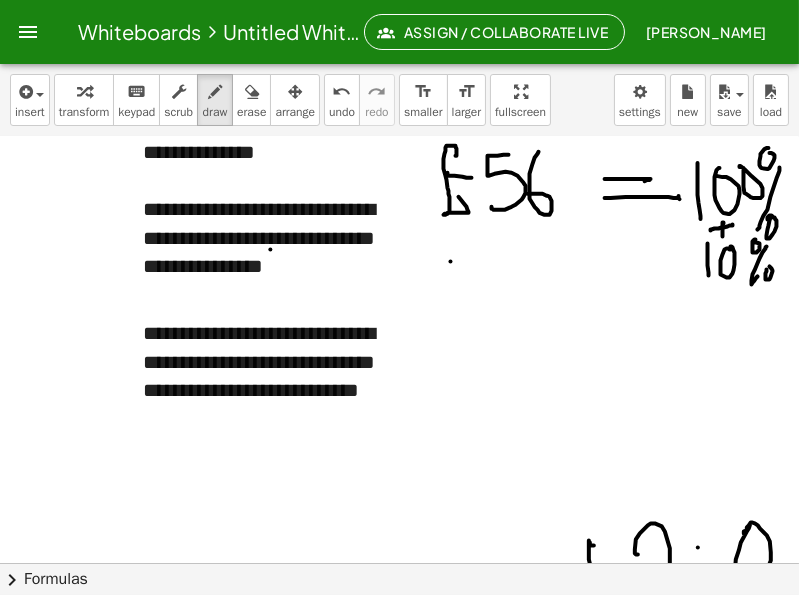 click at bounding box center (399, 167) 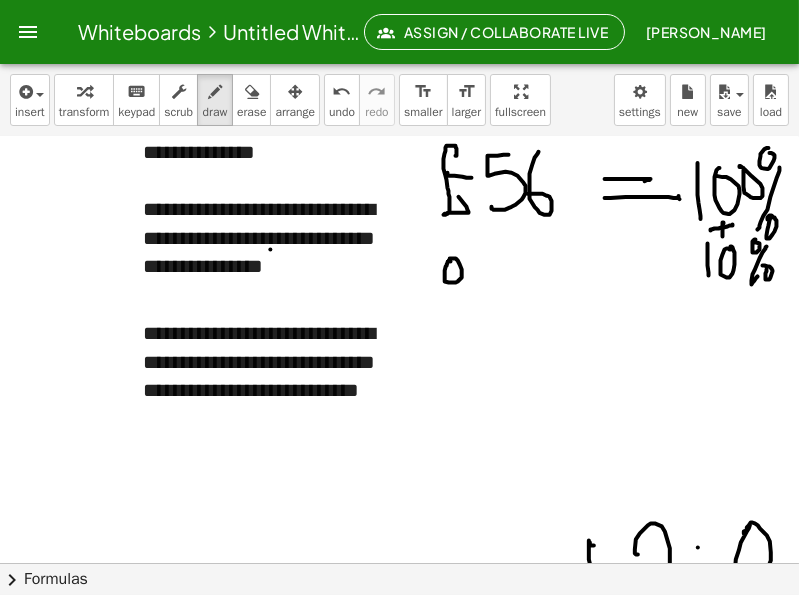 click at bounding box center (399, 167) 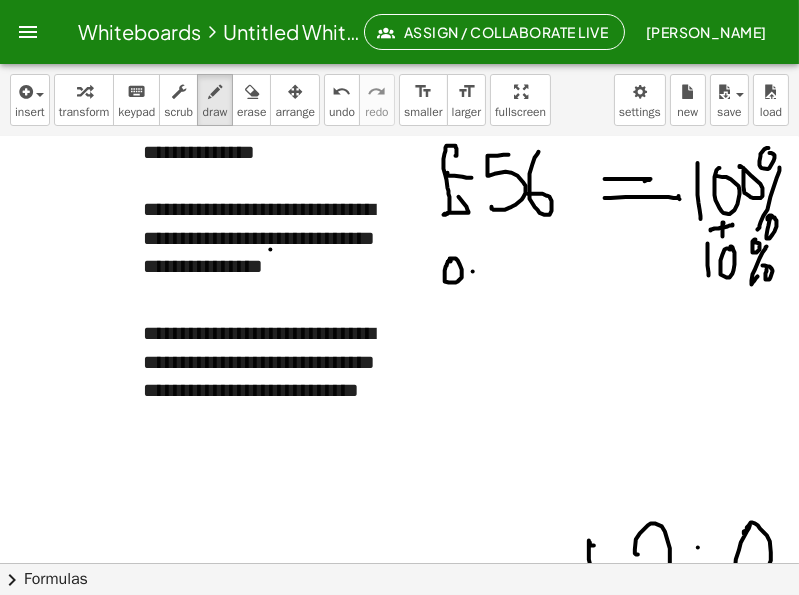 click at bounding box center (399, 167) 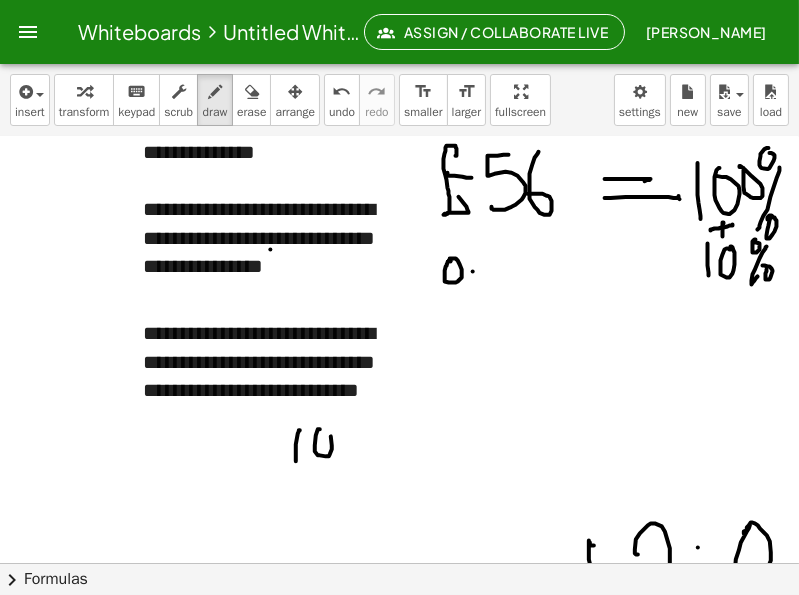 click at bounding box center [399, 167] 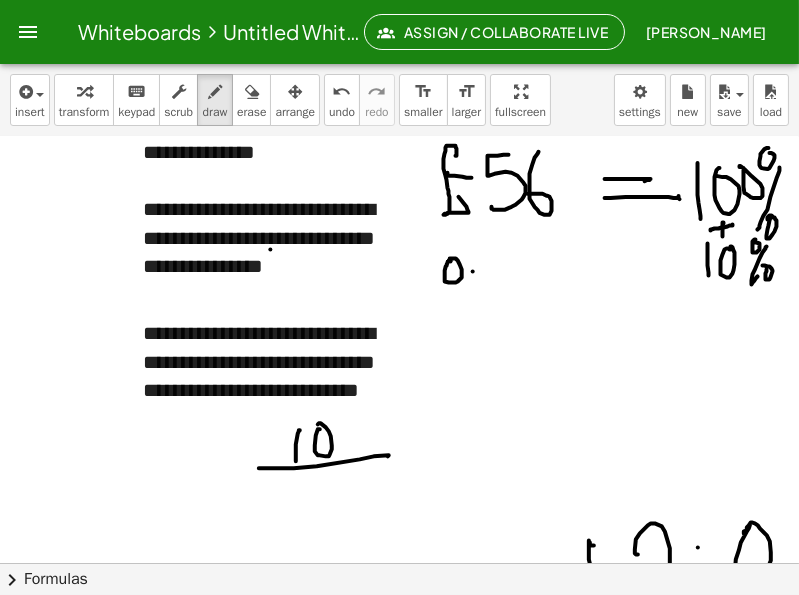 drag, startPoint x: 259, startPoint y: 468, endPoint x: 356, endPoint y: 462, distance: 97.18539 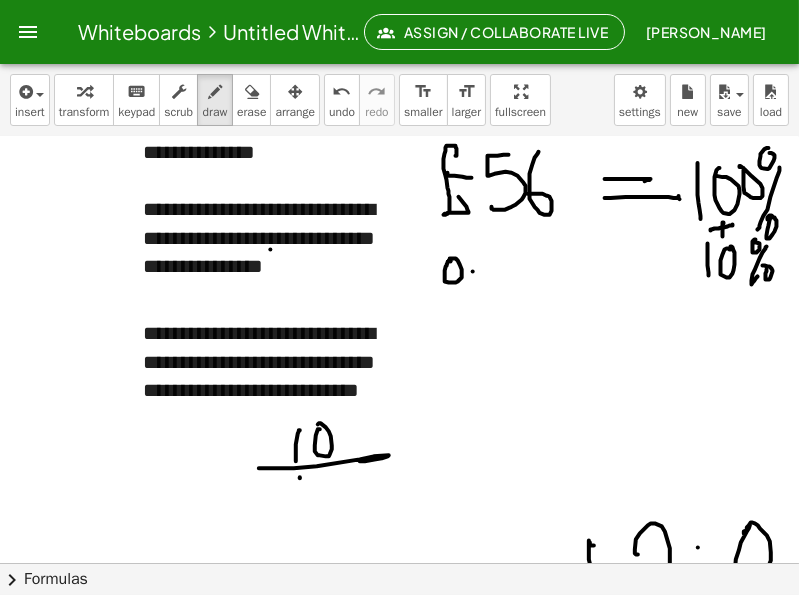 drag, startPoint x: 300, startPoint y: 478, endPoint x: 311, endPoint y: 494, distance: 19.416489 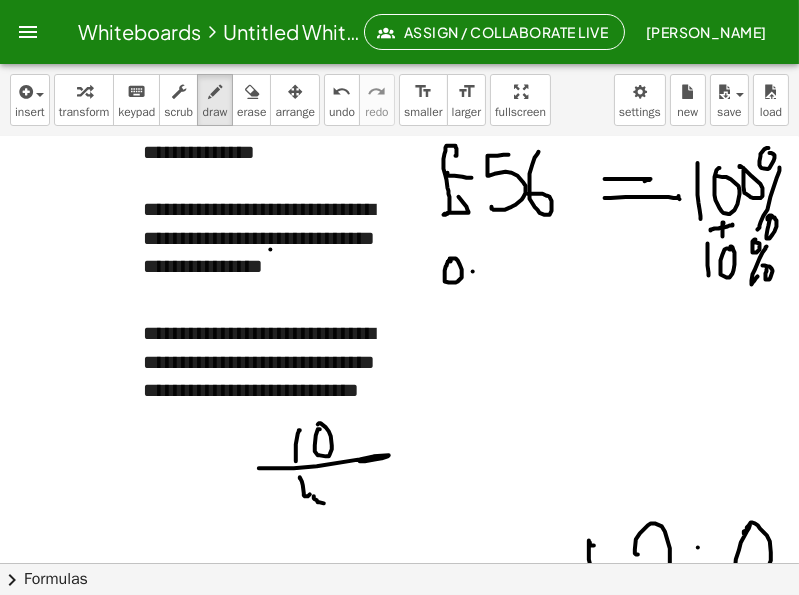drag, startPoint x: 314, startPoint y: 498, endPoint x: 338, endPoint y: 482, distance: 28.84441 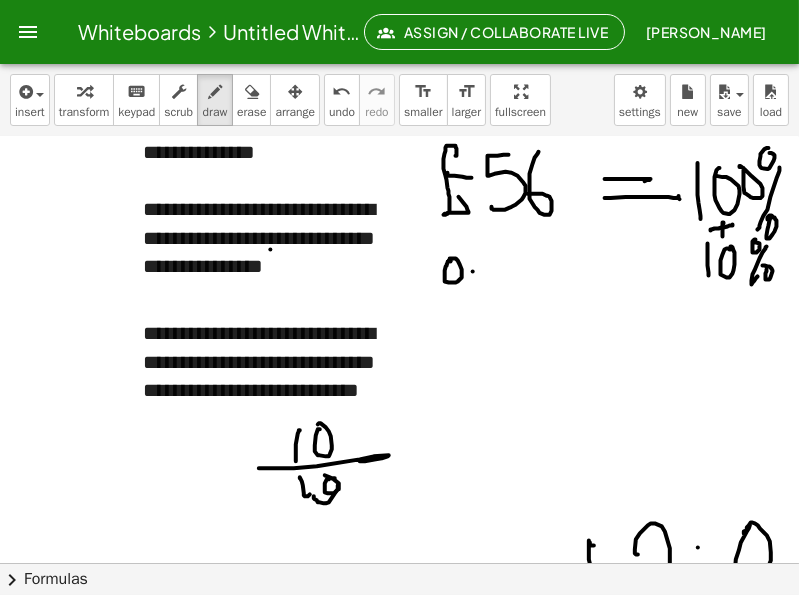 click at bounding box center (399, 167) 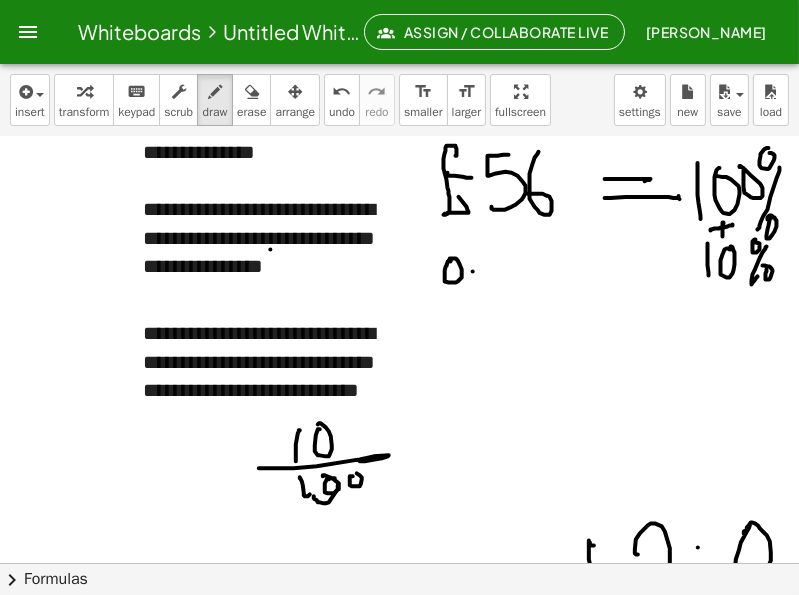 click at bounding box center [399, 167] 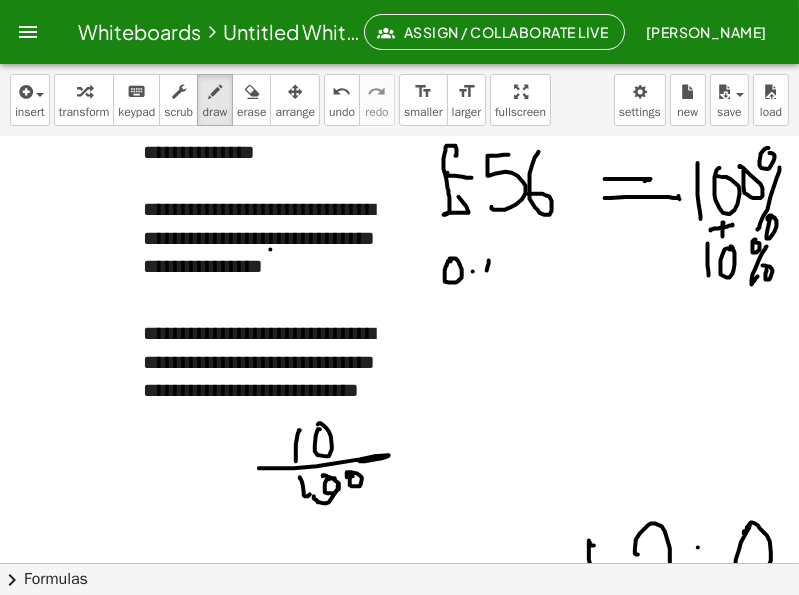 drag, startPoint x: 489, startPoint y: 260, endPoint x: 487, endPoint y: 279, distance: 19.104973 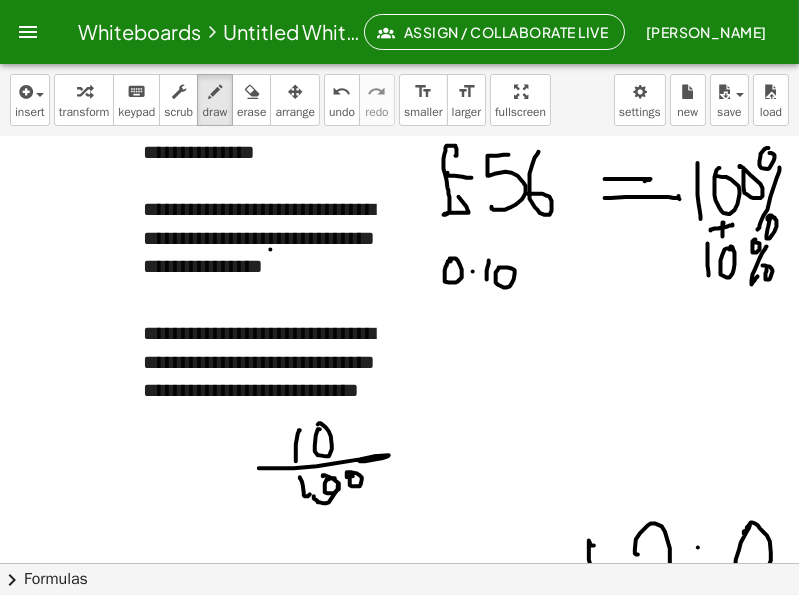 click at bounding box center [399, 167] 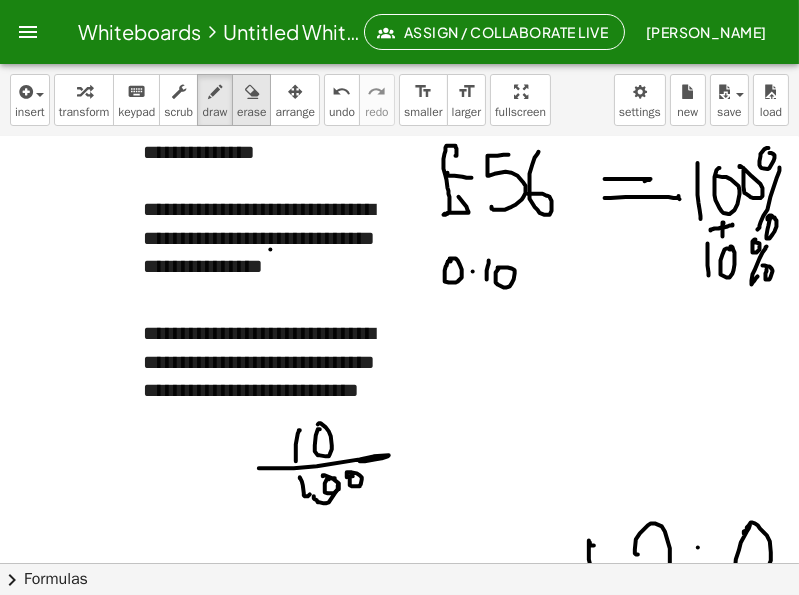 click on "erase" at bounding box center (251, 112) 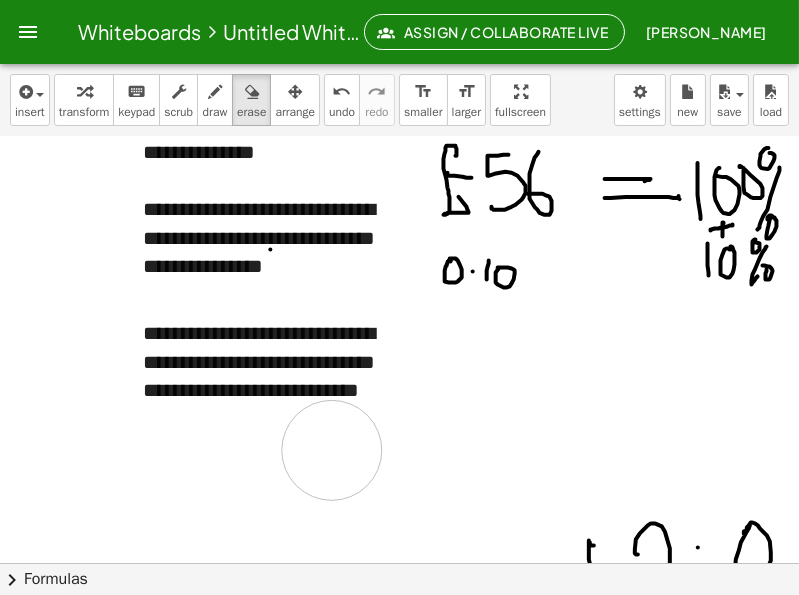 drag, startPoint x: 370, startPoint y: 491, endPoint x: 332, endPoint y: 450, distance: 55.9017 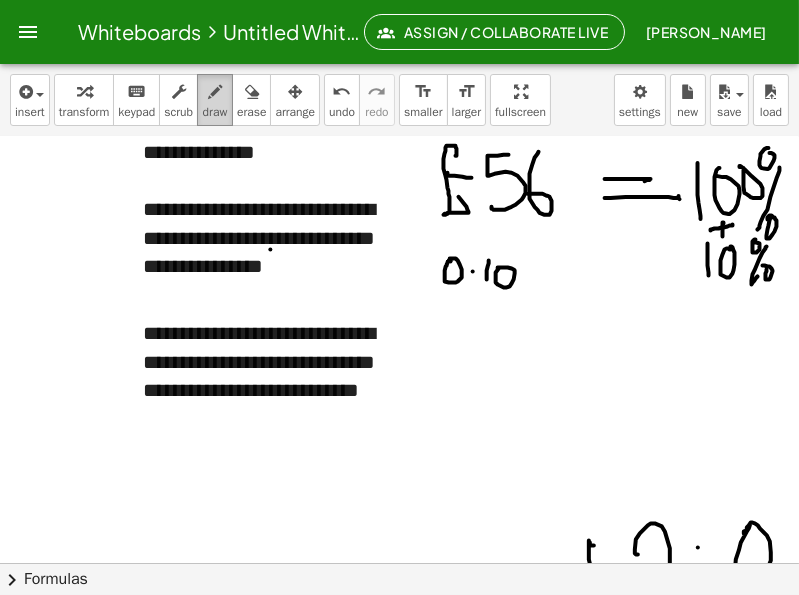 click on "draw" at bounding box center [215, 112] 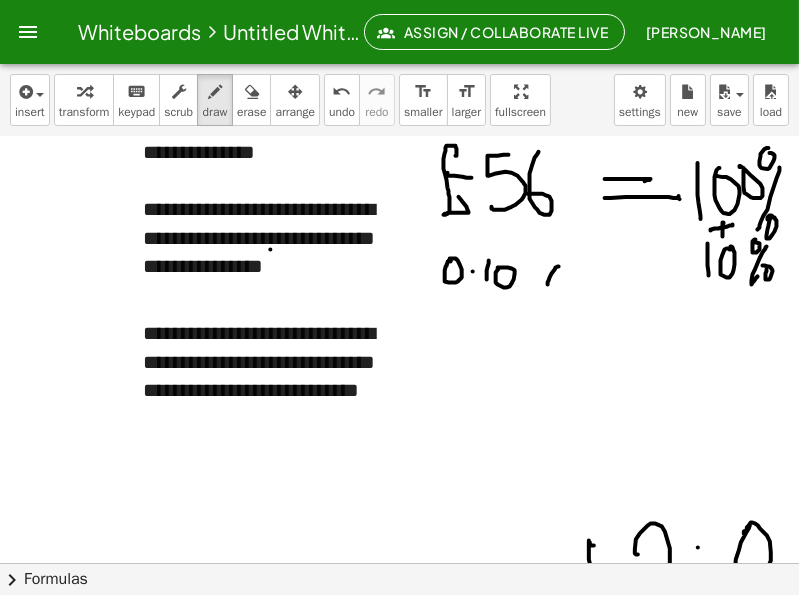 drag, startPoint x: 559, startPoint y: 266, endPoint x: 548, endPoint y: 284, distance: 21.095022 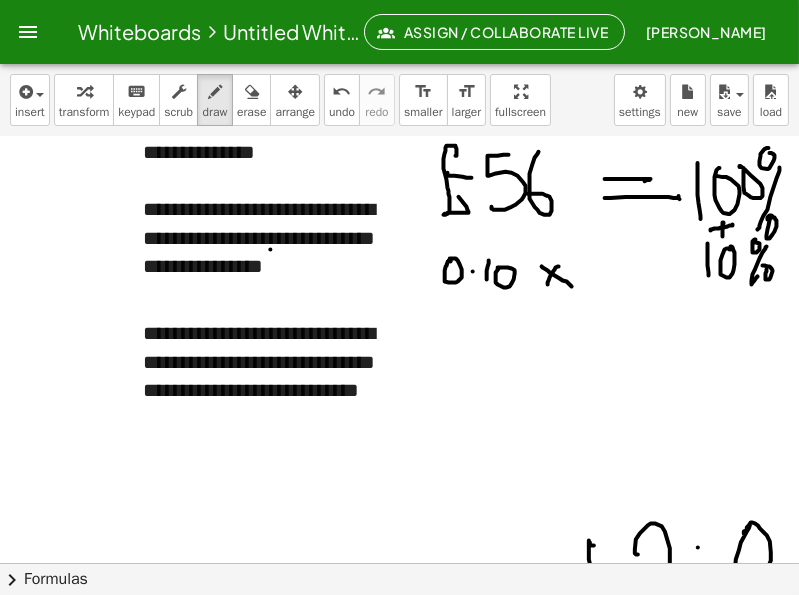 drag, startPoint x: 542, startPoint y: 266, endPoint x: 572, endPoint y: 286, distance: 36.05551 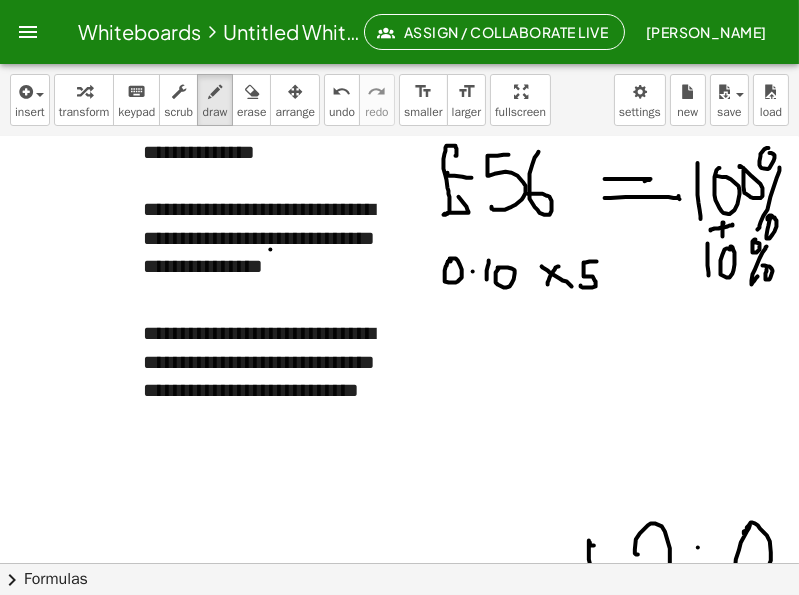 drag, startPoint x: 597, startPoint y: 261, endPoint x: 581, endPoint y: 285, distance: 28.84441 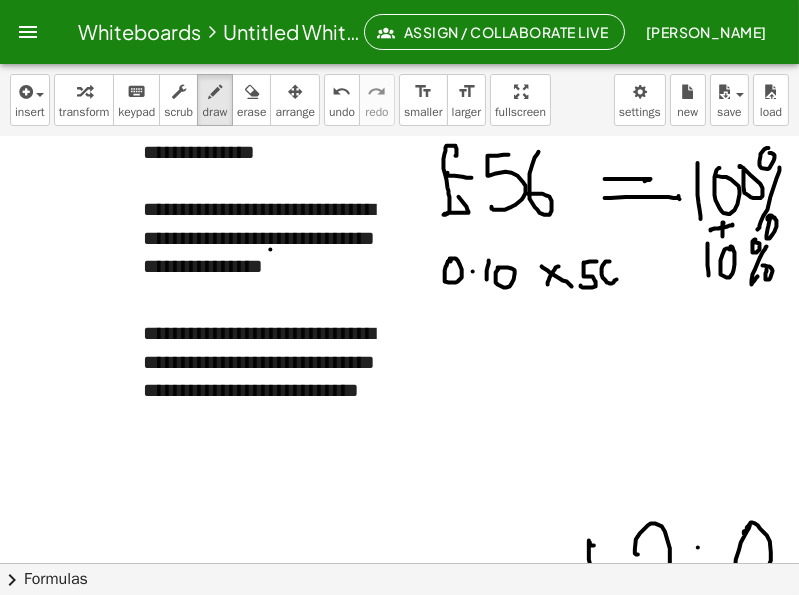 drag, startPoint x: 610, startPoint y: 261, endPoint x: 603, endPoint y: 273, distance: 13.892444 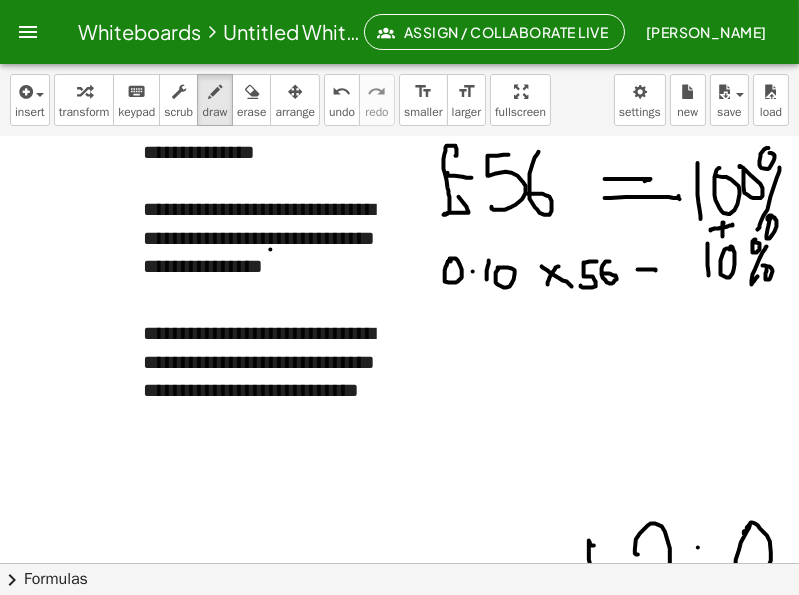 drag, startPoint x: 638, startPoint y: 269, endPoint x: 645, endPoint y: 279, distance: 12.206555 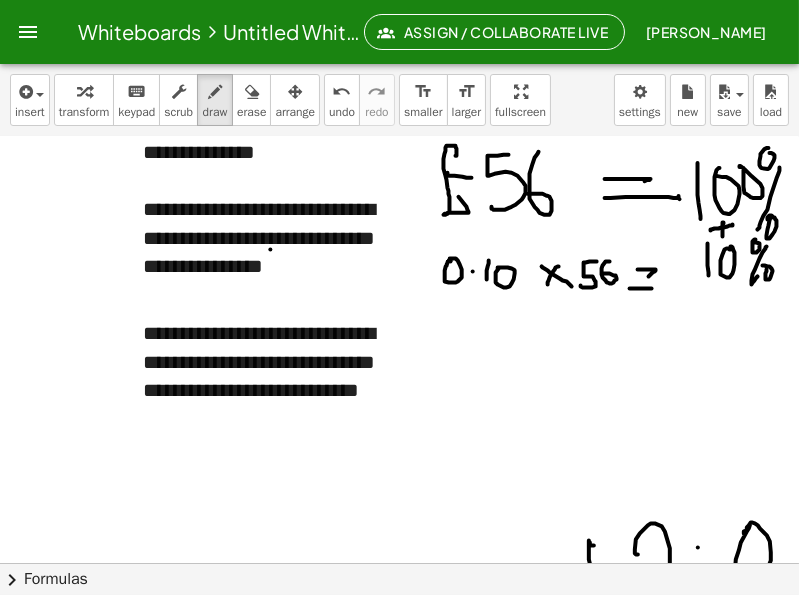 drag, startPoint x: 630, startPoint y: 288, endPoint x: 653, endPoint y: 287, distance: 23.021729 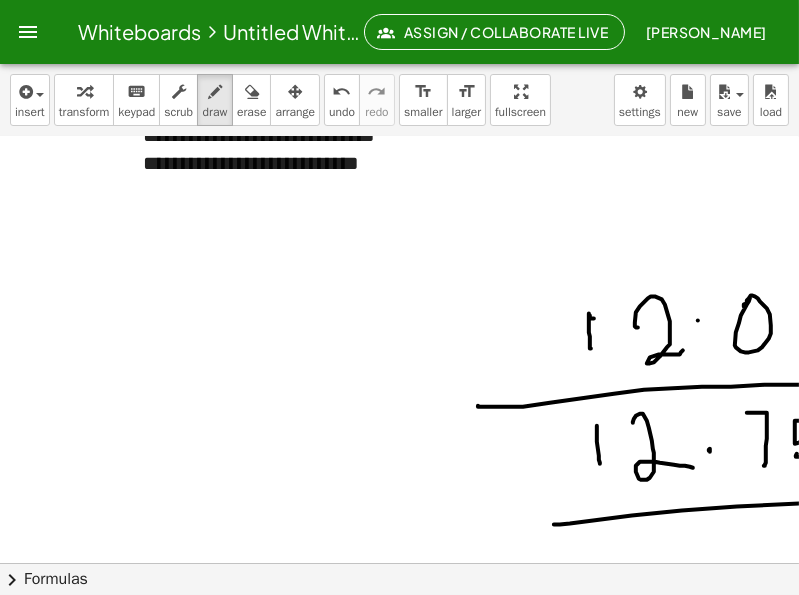 scroll, scrollTop: 1021, scrollLeft: 0, axis: vertical 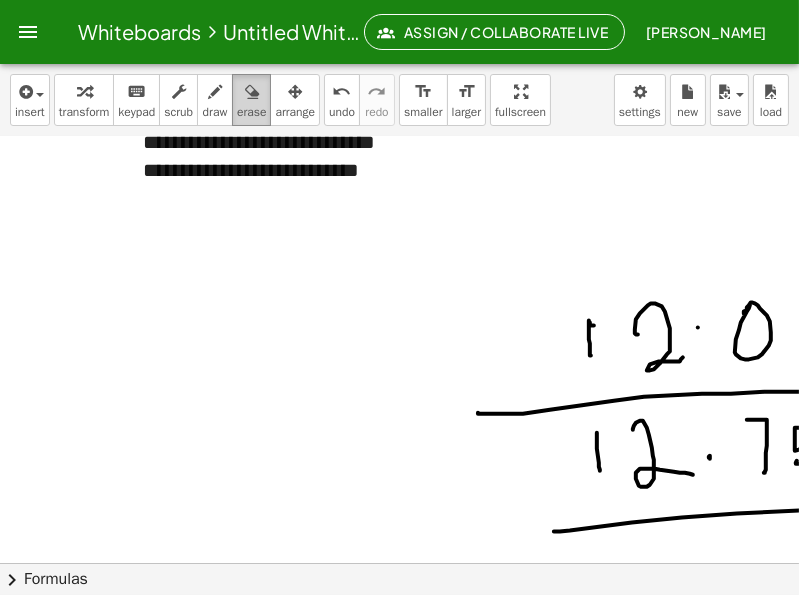 click at bounding box center [252, 92] 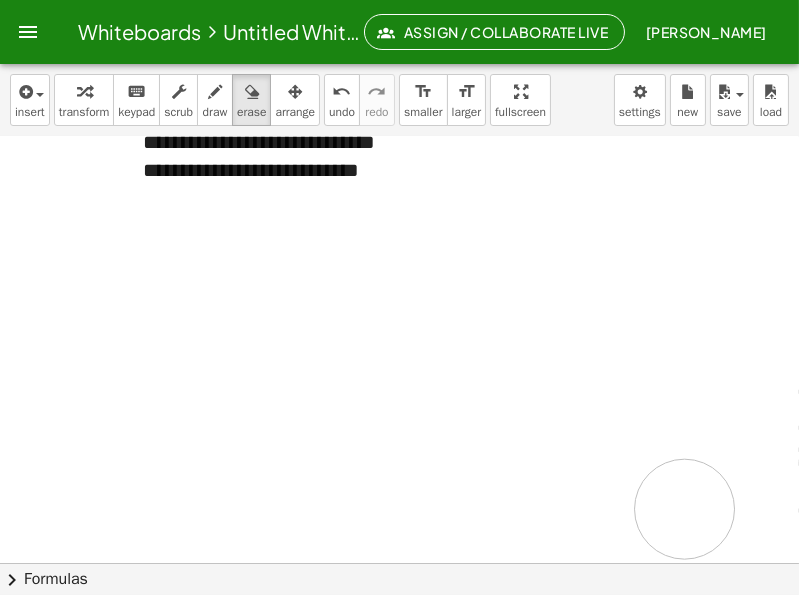drag, startPoint x: 476, startPoint y: 340, endPoint x: 685, endPoint y: 509, distance: 268.77872 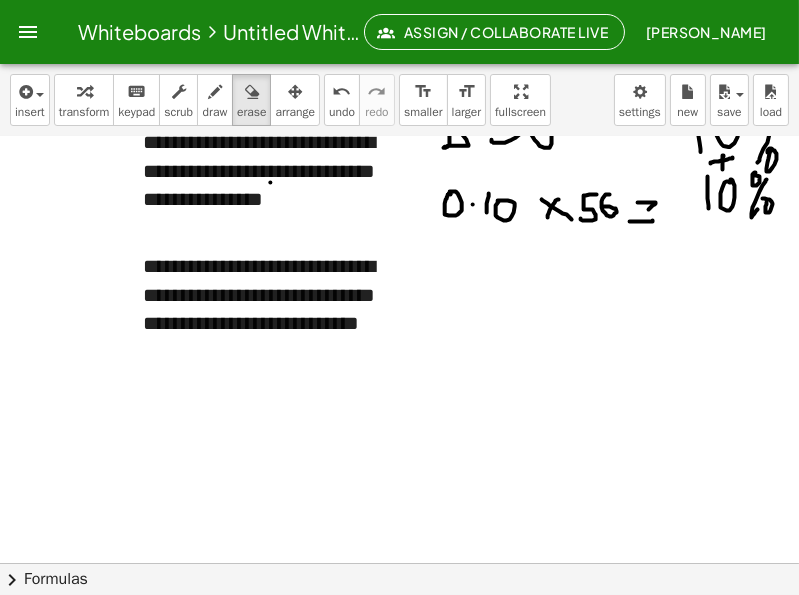scroll, scrollTop: 863, scrollLeft: 0, axis: vertical 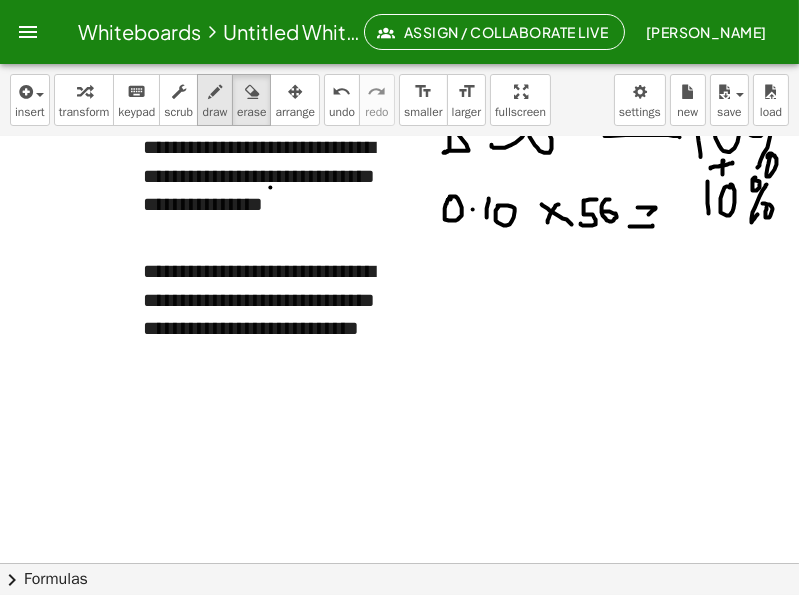 click on "draw" at bounding box center [215, 112] 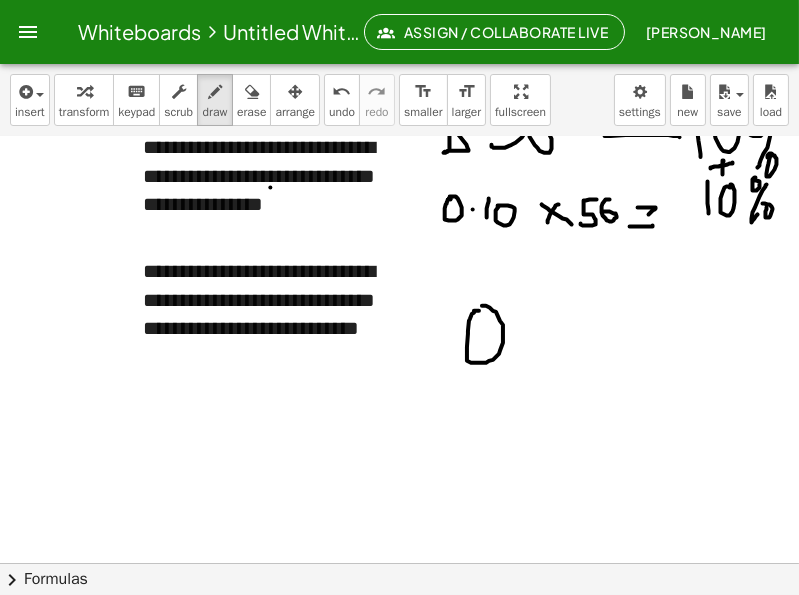 click at bounding box center [480, 105] 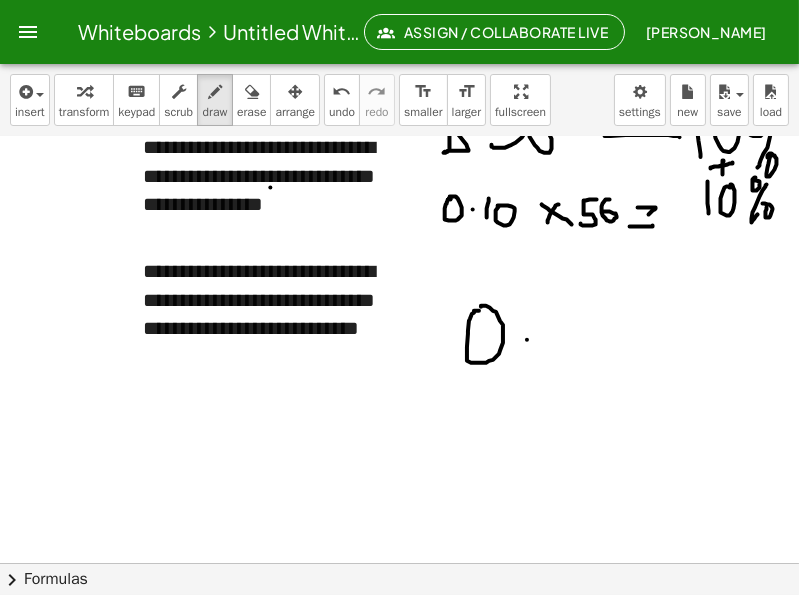 click at bounding box center [480, 105] 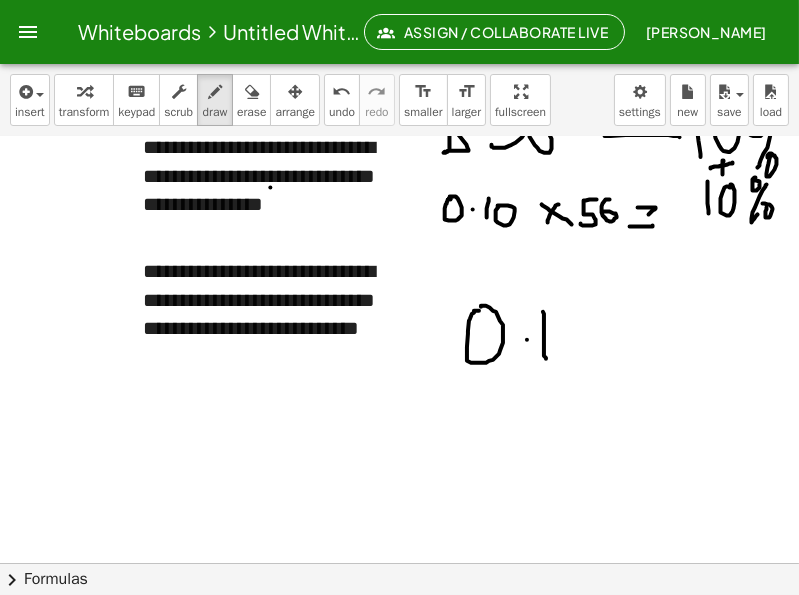 drag, startPoint x: 543, startPoint y: 311, endPoint x: 546, endPoint y: 358, distance: 47.095646 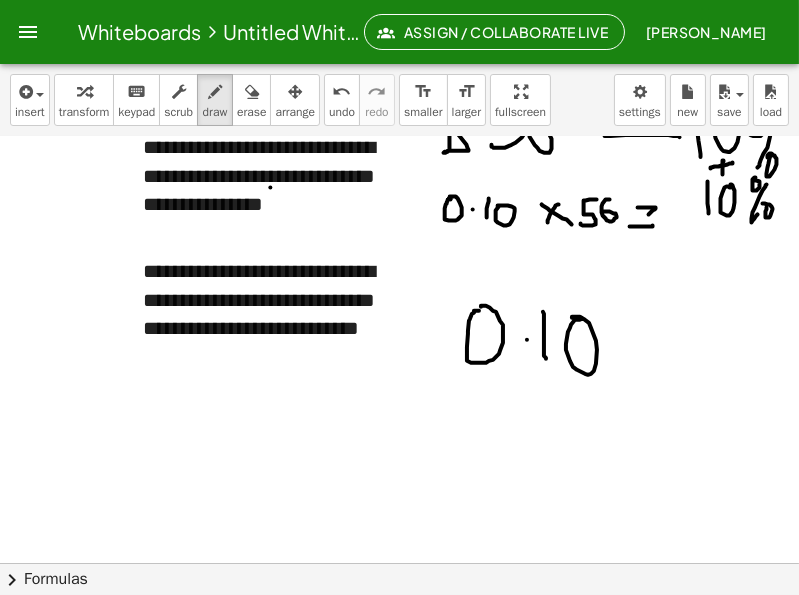 click at bounding box center (480, 105) 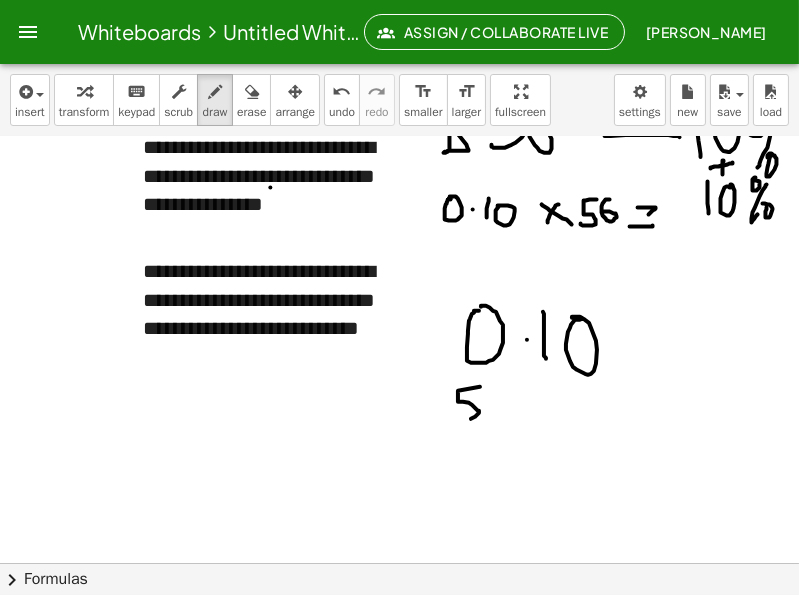 drag, startPoint x: 458, startPoint y: 390, endPoint x: 462, endPoint y: 418, distance: 28.284271 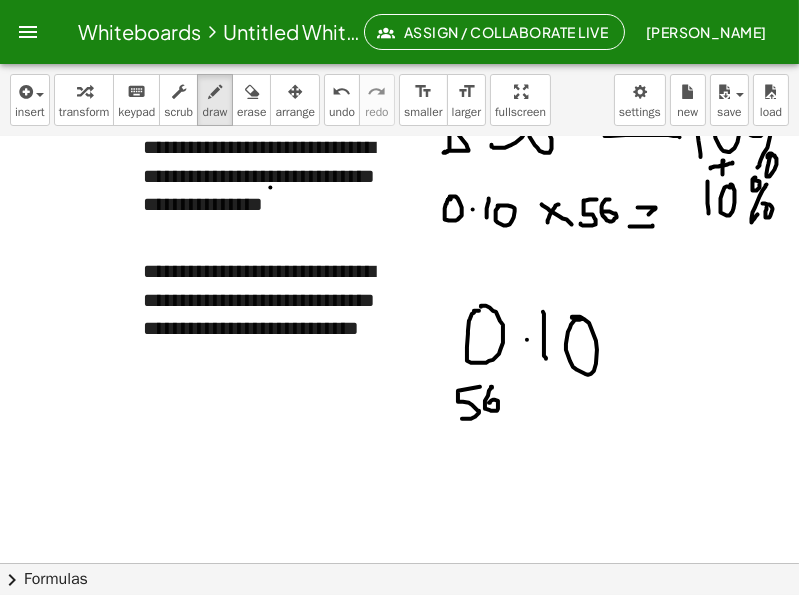 drag, startPoint x: 492, startPoint y: 386, endPoint x: 489, endPoint y: 402, distance: 16.27882 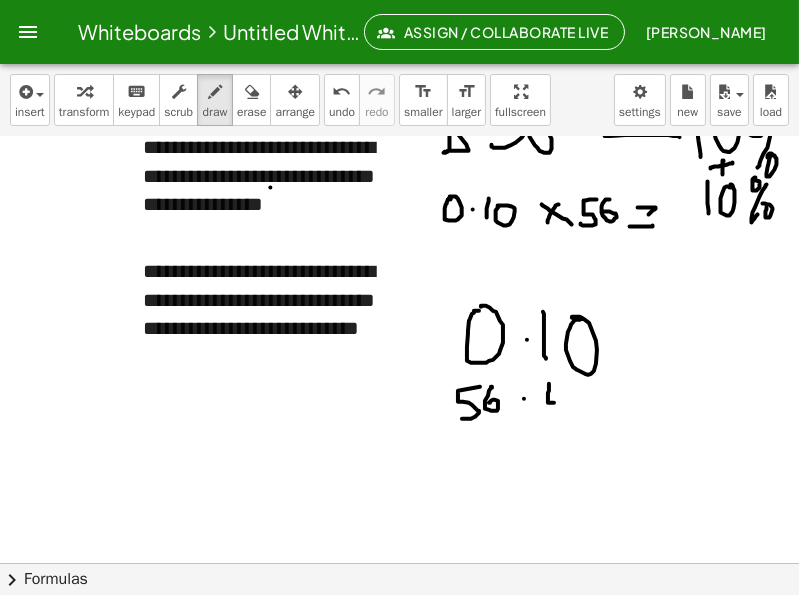 click at bounding box center (480, 105) 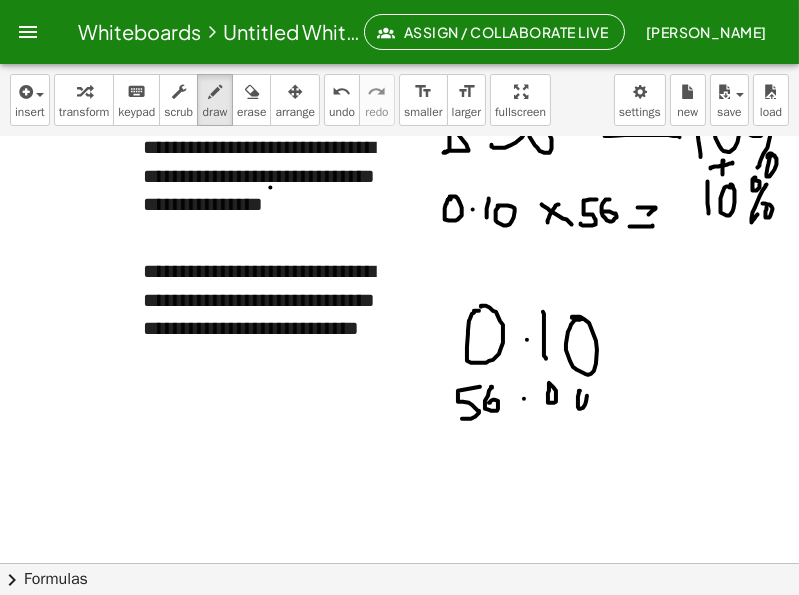 click at bounding box center [480, 105] 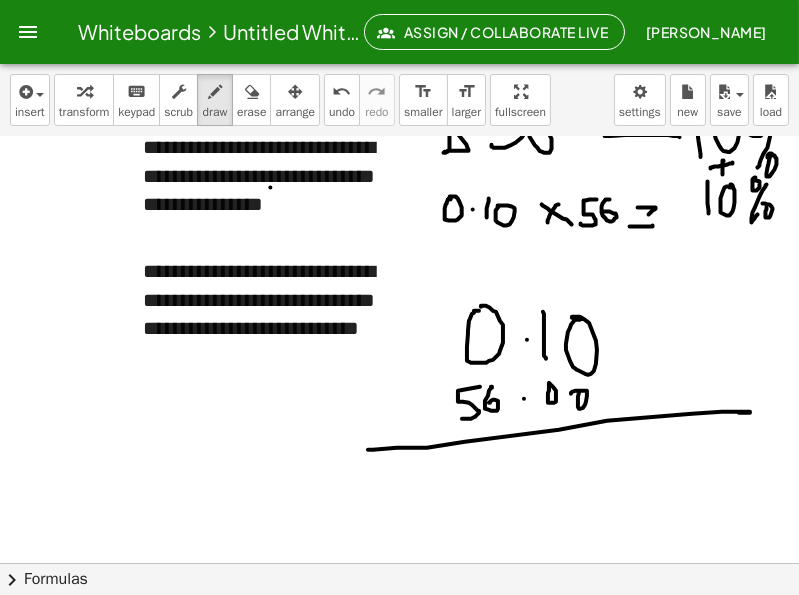 drag, startPoint x: 369, startPoint y: 449, endPoint x: 739, endPoint y: 412, distance: 371.8454 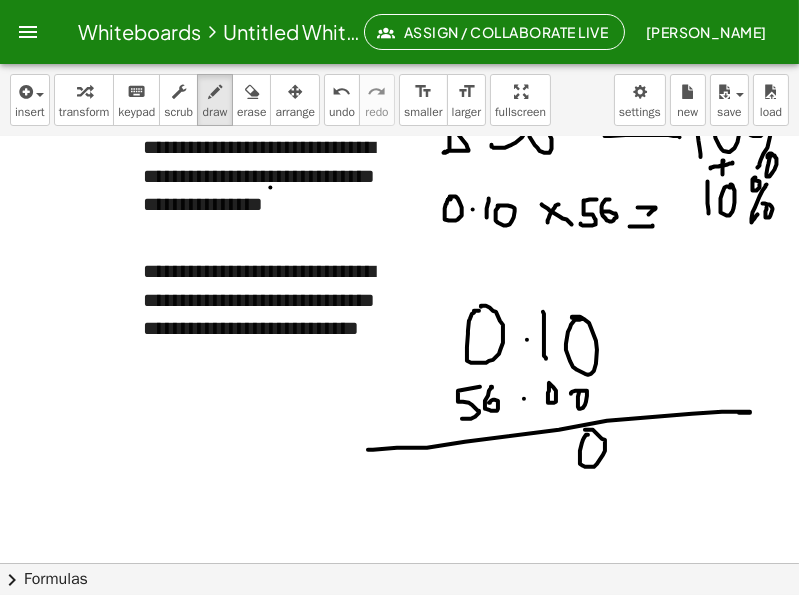 click at bounding box center [480, 105] 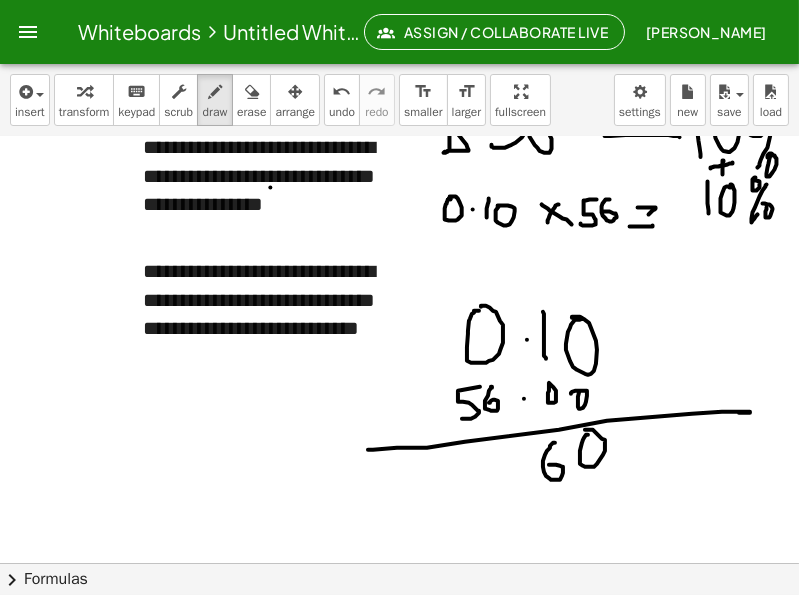 drag, startPoint x: 555, startPoint y: 442, endPoint x: 549, endPoint y: 464, distance: 22.803509 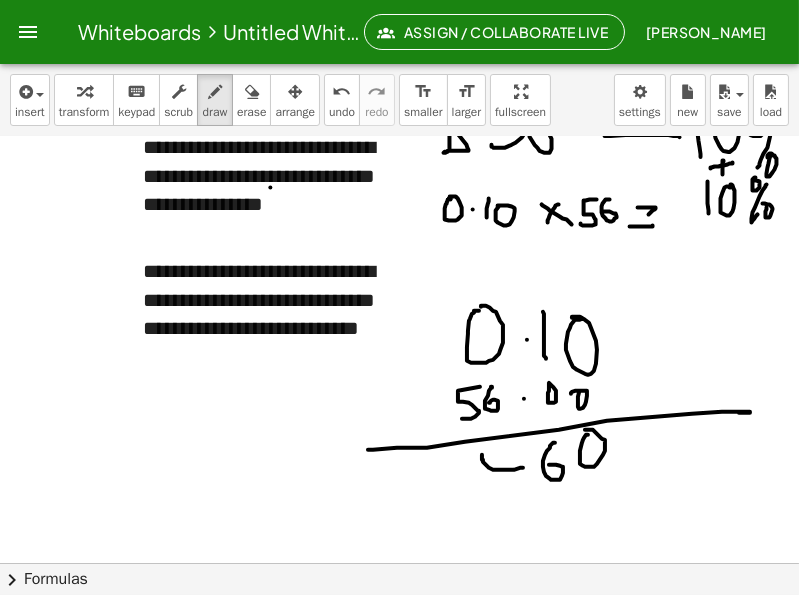 drag, startPoint x: 523, startPoint y: 467, endPoint x: 483, endPoint y: 453, distance: 42.379242 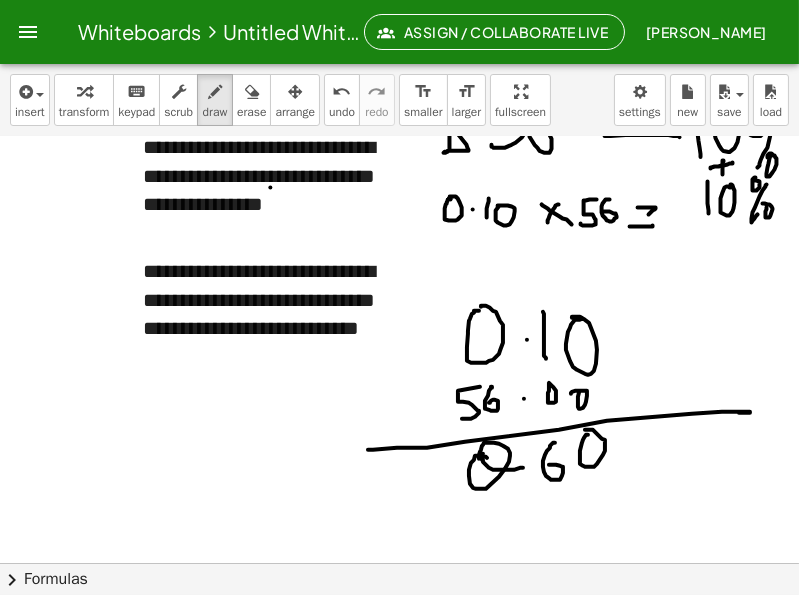 click at bounding box center [480, 105] 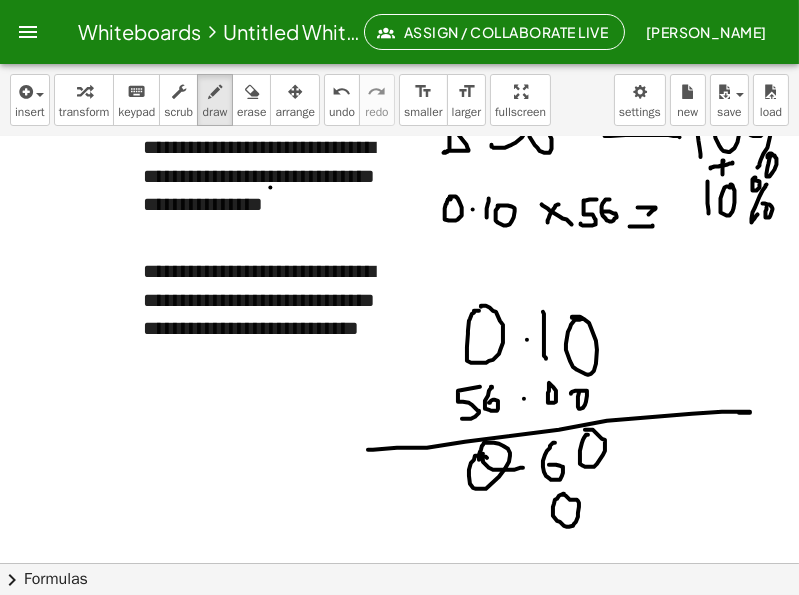 click at bounding box center [480, 105] 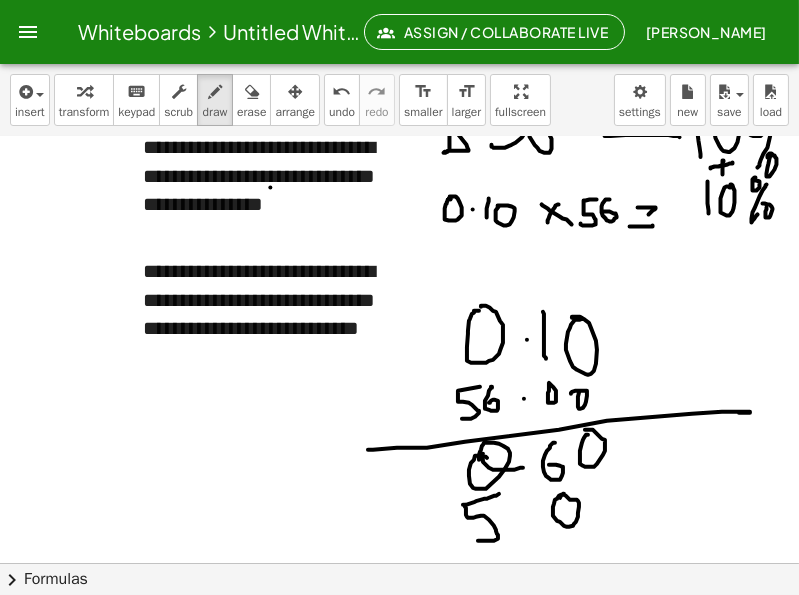 drag, startPoint x: 499, startPoint y: 493, endPoint x: 468, endPoint y: 540, distance: 56.302753 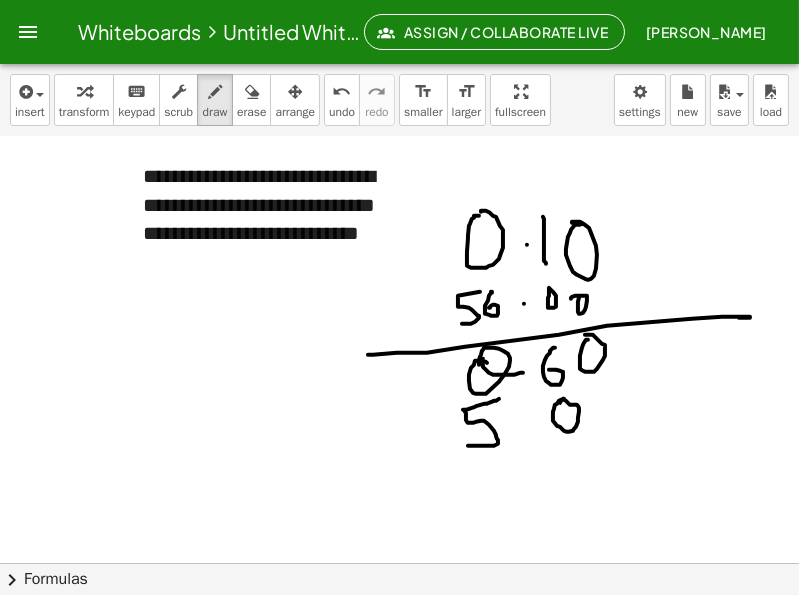 scroll, scrollTop: 961, scrollLeft: 0, axis: vertical 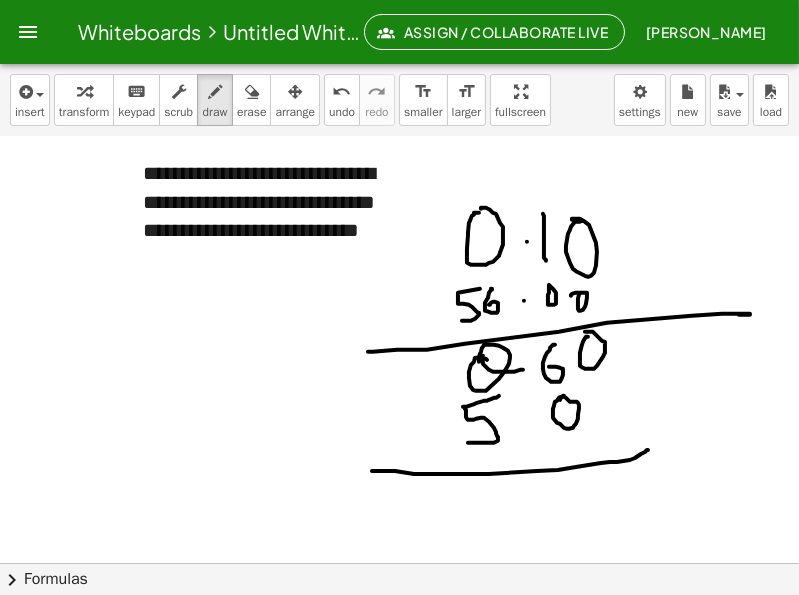 drag, startPoint x: 373, startPoint y: 470, endPoint x: 662, endPoint y: 447, distance: 289.9138 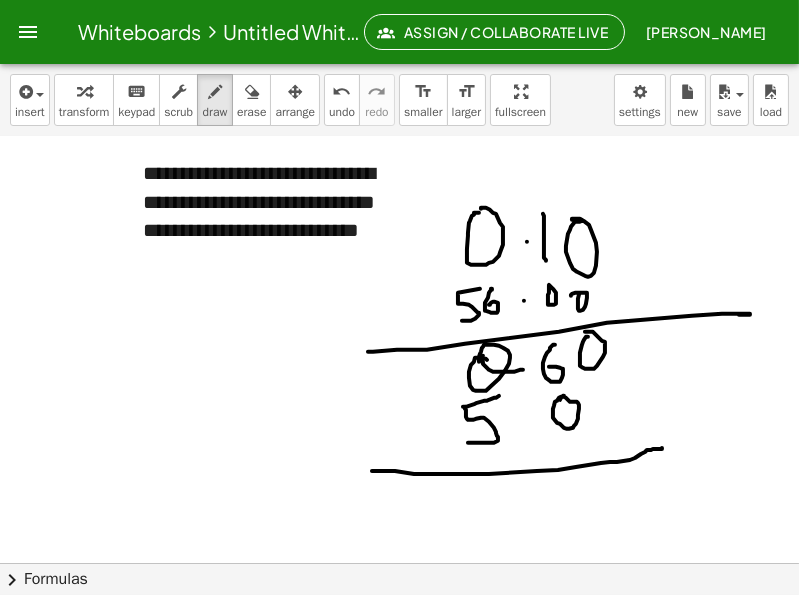 click at bounding box center [480, 7] 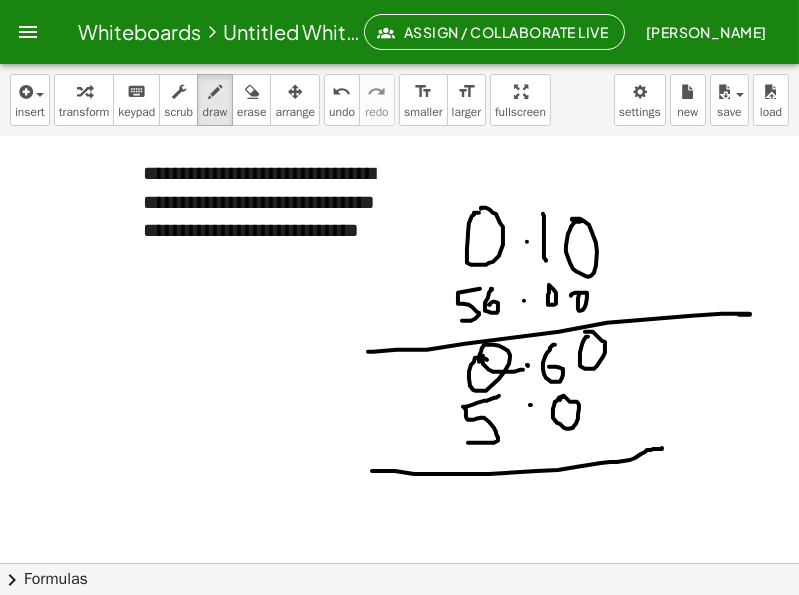 click at bounding box center [480, 7] 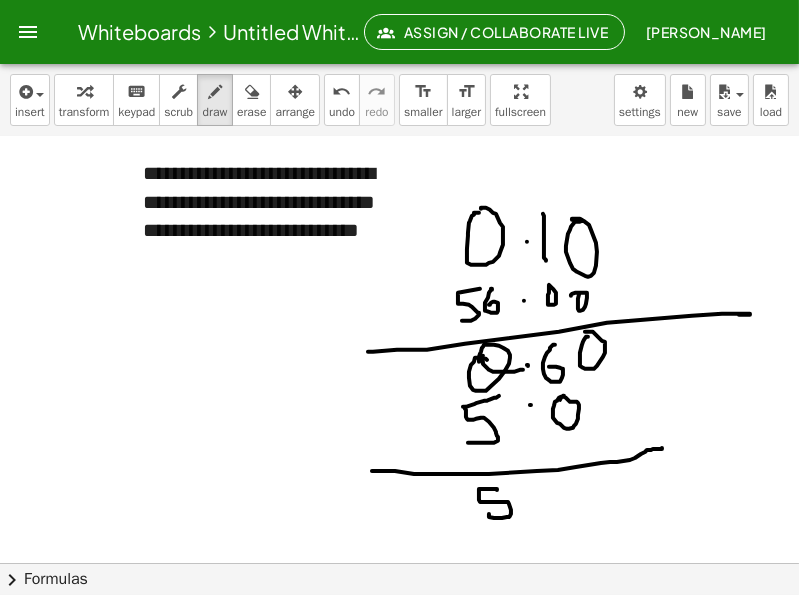drag, startPoint x: 497, startPoint y: 489, endPoint x: 492, endPoint y: 514, distance: 25.495098 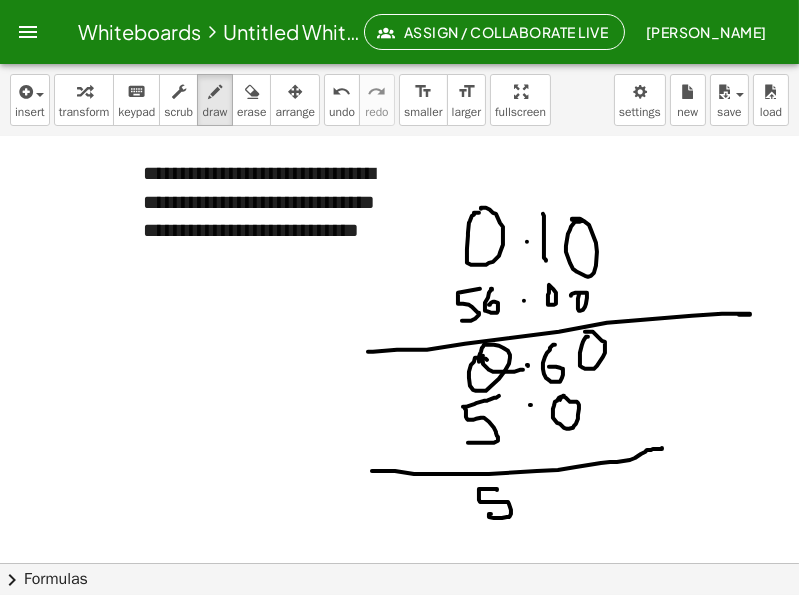 click at bounding box center [480, 7] 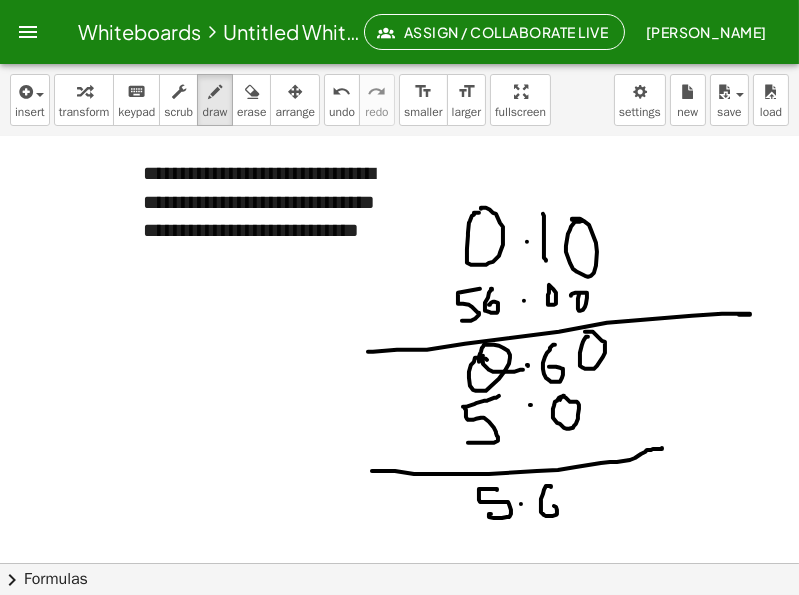 drag, startPoint x: 550, startPoint y: 485, endPoint x: 547, endPoint y: 503, distance: 18.248287 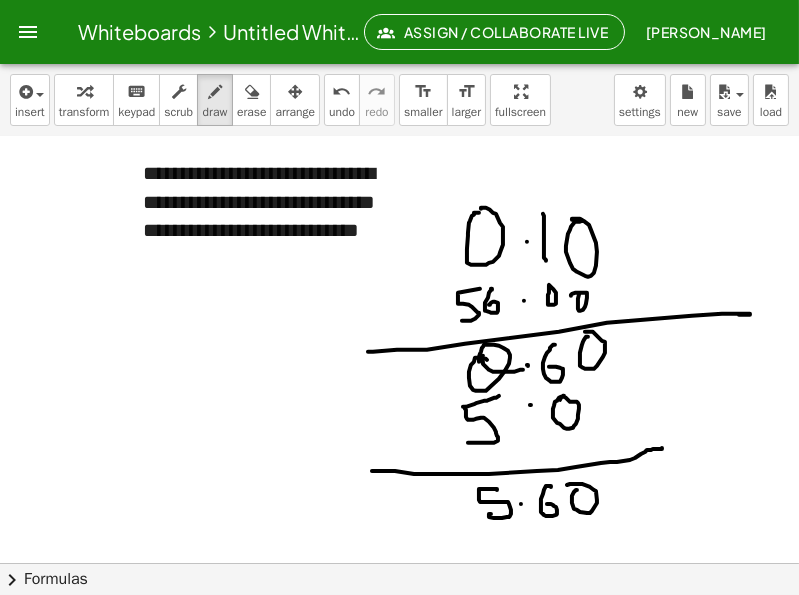 drag, startPoint x: 576, startPoint y: 489, endPoint x: 563, endPoint y: 485, distance: 13.601471 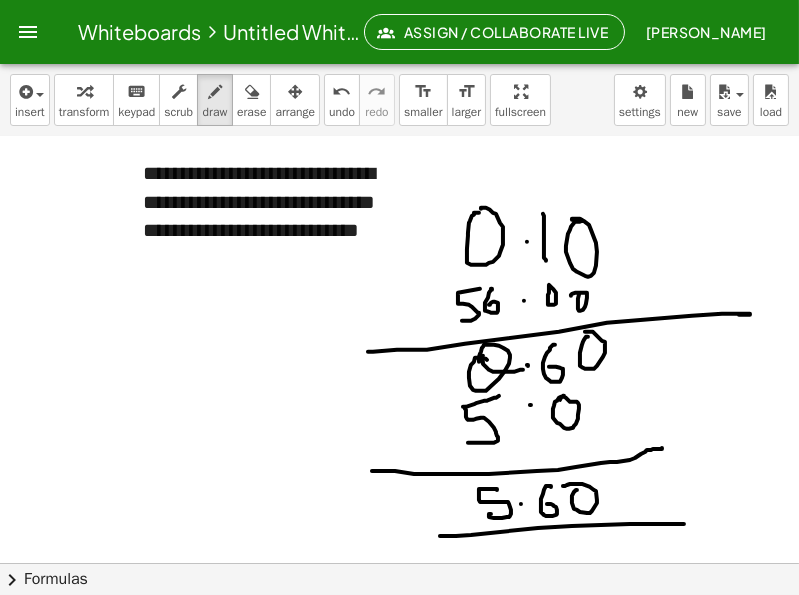 drag, startPoint x: 447, startPoint y: 535, endPoint x: 696, endPoint y: 521, distance: 249.39326 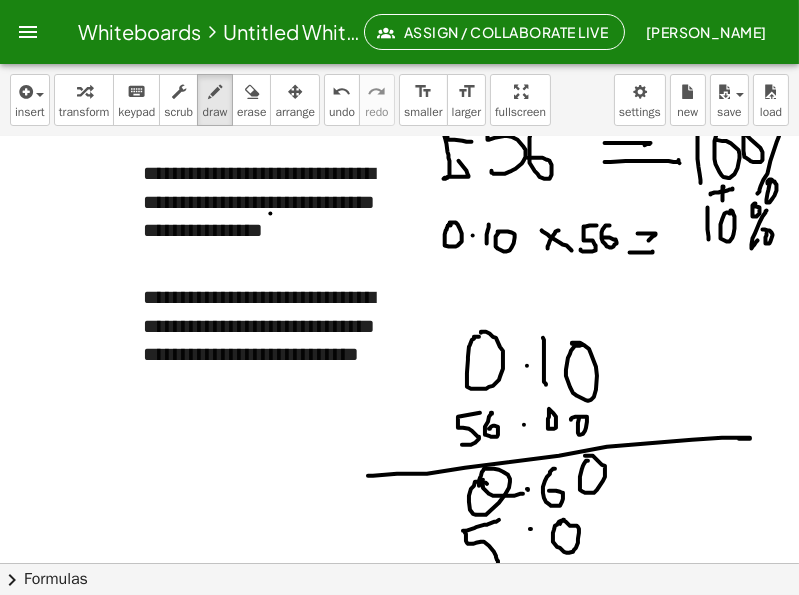 scroll, scrollTop: 840, scrollLeft: 0, axis: vertical 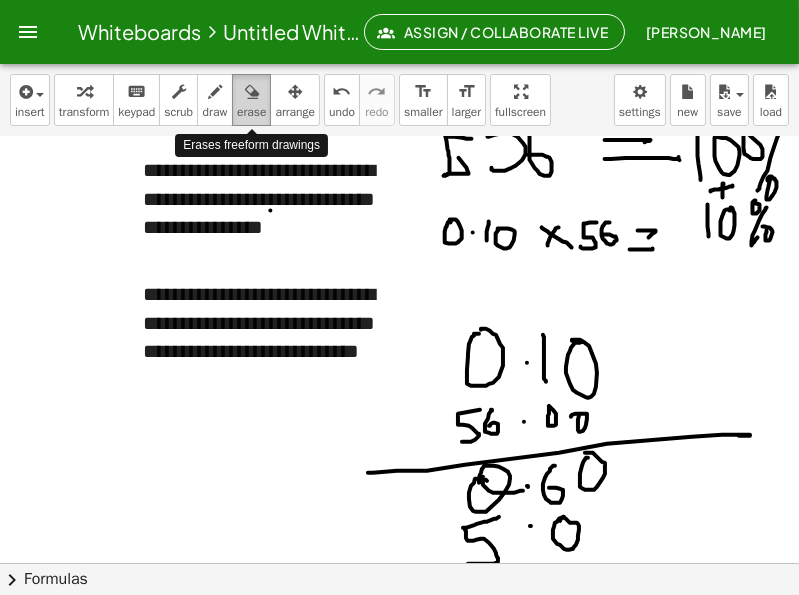 click on "erase" at bounding box center [251, 112] 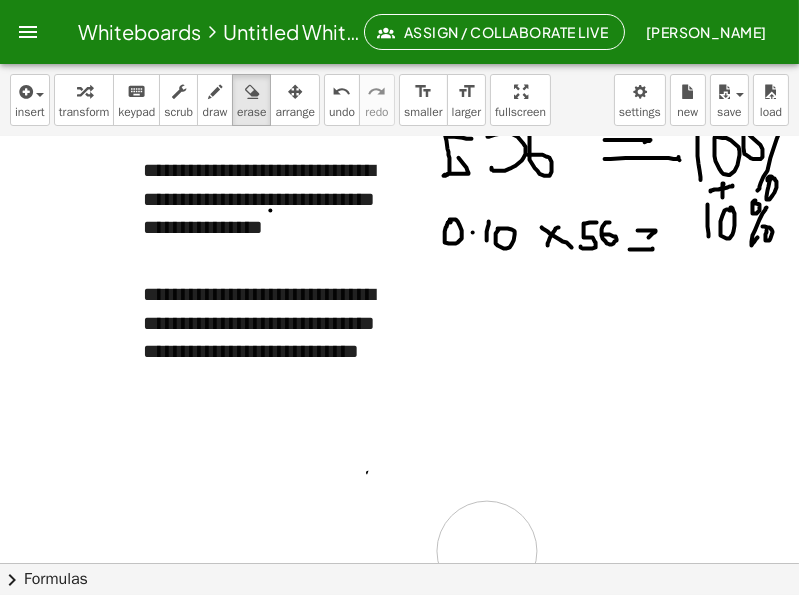 drag, startPoint x: 620, startPoint y: 363, endPoint x: 555, endPoint y: 452, distance: 110.20889 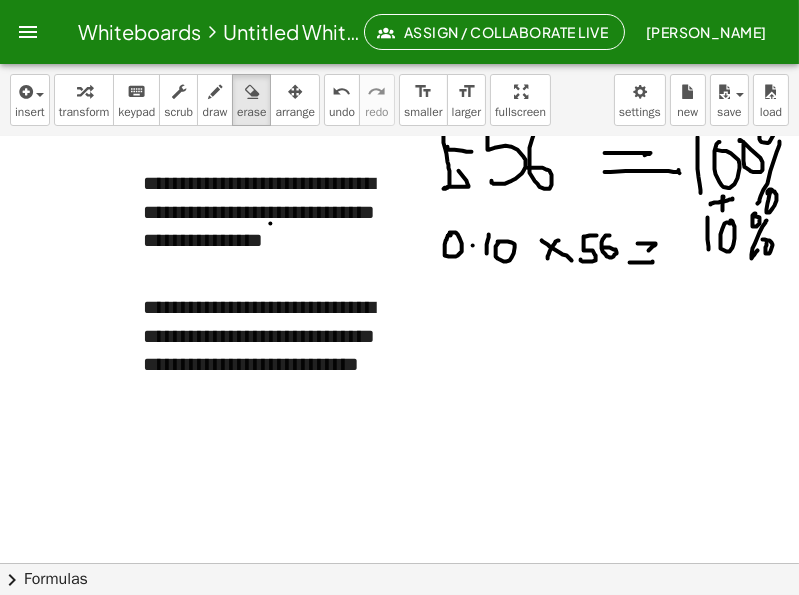 scroll, scrollTop: 816, scrollLeft: 0, axis: vertical 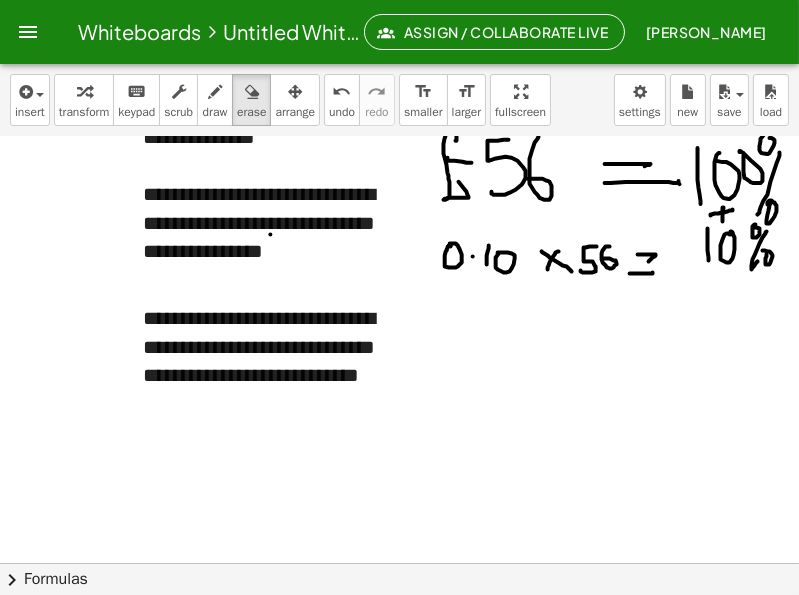 click at bounding box center [480, 152] 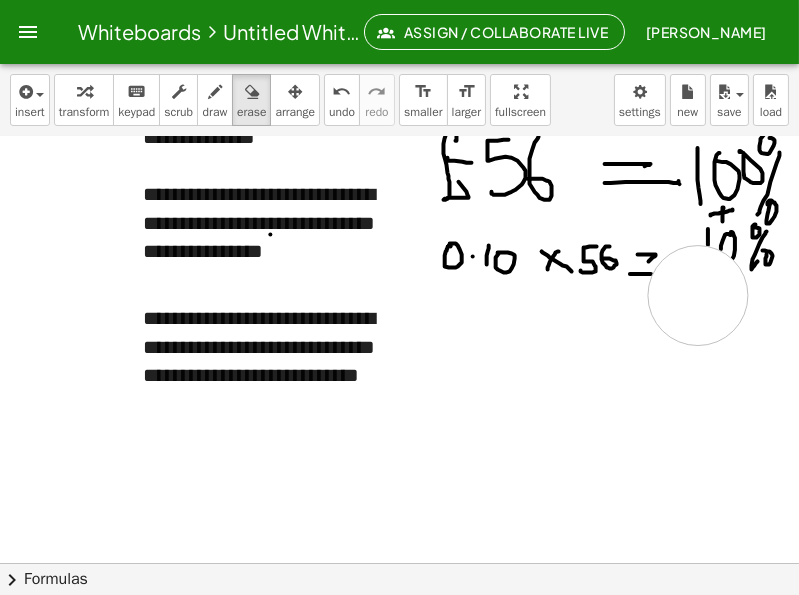 click at bounding box center [480, 152] 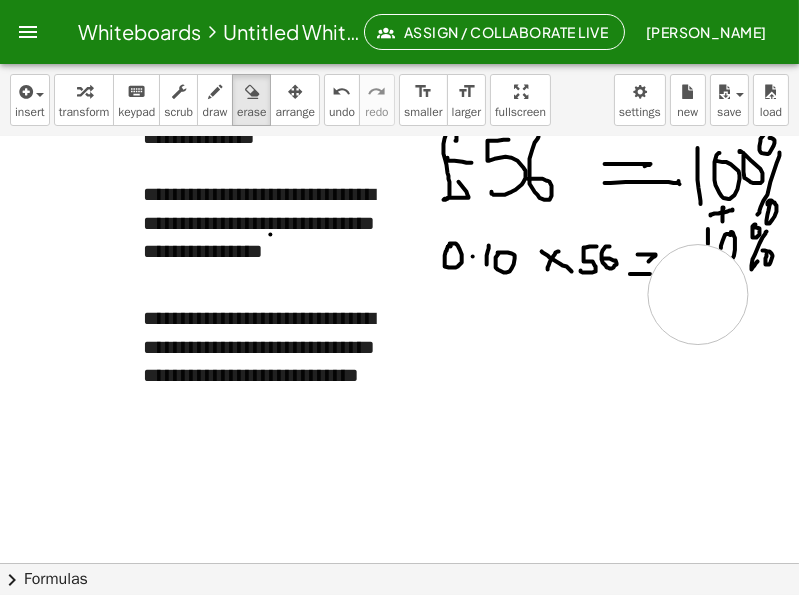 drag, startPoint x: 698, startPoint y: 294, endPoint x: 387, endPoint y: 228, distance: 317.9261 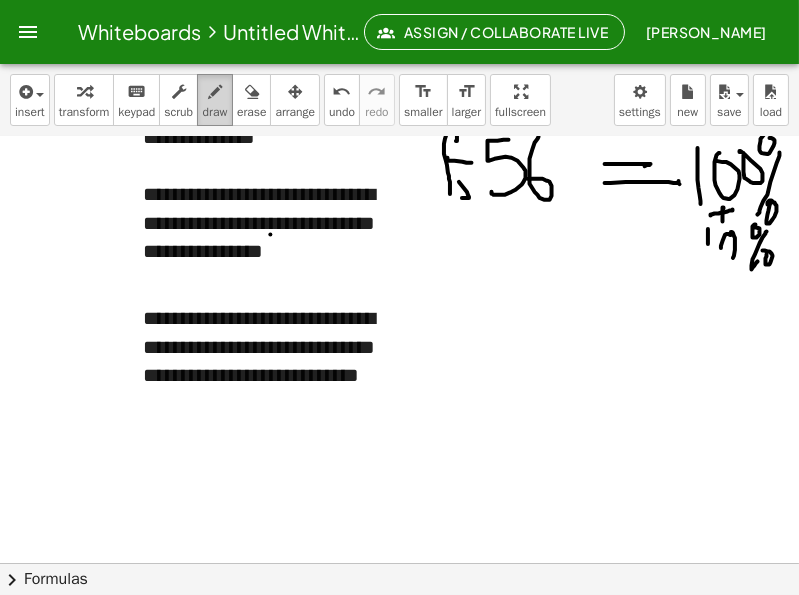 click at bounding box center [215, 92] 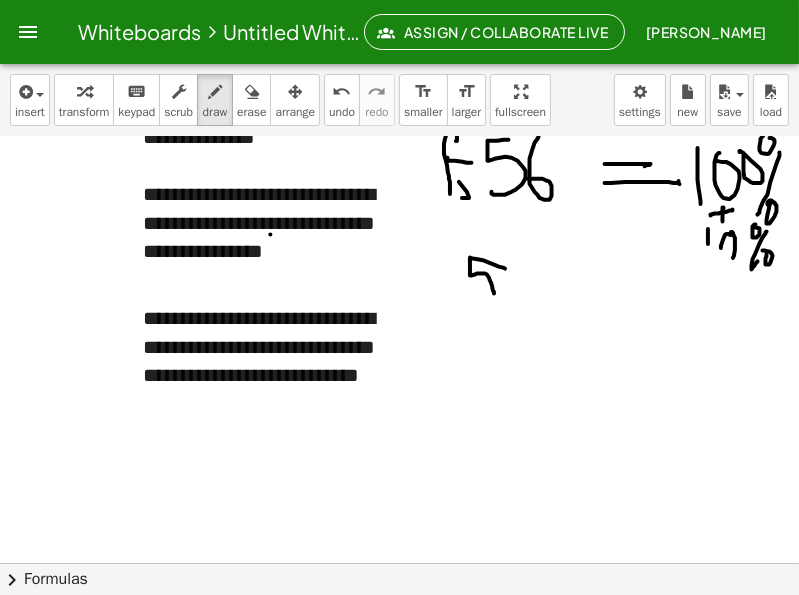 drag, startPoint x: 505, startPoint y: 268, endPoint x: 479, endPoint y: 293, distance: 36.069378 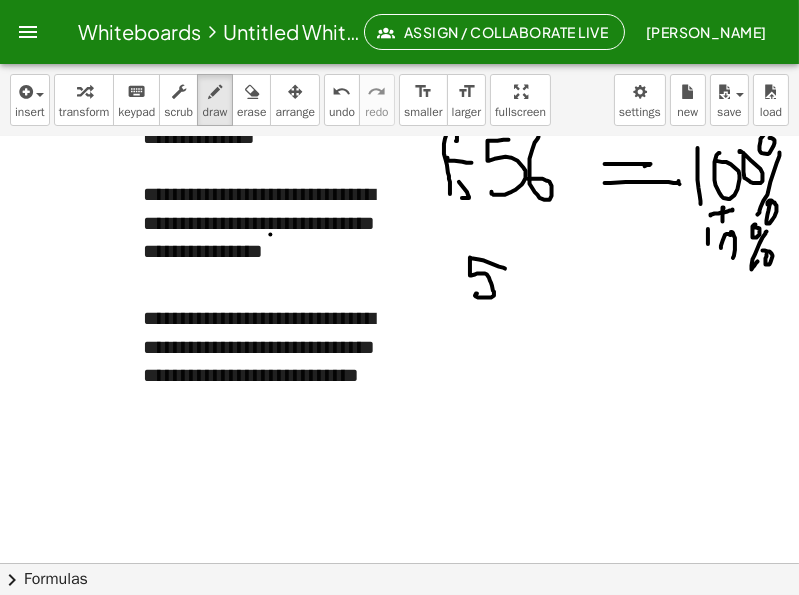 click at bounding box center (480, 152) 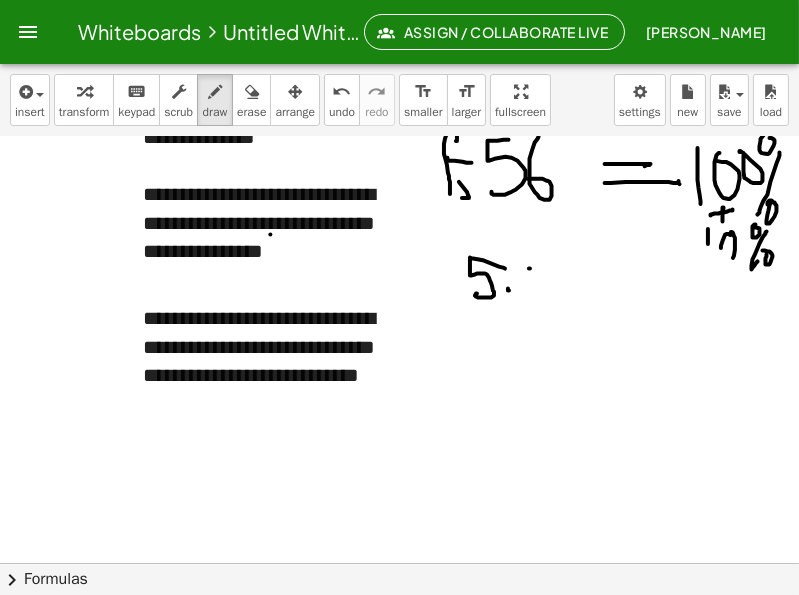 drag, startPoint x: 530, startPoint y: 268, endPoint x: 540, endPoint y: 288, distance: 22.36068 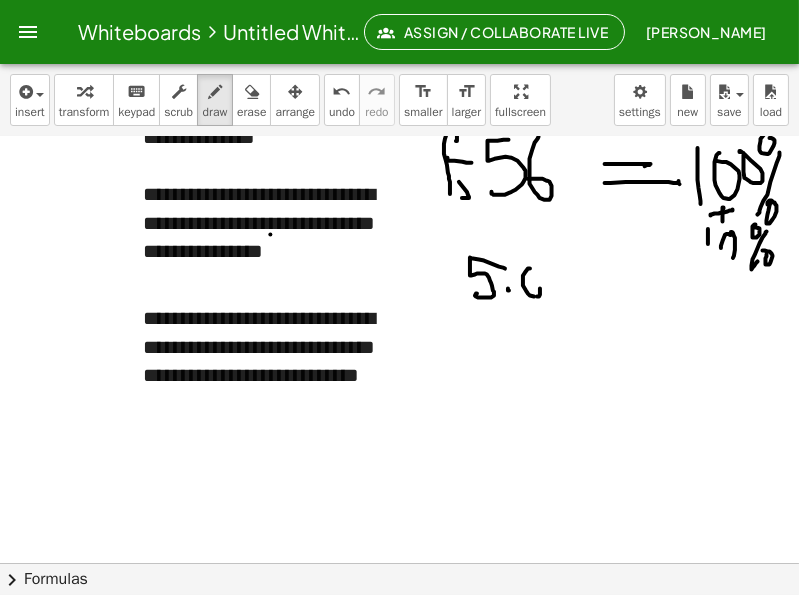 drag, startPoint x: 540, startPoint y: 288, endPoint x: 528, endPoint y: 280, distance: 14.422205 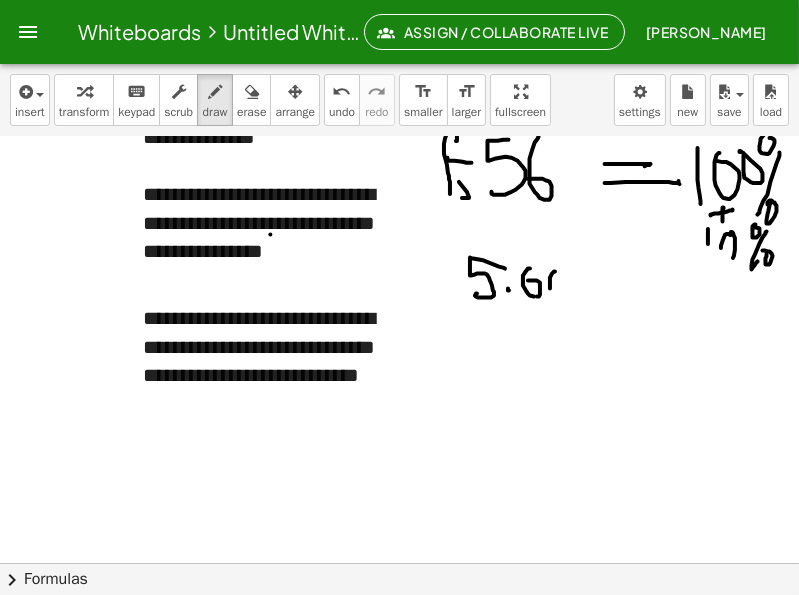 click at bounding box center [480, 152] 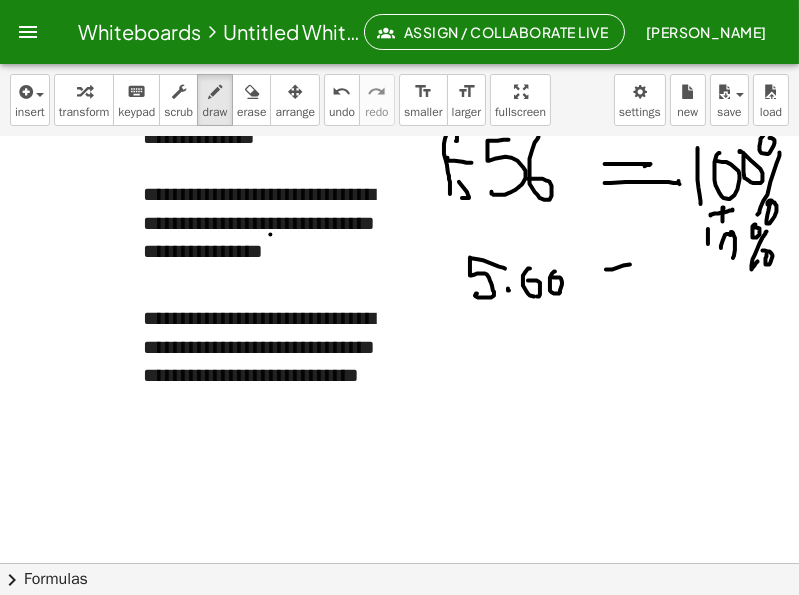 drag, startPoint x: 612, startPoint y: 269, endPoint x: 640, endPoint y: 262, distance: 28.86174 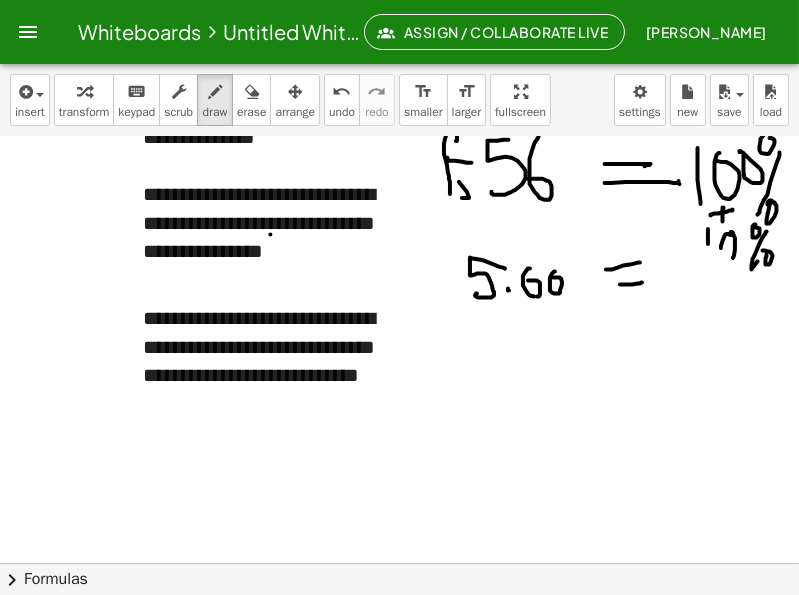 drag, startPoint x: 620, startPoint y: 284, endPoint x: 642, endPoint y: 282, distance: 22.090721 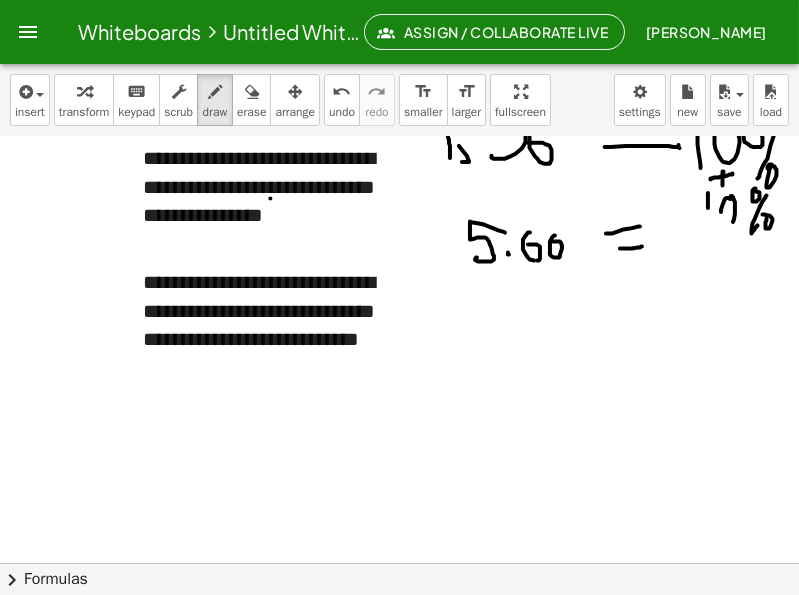 scroll, scrollTop: 859, scrollLeft: 0, axis: vertical 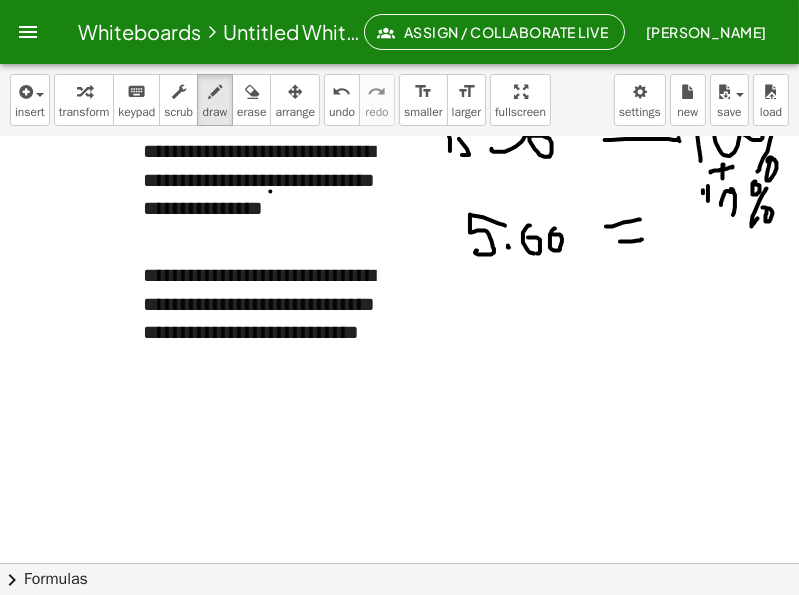 drag, startPoint x: 703, startPoint y: 193, endPoint x: 706, endPoint y: 216, distance: 23.194826 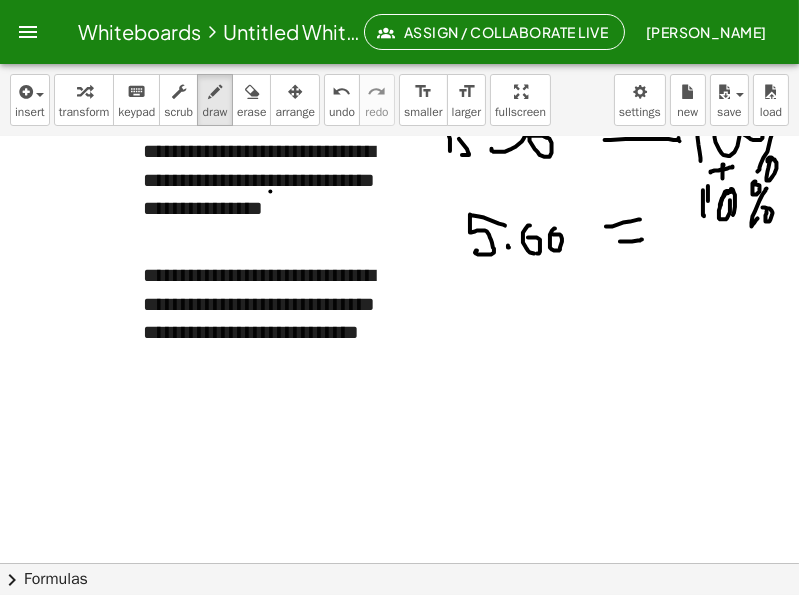 click at bounding box center [480, 109] 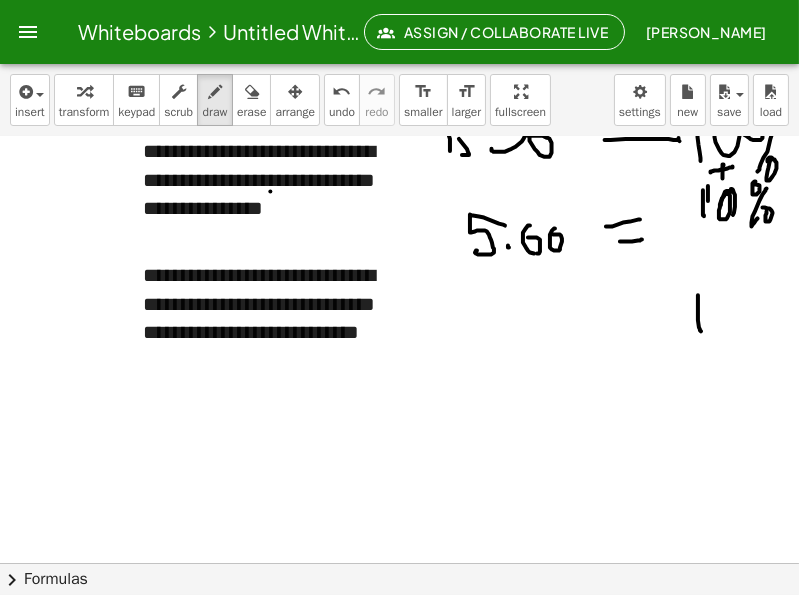 drag, startPoint x: 698, startPoint y: 295, endPoint x: 701, endPoint y: 331, distance: 36.124783 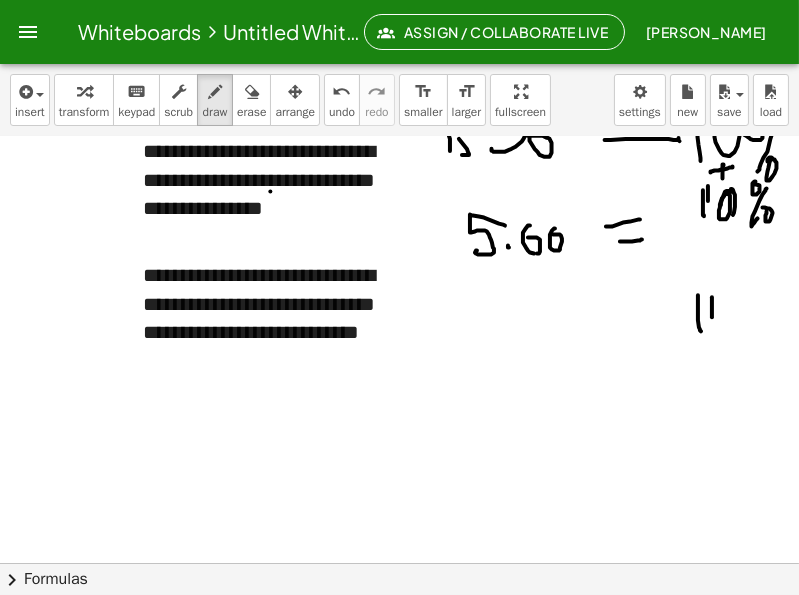 drag, startPoint x: 712, startPoint y: 297, endPoint x: 714, endPoint y: 320, distance: 23.086792 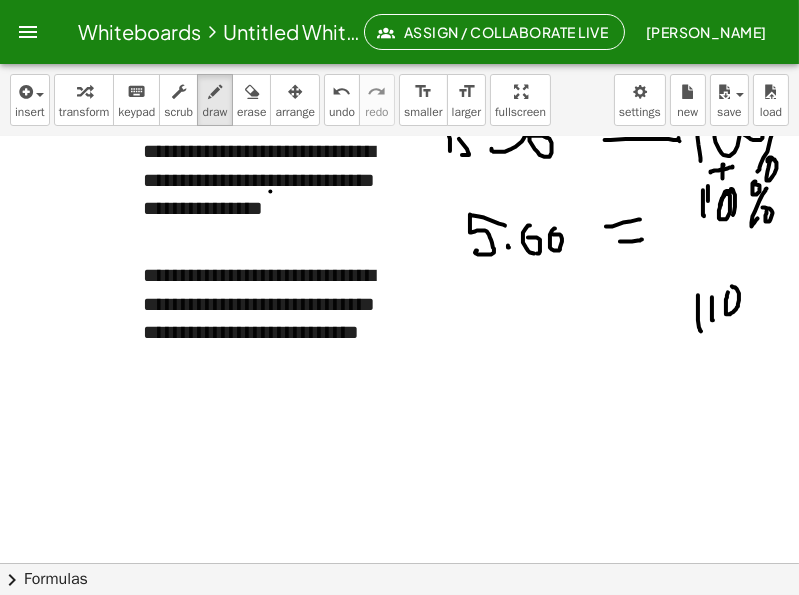 click at bounding box center (480, 109) 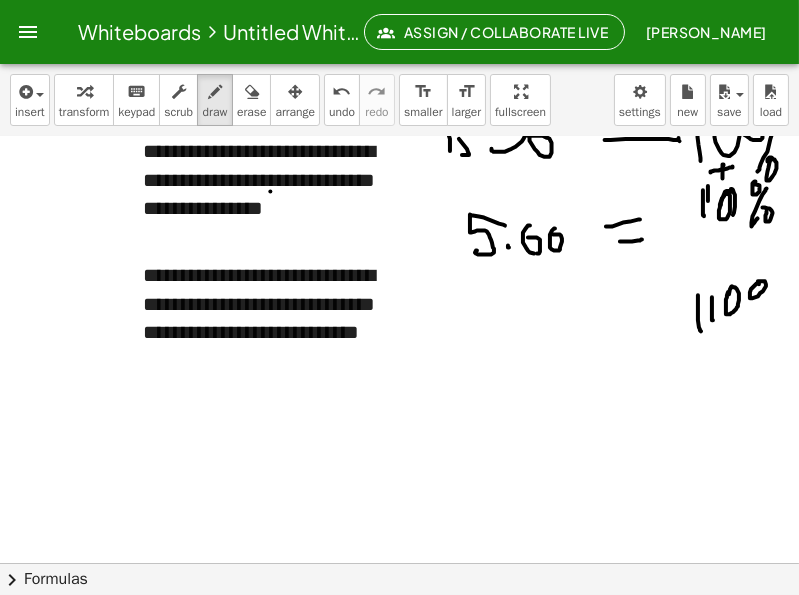 click at bounding box center (480, 109) 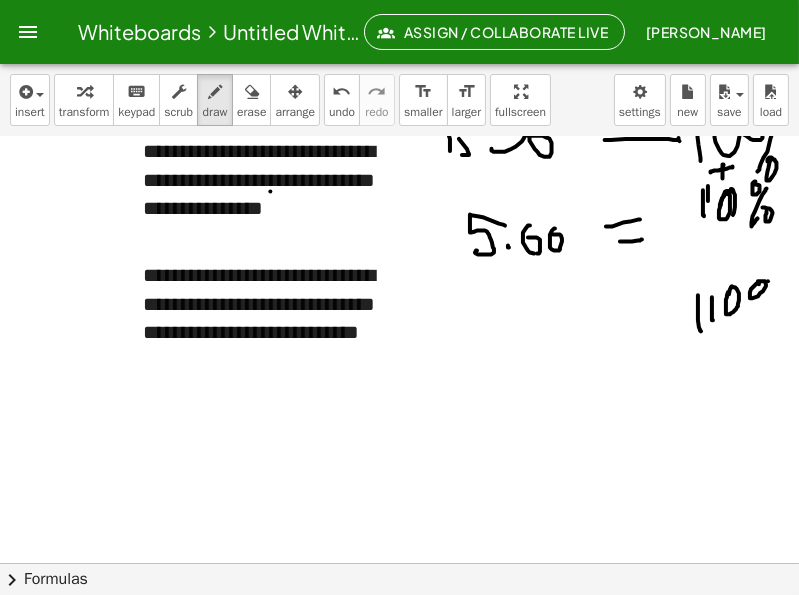 click at bounding box center [480, 109] 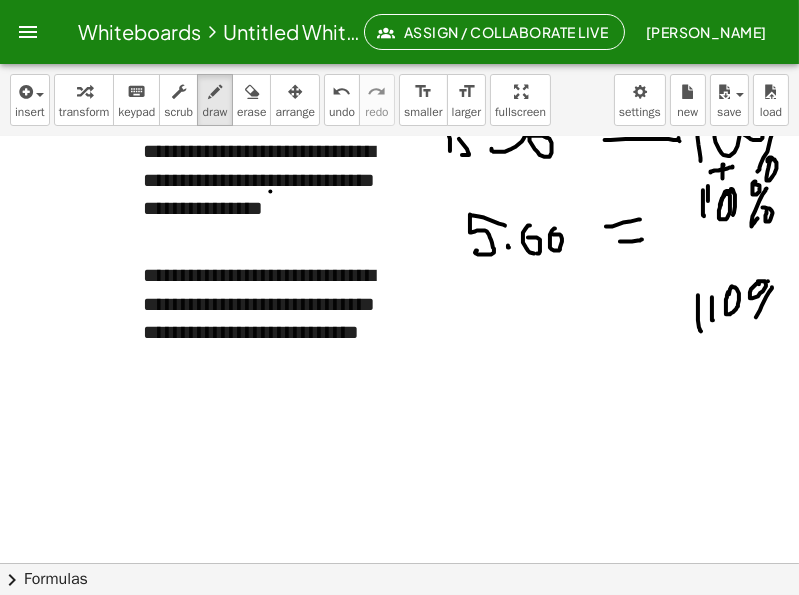 drag, startPoint x: 772, startPoint y: 287, endPoint x: 736, endPoint y: 351, distance: 73.43024 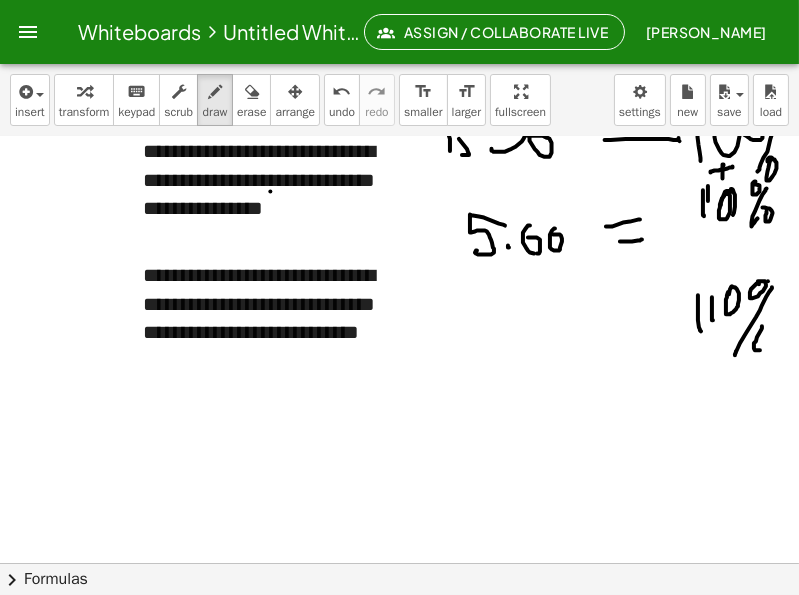 click at bounding box center (480, 109) 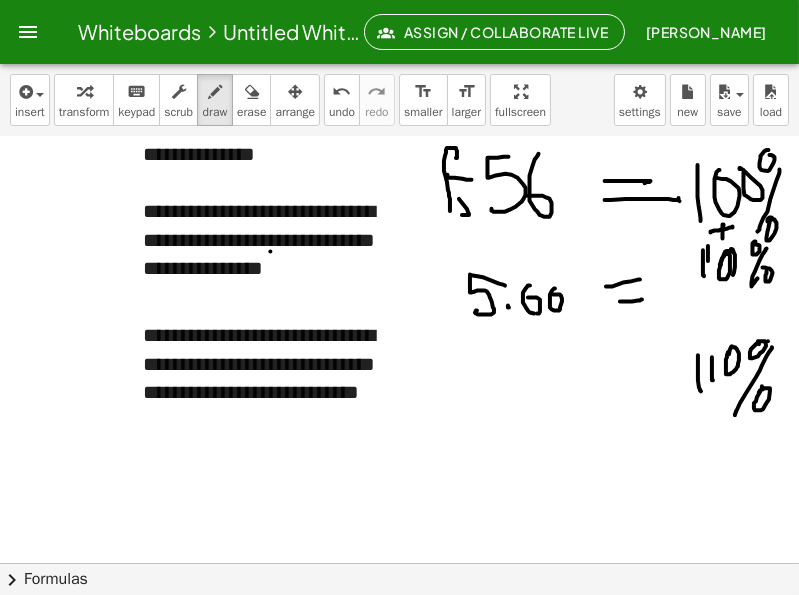 scroll, scrollTop: 762, scrollLeft: 0, axis: vertical 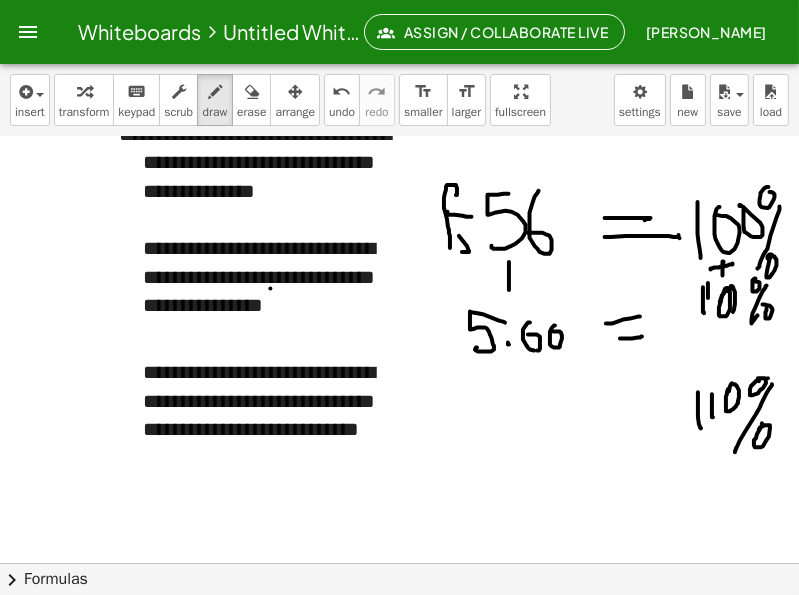 drag, startPoint x: 509, startPoint y: 261, endPoint x: 509, endPoint y: 289, distance: 28 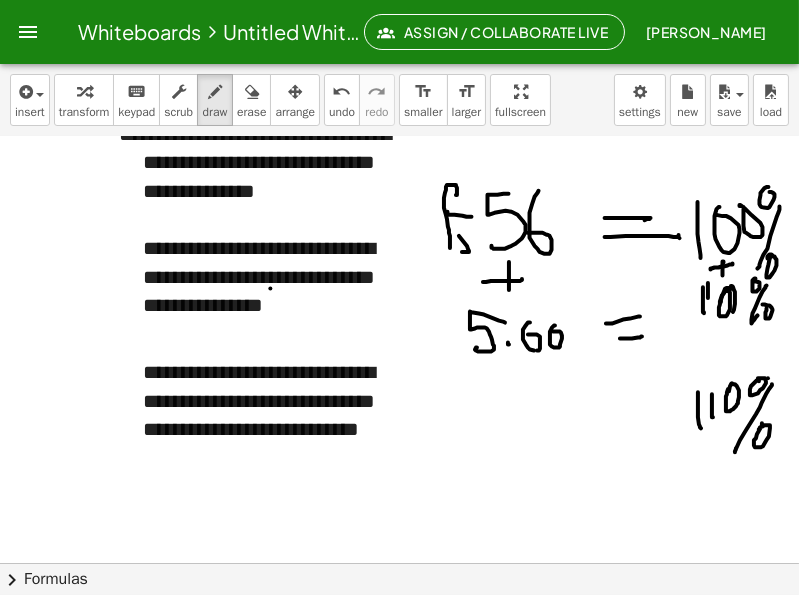 drag, startPoint x: 483, startPoint y: 281, endPoint x: 522, endPoint y: 278, distance: 39.115215 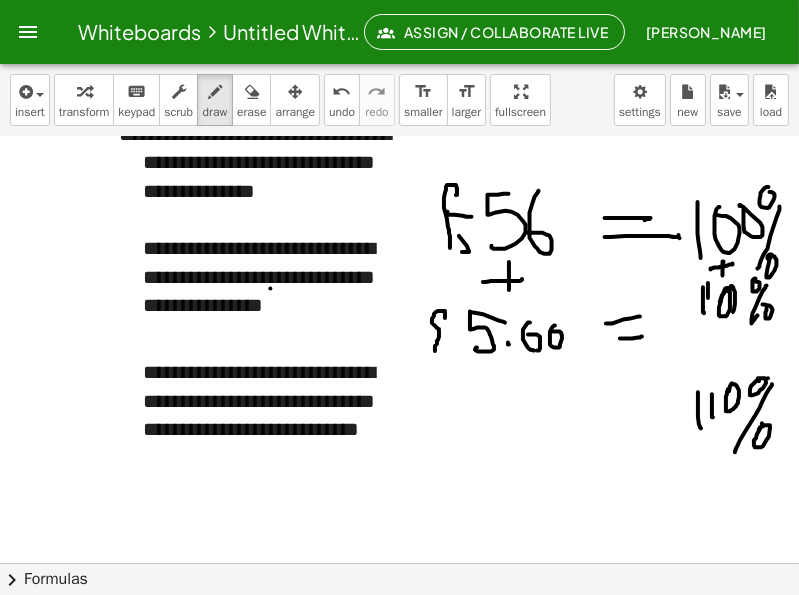 drag, startPoint x: 445, startPoint y: 314, endPoint x: 435, endPoint y: 359, distance: 46.09772 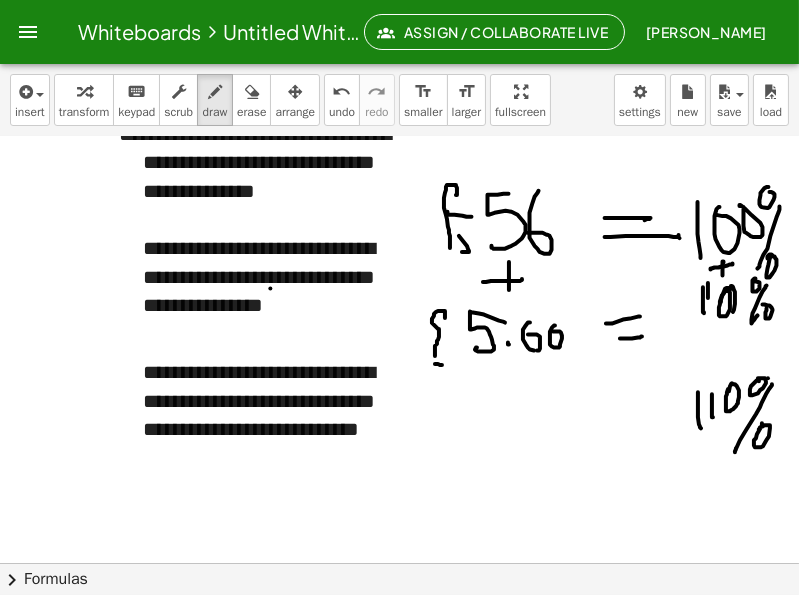 drag, startPoint x: 442, startPoint y: 364, endPoint x: 453, endPoint y: 363, distance: 11.045361 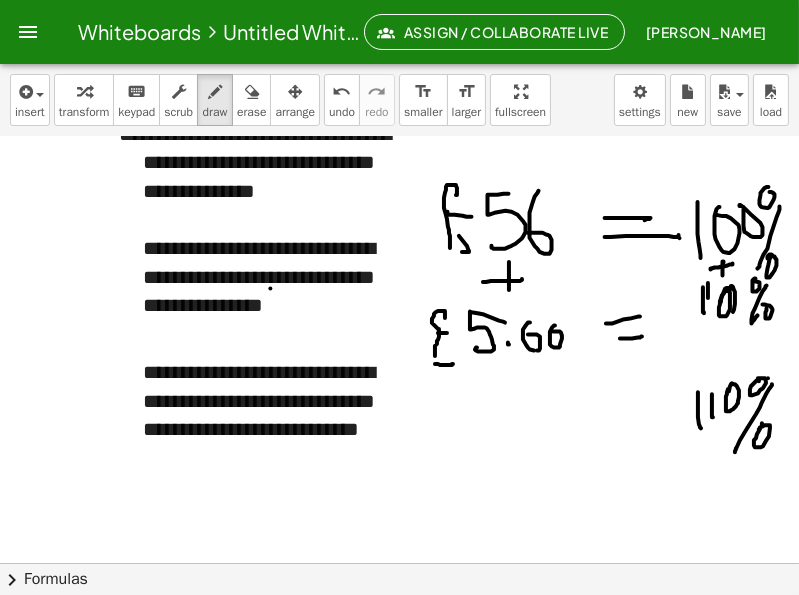 click at bounding box center (480, 206) 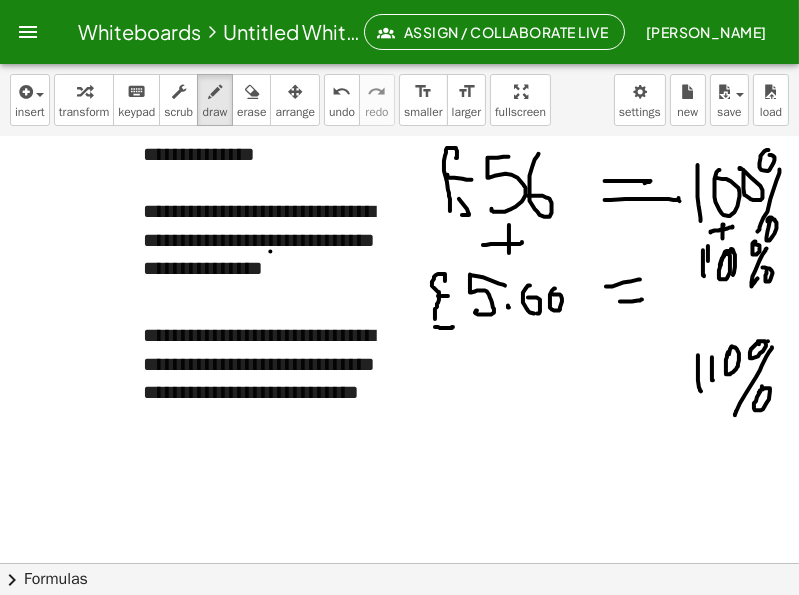 scroll, scrollTop: 800, scrollLeft: 0, axis: vertical 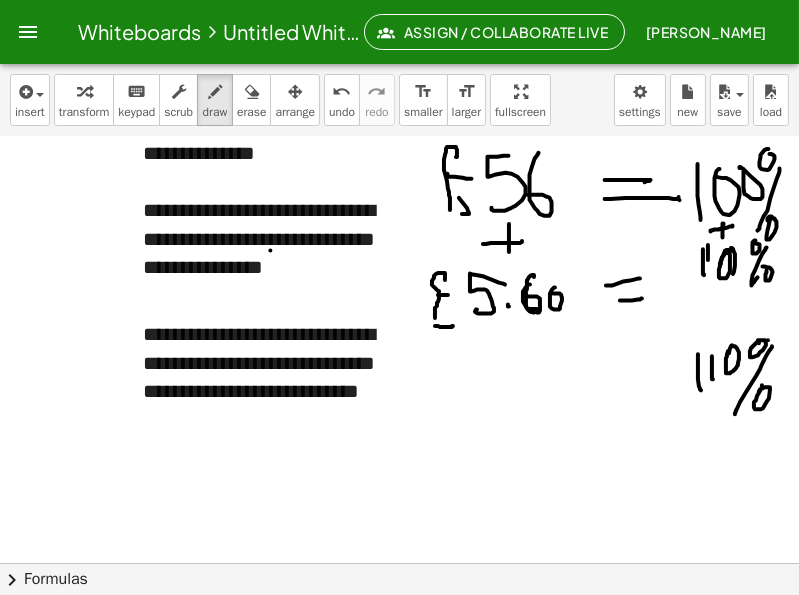 drag, startPoint x: 532, startPoint y: 274, endPoint x: 530, endPoint y: 296, distance: 22.090721 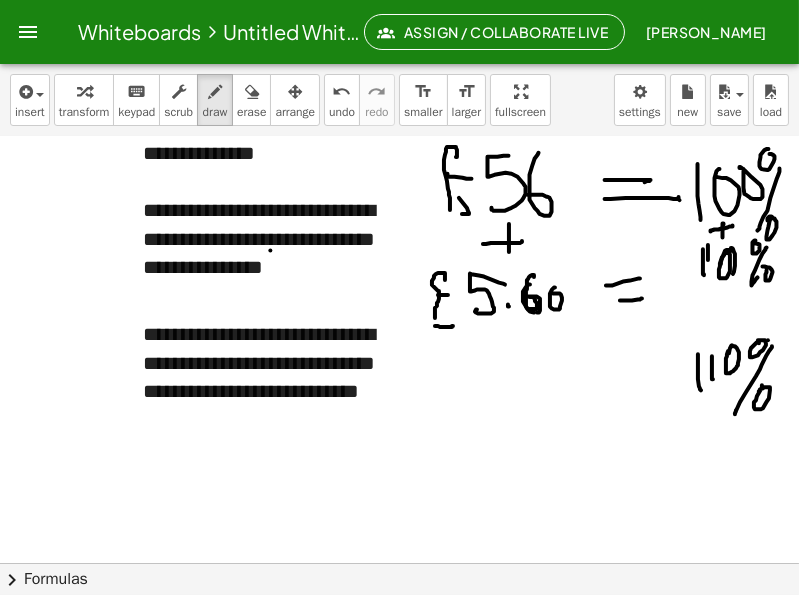 click at bounding box center (480, 168) 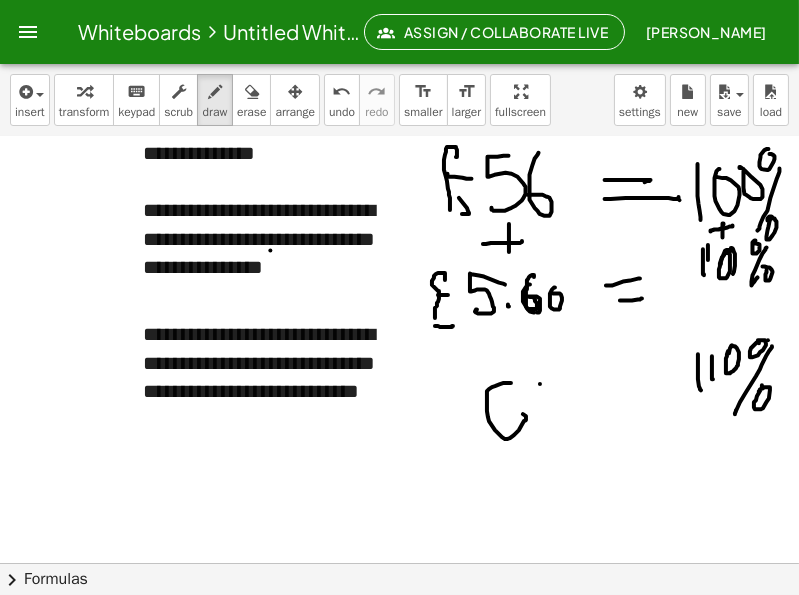 drag, startPoint x: 511, startPoint y: 382, endPoint x: 489, endPoint y: 413, distance: 38.013157 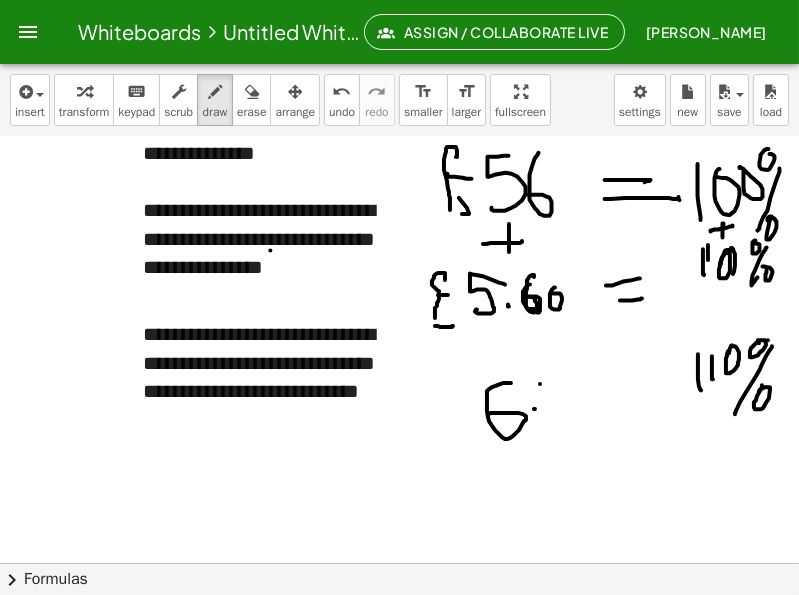 click at bounding box center (480, 168) 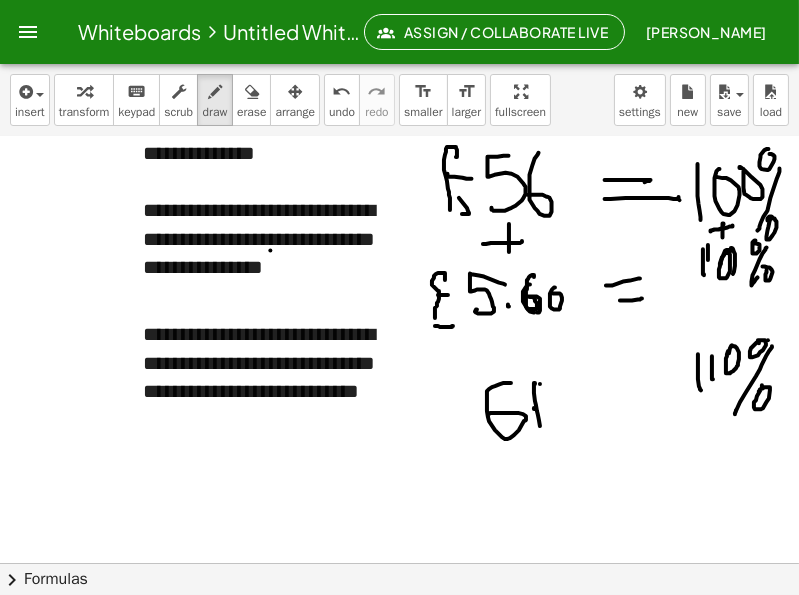 drag, startPoint x: 534, startPoint y: 382, endPoint x: 540, endPoint y: 430, distance: 48.373547 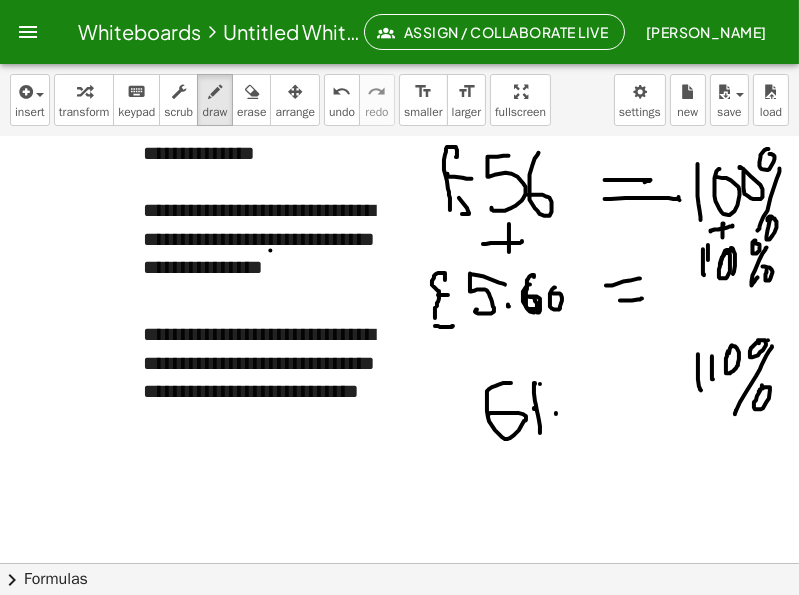 click at bounding box center (480, 168) 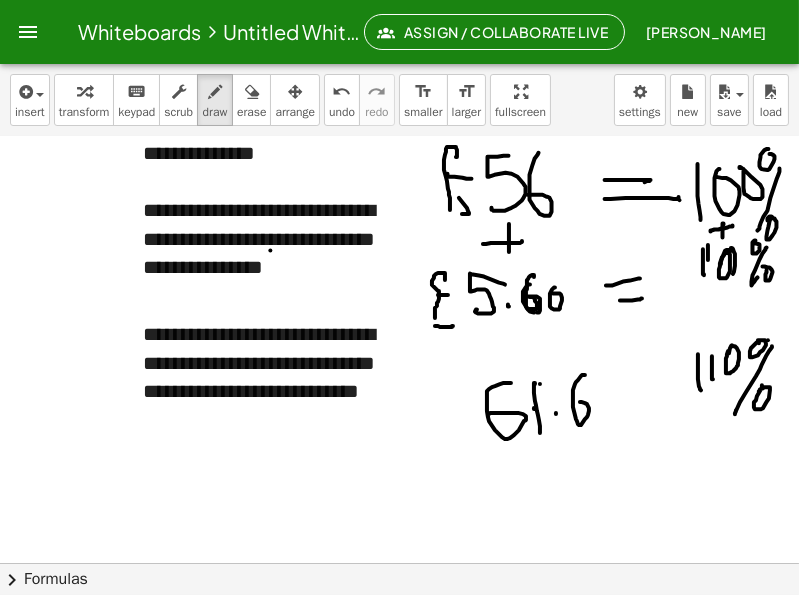 drag, startPoint x: 581, startPoint y: 375, endPoint x: 580, endPoint y: 401, distance: 26.019224 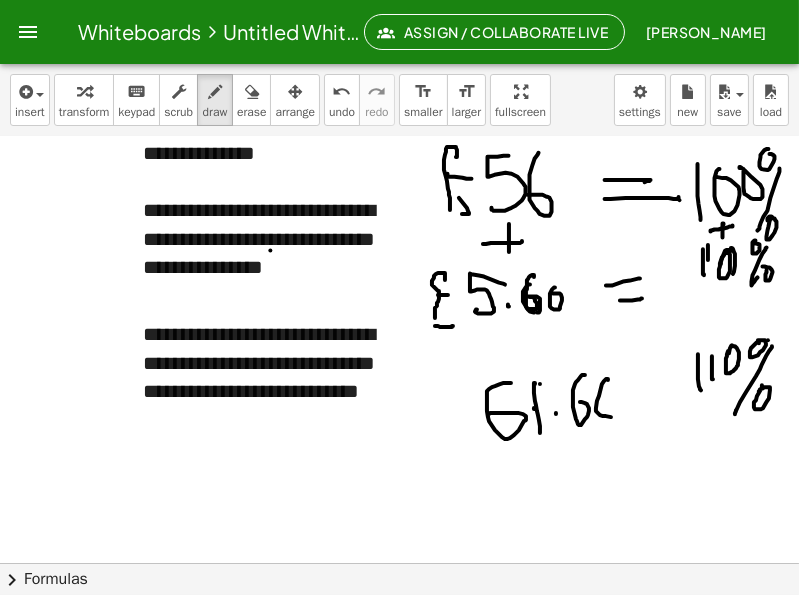 drag, startPoint x: 607, startPoint y: 378, endPoint x: 606, endPoint y: 391, distance: 13.038404 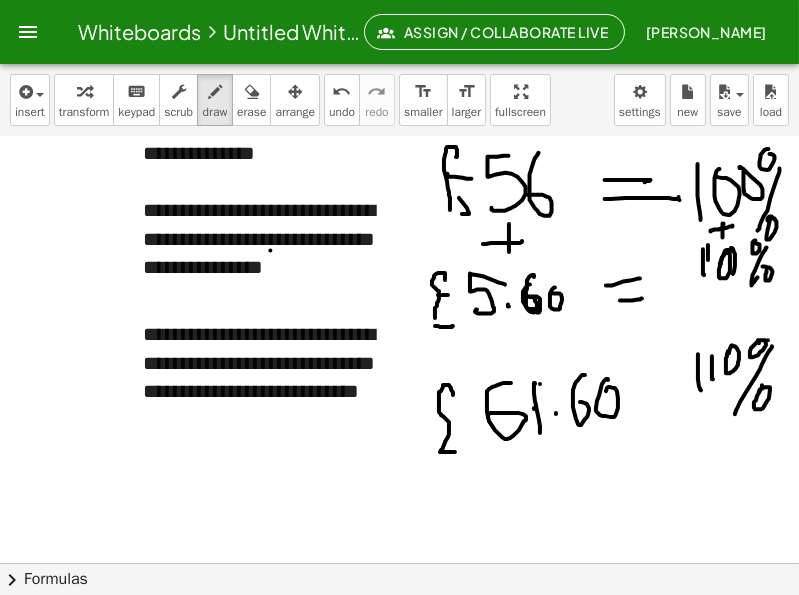 drag, startPoint x: 453, startPoint y: 394, endPoint x: 455, endPoint y: 451, distance: 57.035076 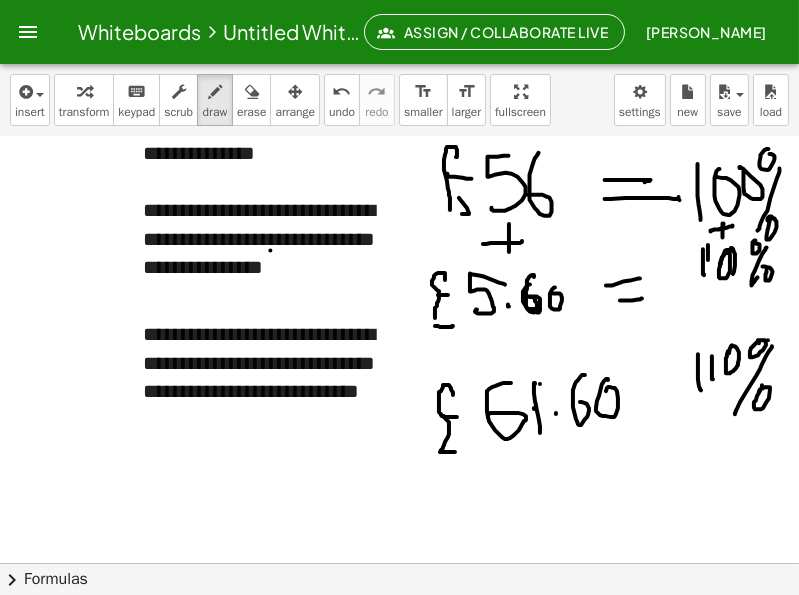 drag, startPoint x: 442, startPoint y: 415, endPoint x: 465, endPoint y: 417, distance: 23.086792 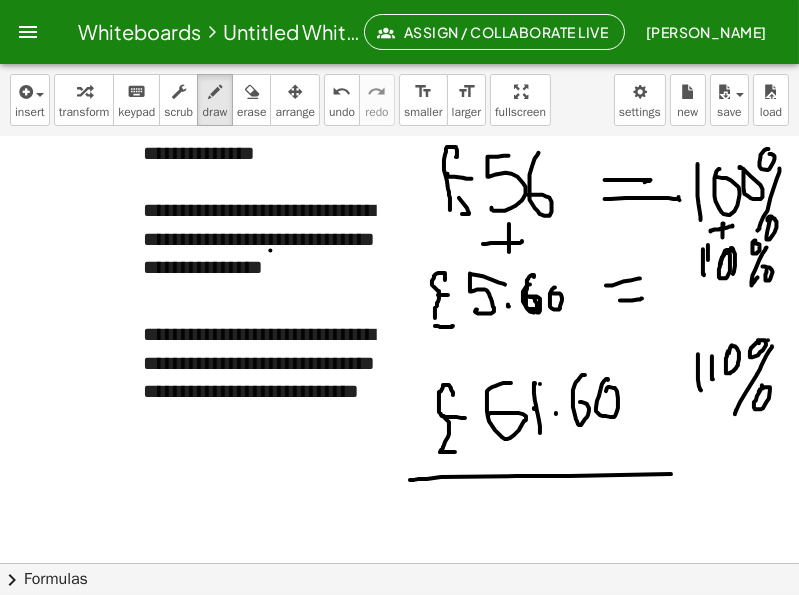 drag, startPoint x: 441, startPoint y: 476, endPoint x: 722, endPoint y: 478, distance: 281.0071 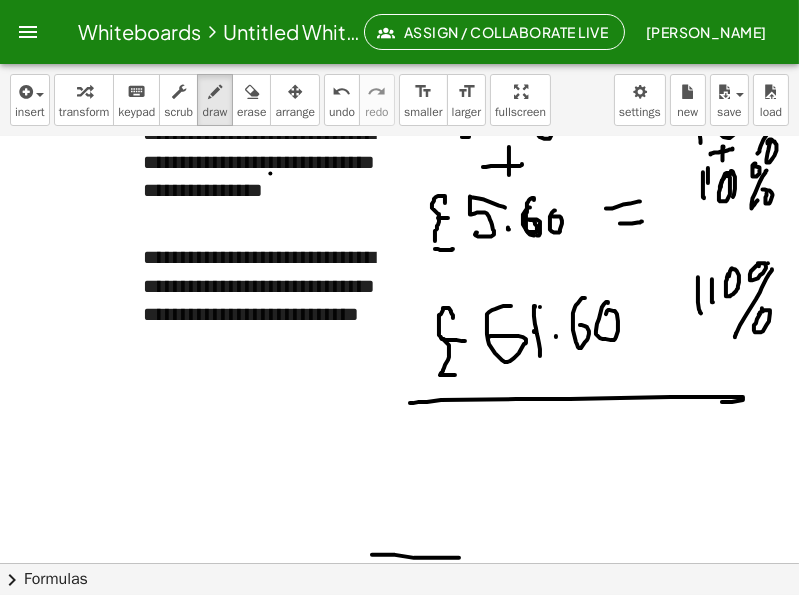 scroll, scrollTop: 871, scrollLeft: 0, axis: vertical 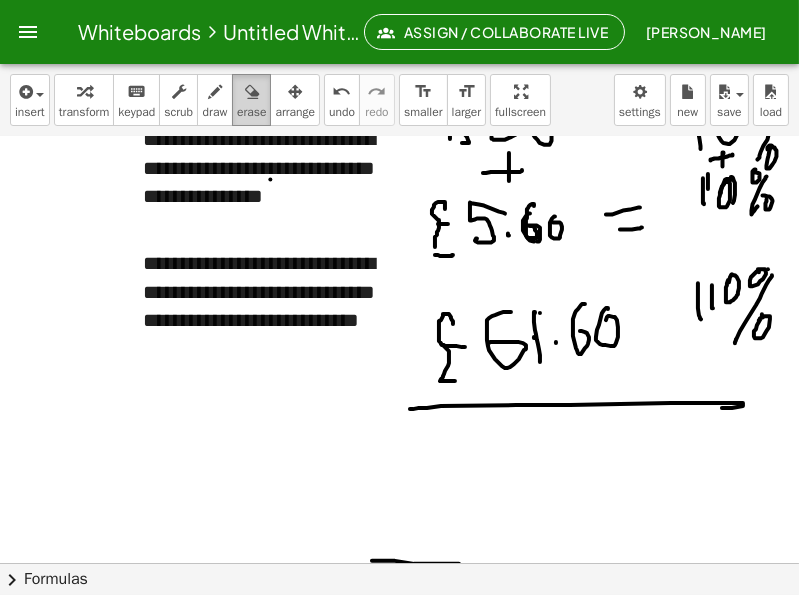 click on "erase" at bounding box center (251, 112) 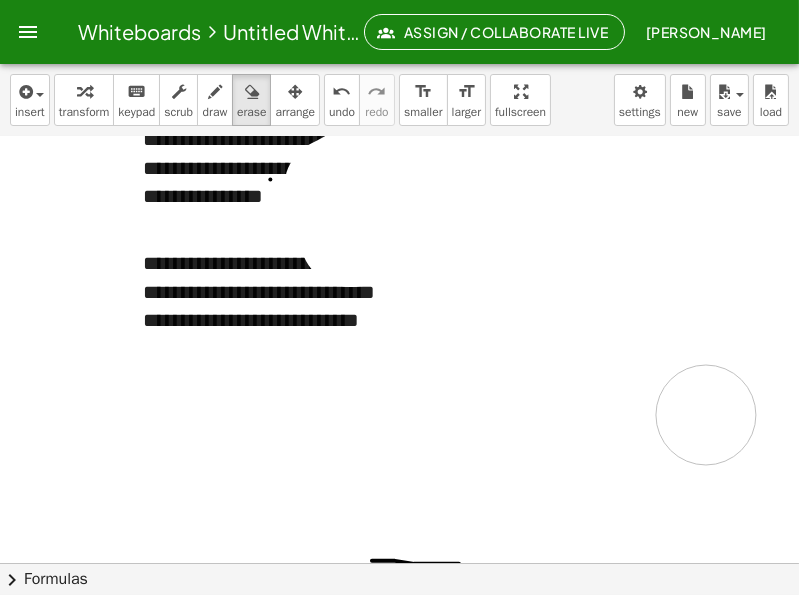 drag, startPoint x: 350, startPoint y: 236, endPoint x: 706, endPoint y: 414, distance: 398.0201 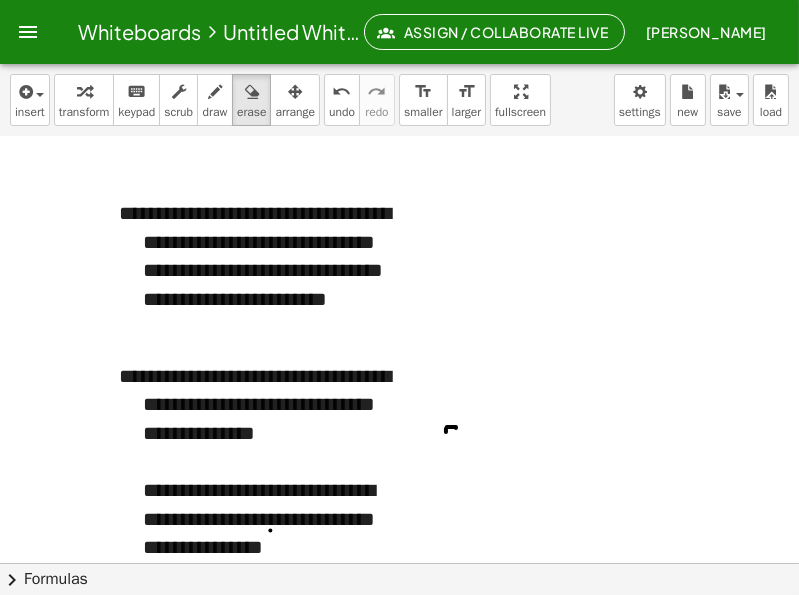 scroll, scrollTop: 528, scrollLeft: 0, axis: vertical 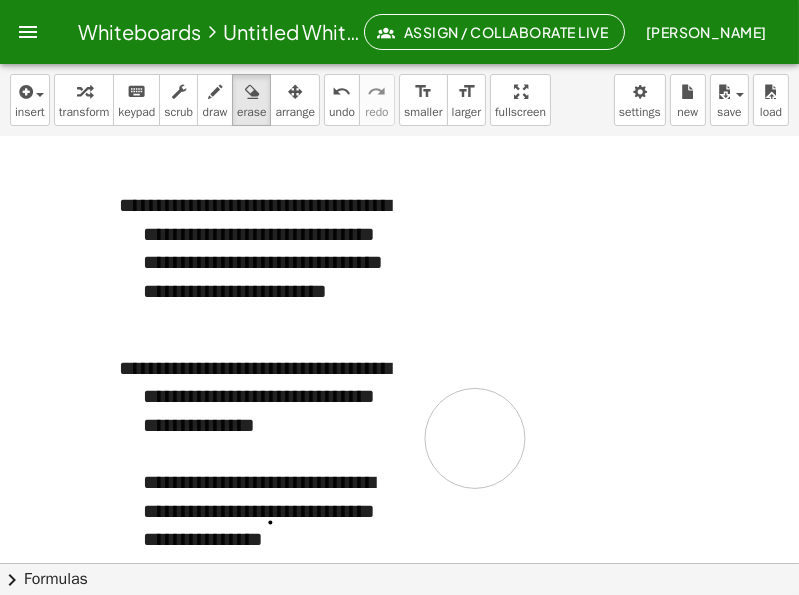 click at bounding box center [480, 440] 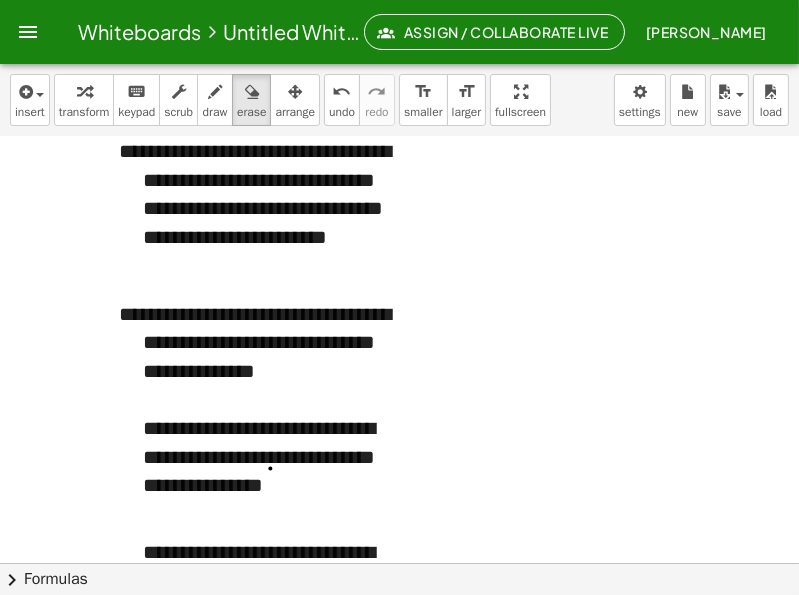 scroll, scrollTop: 601, scrollLeft: 0, axis: vertical 